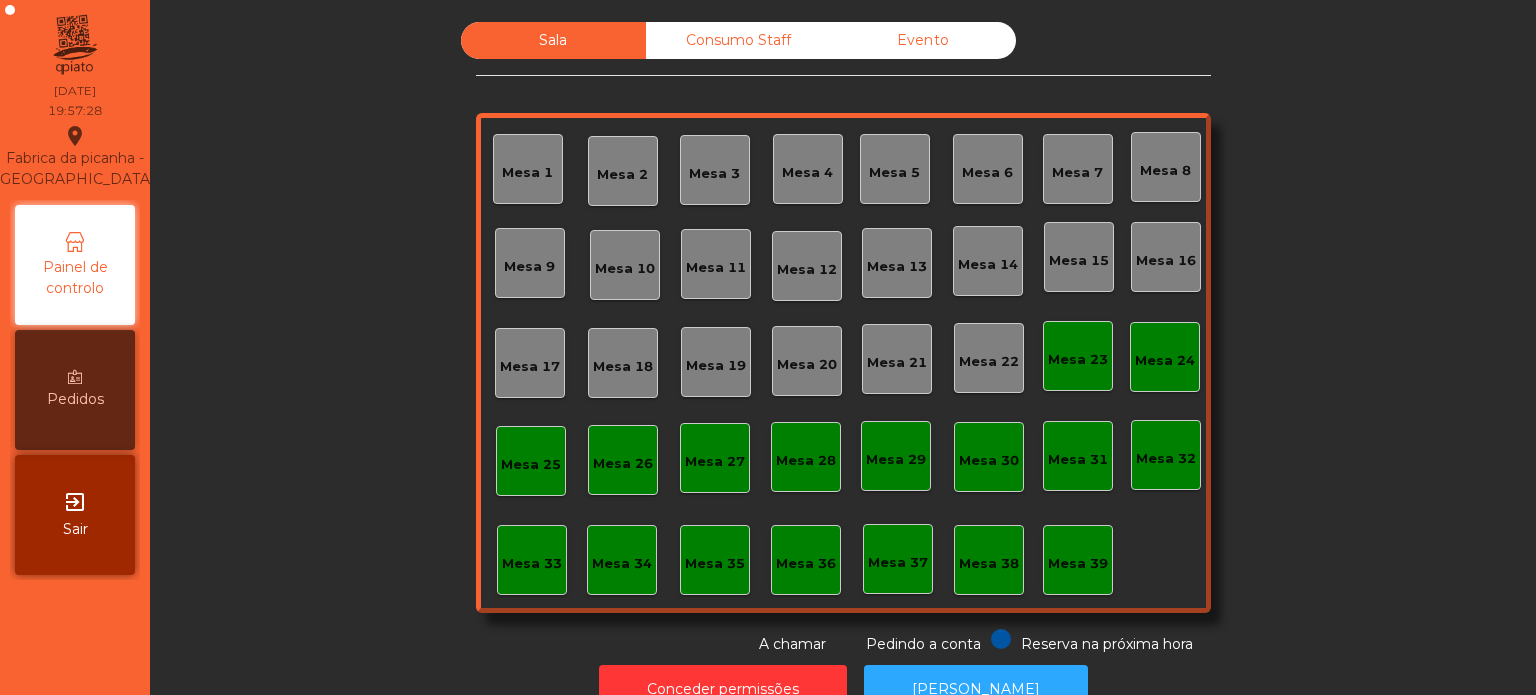 scroll, scrollTop: 0, scrollLeft: 0, axis: both 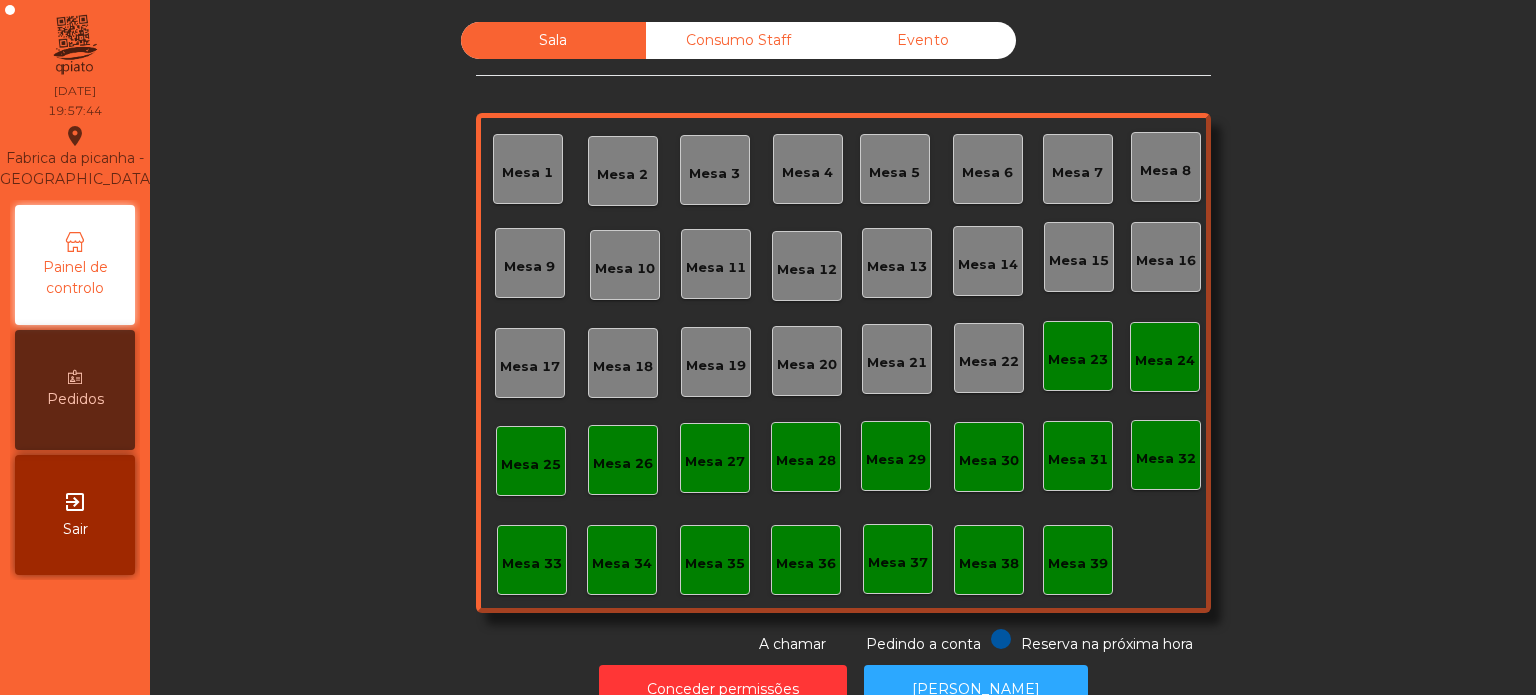 click on "Mesa 23" 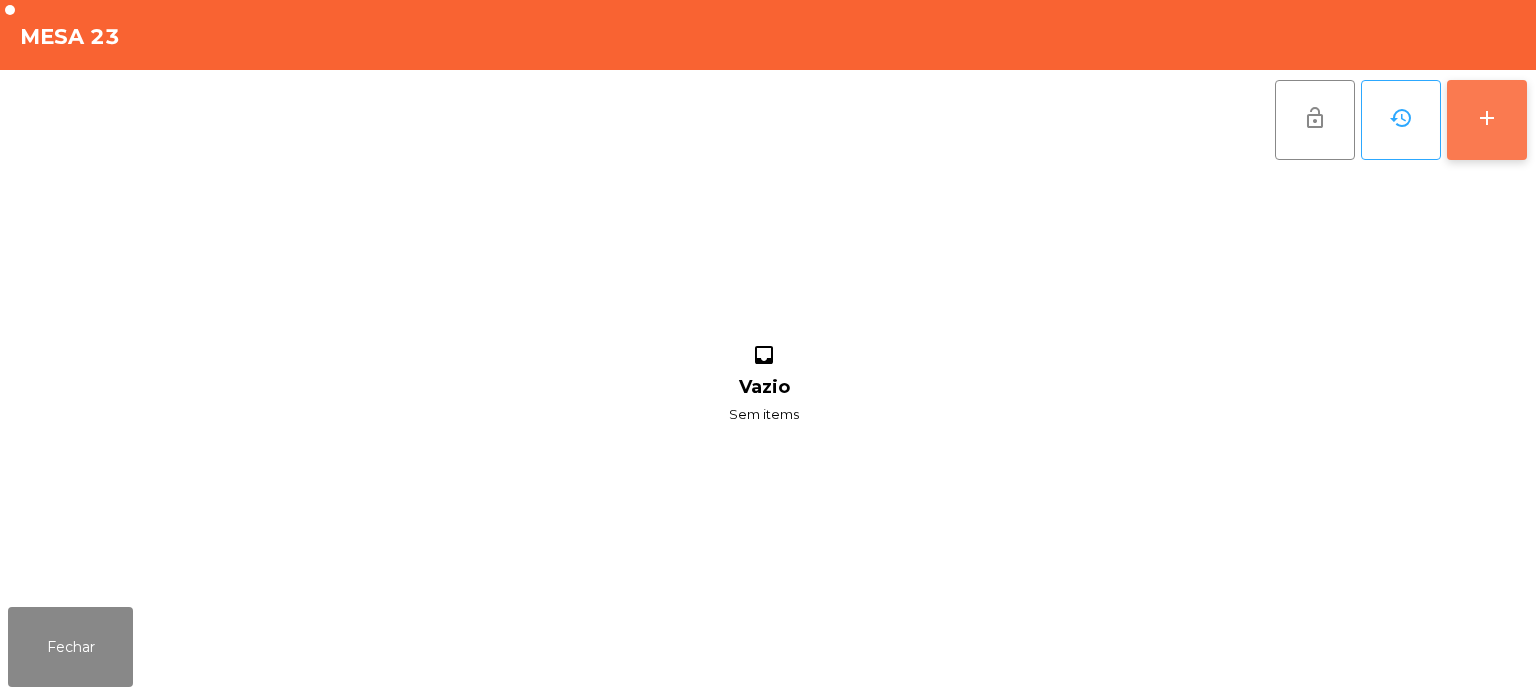 click on "add" 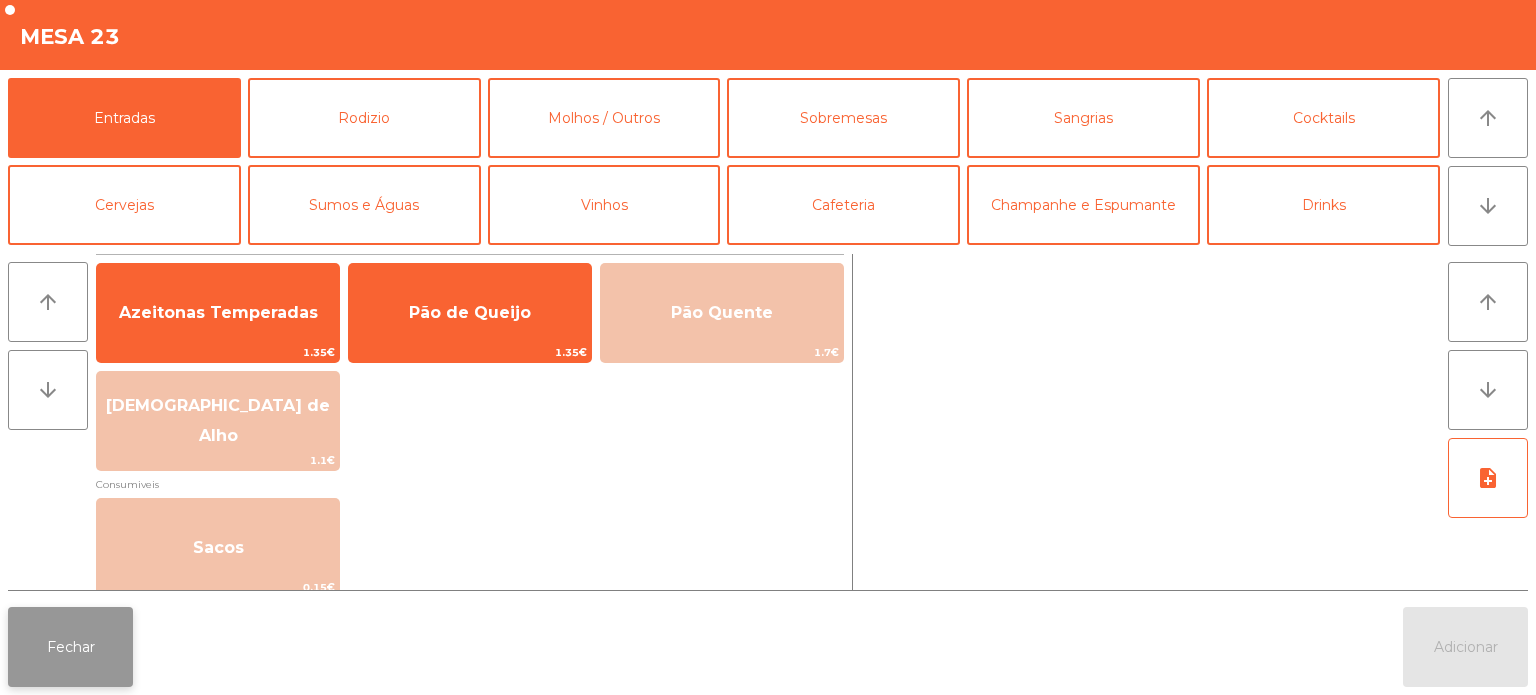 click on "Fechar" 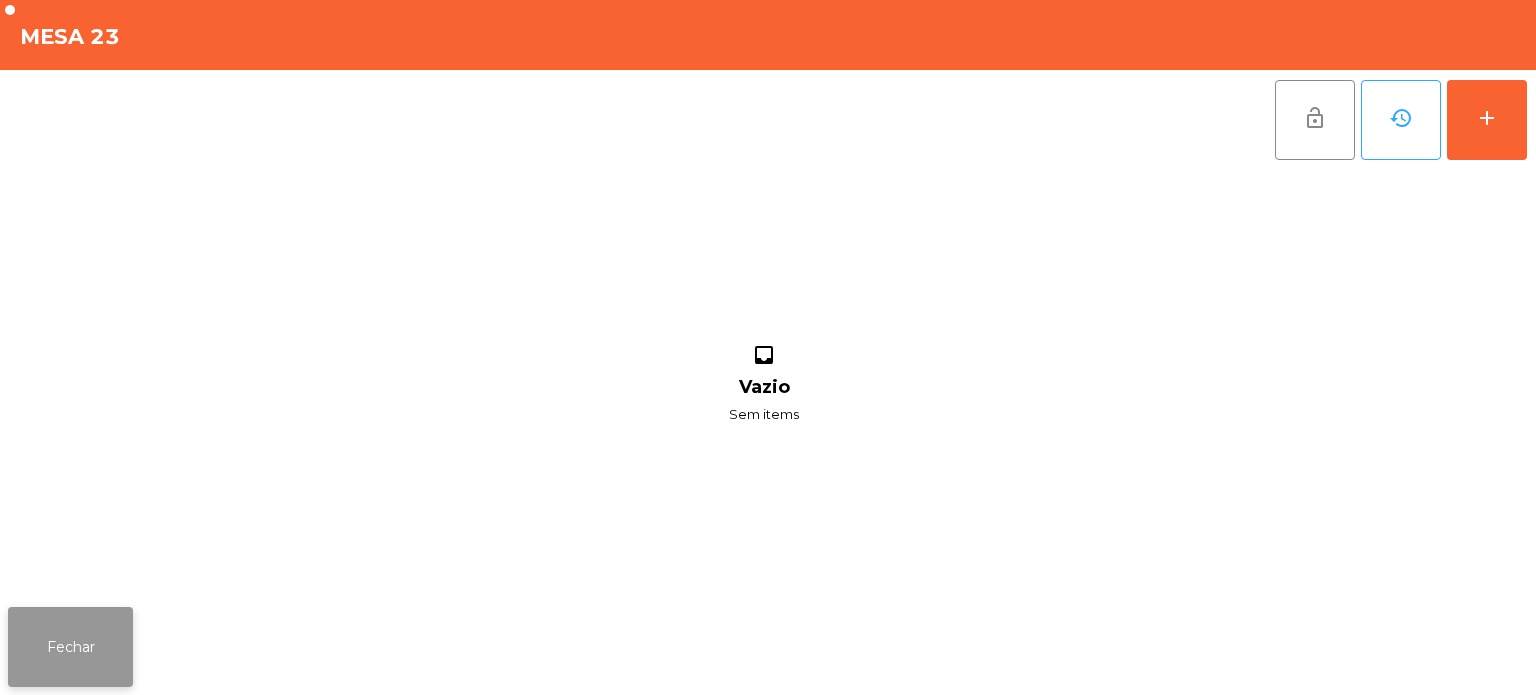 click on "Fechar" 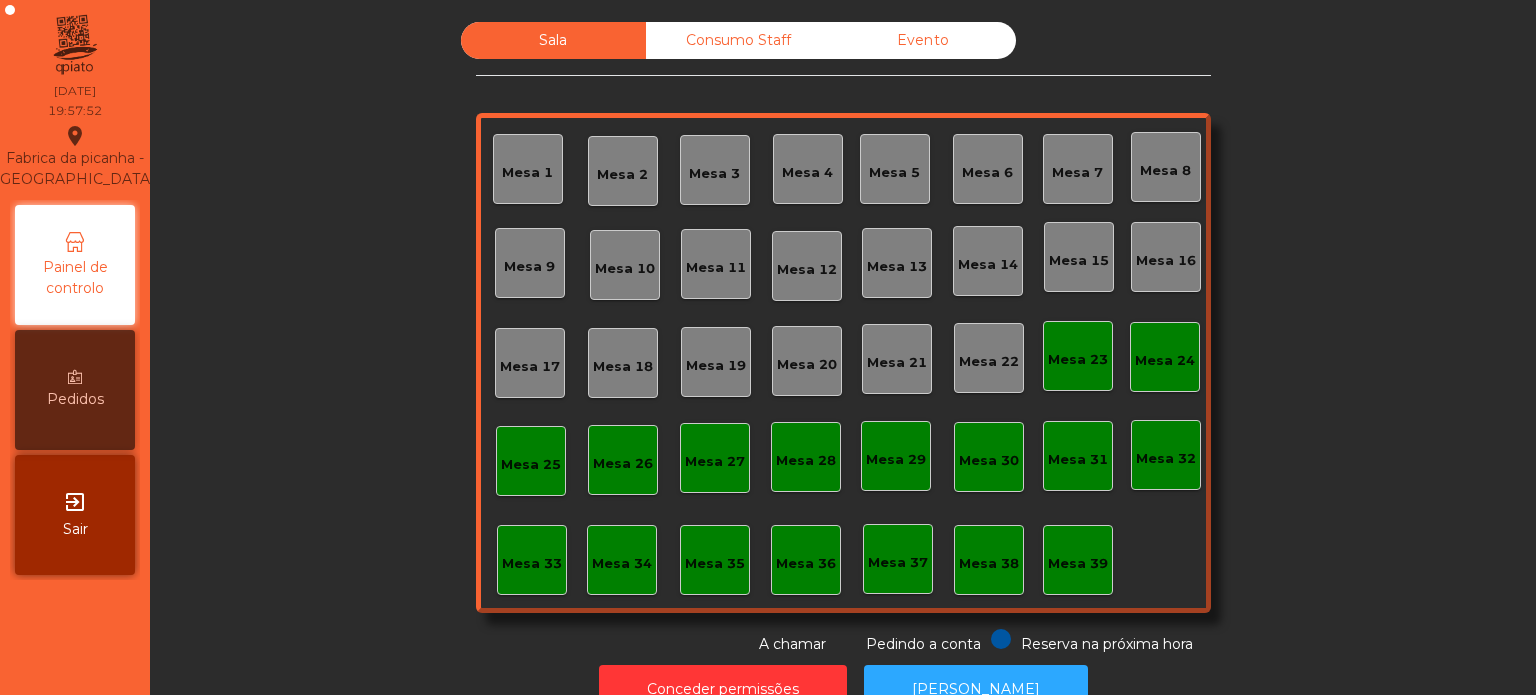 click on "Mesa 22" 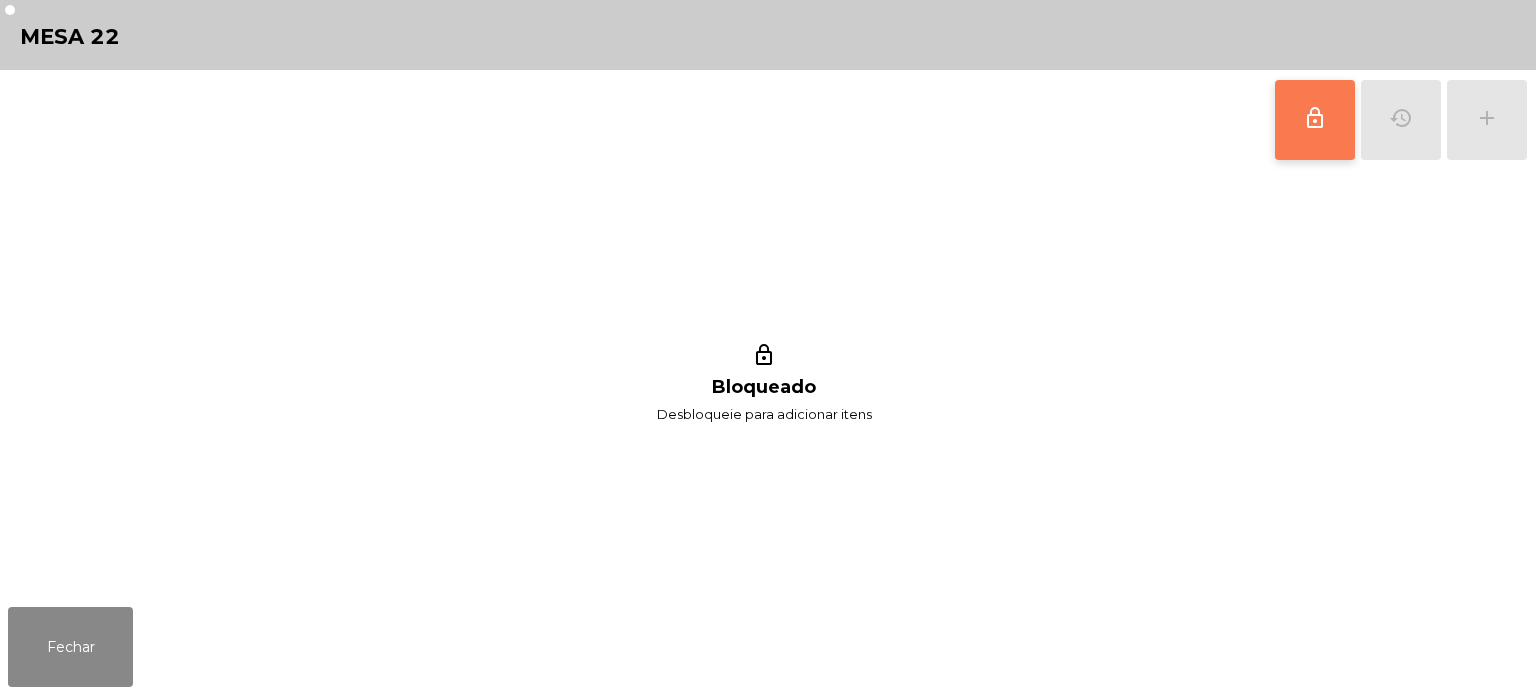 click on "lock_outline" 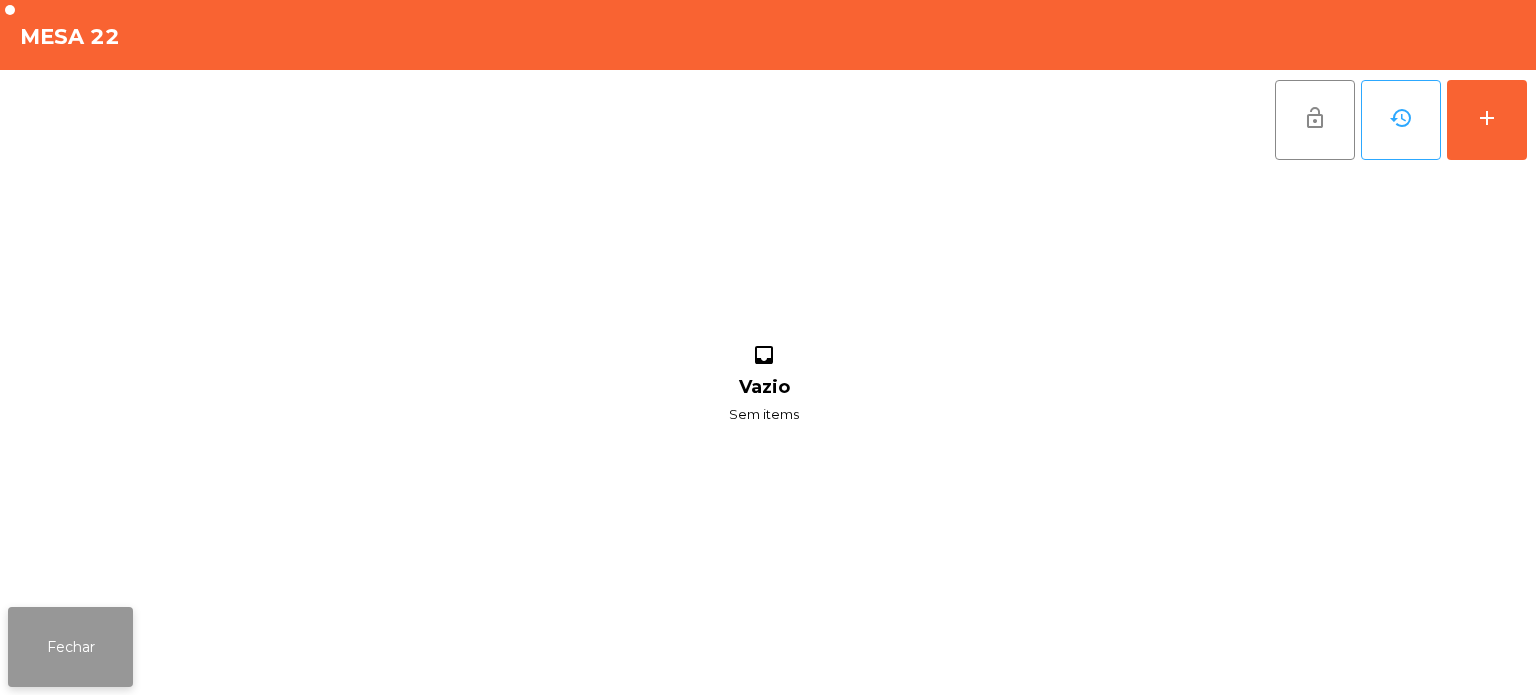 click on "Fechar" 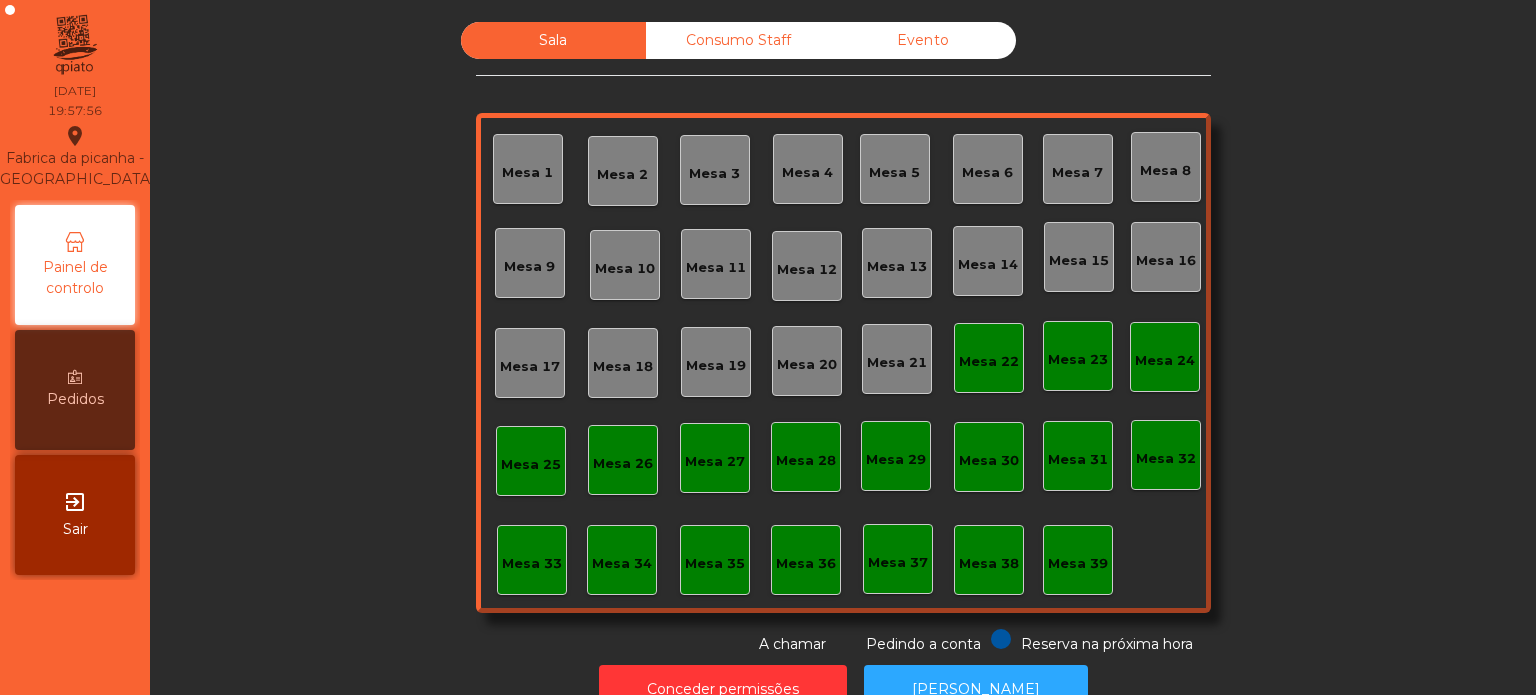 click on "Mesa 22" 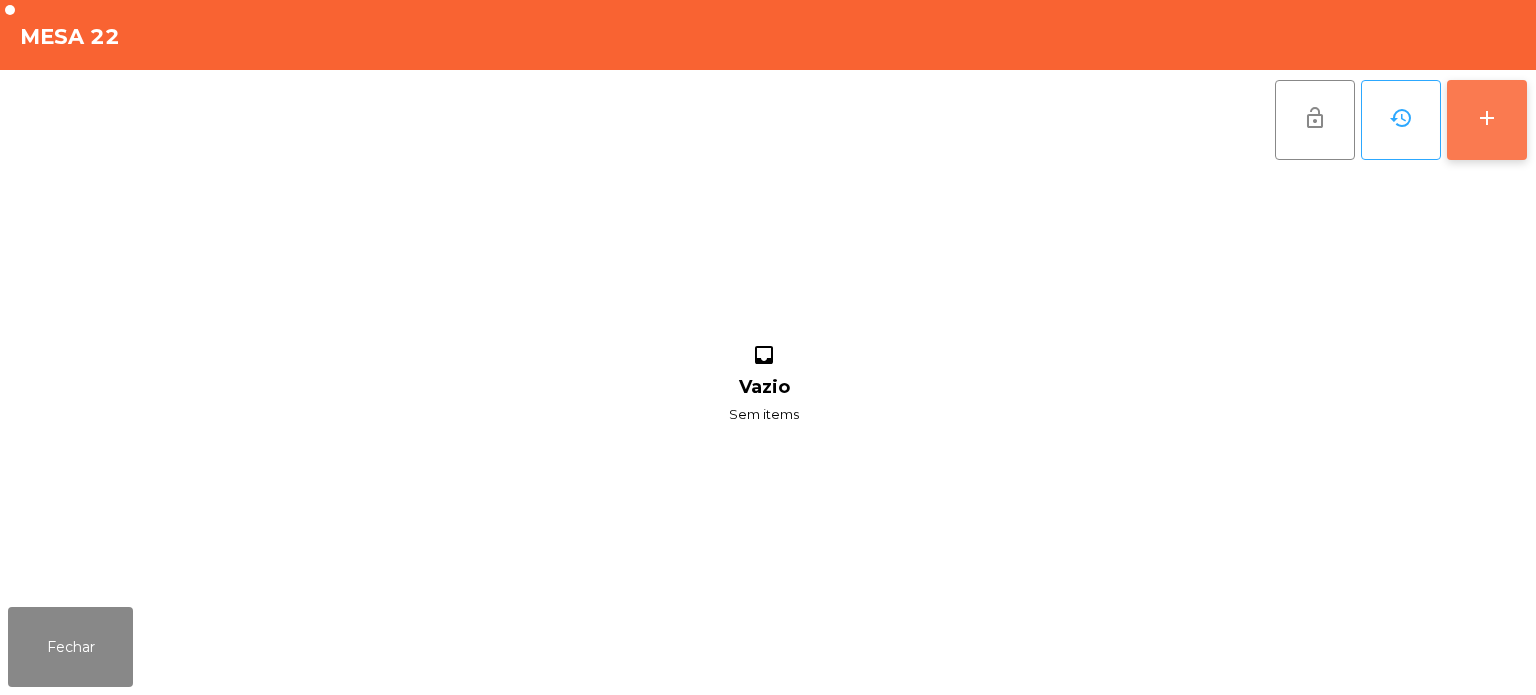click on "add" 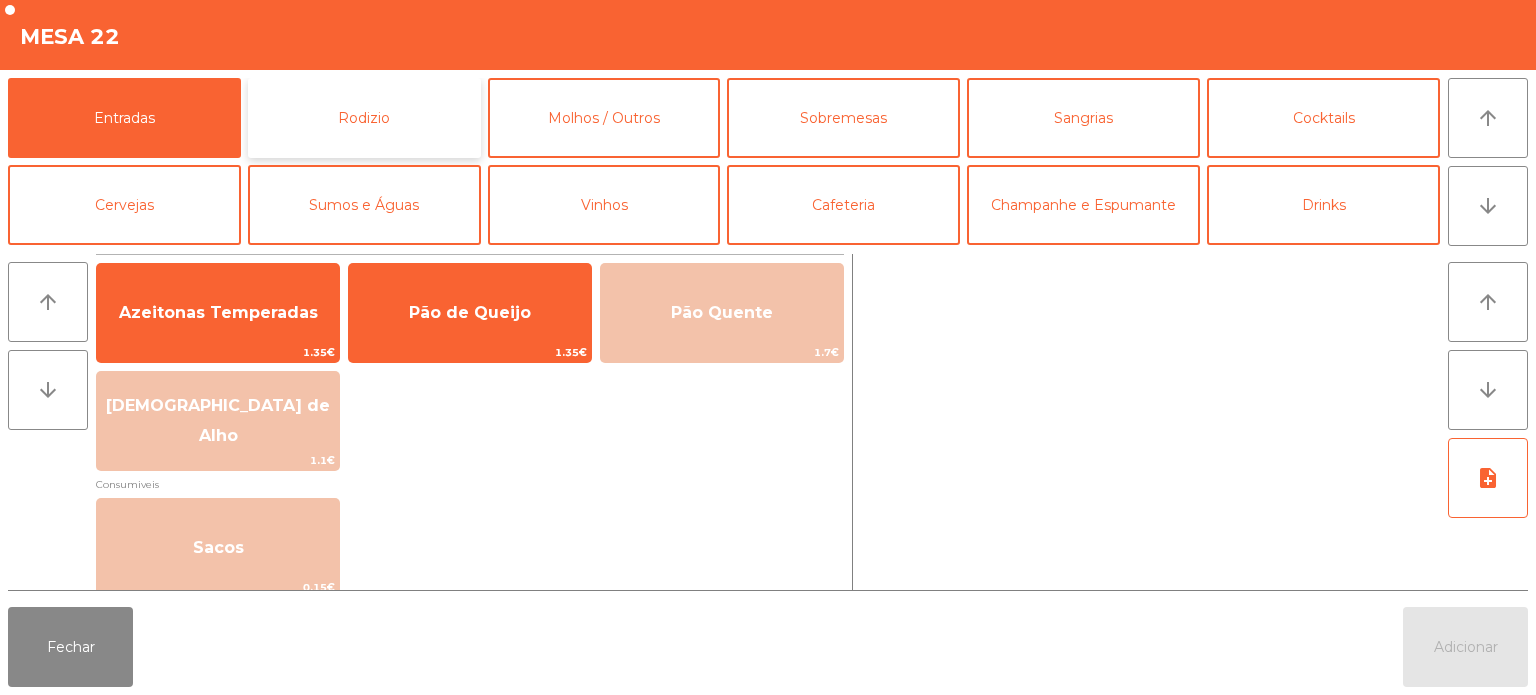 click on "Rodizio" 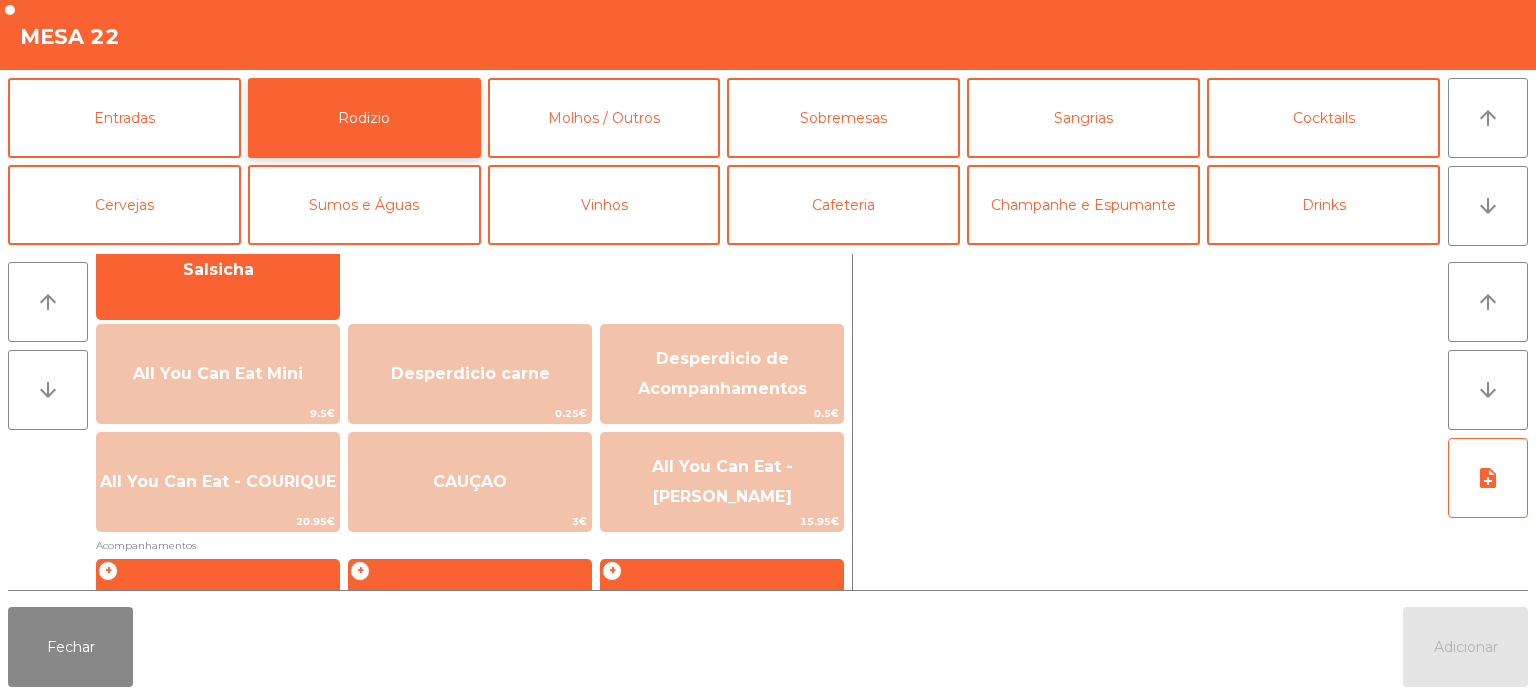 scroll, scrollTop: 188, scrollLeft: 0, axis: vertical 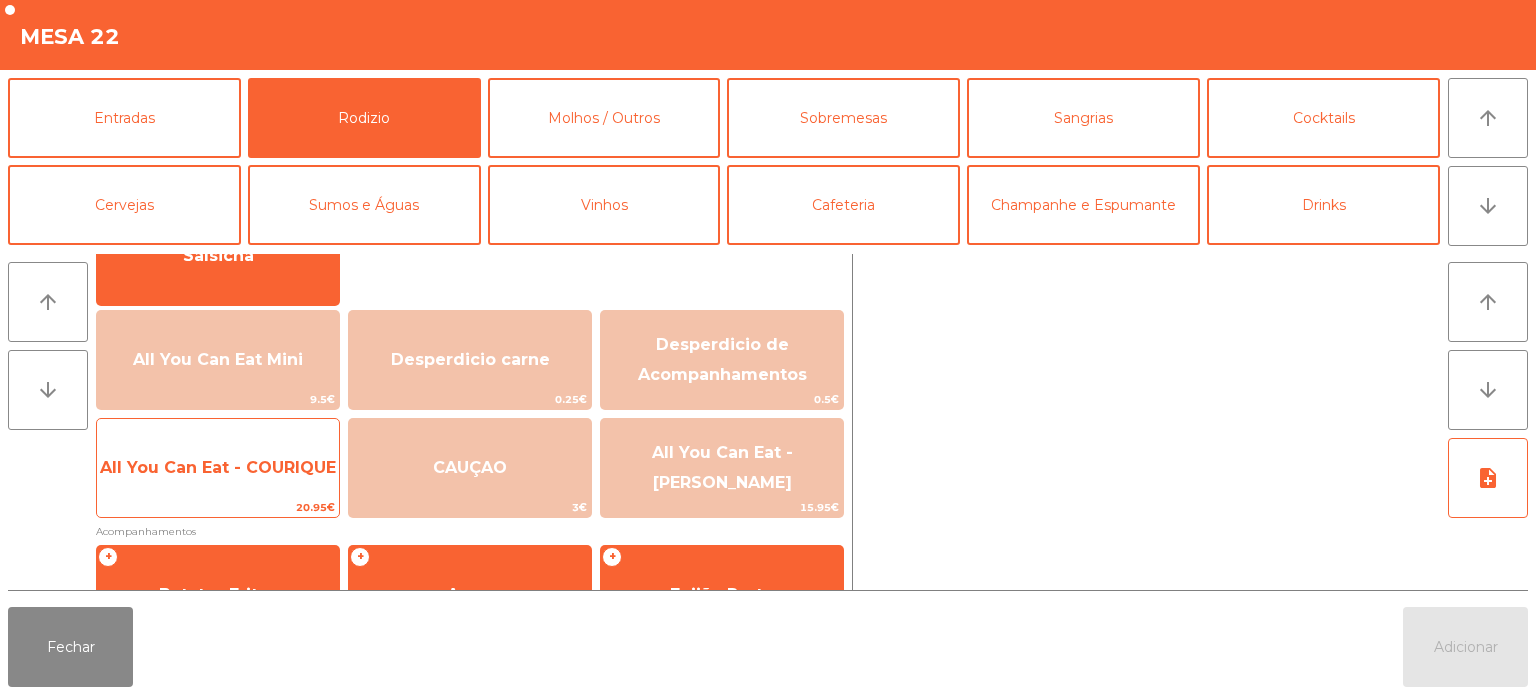 click on "All You Can Eat - COURIQUE" 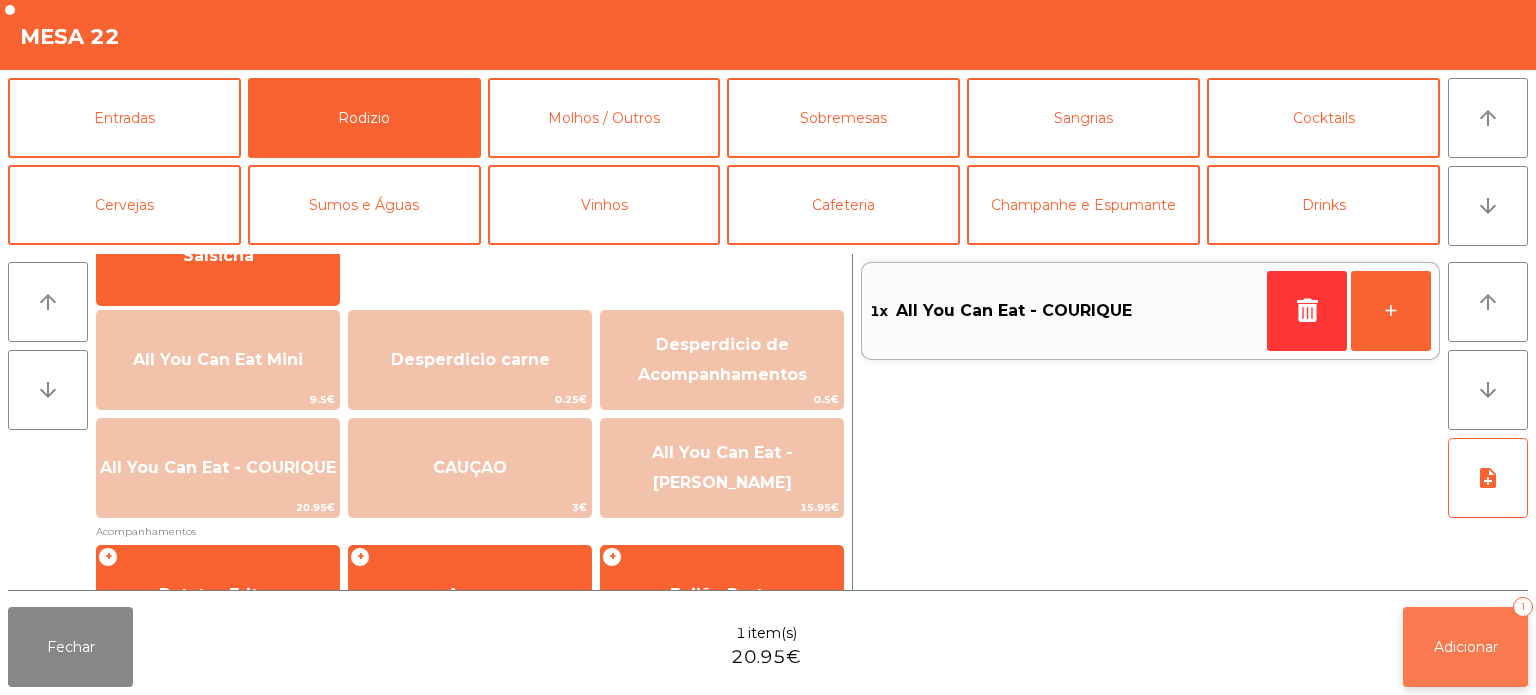 click on "Adicionar   1" 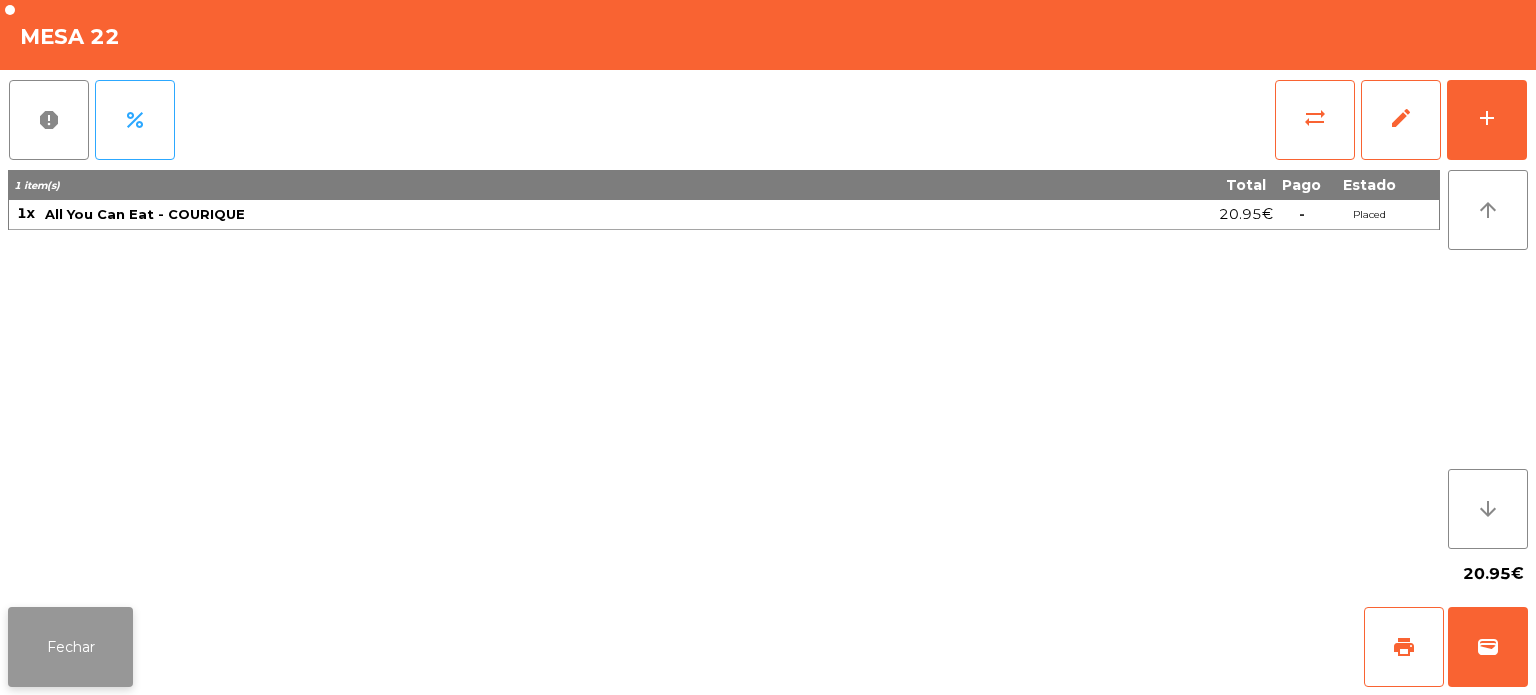 click on "Fechar" 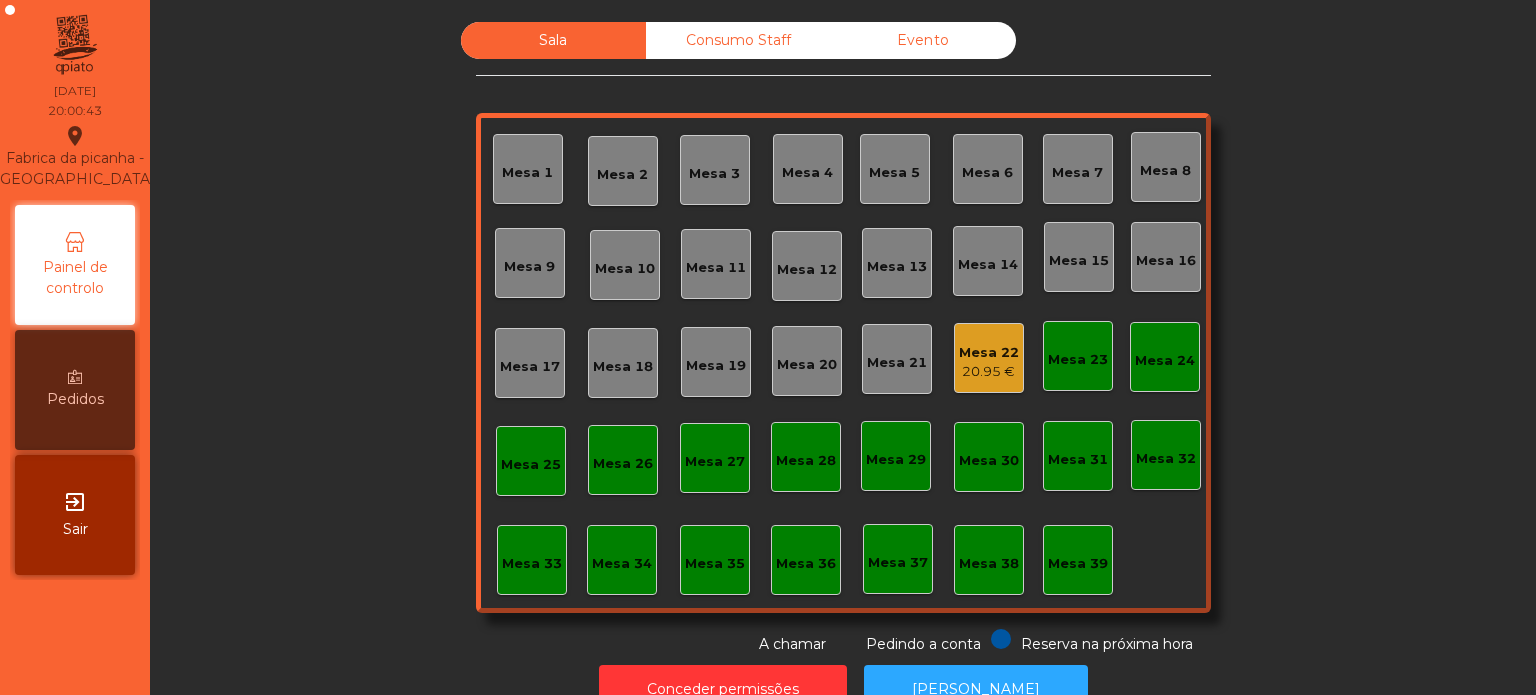 click on "Consumo Staff" 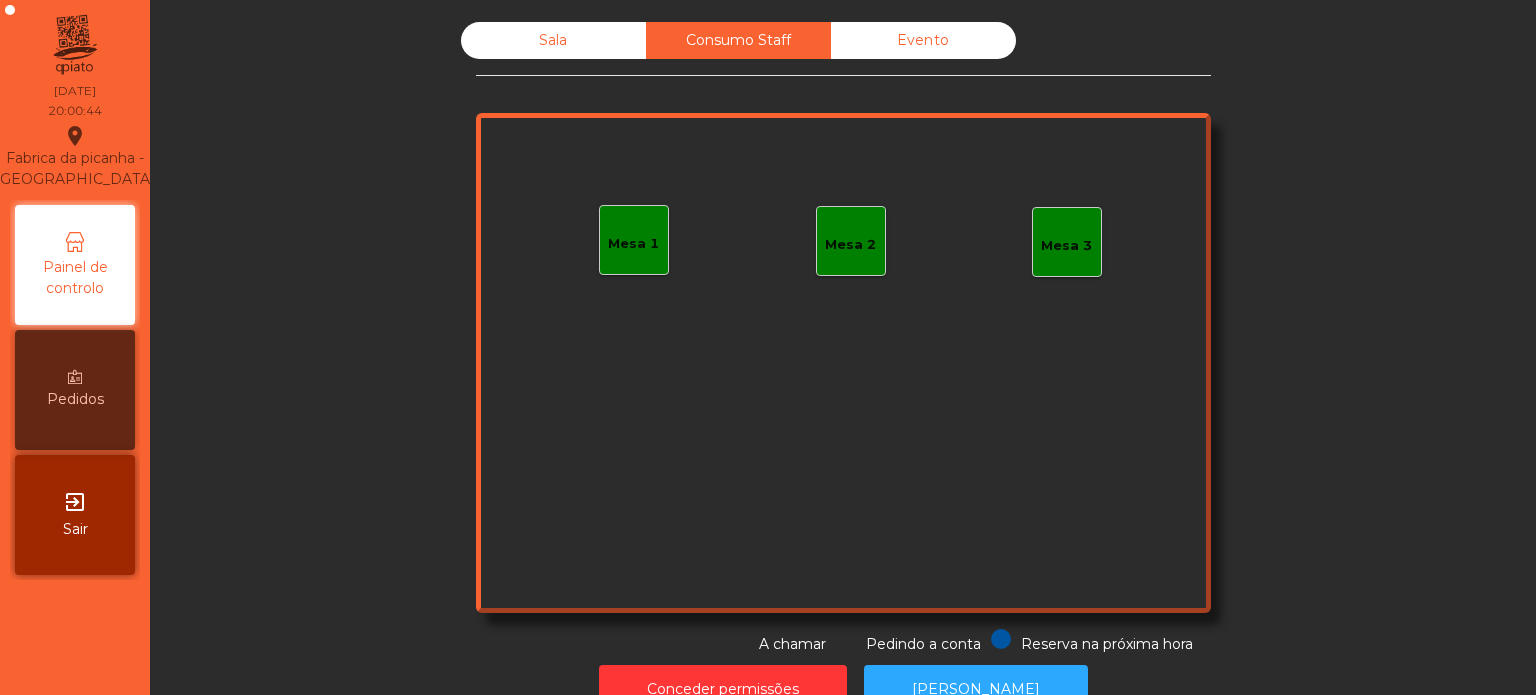 click on "Sala" 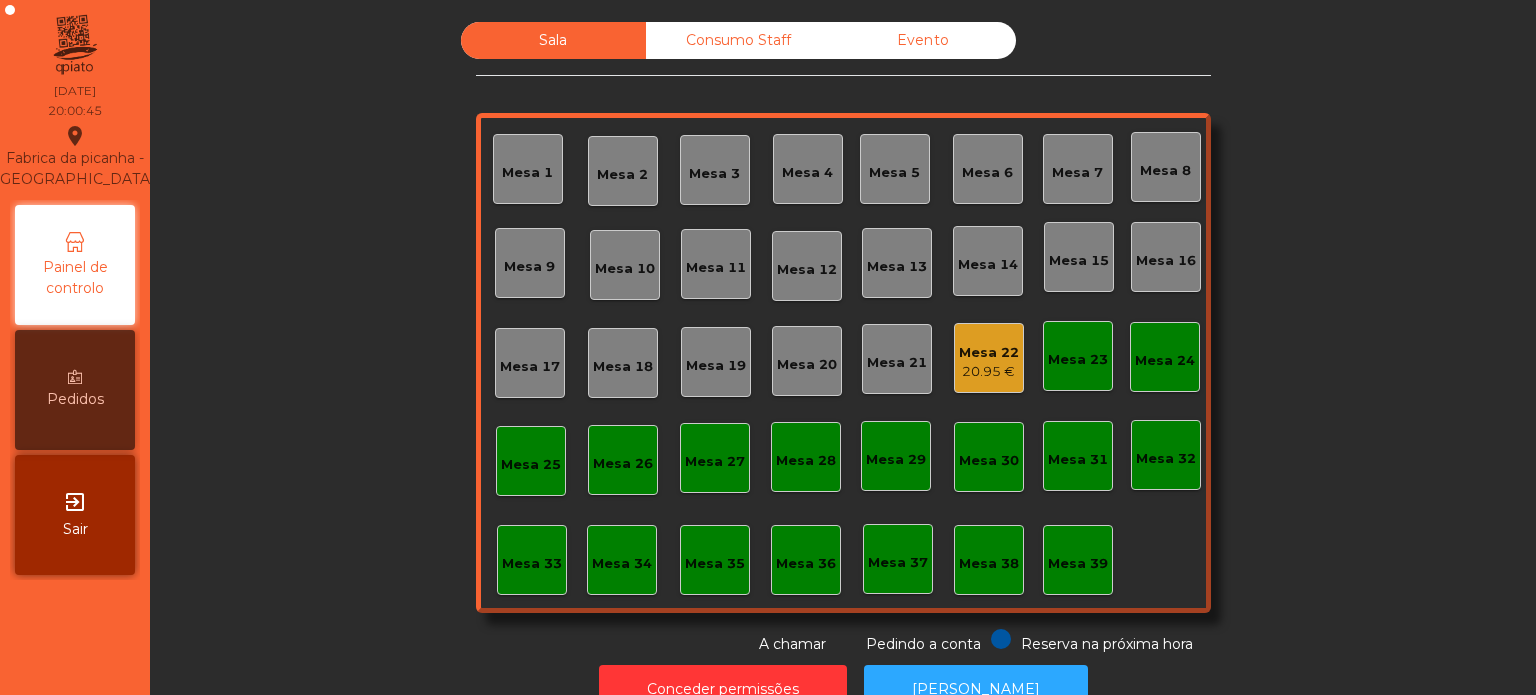 click on "20.95 €" 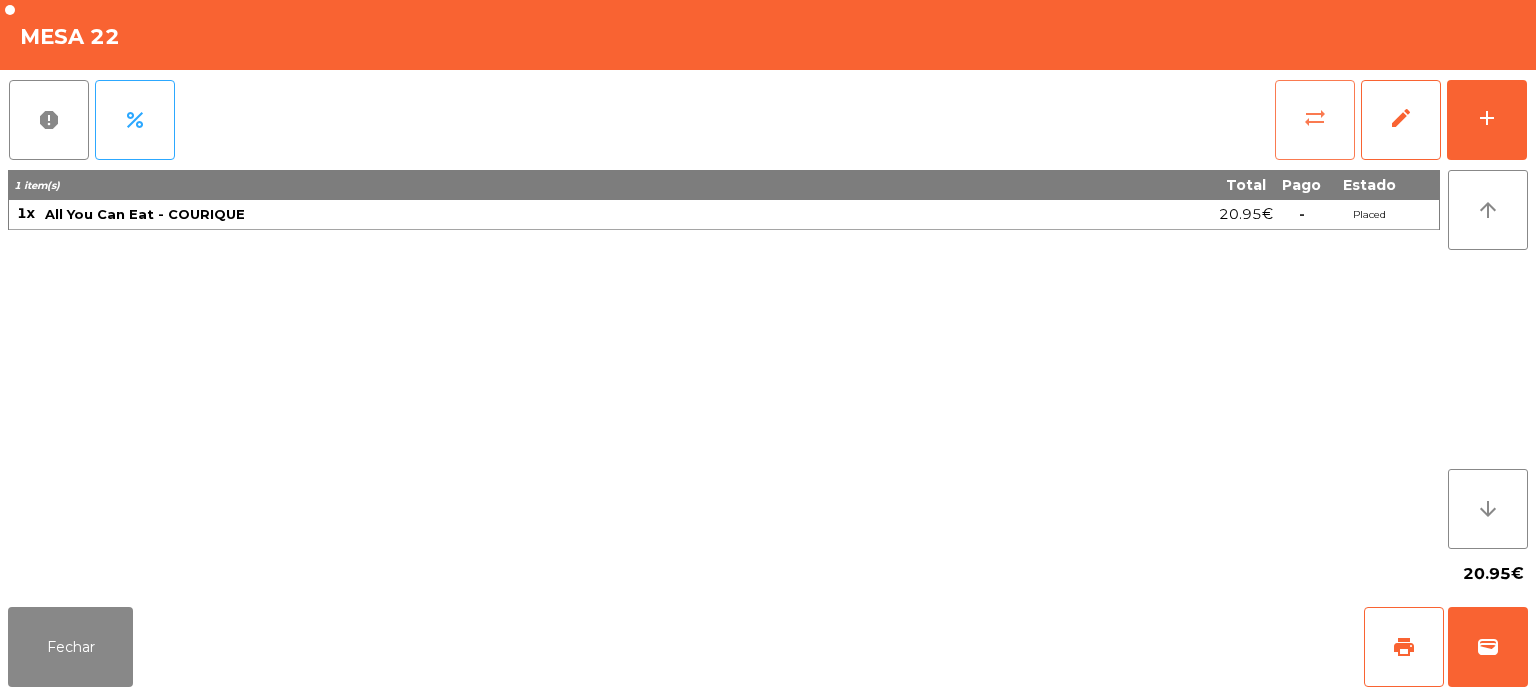 click on "sync_alt" 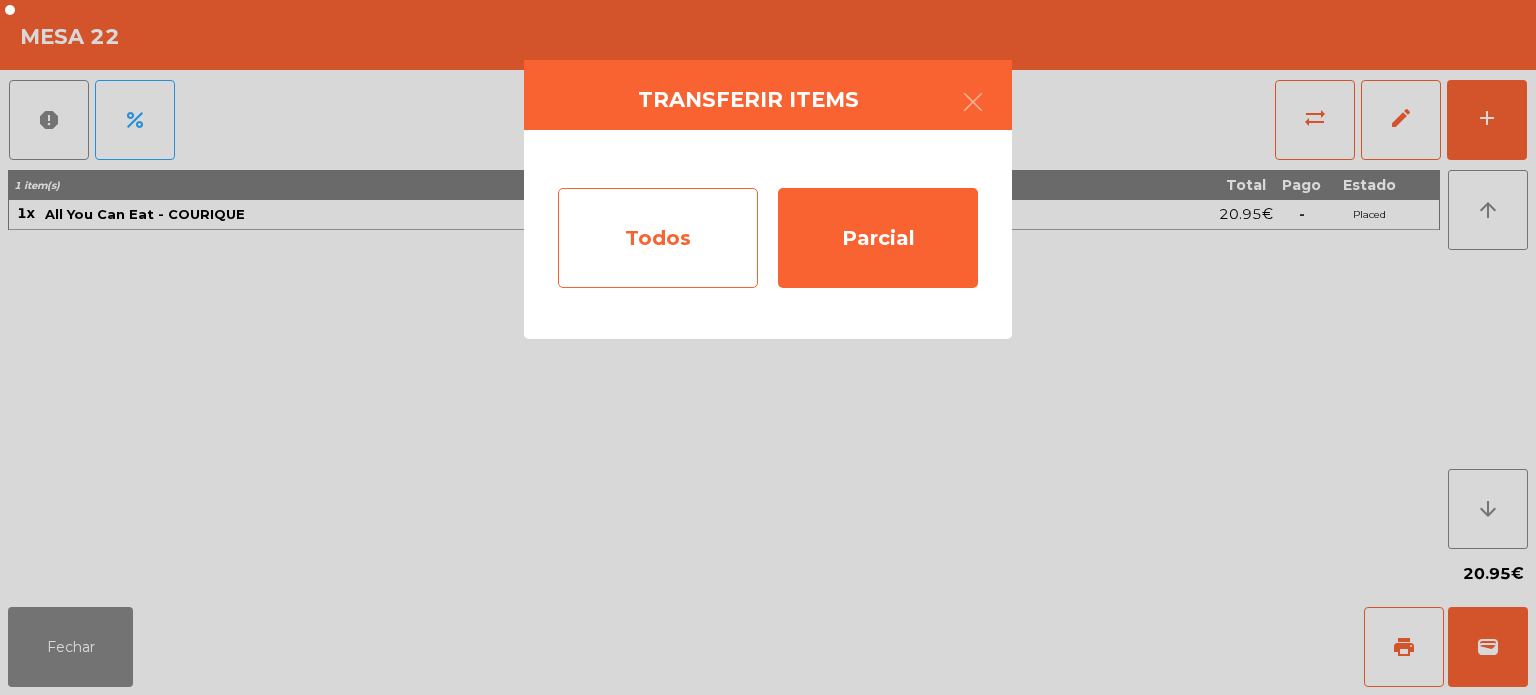 click on "Todos" 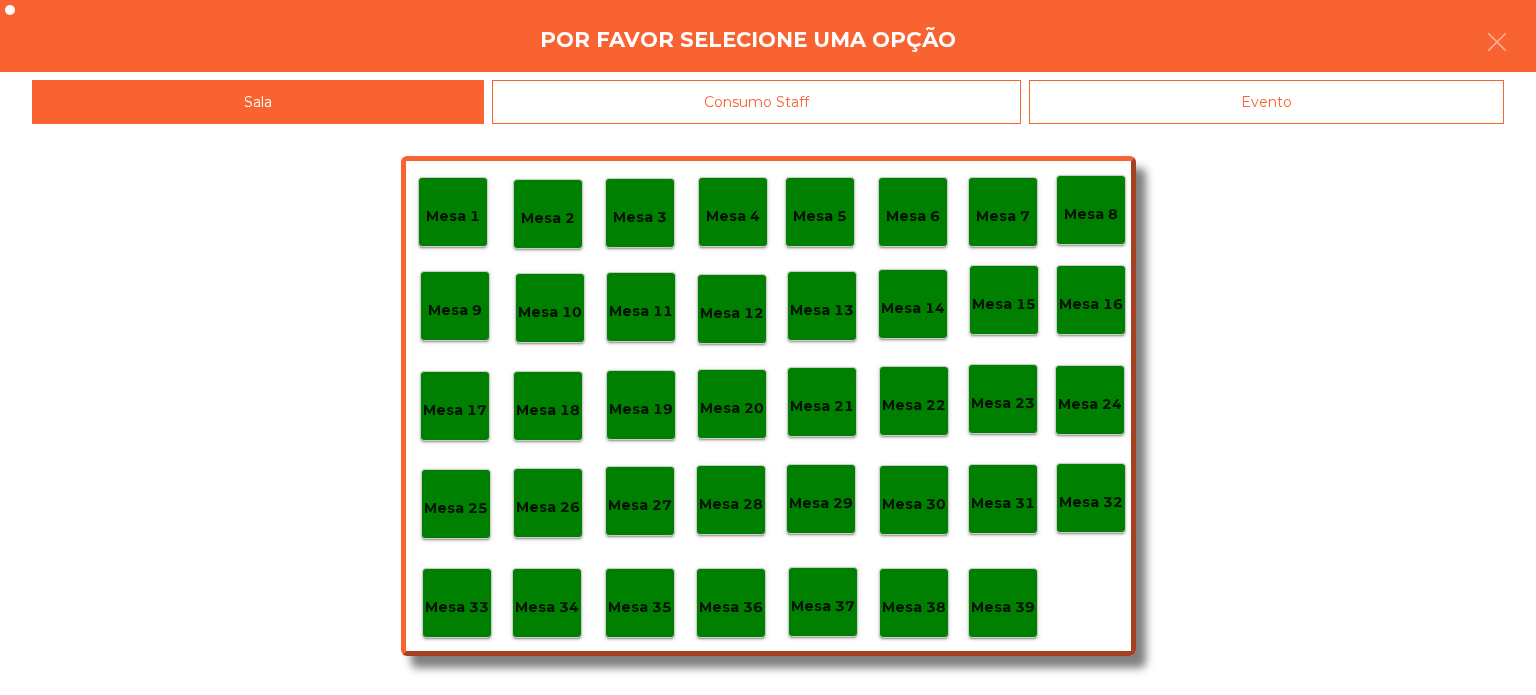 click on "Mesa 37" 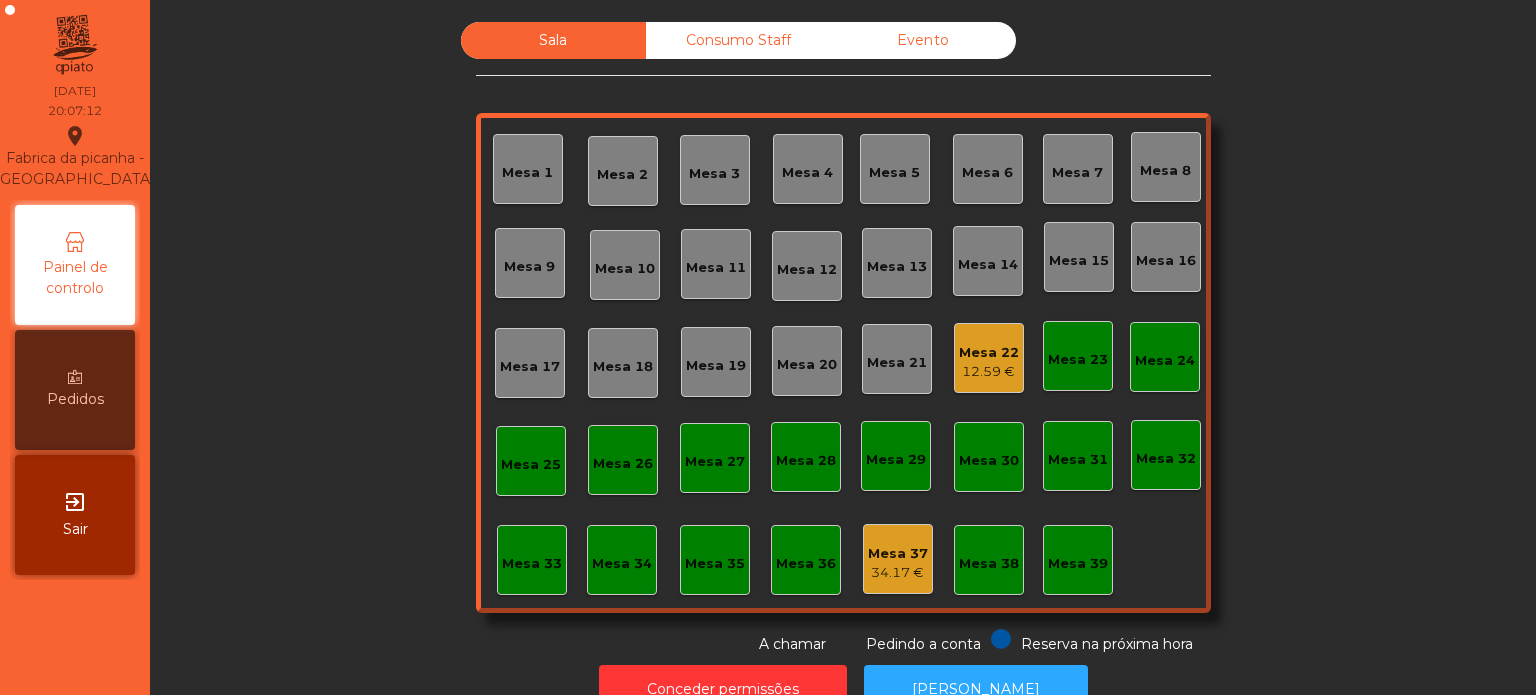 click on "Mesa 13" 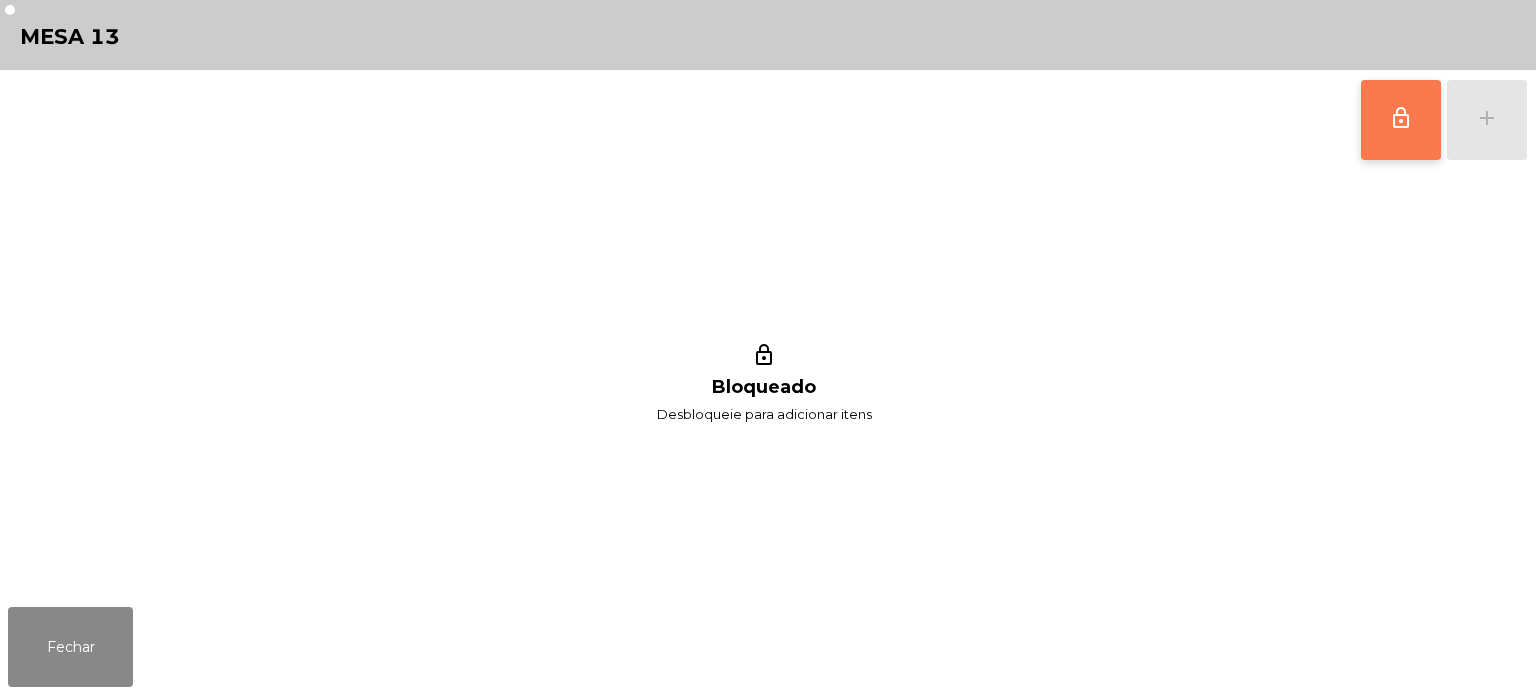 click on "lock_outline" 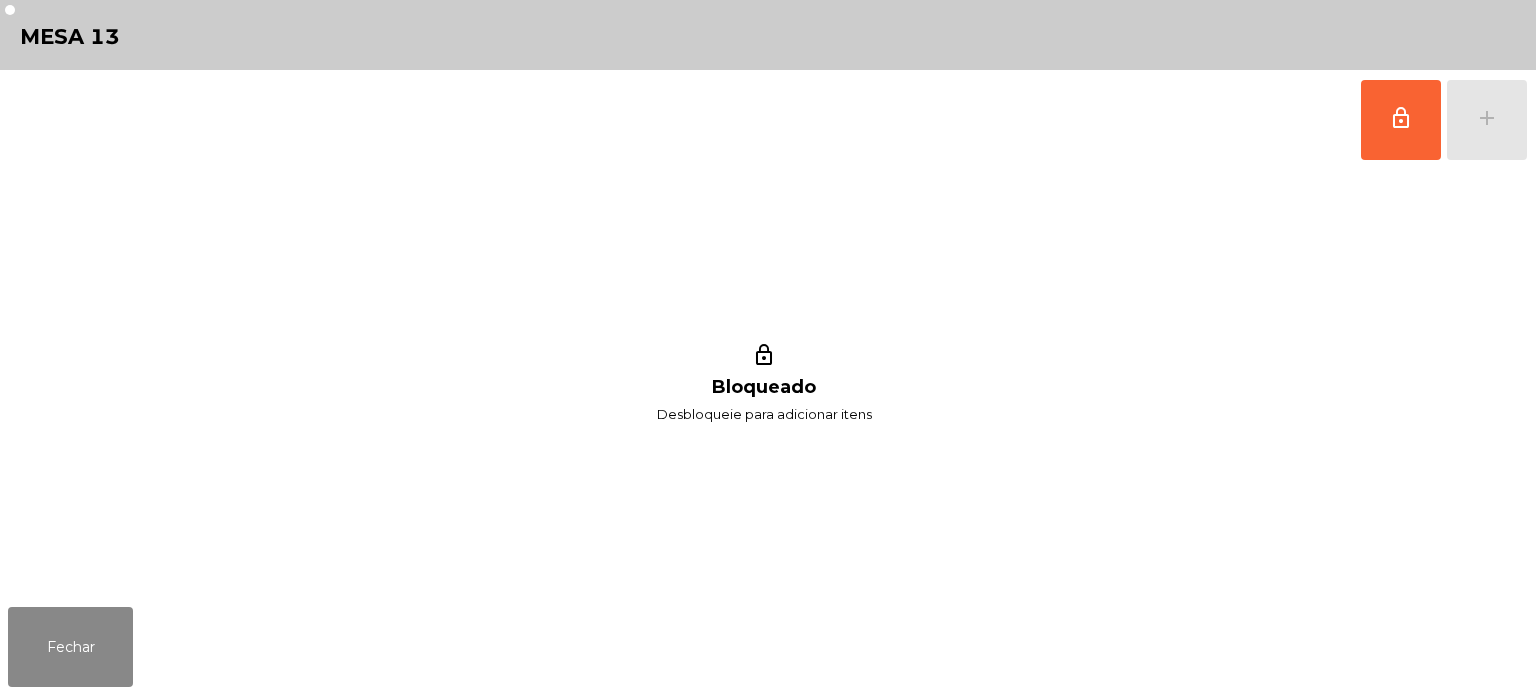 click on "lock_outline   add" 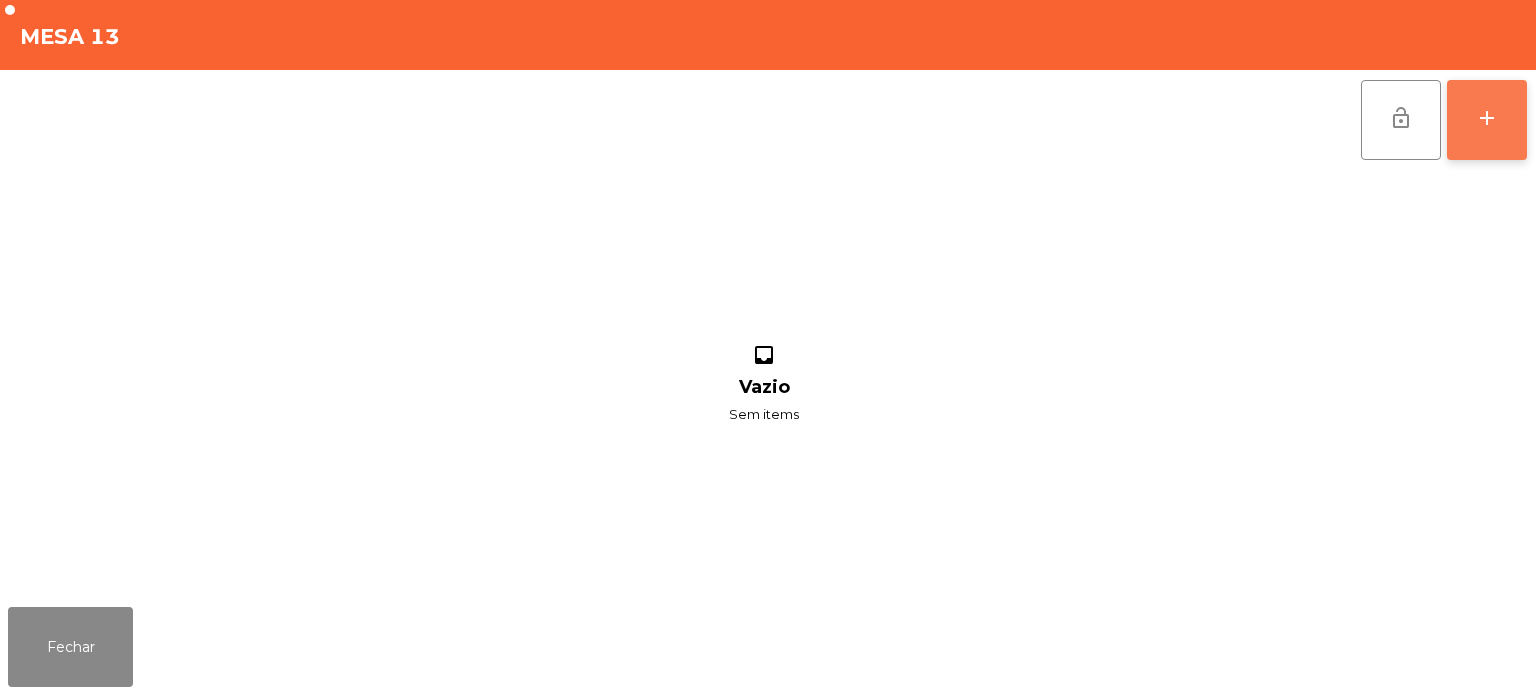 click on "add" 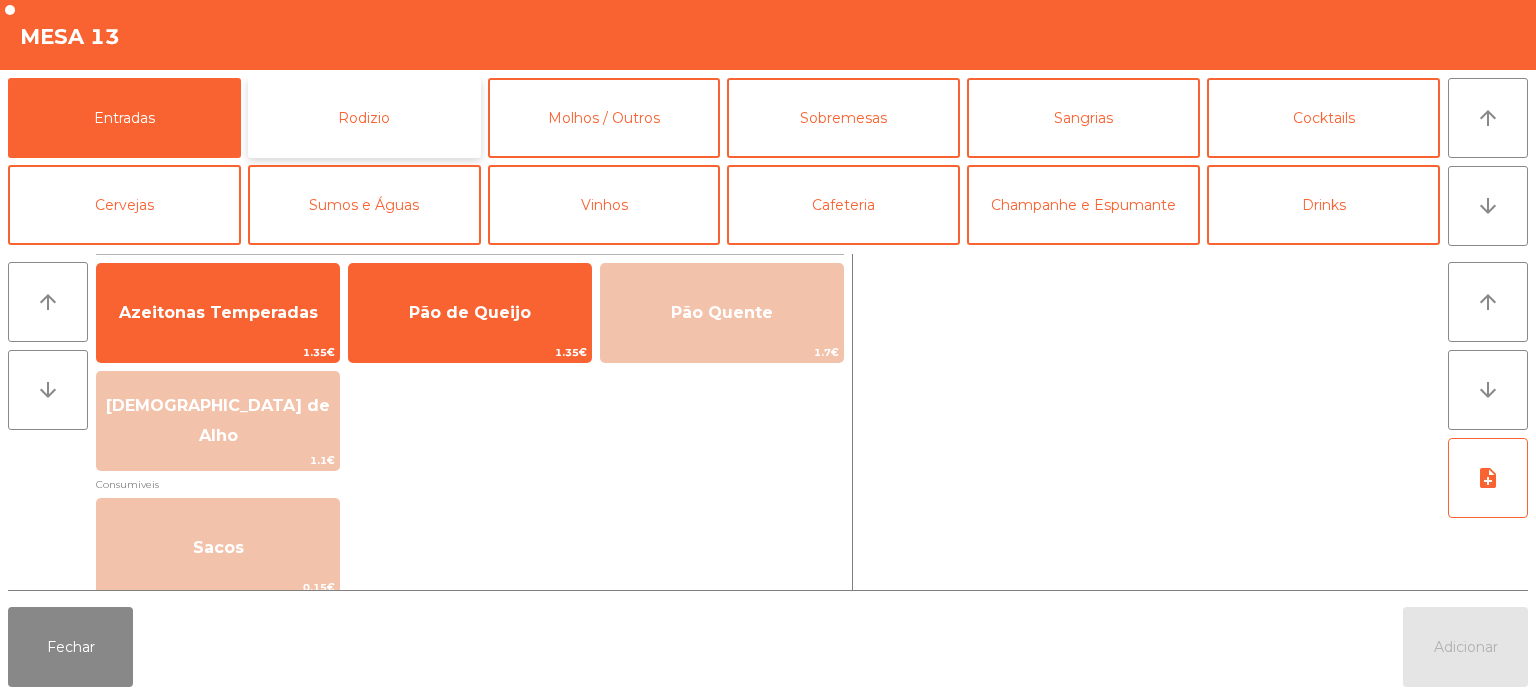 click on "Rodizio" 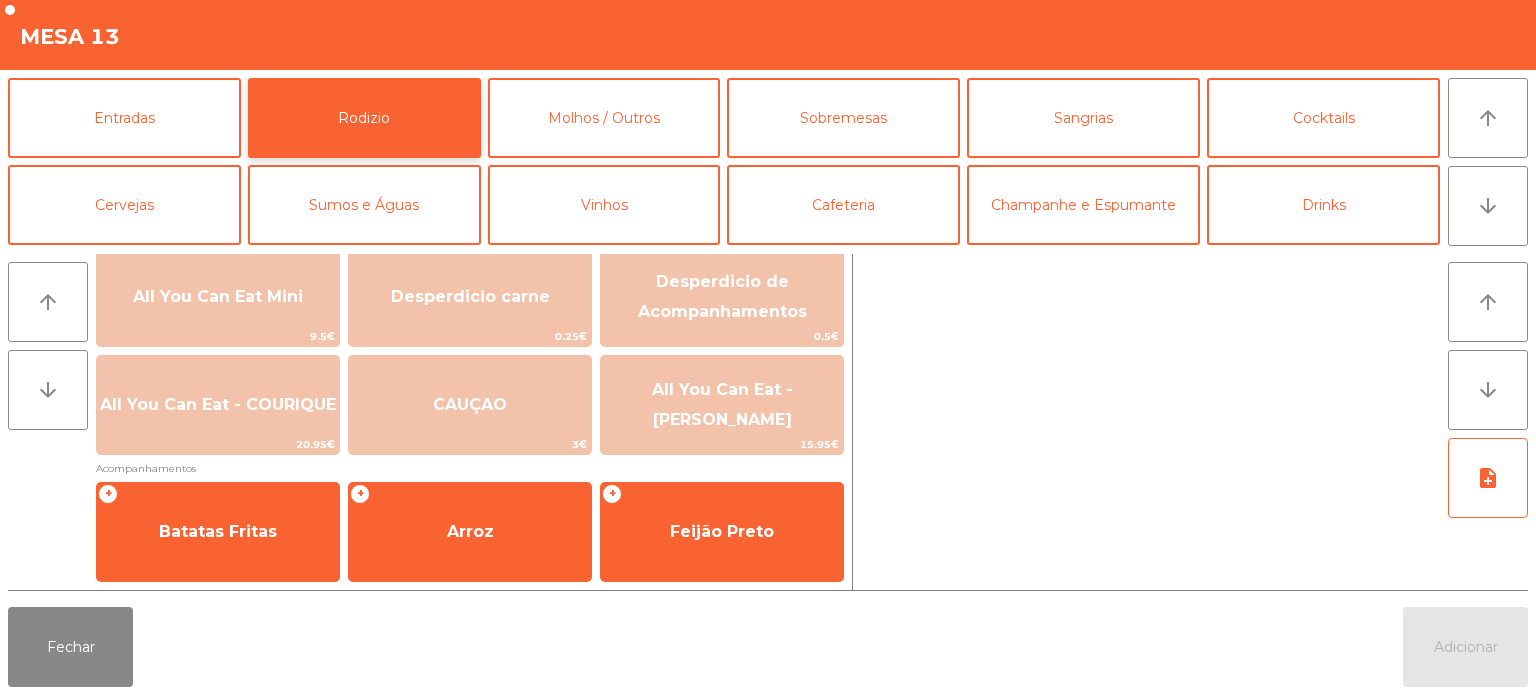 scroll, scrollTop: 252, scrollLeft: 0, axis: vertical 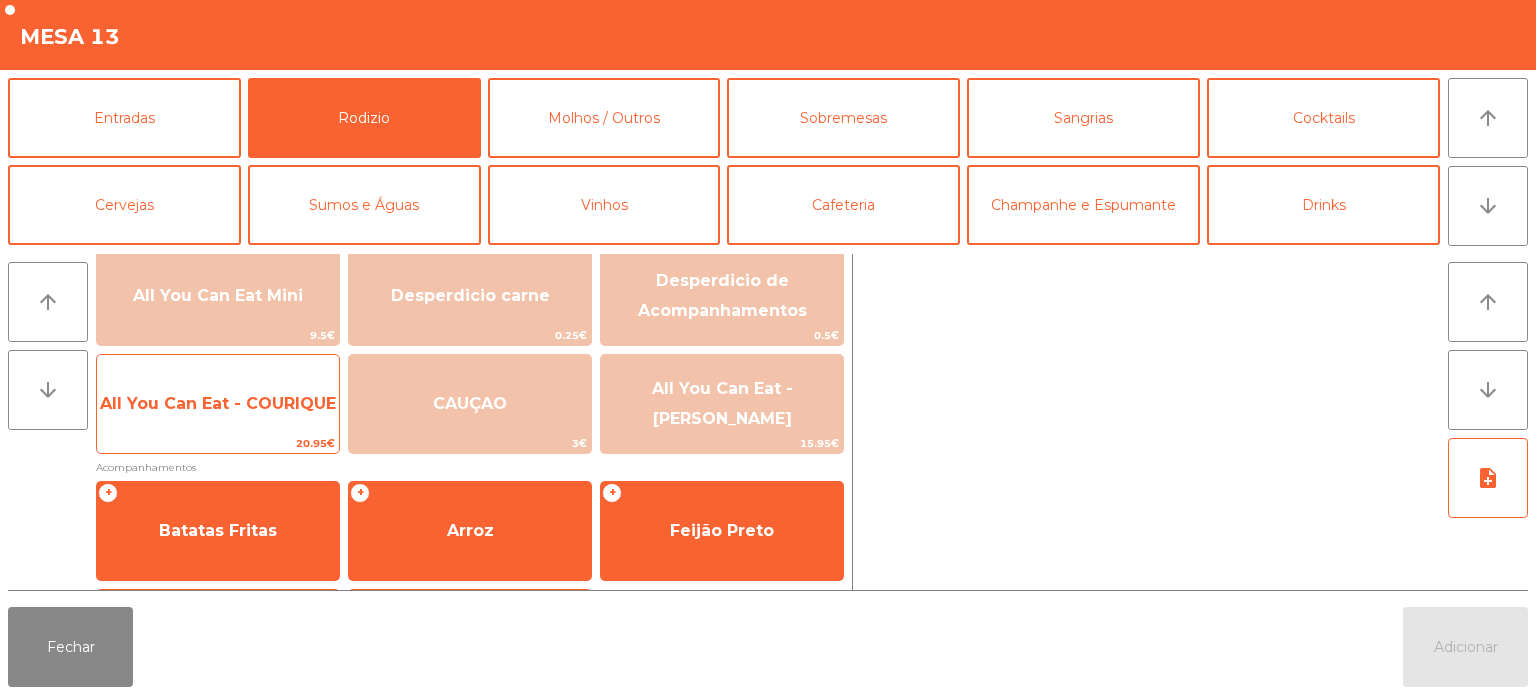 click on "All You Can Eat - COURIQUE" 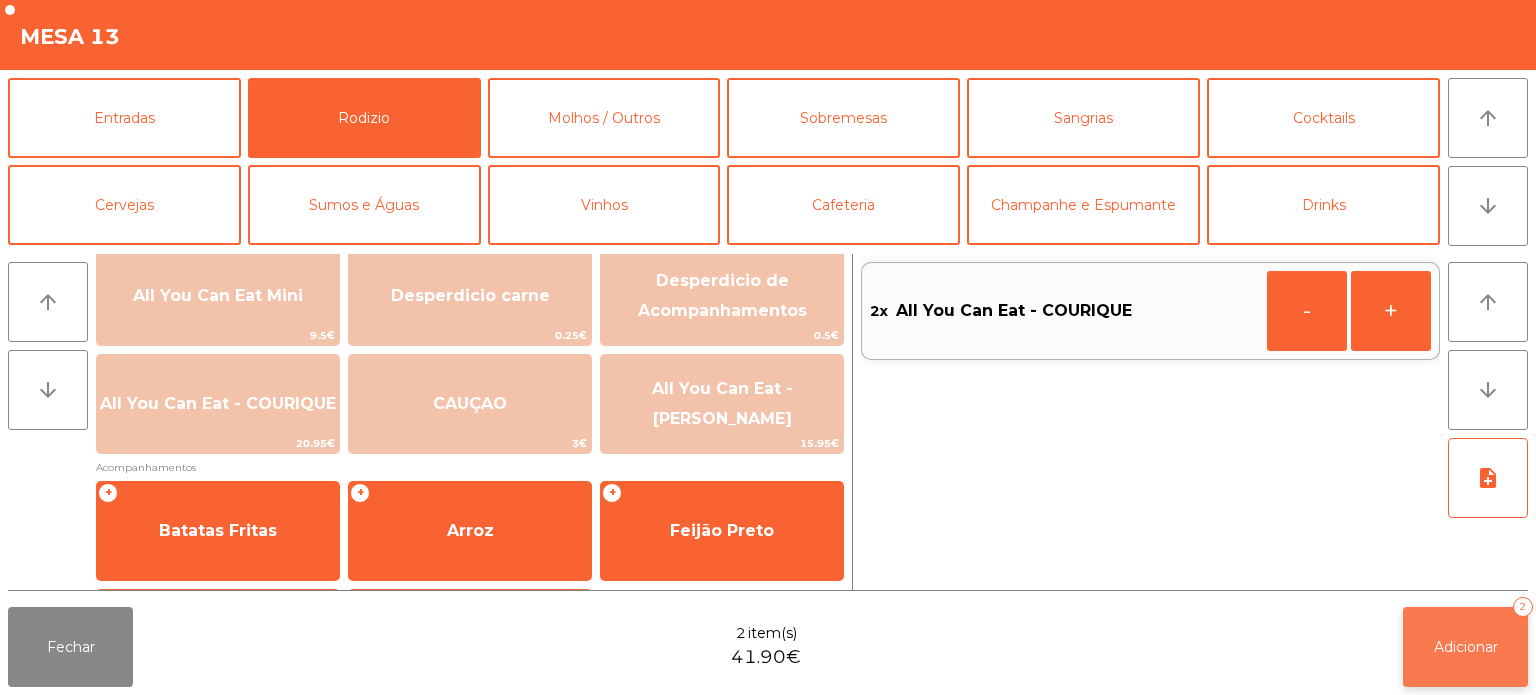 click on "Adicionar   2" 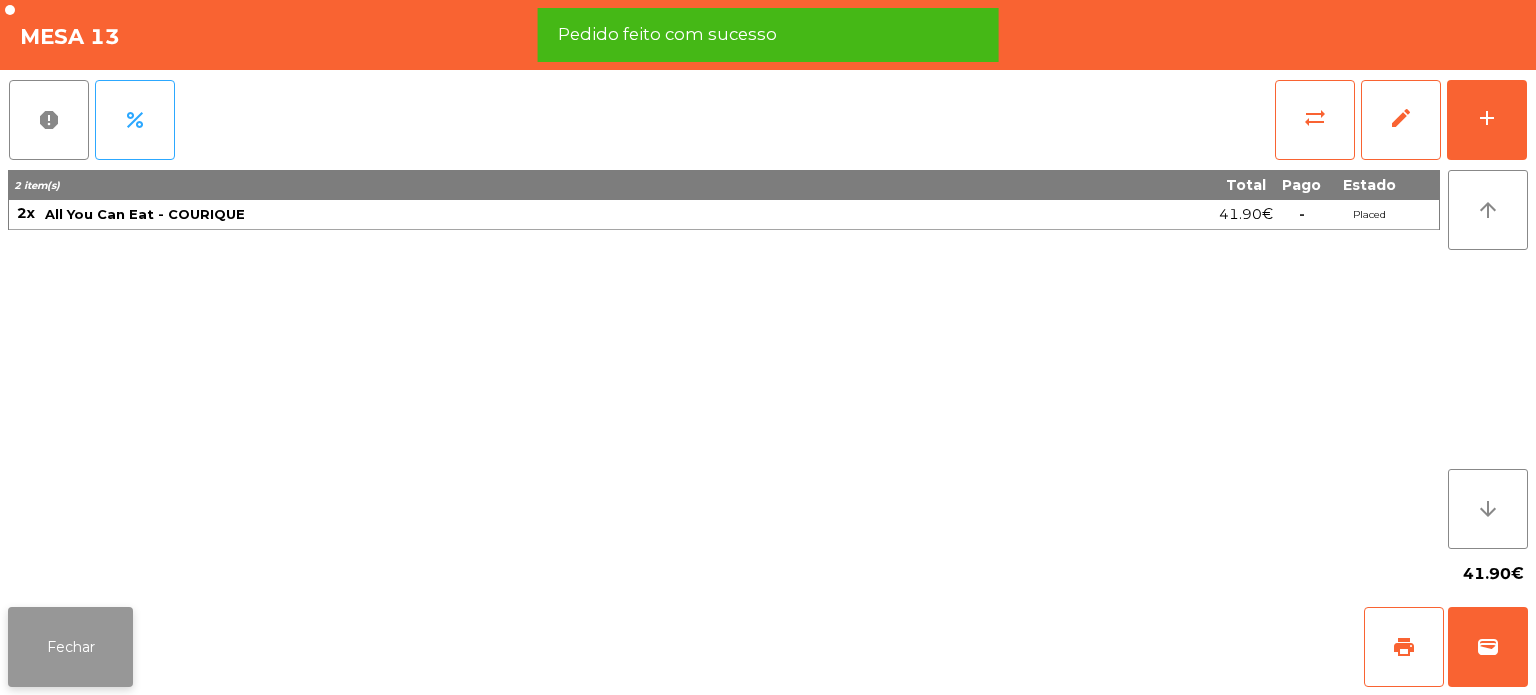 click on "Fechar" 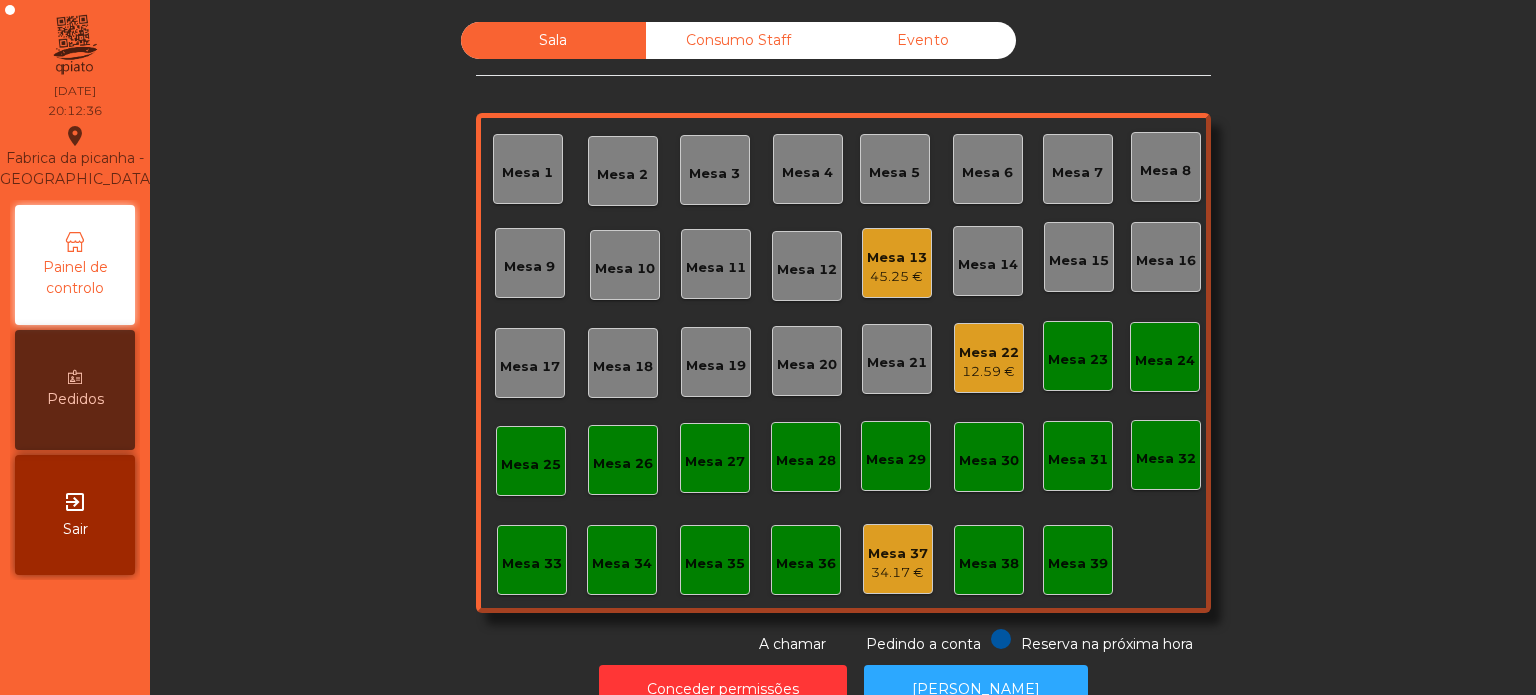 click on "Sala   Consumo Staff   Evento   Mesa 1   [GEOGRAPHIC_DATA] 3   Mesa 4   [GEOGRAPHIC_DATA] 6   Mesa 7   [GEOGRAPHIC_DATA] 8   [GEOGRAPHIC_DATA] 9   [GEOGRAPHIC_DATA] 10   Mesa 11   [GEOGRAPHIC_DATA] 13   45.25 €   [GEOGRAPHIC_DATA] 14   Mesa 15   [GEOGRAPHIC_DATA] 17   [GEOGRAPHIC_DATA] 18   [GEOGRAPHIC_DATA] 20   [GEOGRAPHIC_DATA] 21   [GEOGRAPHIC_DATA] 22   12.59 €   [GEOGRAPHIC_DATA] 24   [GEOGRAPHIC_DATA] 26   [GEOGRAPHIC_DATA] 27   [GEOGRAPHIC_DATA] 28   [GEOGRAPHIC_DATA] 30   [GEOGRAPHIC_DATA] 31   [GEOGRAPHIC_DATA] 32   [GEOGRAPHIC_DATA] 34   [GEOGRAPHIC_DATA] 37   34.17 €   Mesa 38   Mesa 39  Reserva na próxima hora Pedindo a conta A chamar" 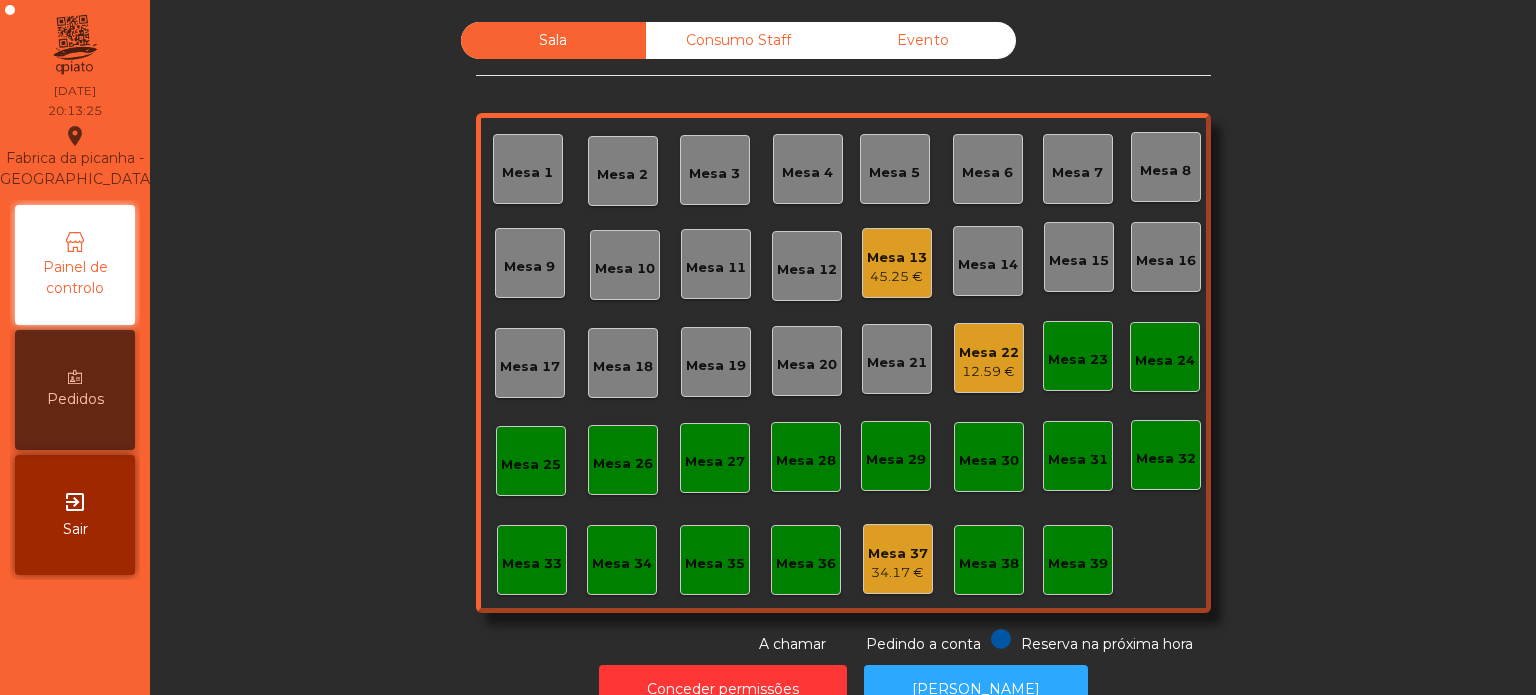 click on "Mesa 13" 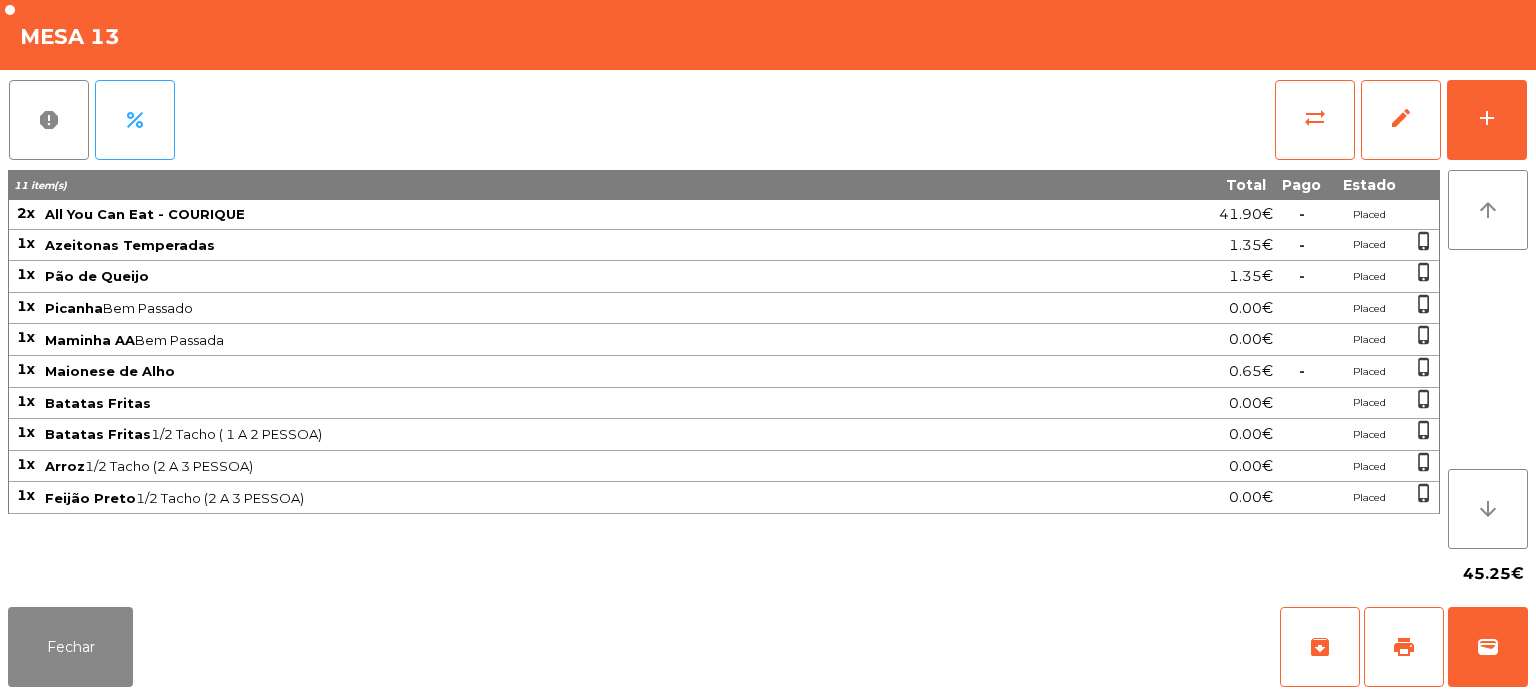 click on "Feijão Preto  1/2 Tacho (2 A 3 PESSOA)" 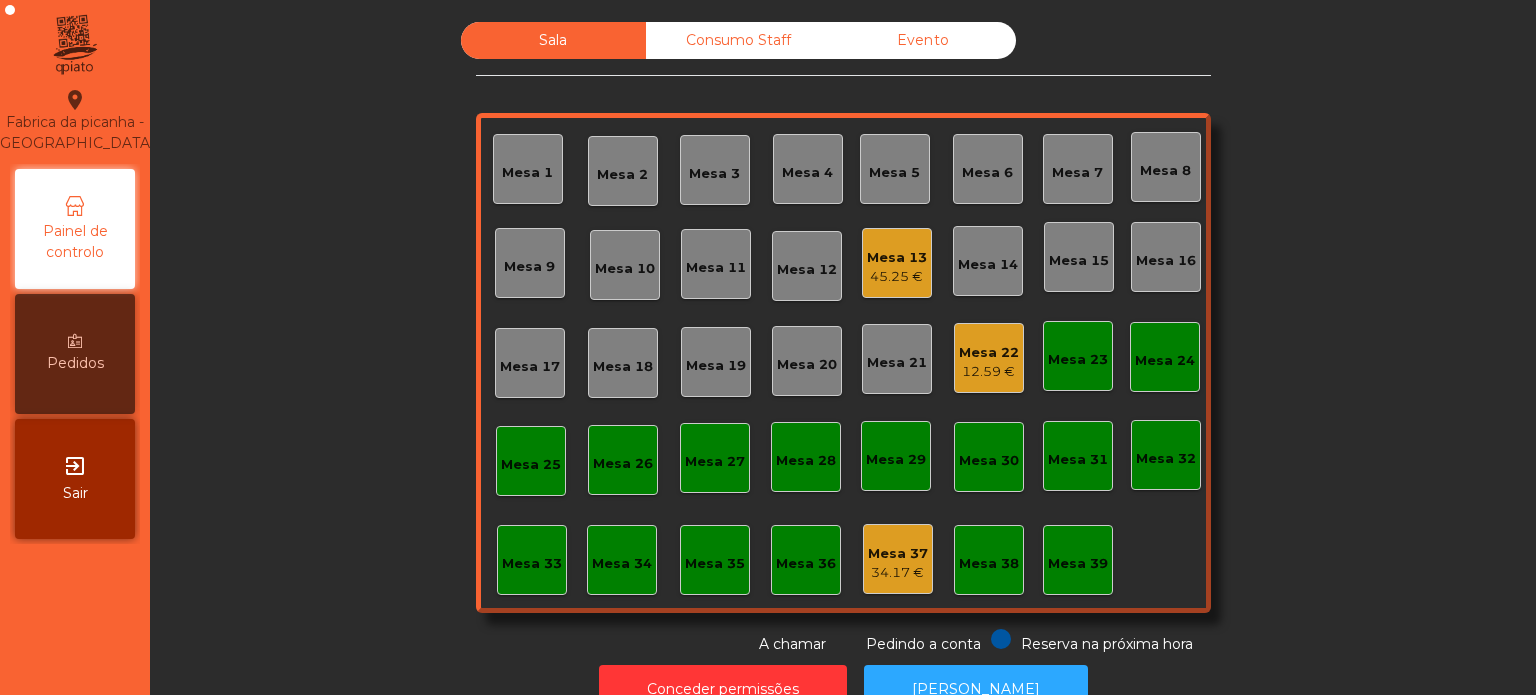 scroll, scrollTop: 0, scrollLeft: 0, axis: both 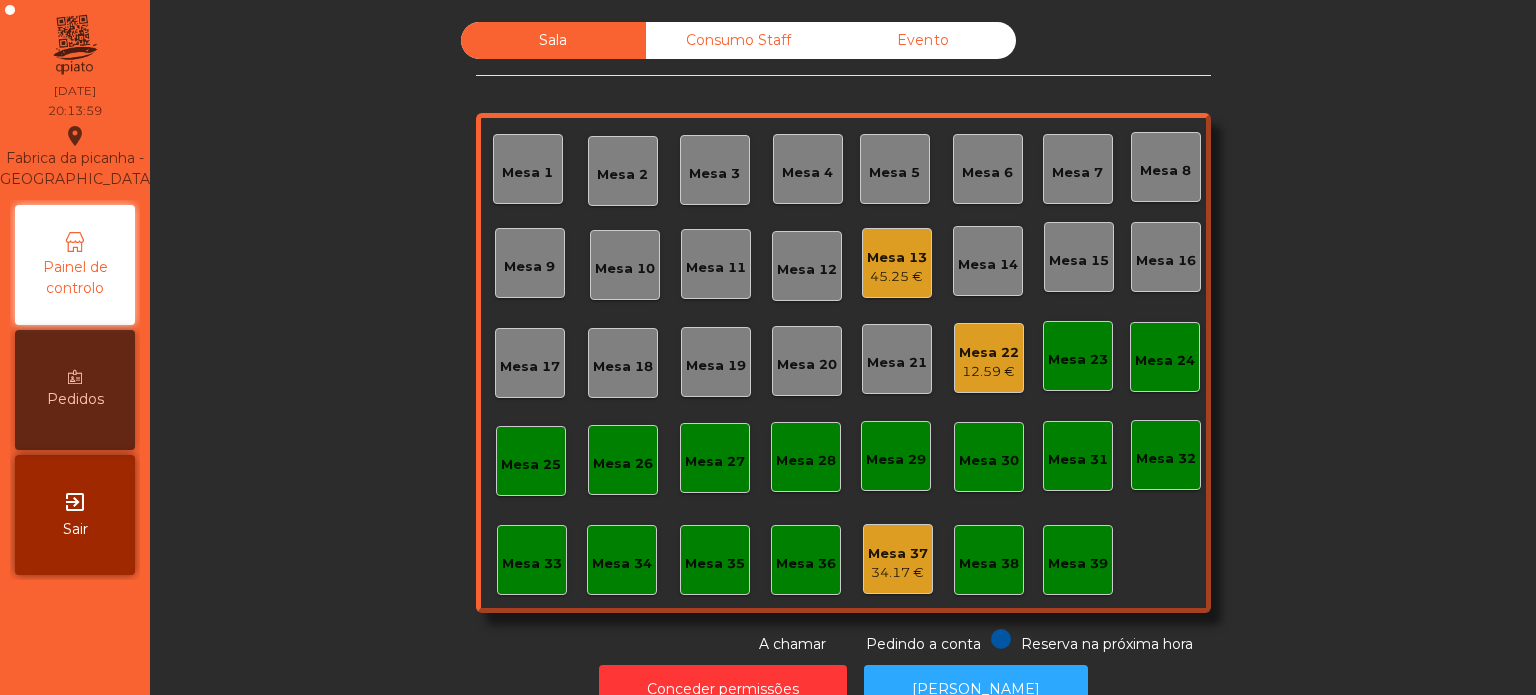 click on "Sala   Consumo Staff   Evento   Mesa 1   [GEOGRAPHIC_DATA] 3   Mesa 4   [GEOGRAPHIC_DATA] 6   Mesa 7   [GEOGRAPHIC_DATA] 8   [GEOGRAPHIC_DATA] 9   [GEOGRAPHIC_DATA] 10   Mesa 11   [GEOGRAPHIC_DATA] 13   45.25 €   [GEOGRAPHIC_DATA] 14   Mesa 15   [GEOGRAPHIC_DATA] 17   [GEOGRAPHIC_DATA] 18   [GEOGRAPHIC_DATA] 20   [GEOGRAPHIC_DATA] 21   [GEOGRAPHIC_DATA] 22   12.59 €   [GEOGRAPHIC_DATA] 24   [GEOGRAPHIC_DATA] 26   [GEOGRAPHIC_DATA] 27   [GEOGRAPHIC_DATA] 28   [GEOGRAPHIC_DATA] 30   [GEOGRAPHIC_DATA] 31   [GEOGRAPHIC_DATA] 32   [GEOGRAPHIC_DATA] 34   [GEOGRAPHIC_DATA] 37   34.17 €   Mesa 38   Mesa 39  Reserva na próxima hora Pedindo a conta A chamar" 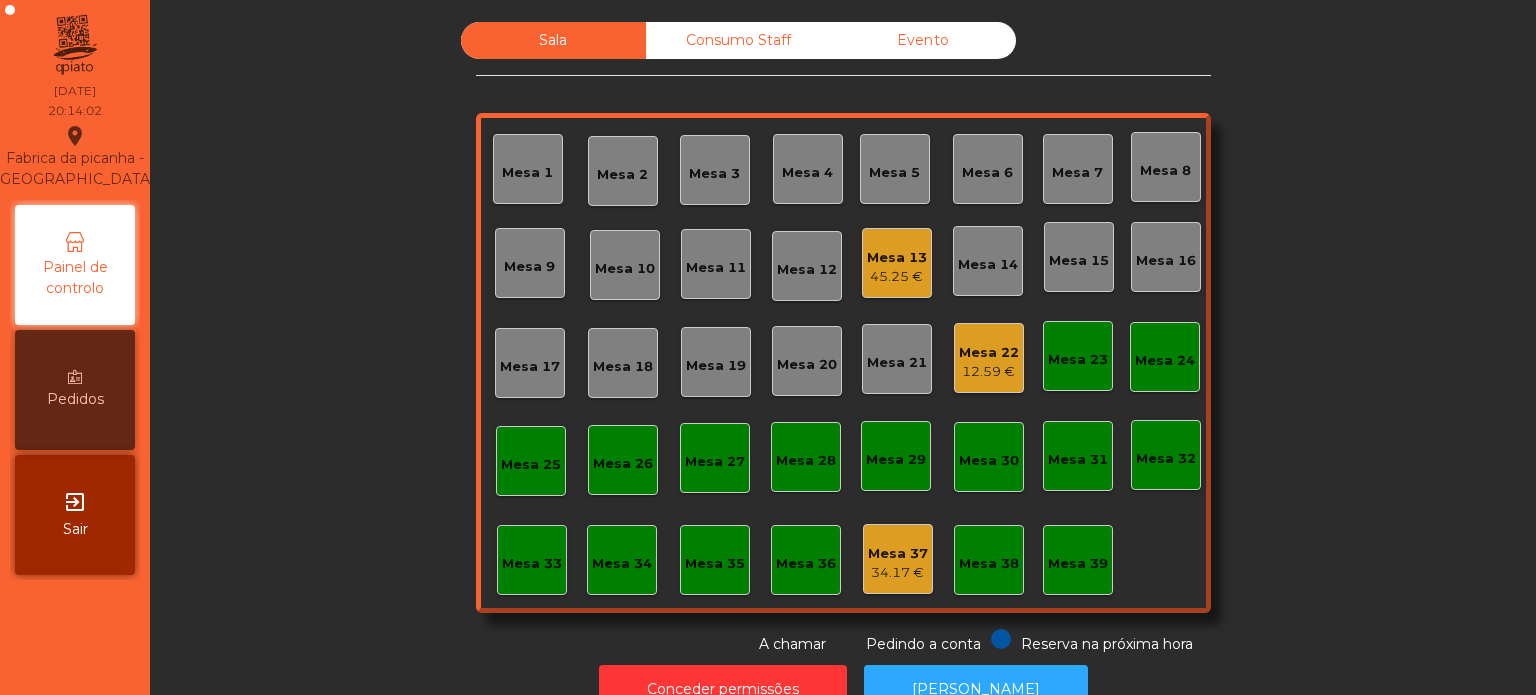 click on "Sala   Consumo Staff   Evento   Mesa 1   [GEOGRAPHIC_DATA] 3   Mesa 4   [GEOGRAPHIC_DATA] 6   Mesa 7   [GEOGRAPHIC_DATA] 8   [GEOGRAPHIC_DATA] 9   [GEOGRAPHIC_DATA] 10   Mesa 11   [GEOGRAPHIC_DATA] 13   45.25 €   [GEOGRAPHIC_DATA] 14   Mesa 15   [GEOGRAPHIC_DATA] 17   [GEOGRAPHIC_DATA] 18   [GEOGRAPHIC_DATA] 20   [GEOGRAPHIC_DATA] 21   [GEOGRAPHIC_DATA] 22   12.59 €   [GEOGRAPHIC_DATA] 24   [GEOGRAPHIC_DATA] 26   [GEOGRAPHIC_DATA] 27   [GEOGRAPHIC_DATA] 28   [GEOGRAPHIC_DATA] 30   [GEOGRAPHIC_DATA] 31   [GEOGRAPHIC_DATA] 32   [GEOGRAPHIC_DATA] 34   [GEOGRAPHIC_DATA] 37   34.17 €   Mesa 38   Mesa 39  Reserva na próxima hora Pedindo a conta A chamar" 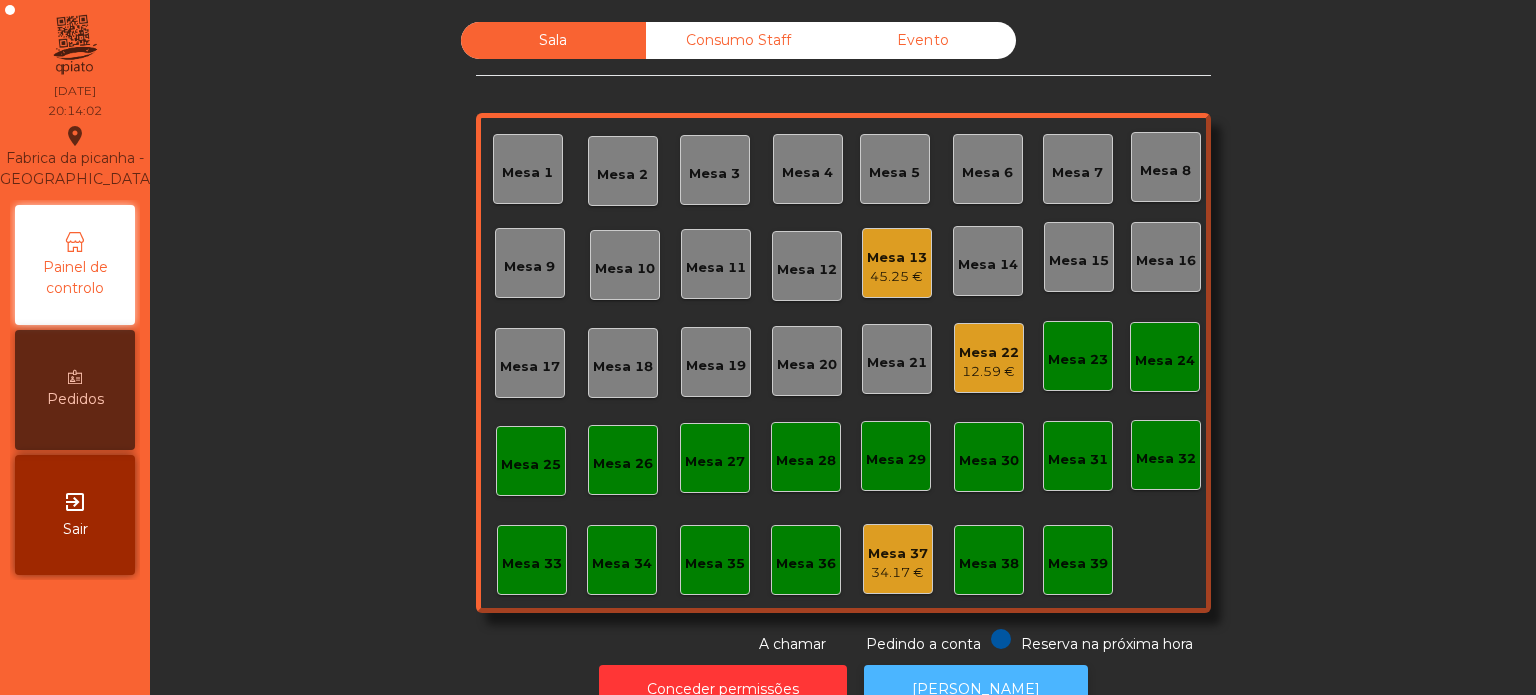 click on "[PERSON_NAME]" 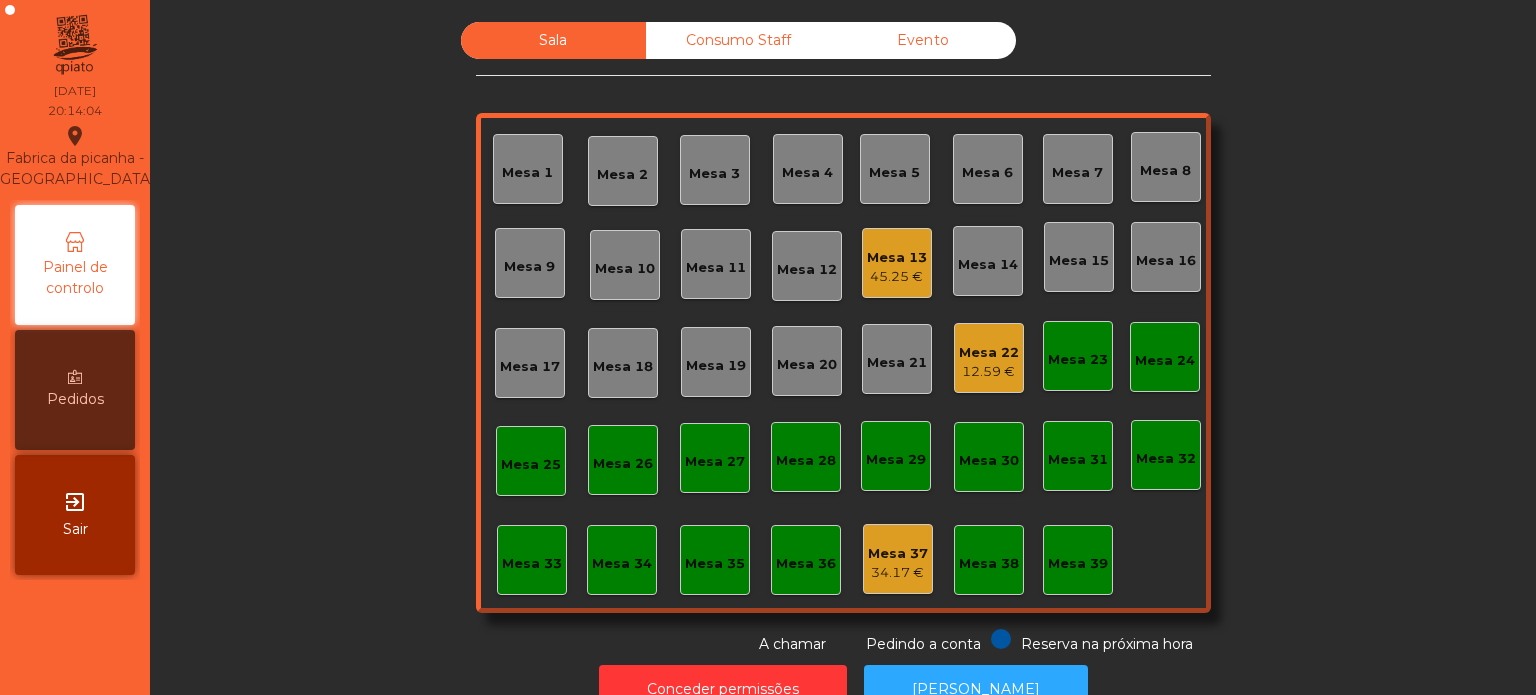 click on "Mesa 37" 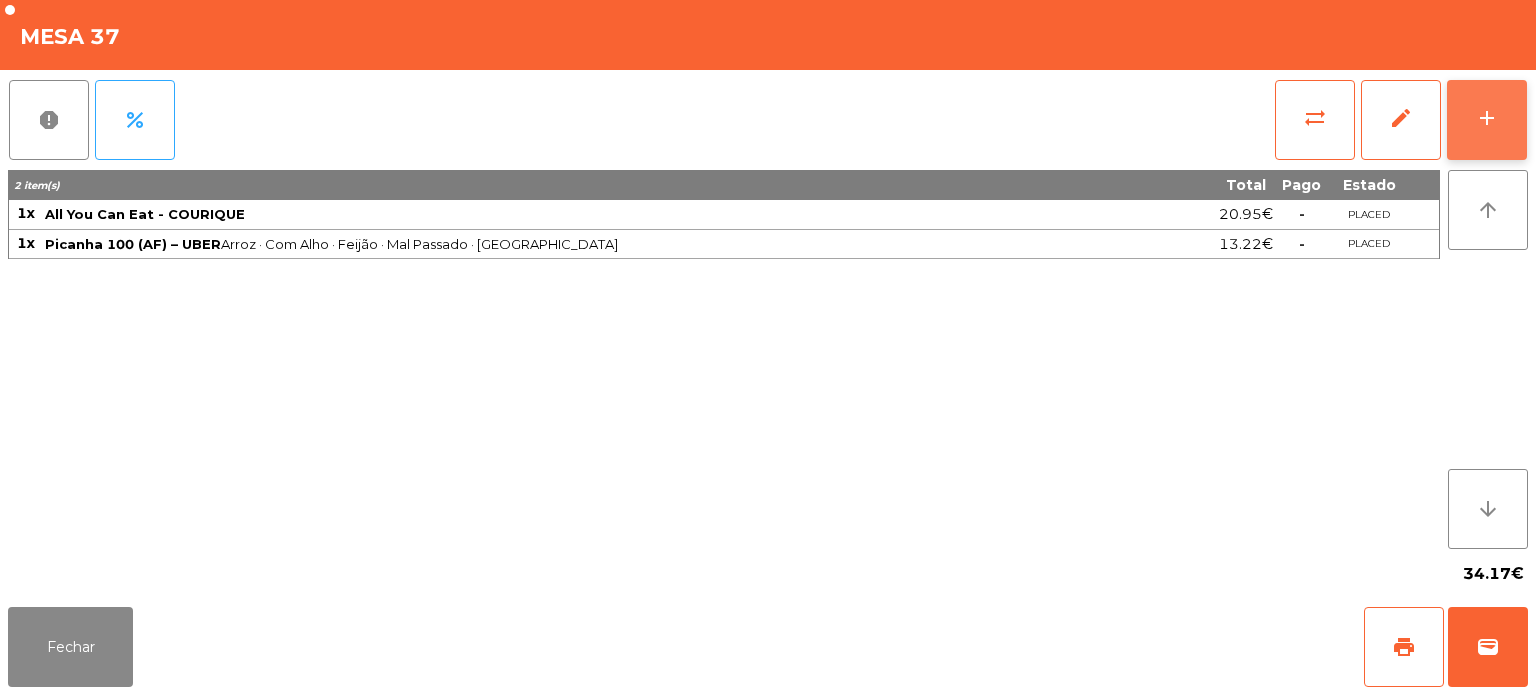 click on "add" 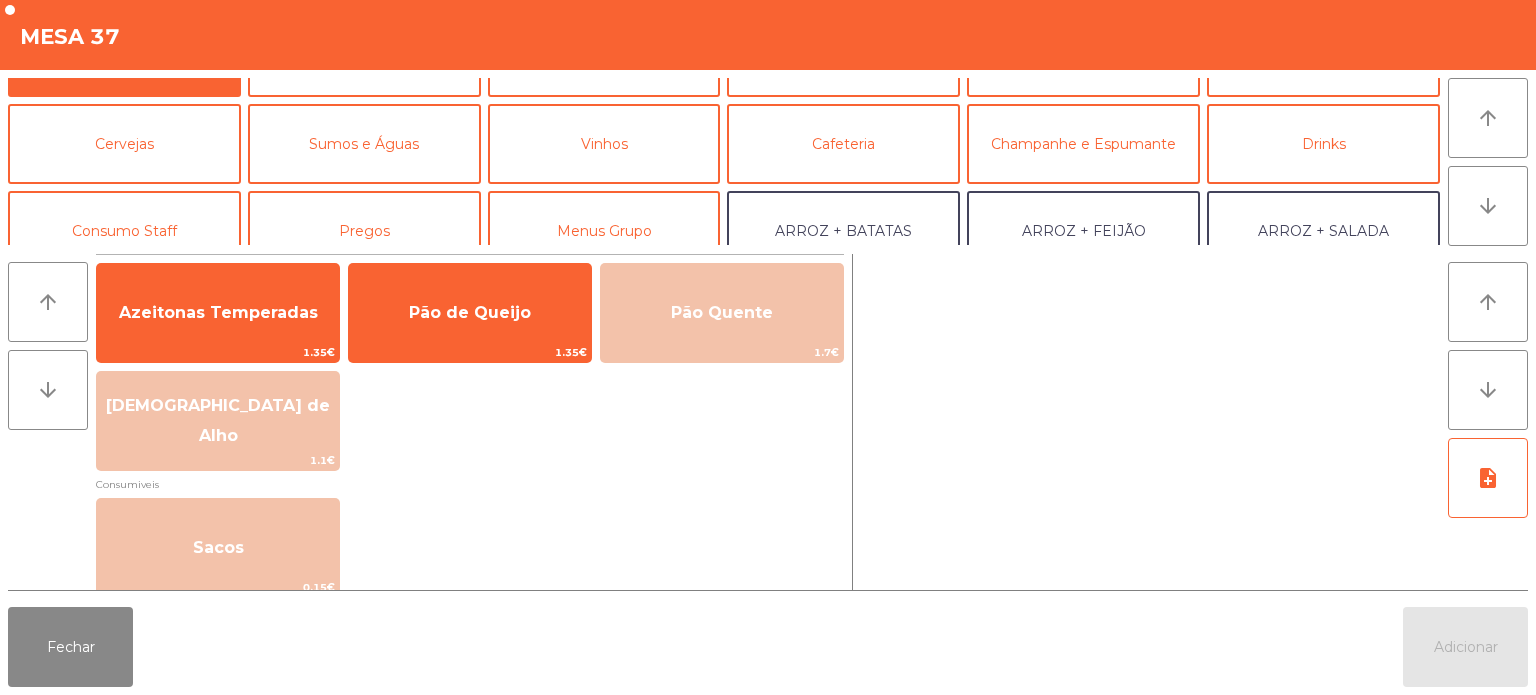scroll, scrollTop: 60, scrollLeft: 0, axis: vertical 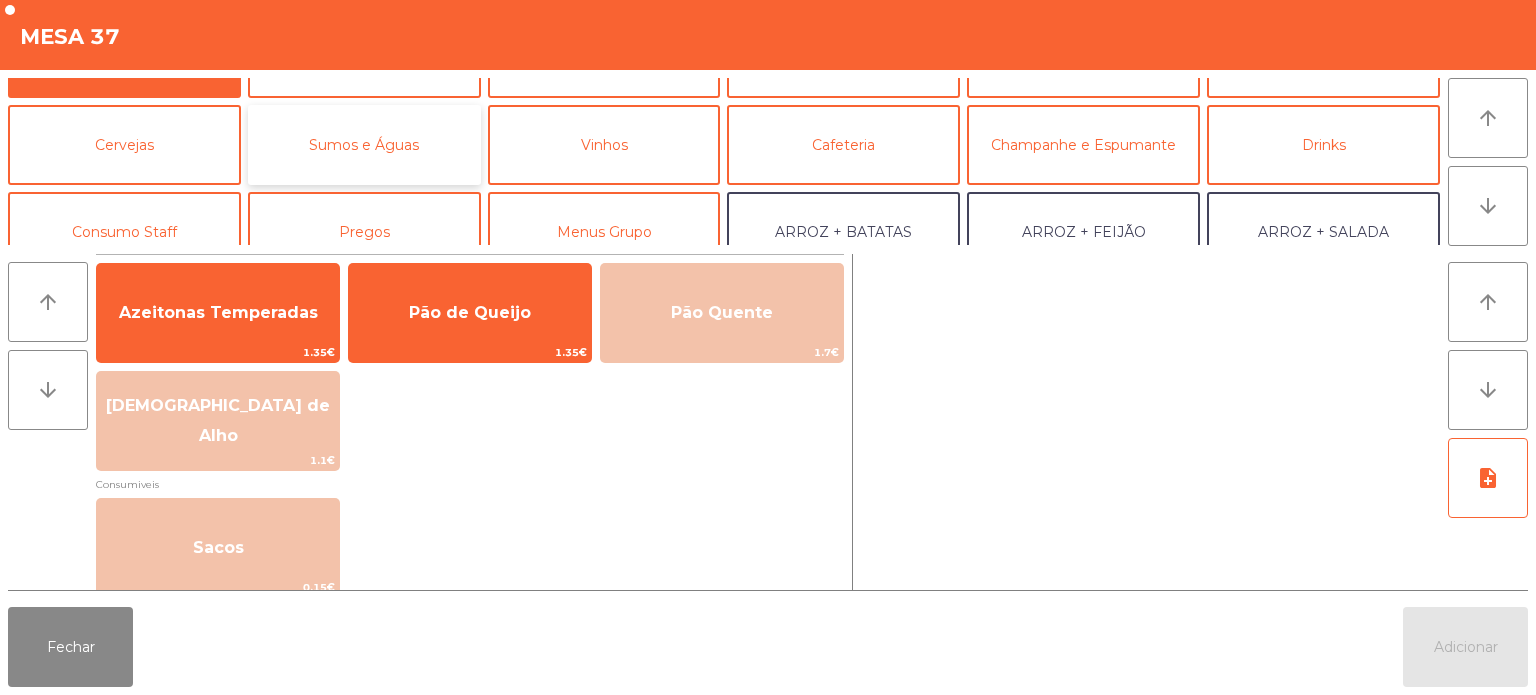 click on "Sumos e Águas" 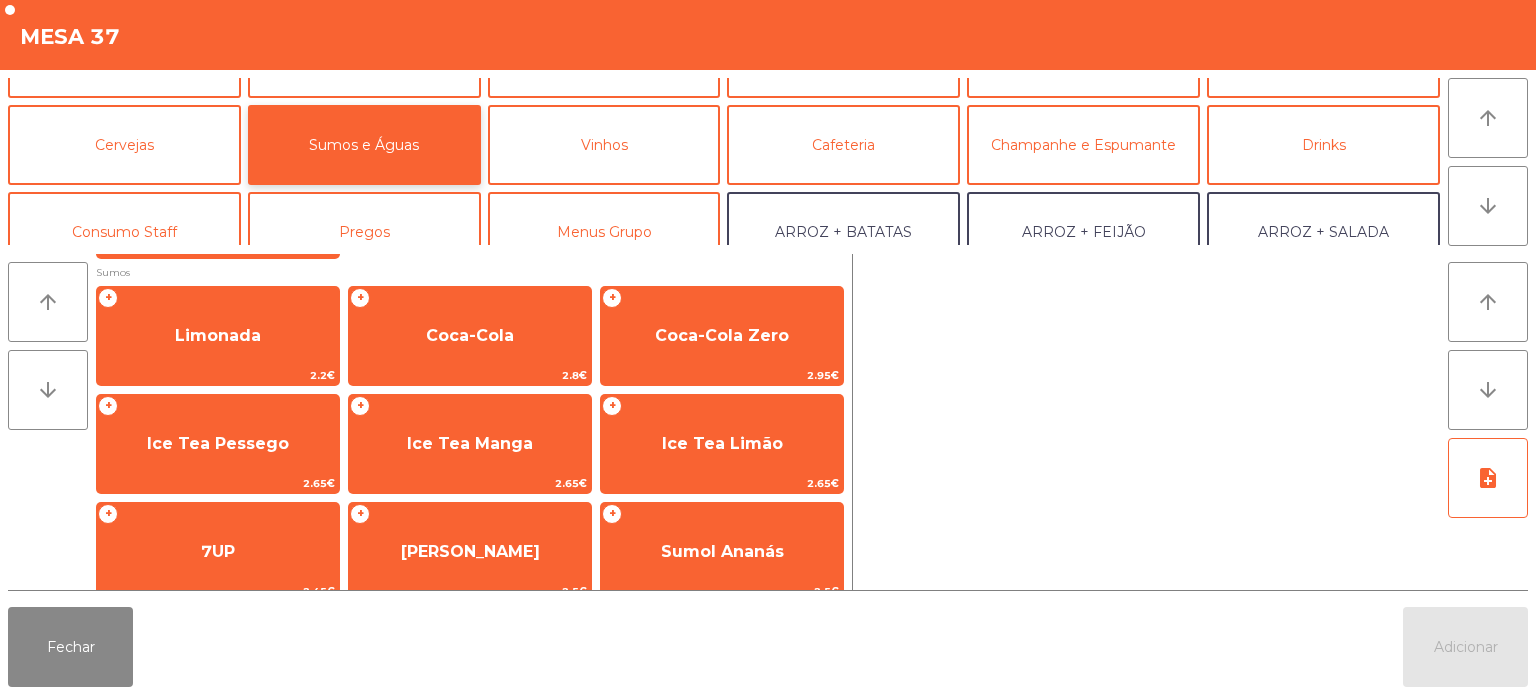 scroll, scrollTop: 108, scrollLeft: 0, axis: vertical 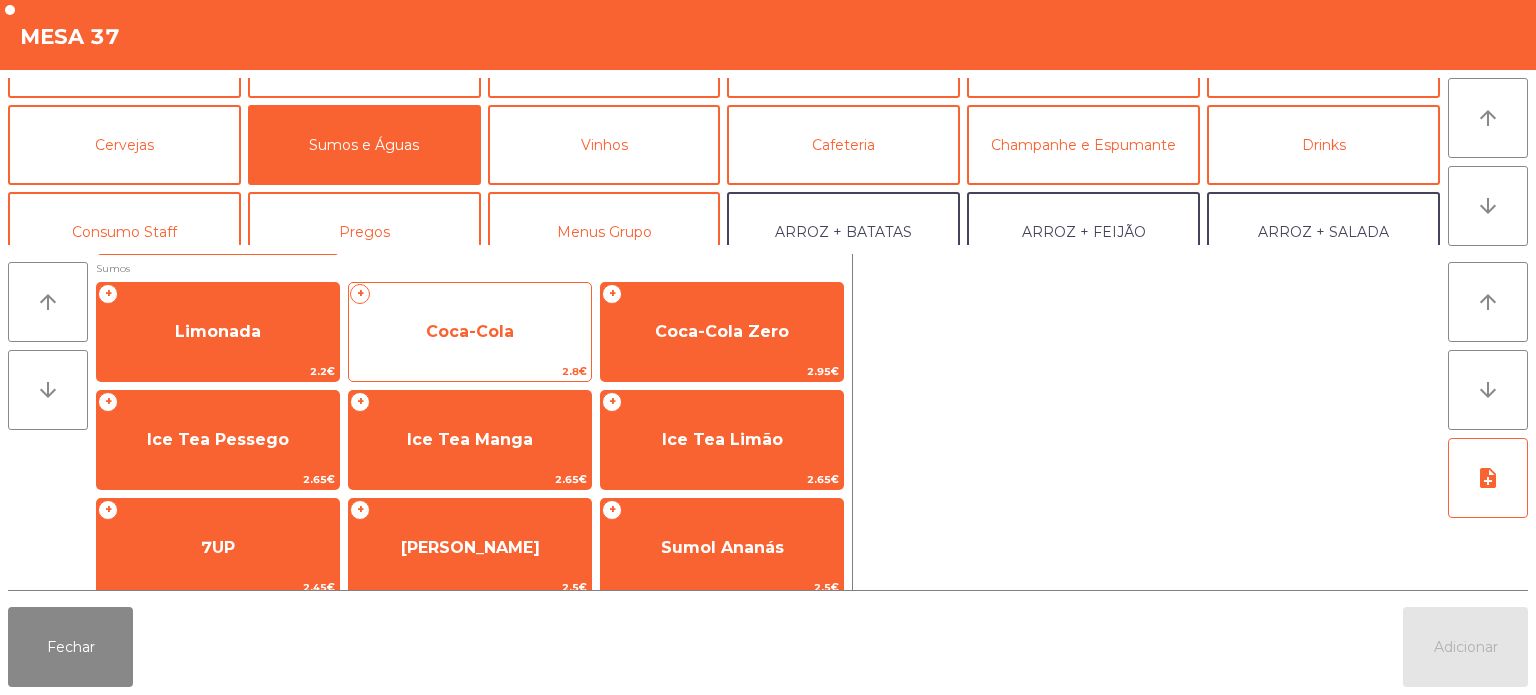 click on "Coca-Cola" 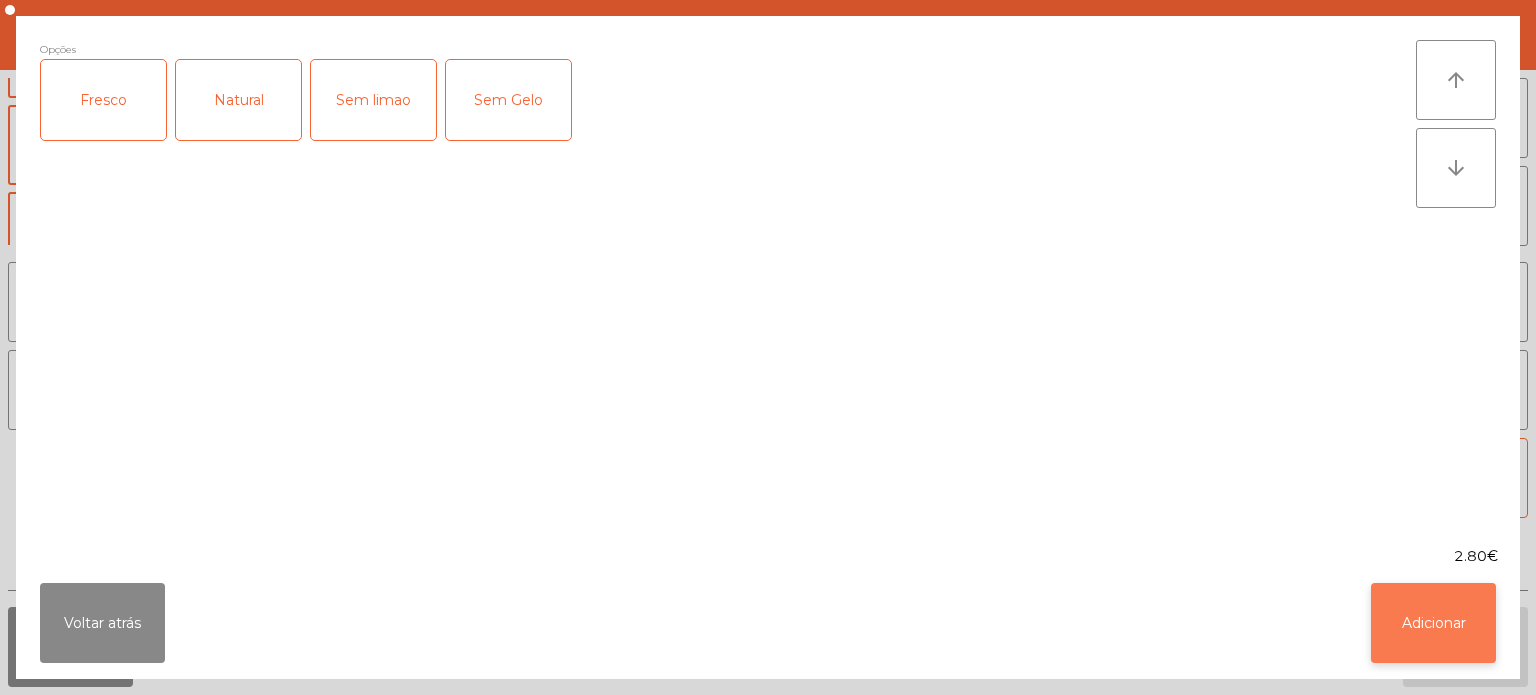 click on "Adicionar" 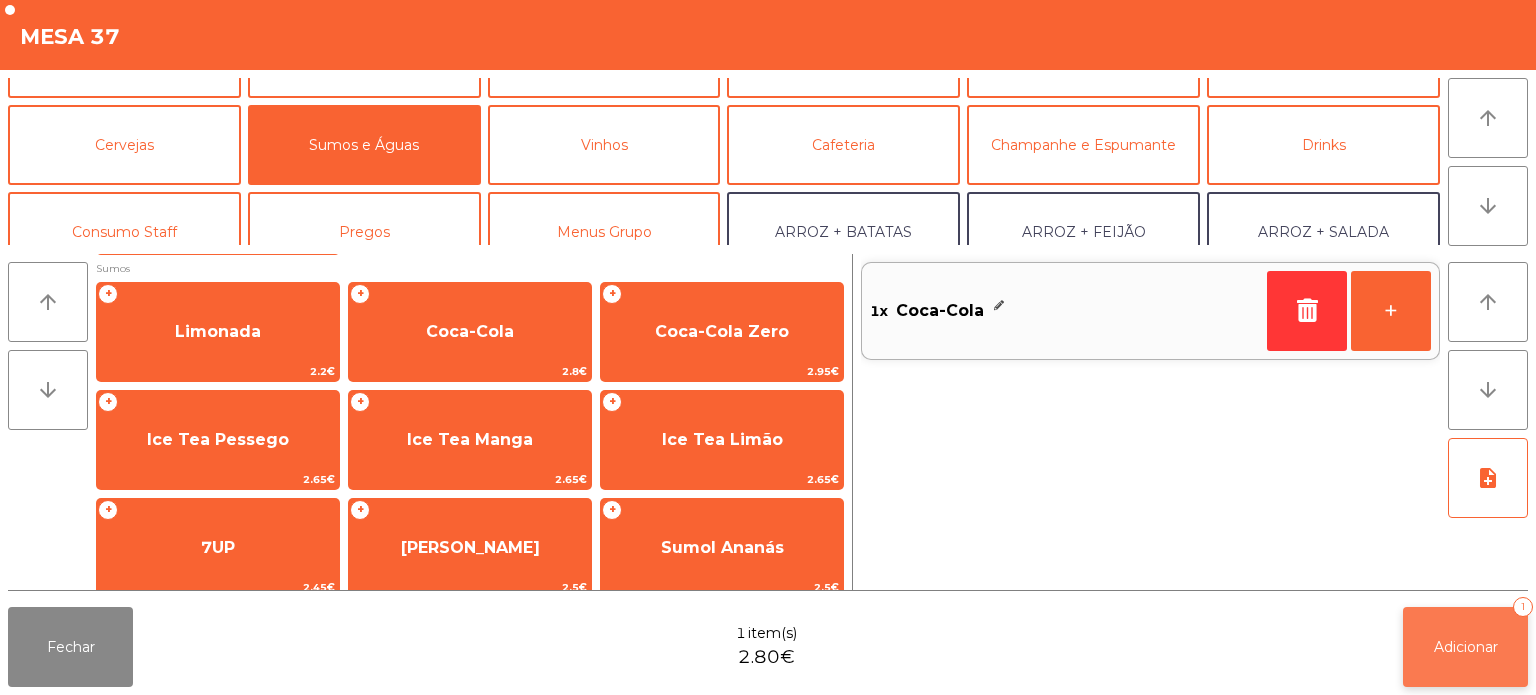 click on "Adicionar   1" 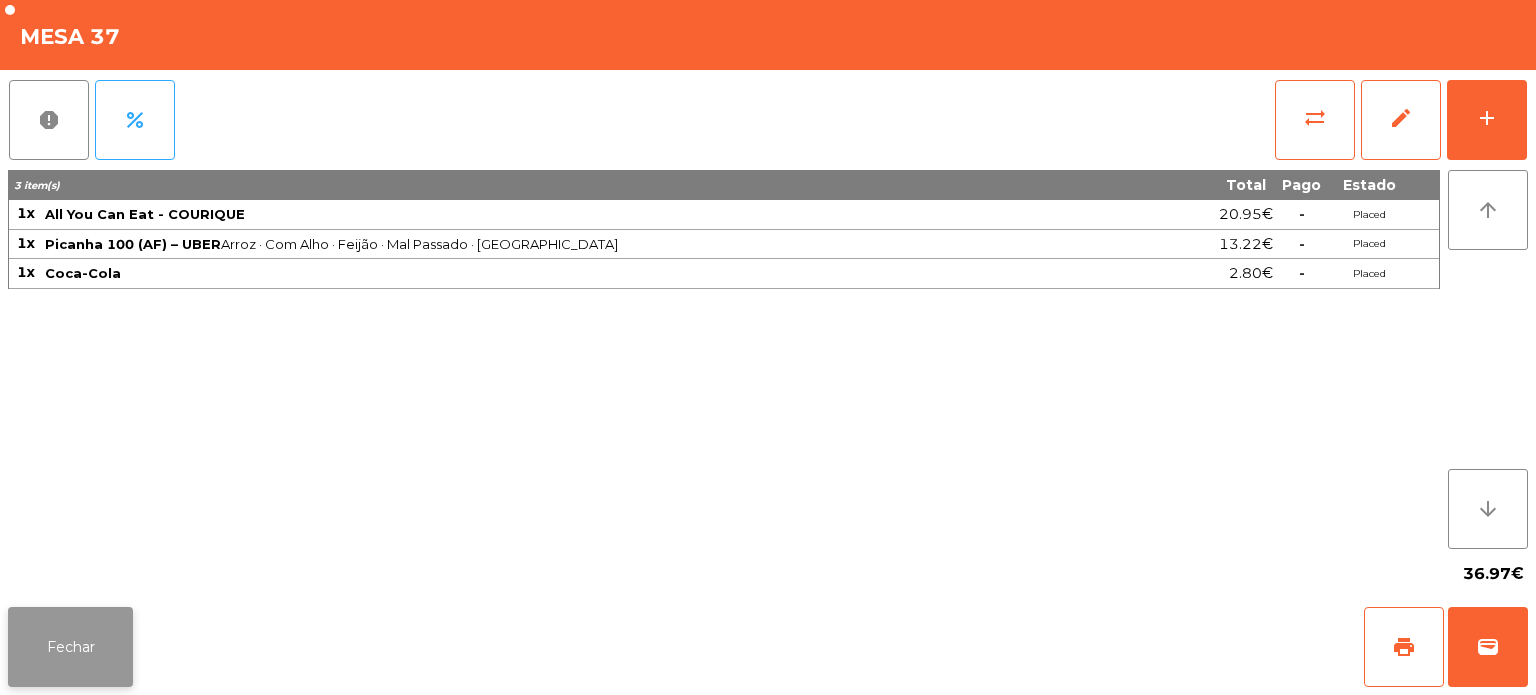 click on "Fechar" 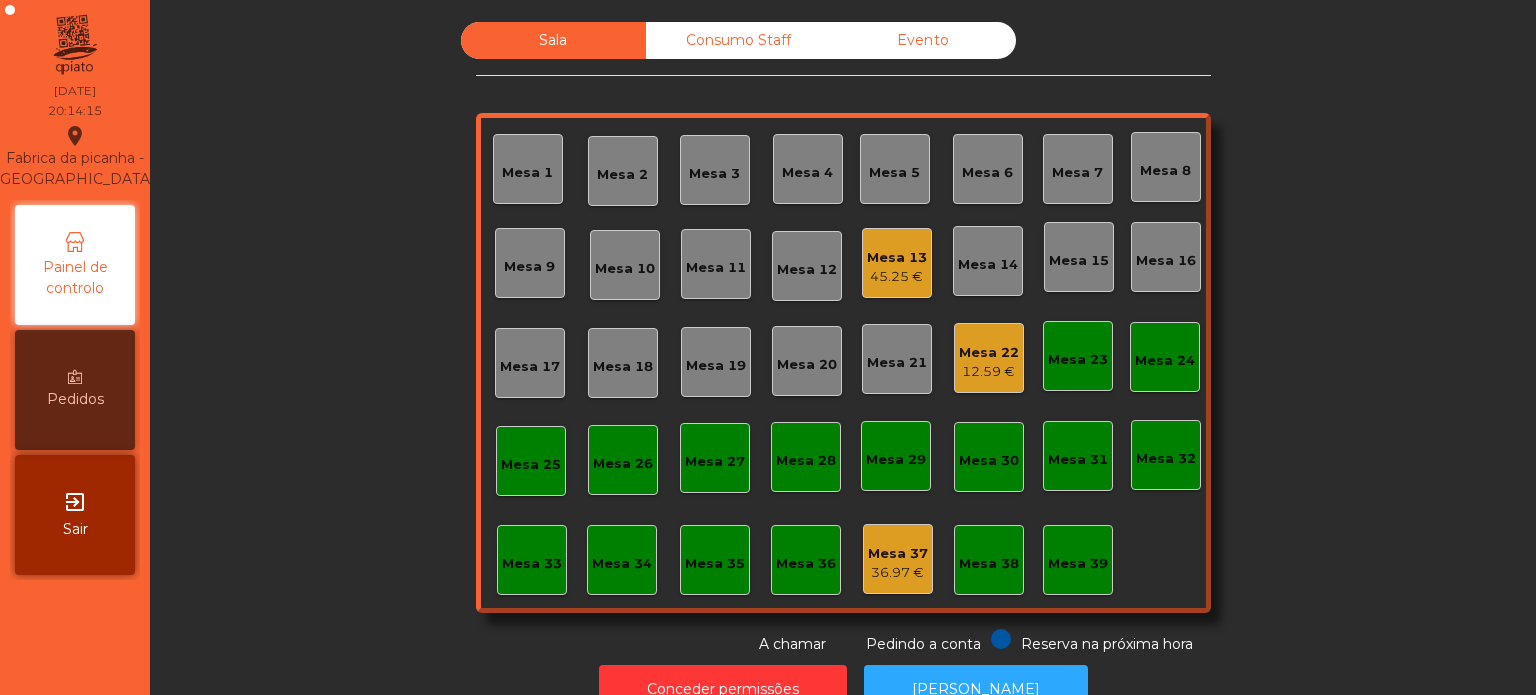click on "Mesa 13   45.25 €" 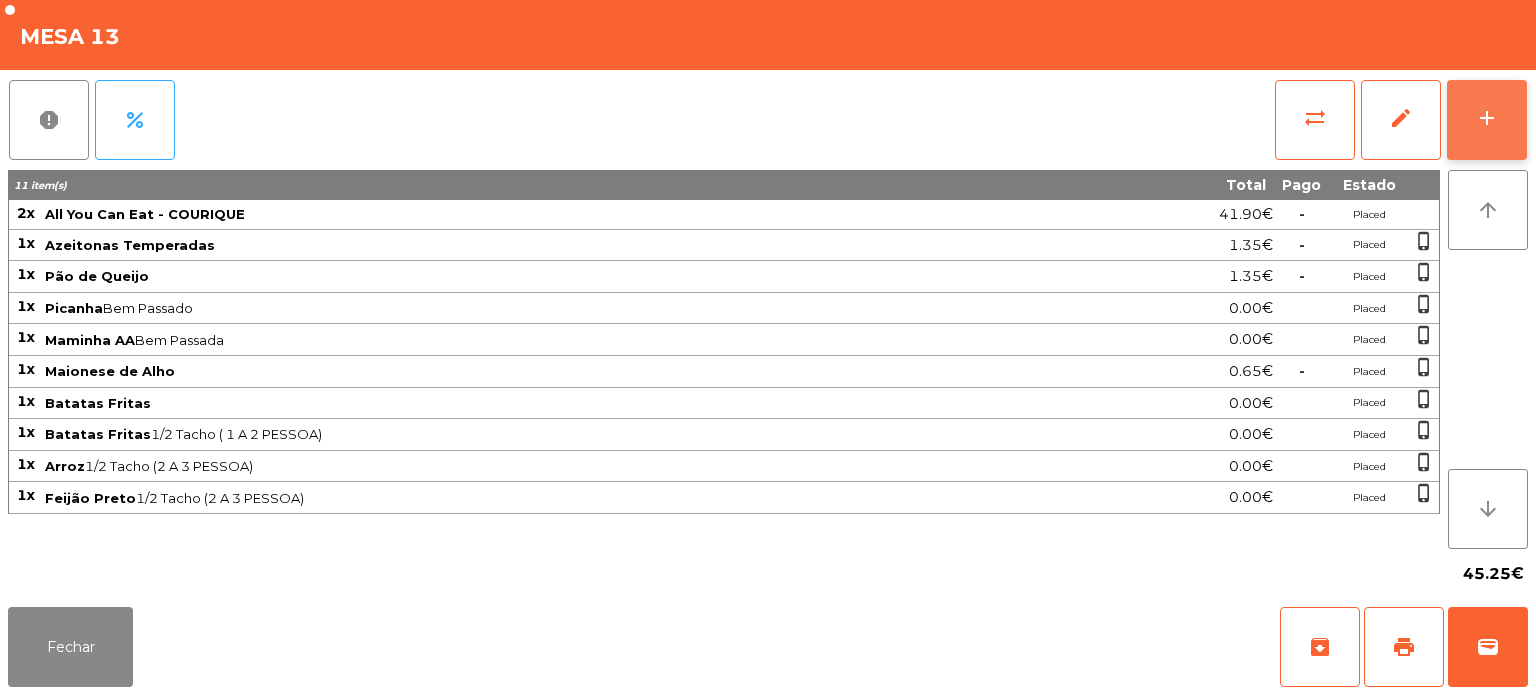 click on "add" 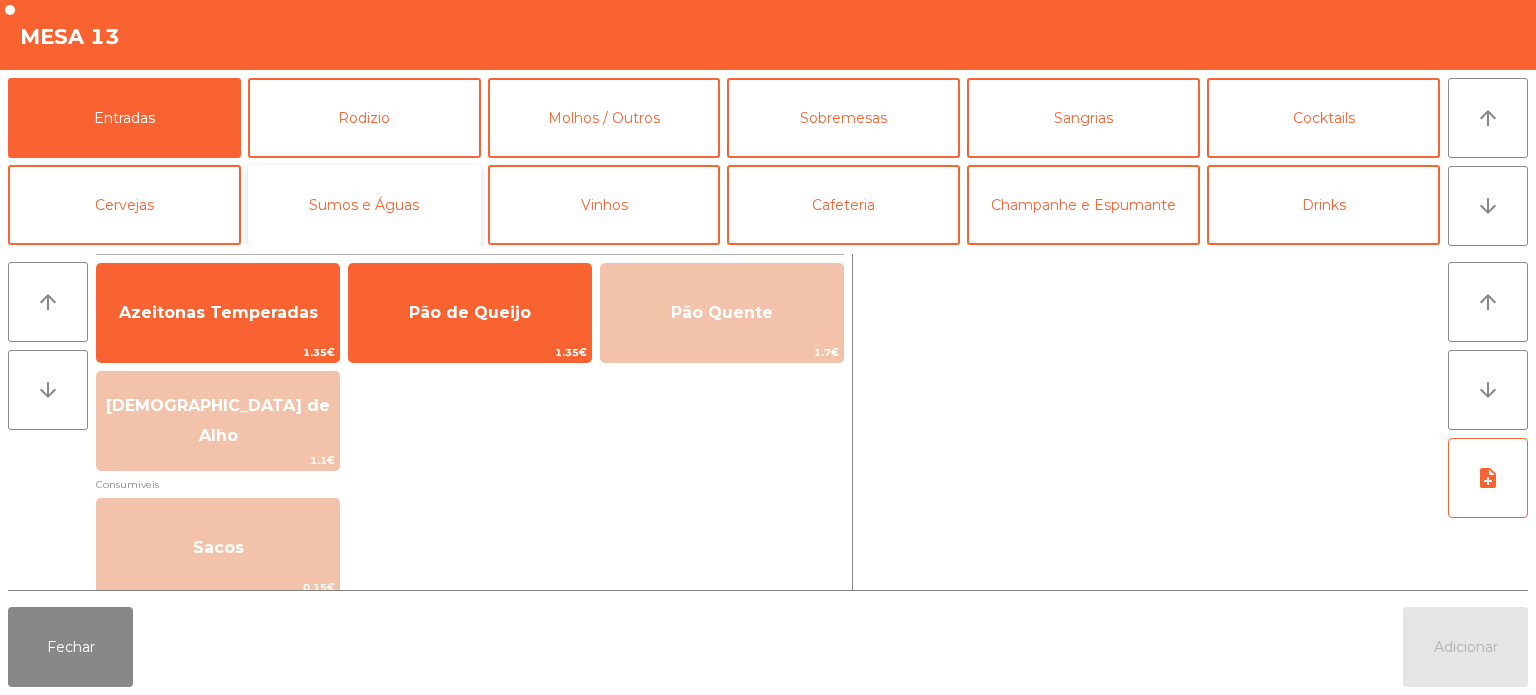click on "Sumos e Águas" 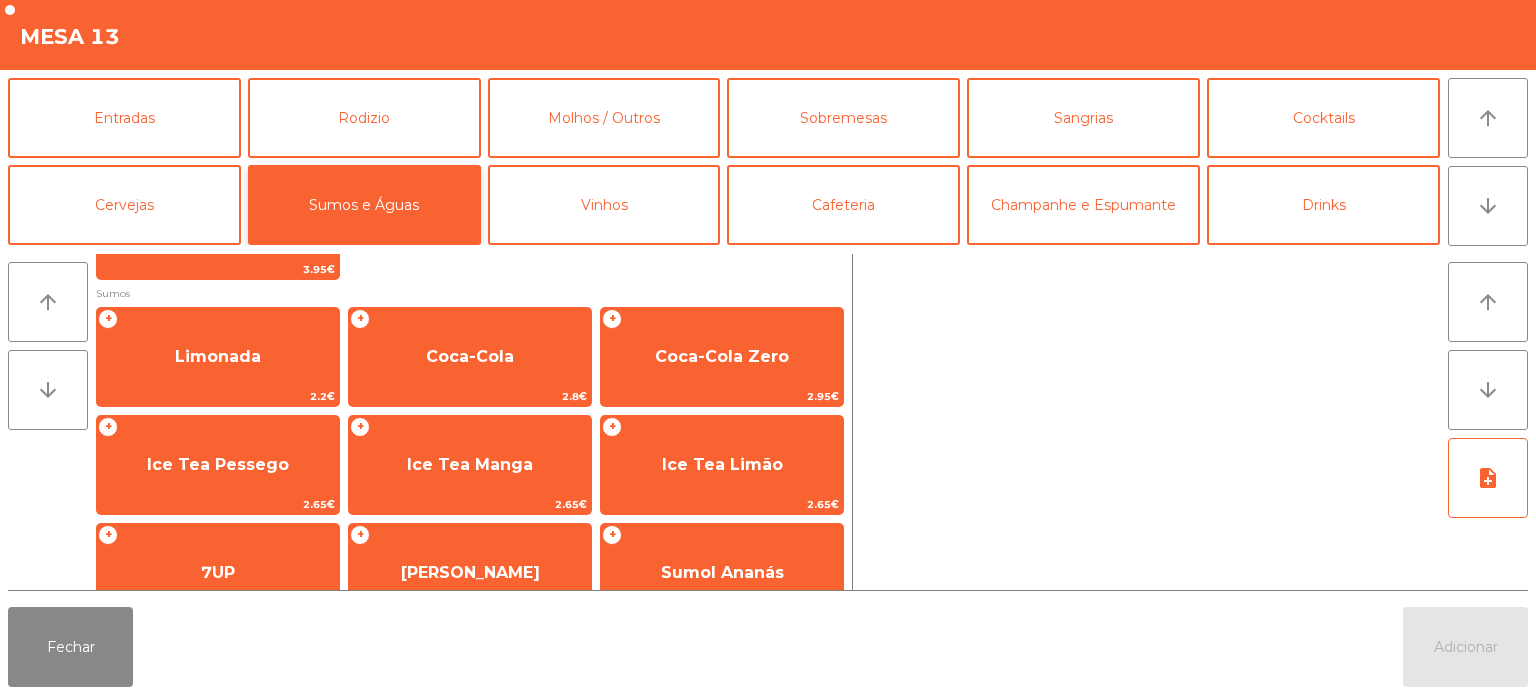 scroll, scrollTop: 87, scrollLeft: 0, axis: vertical 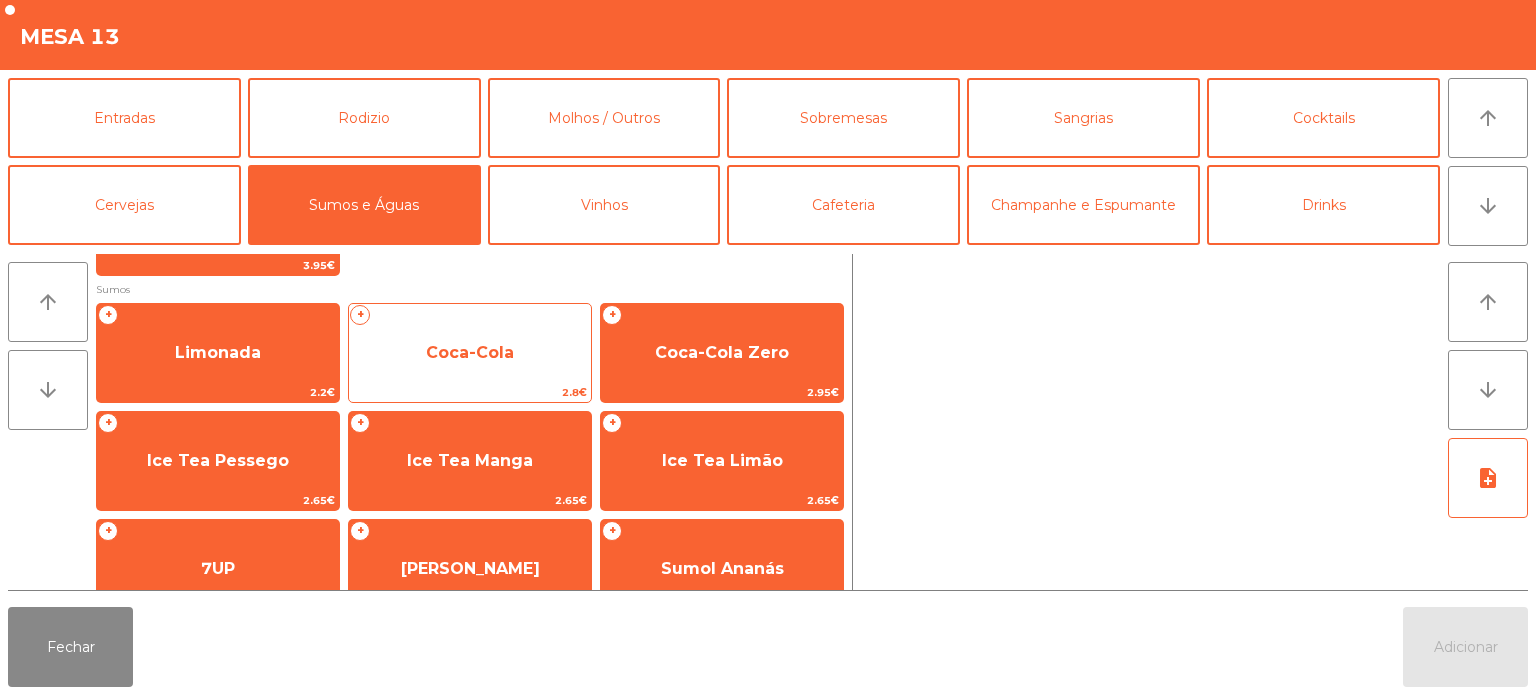 click on "Coca-Cola" 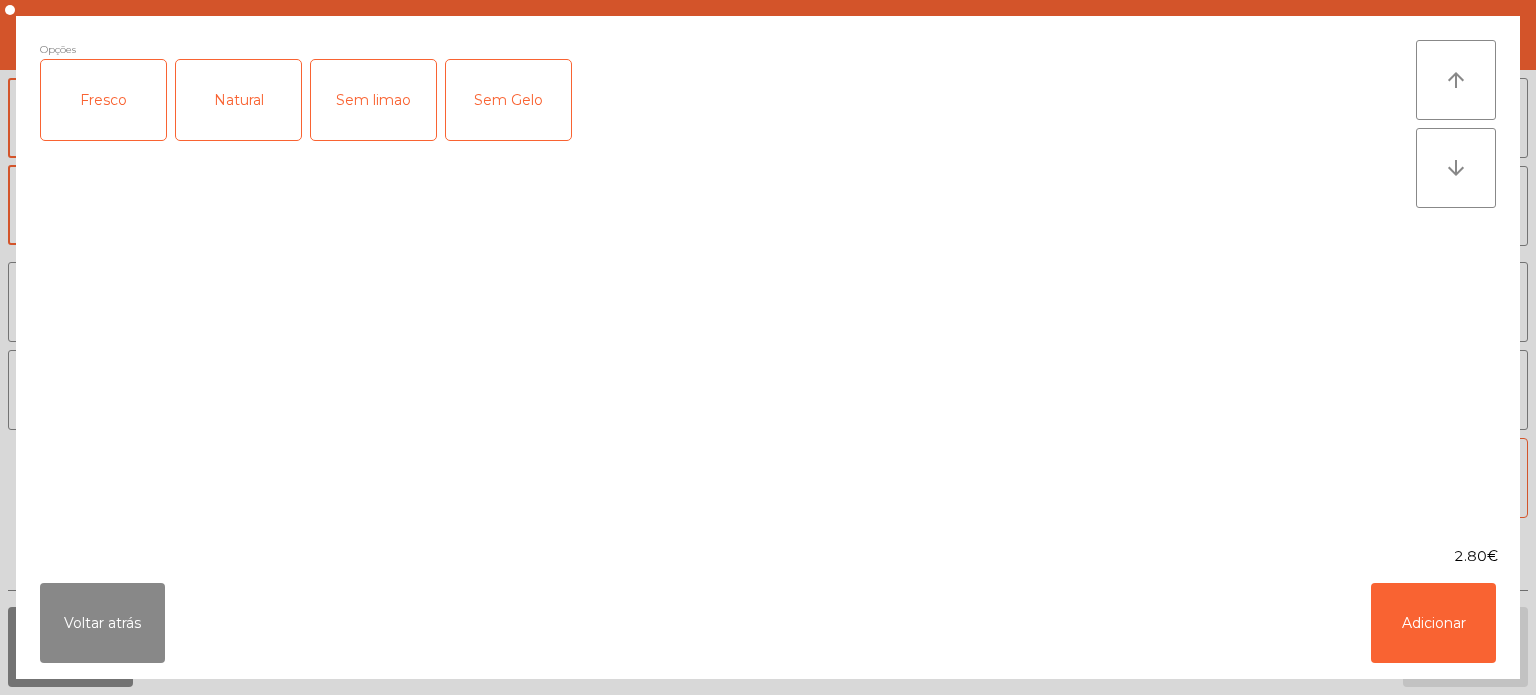 click on "Opções  Fresco   Natural   Sem limao   Sem Gelo" 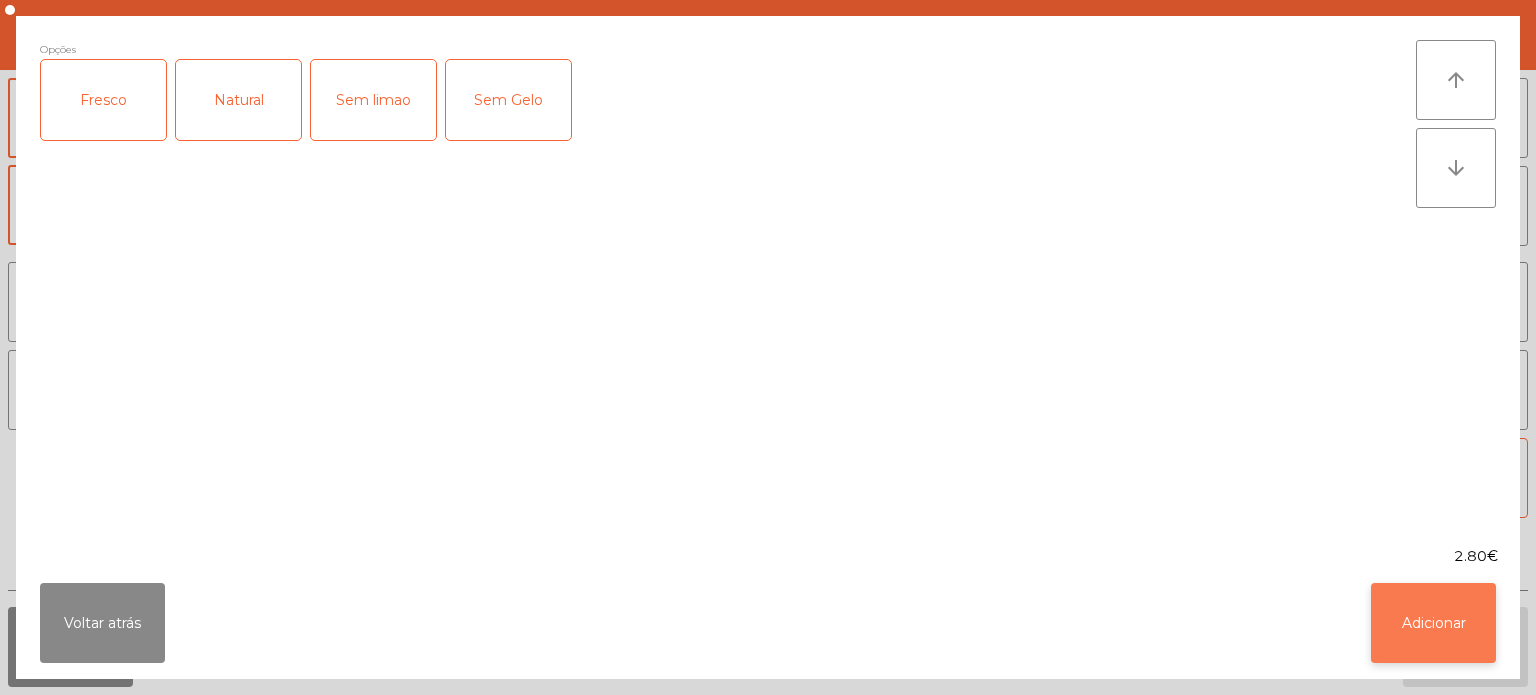 click on "Adicionar" 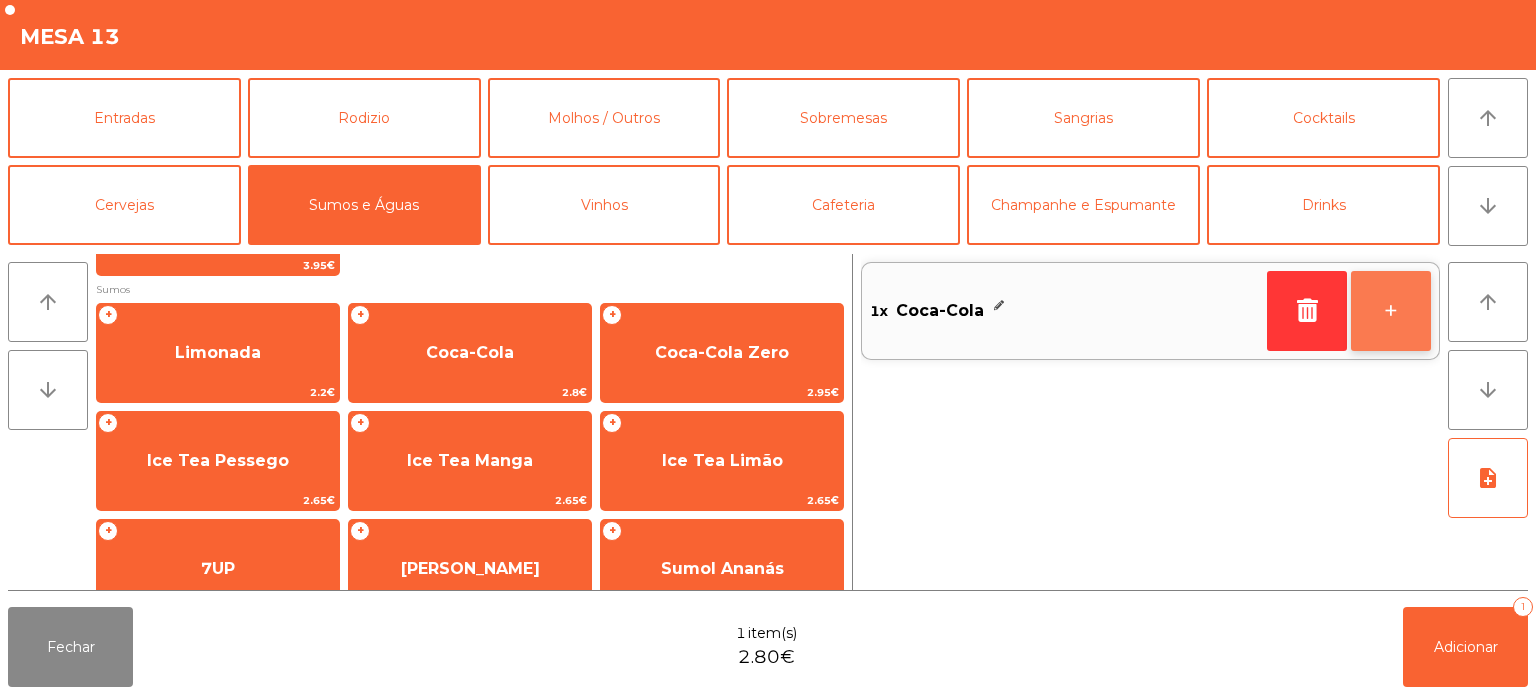 click on "+" 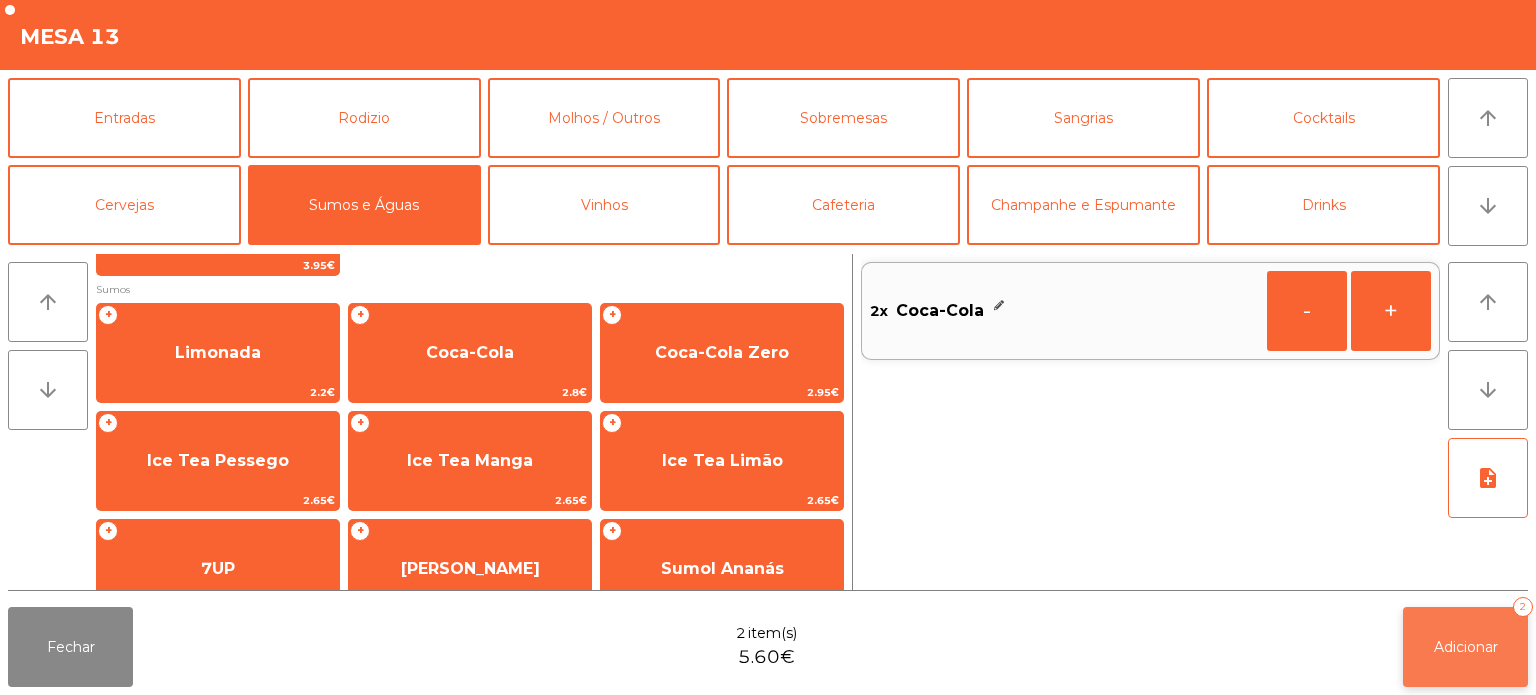 click on "Adicionar   2" 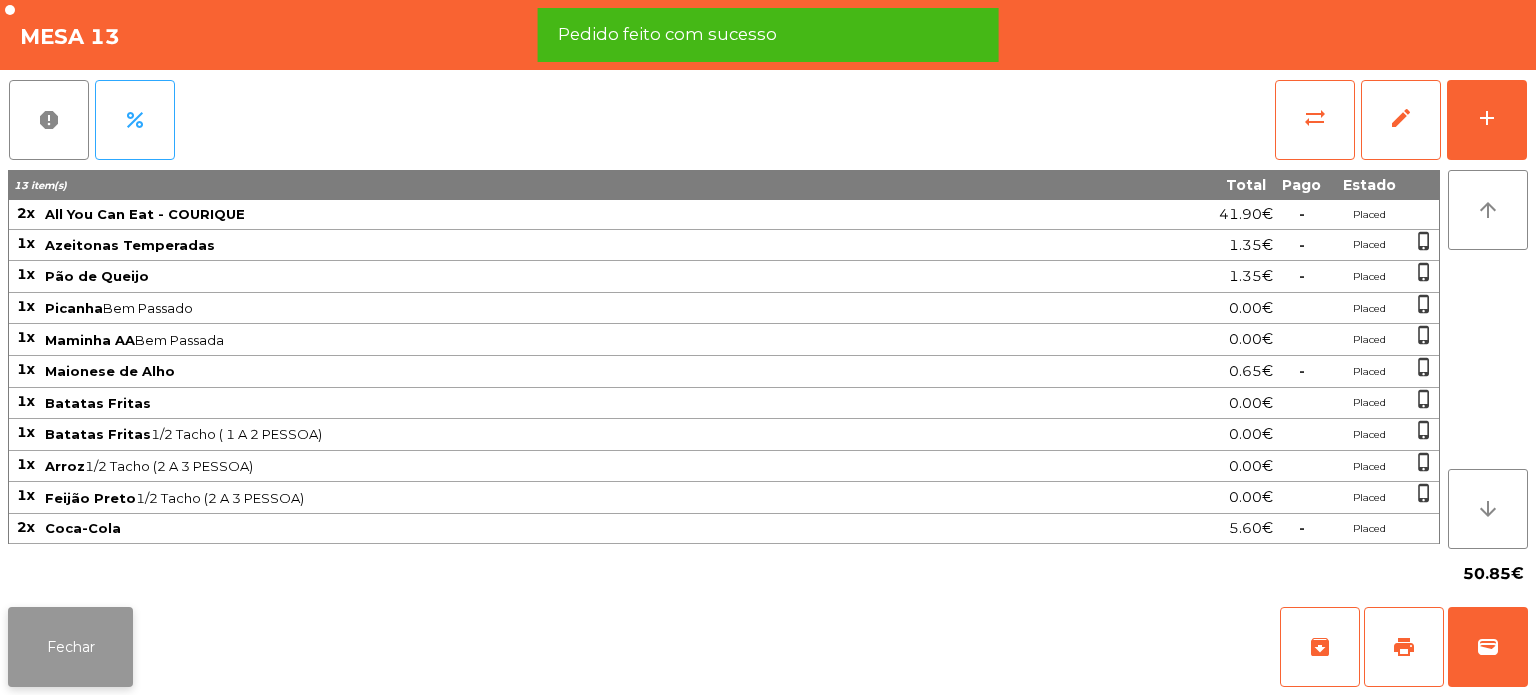 click on "Fechar" 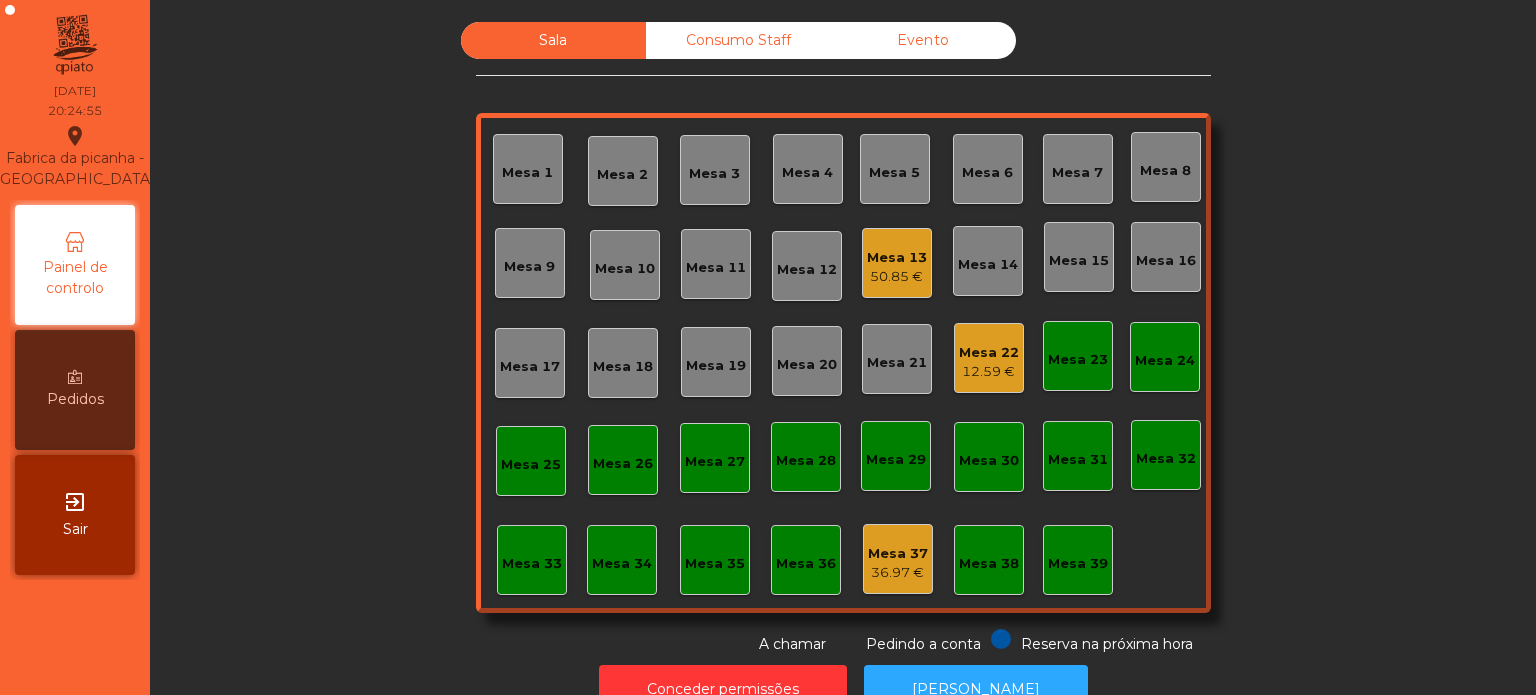 click on "Mesa 33" 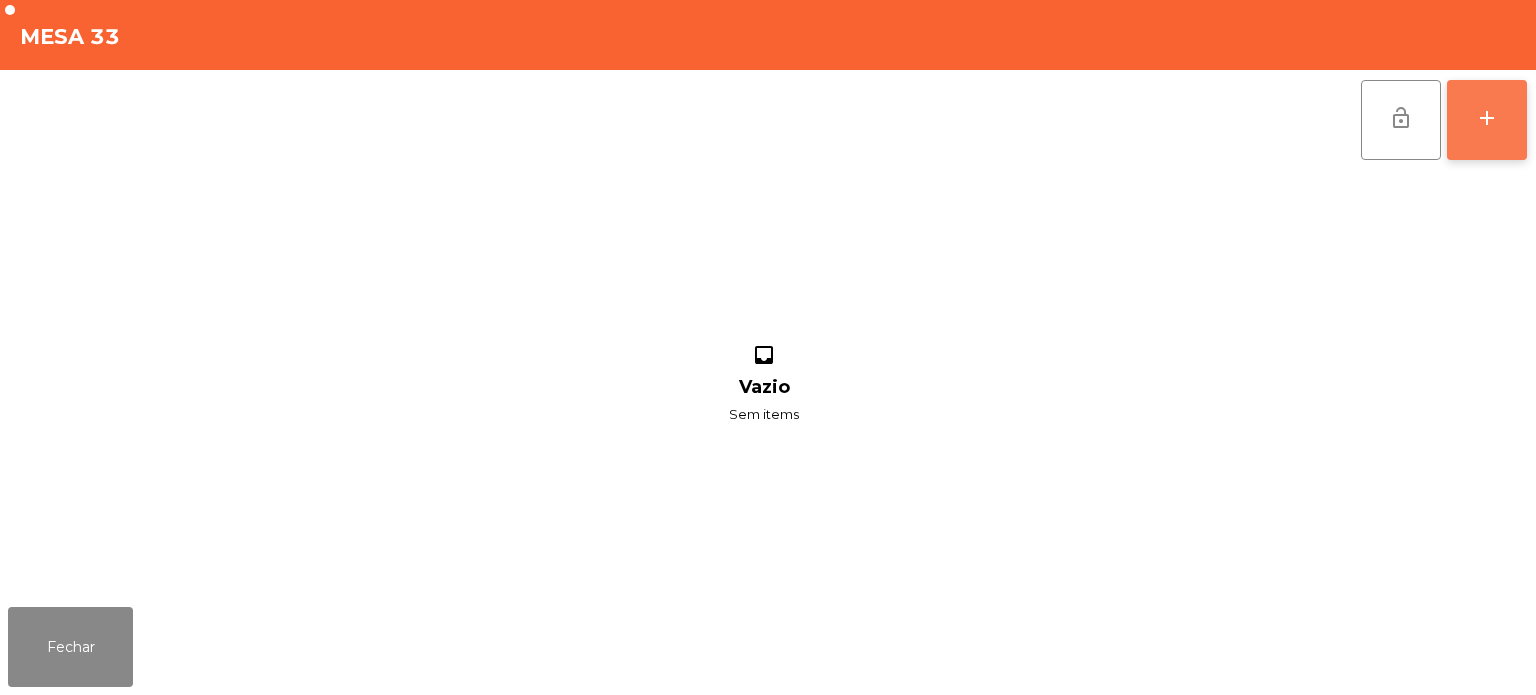 click on "add" 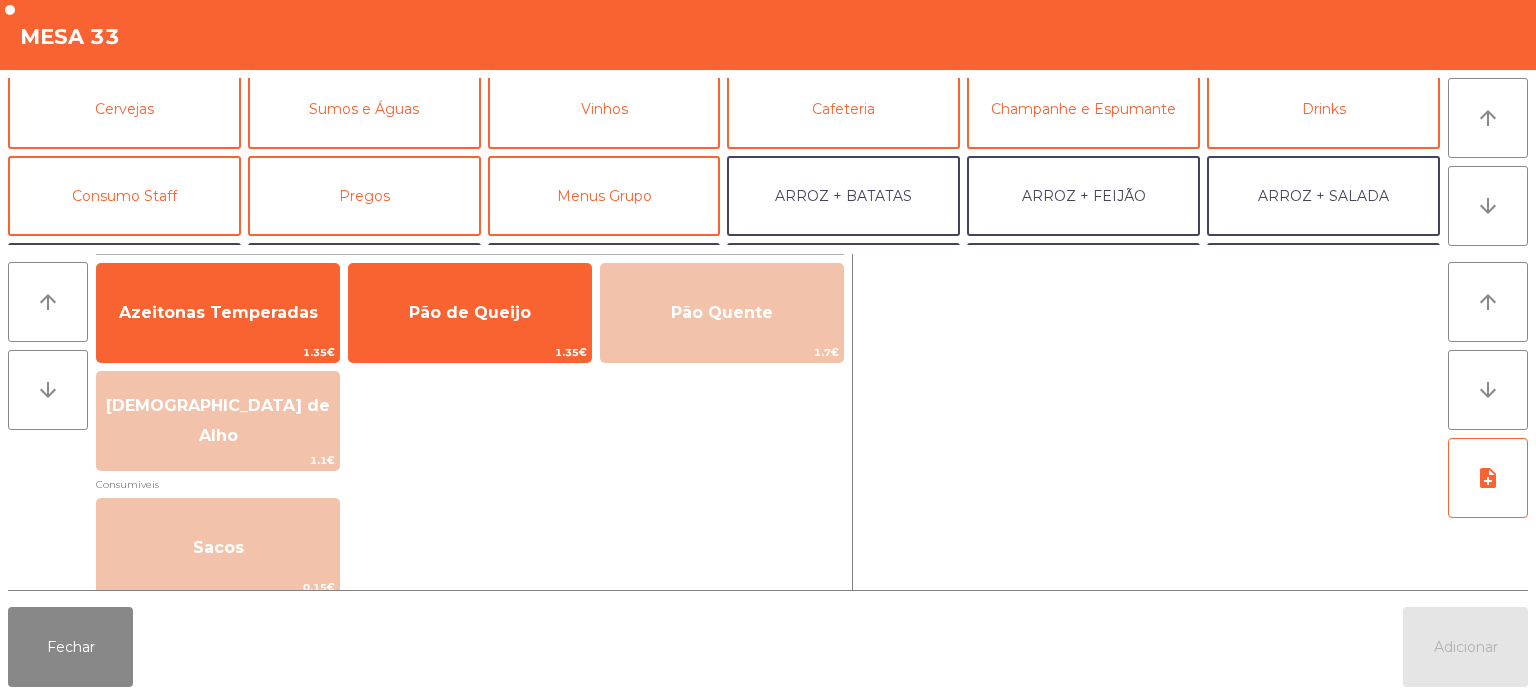 scroll, scrollTop: 195, scrollLeft: 0, axis: vertical 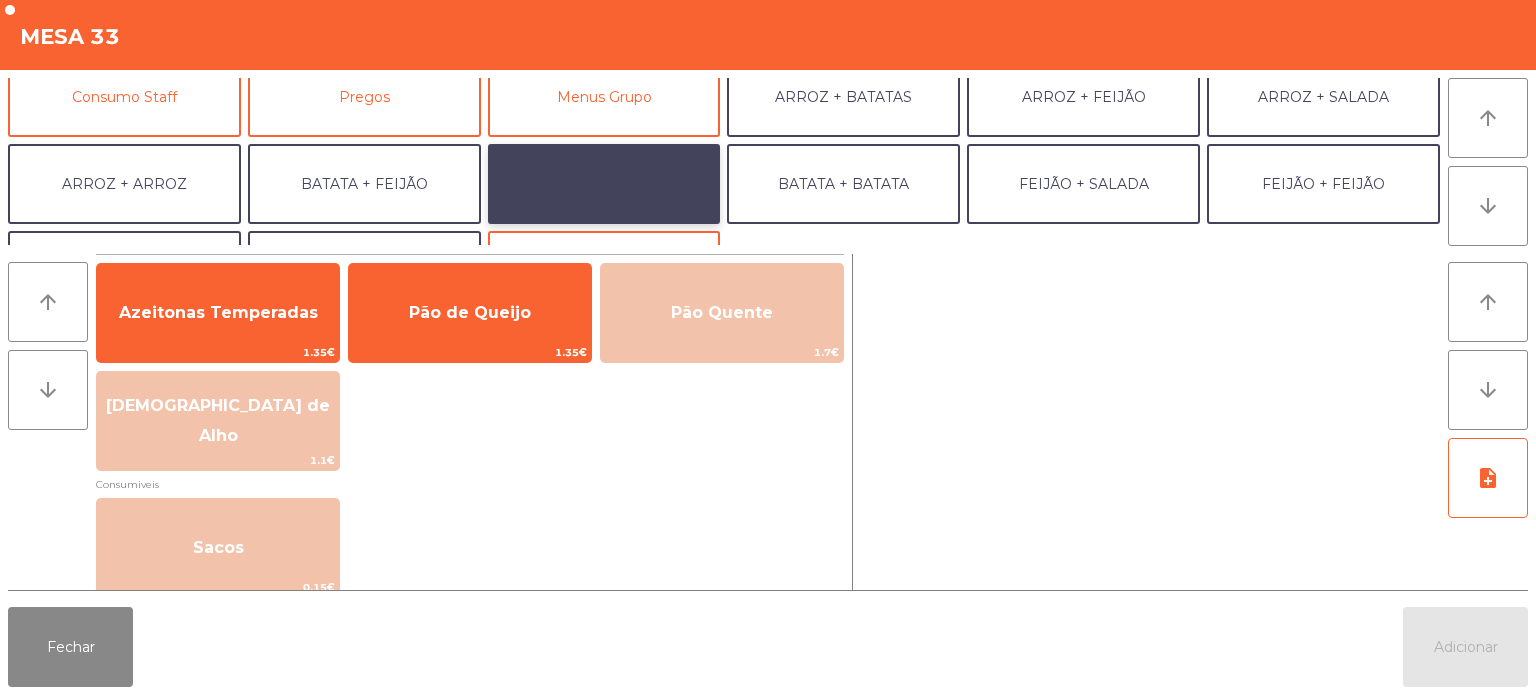 click on "BATATA + SALADA" 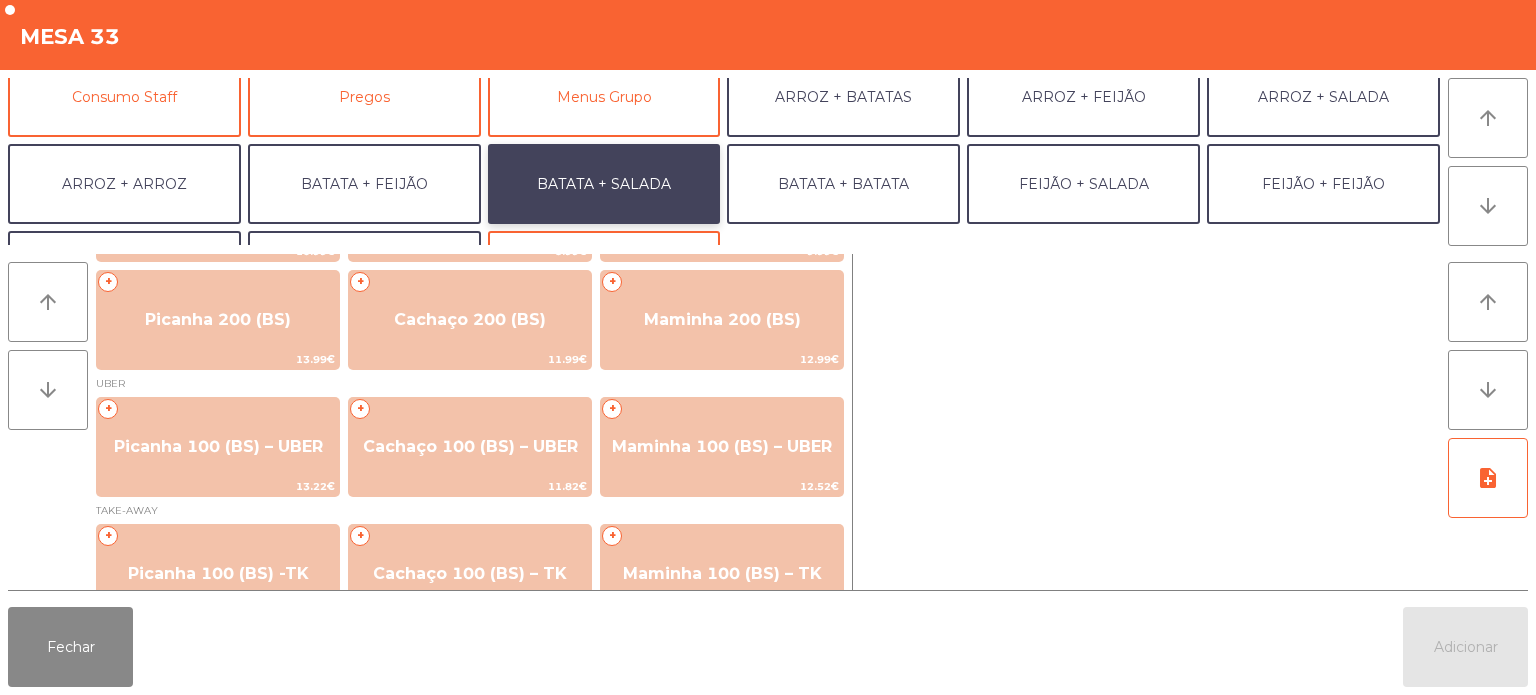 scroll, scrollTop: 100, scrollLeft: 0, axis: vertical 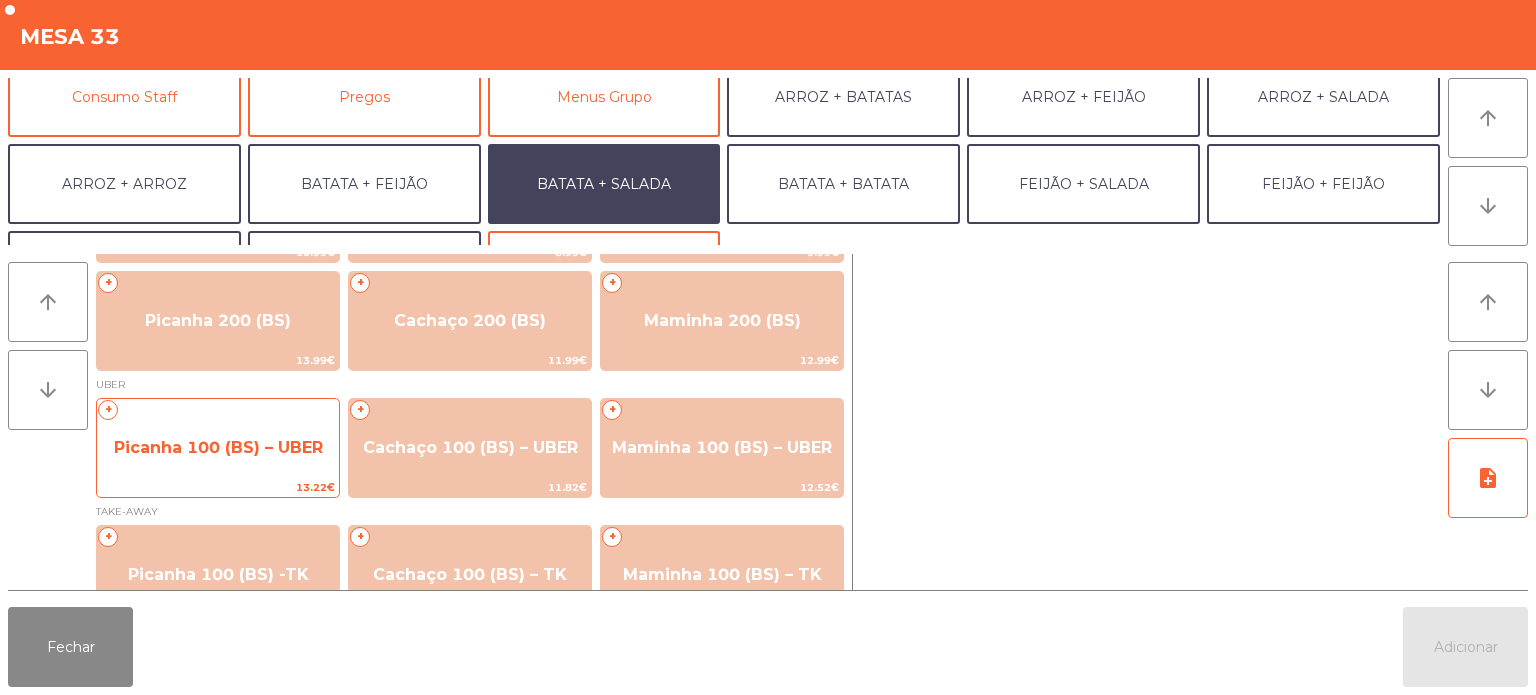 click on "Picanha 100 (BS) – UBER" 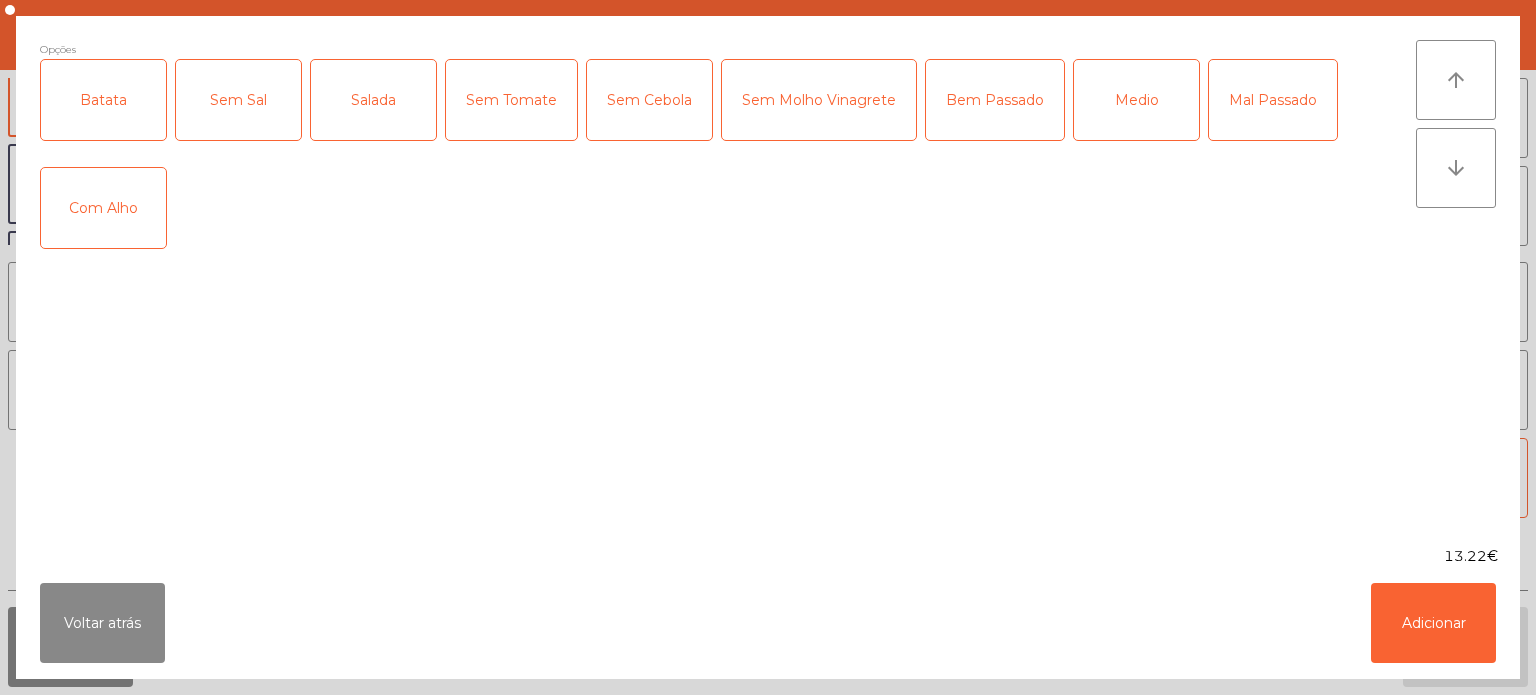 click on "Batata" 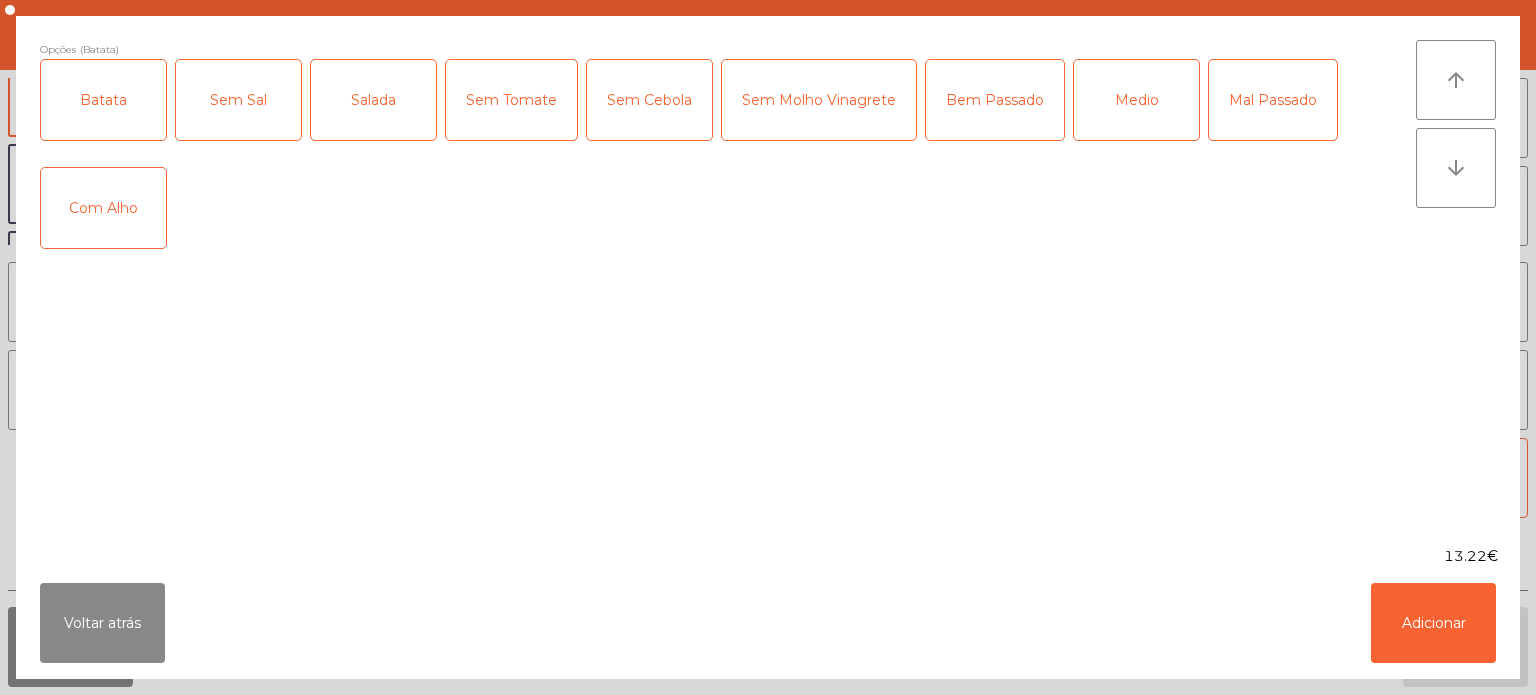 click on "Salada" 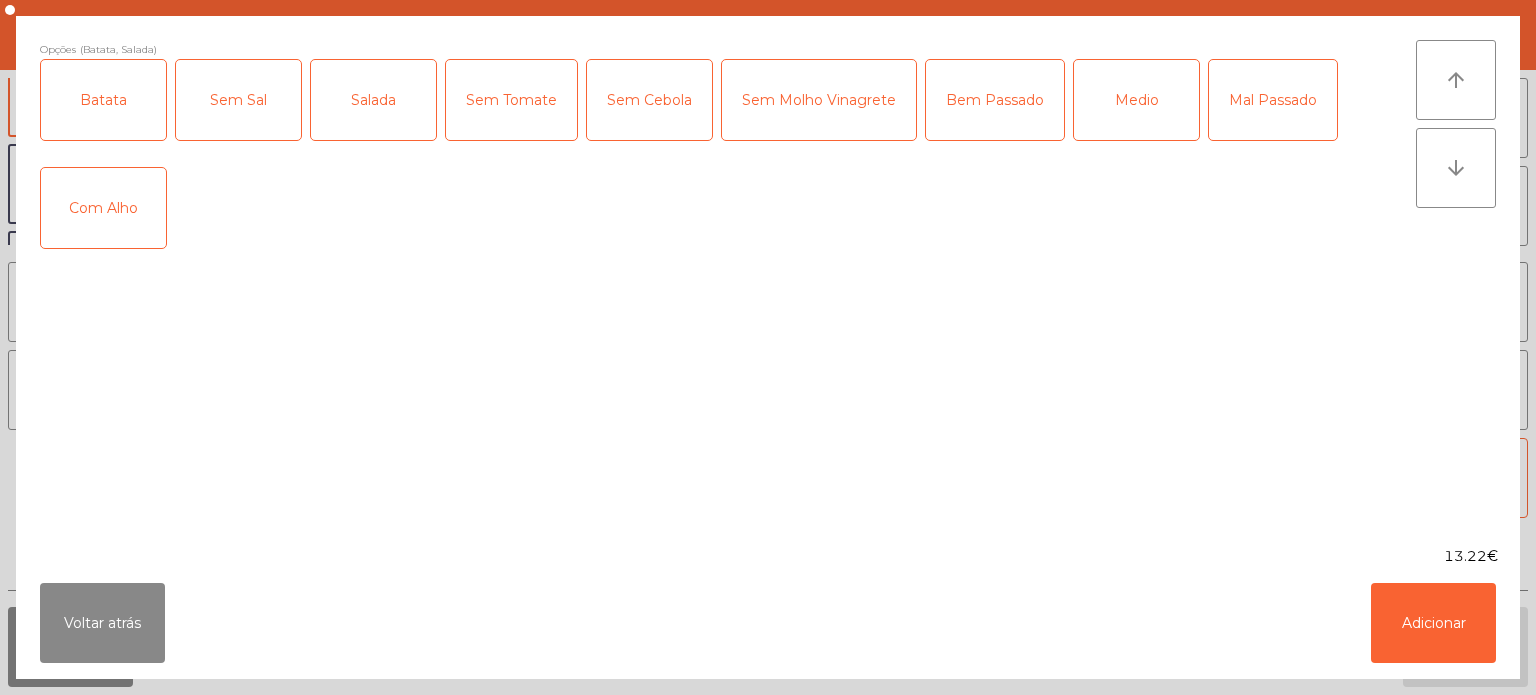 click on "Mal Passado" 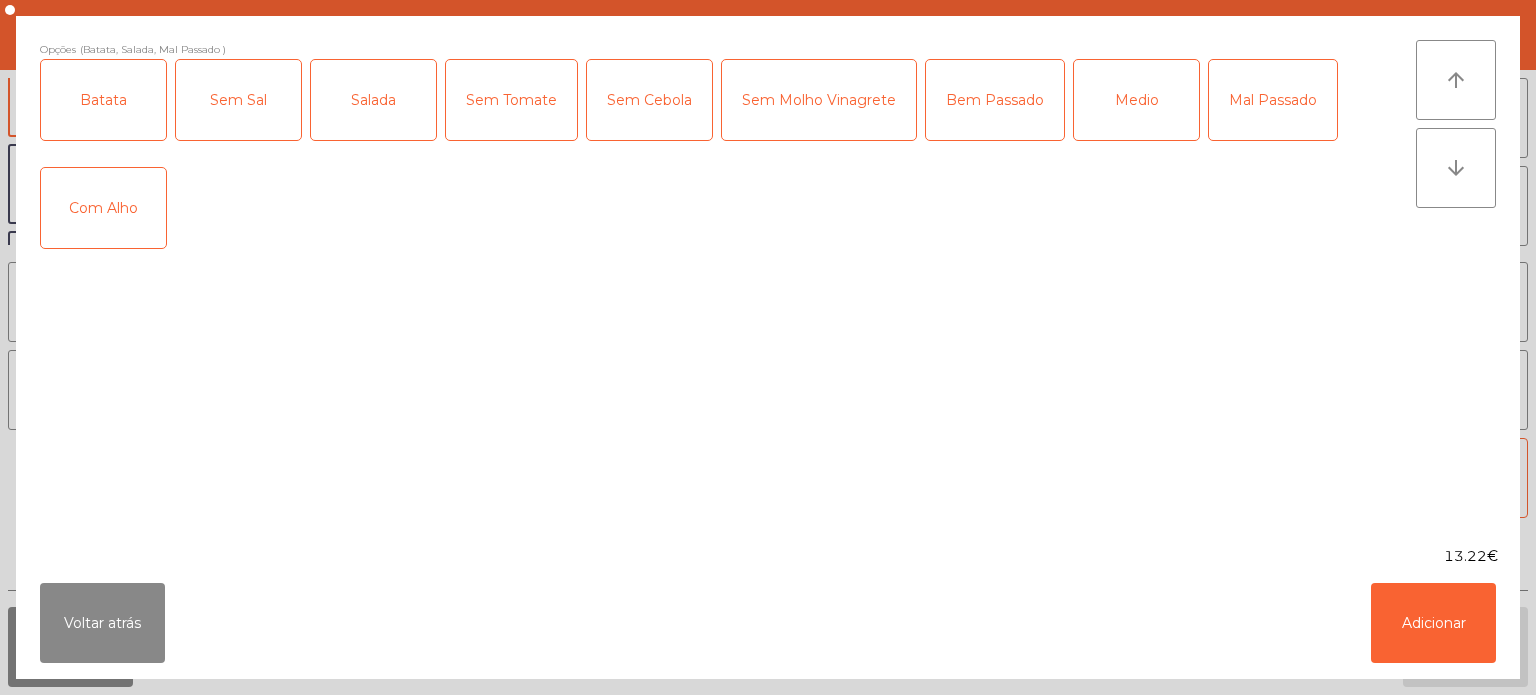 click on "Bem Passado" 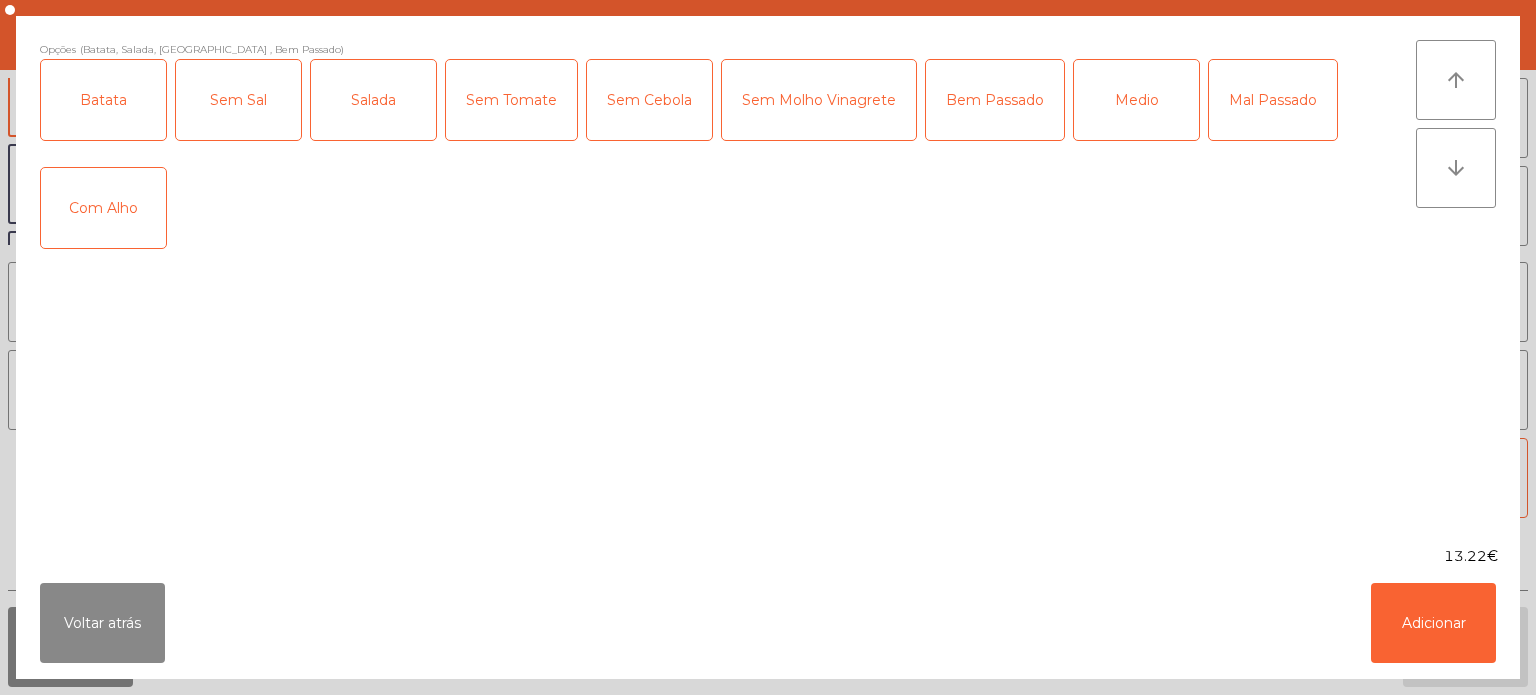 click on "Mal Passado" 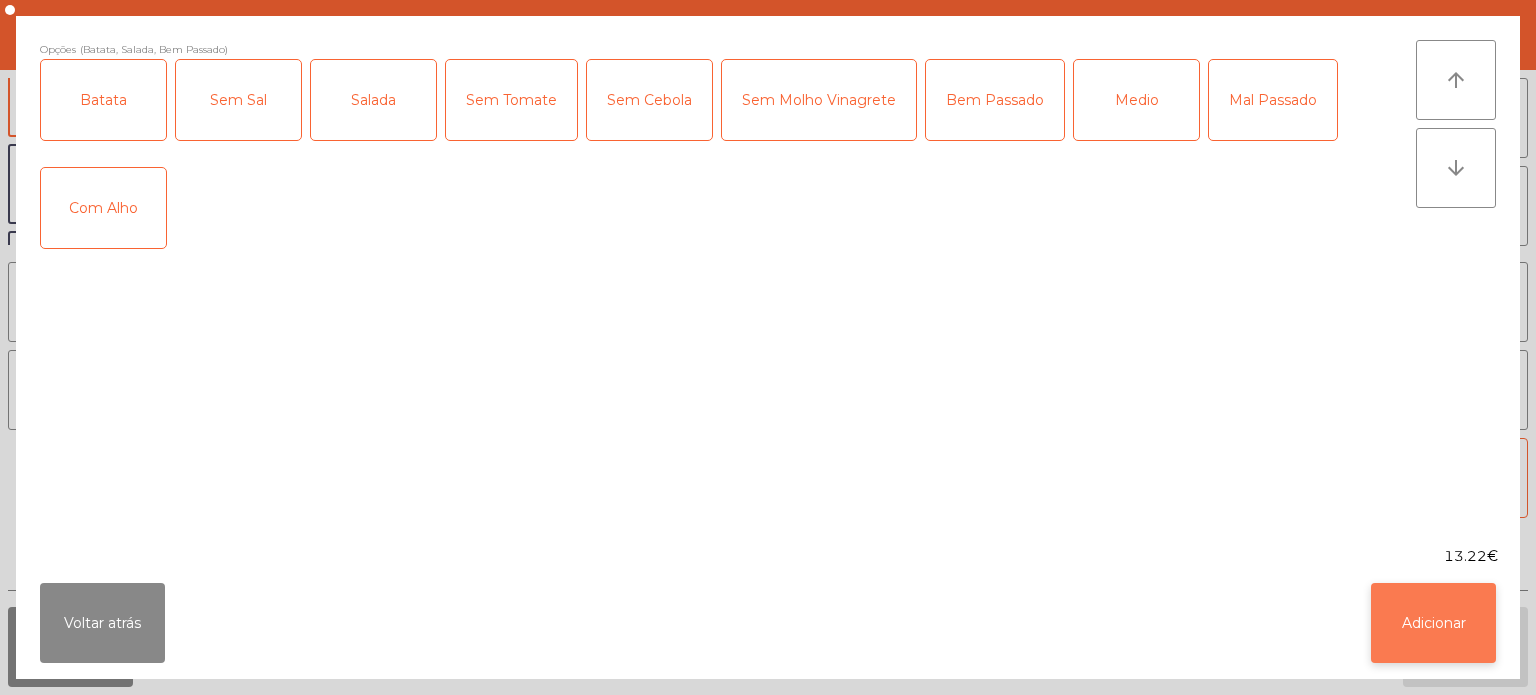click on "Adicionar" 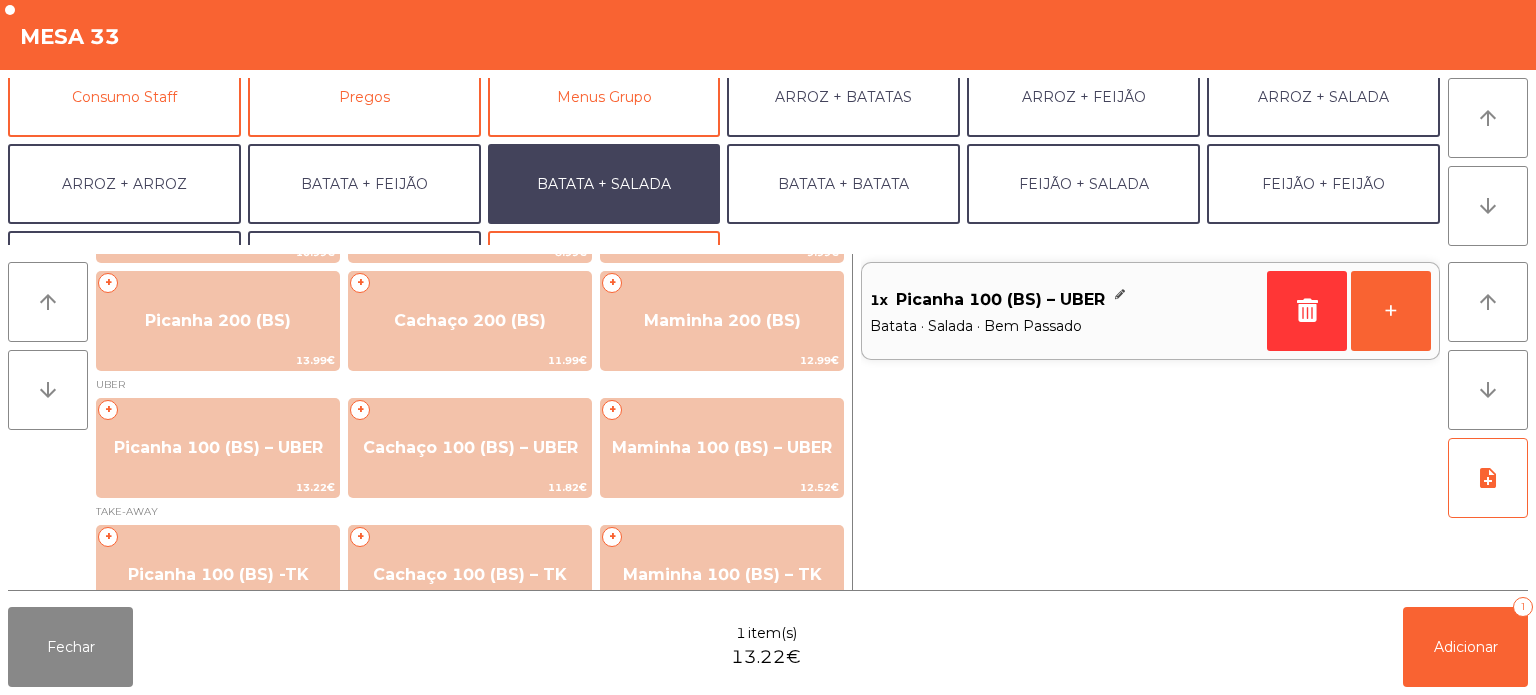 scroll, scrollTop: 0, scrollLeft: 0, axis: both 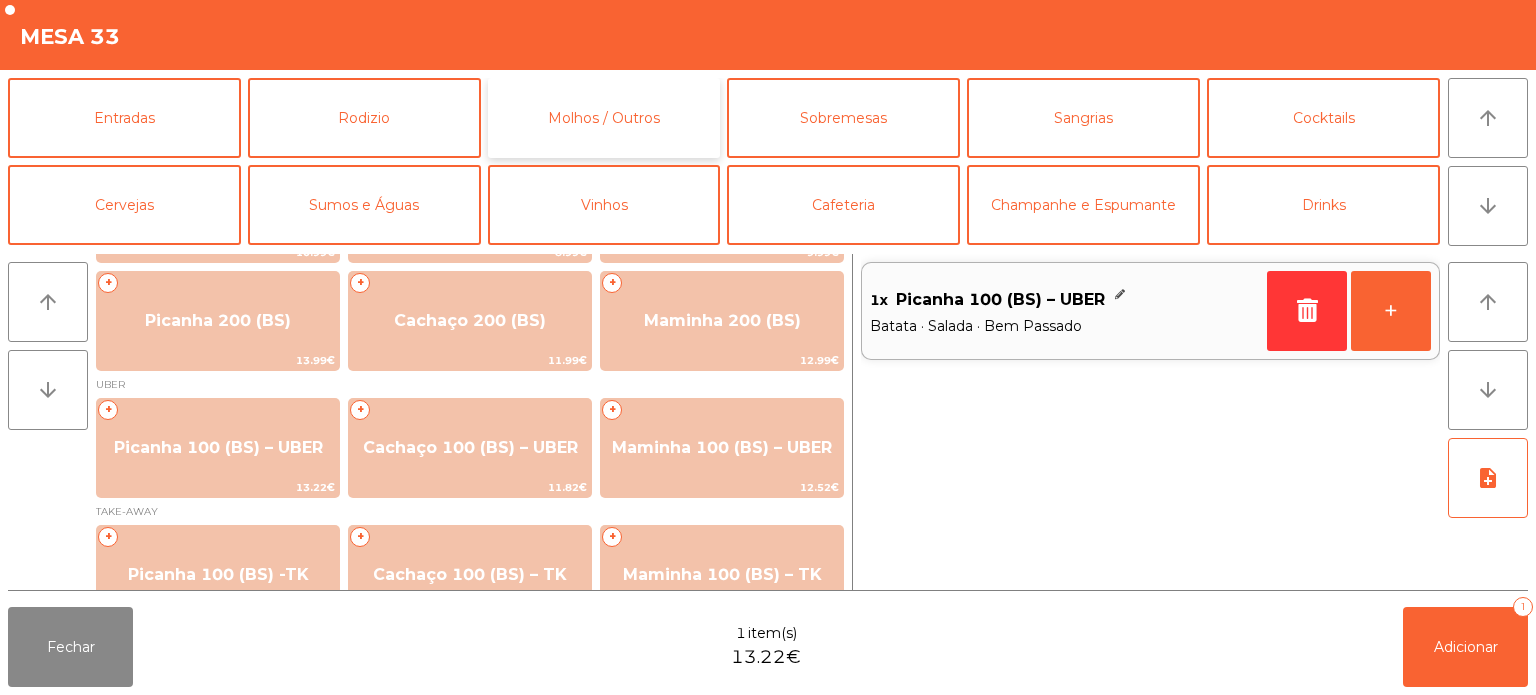 click on "Molhos / Outros" 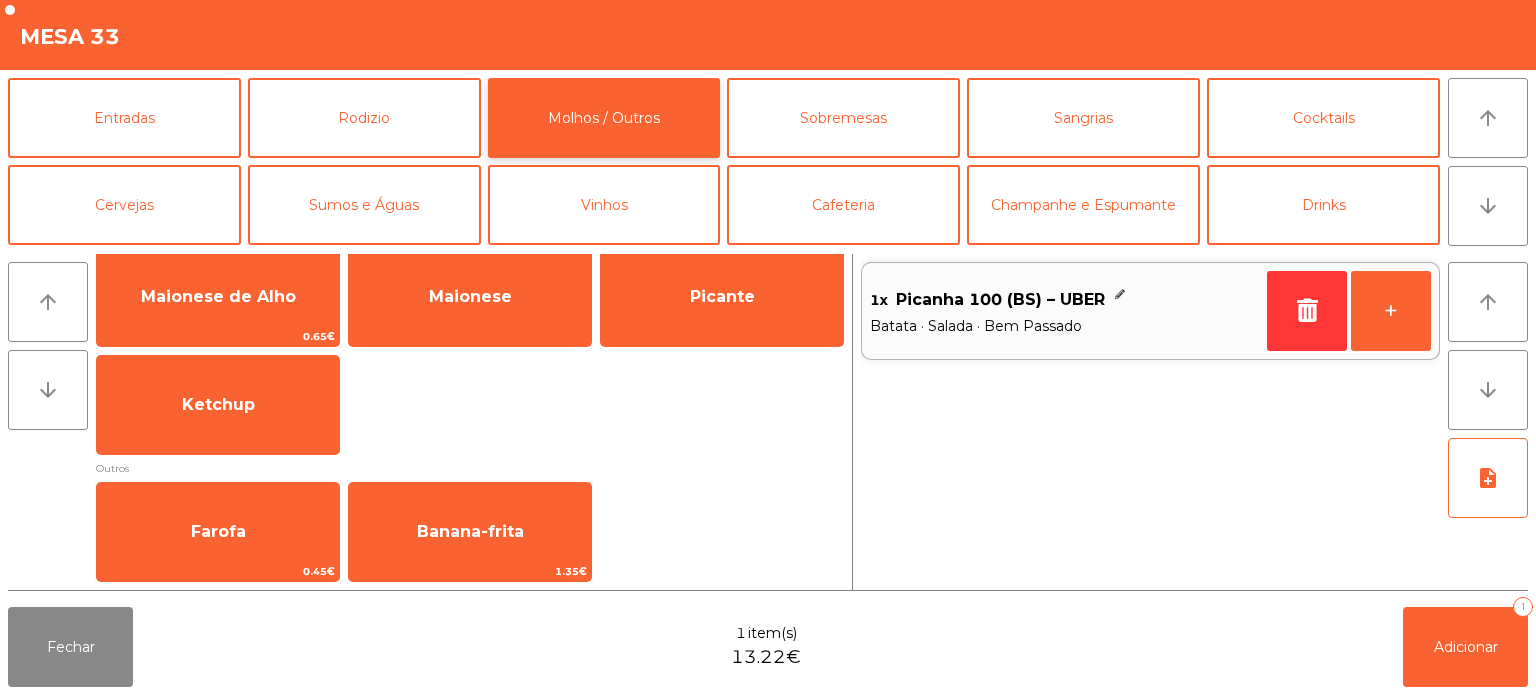 scroll, scrollTop: 38, scrollLeft: 0, axis: vertical 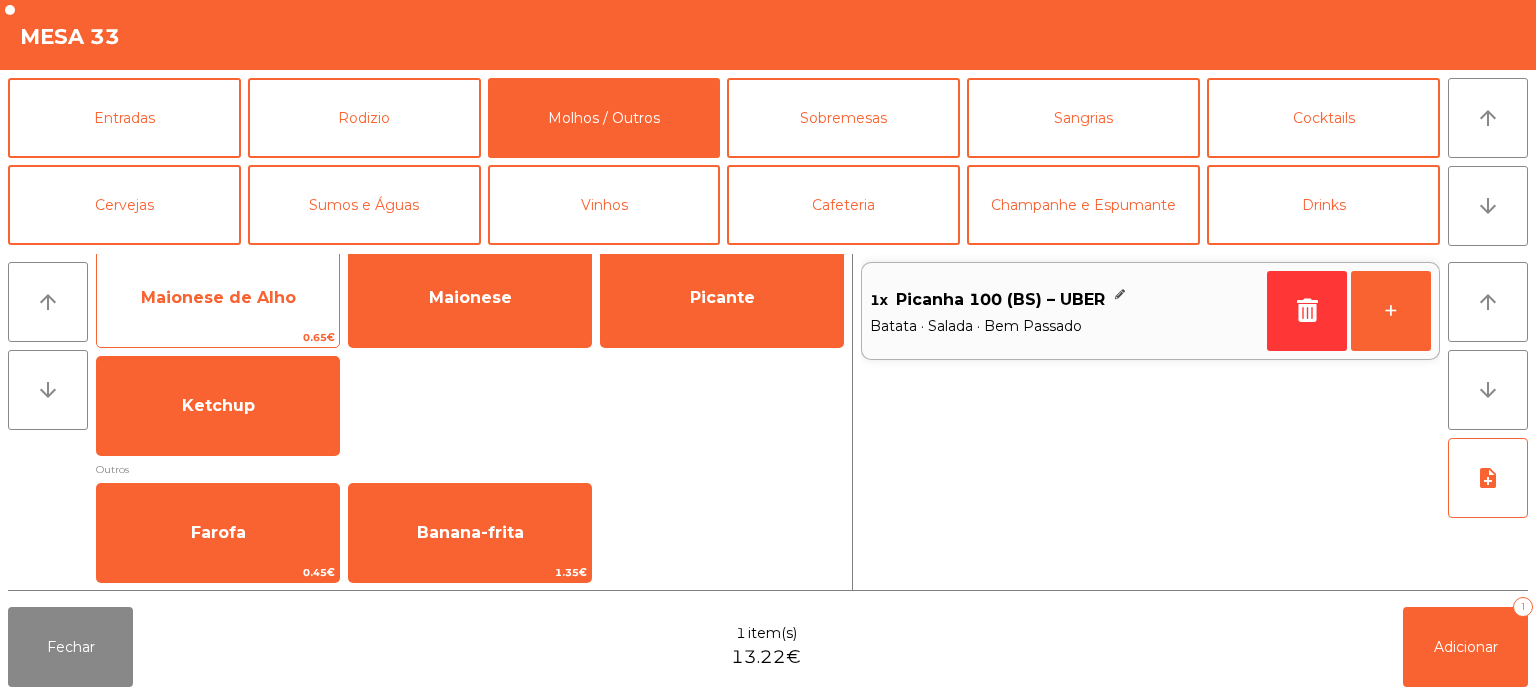 click on "Maionese de Alho" 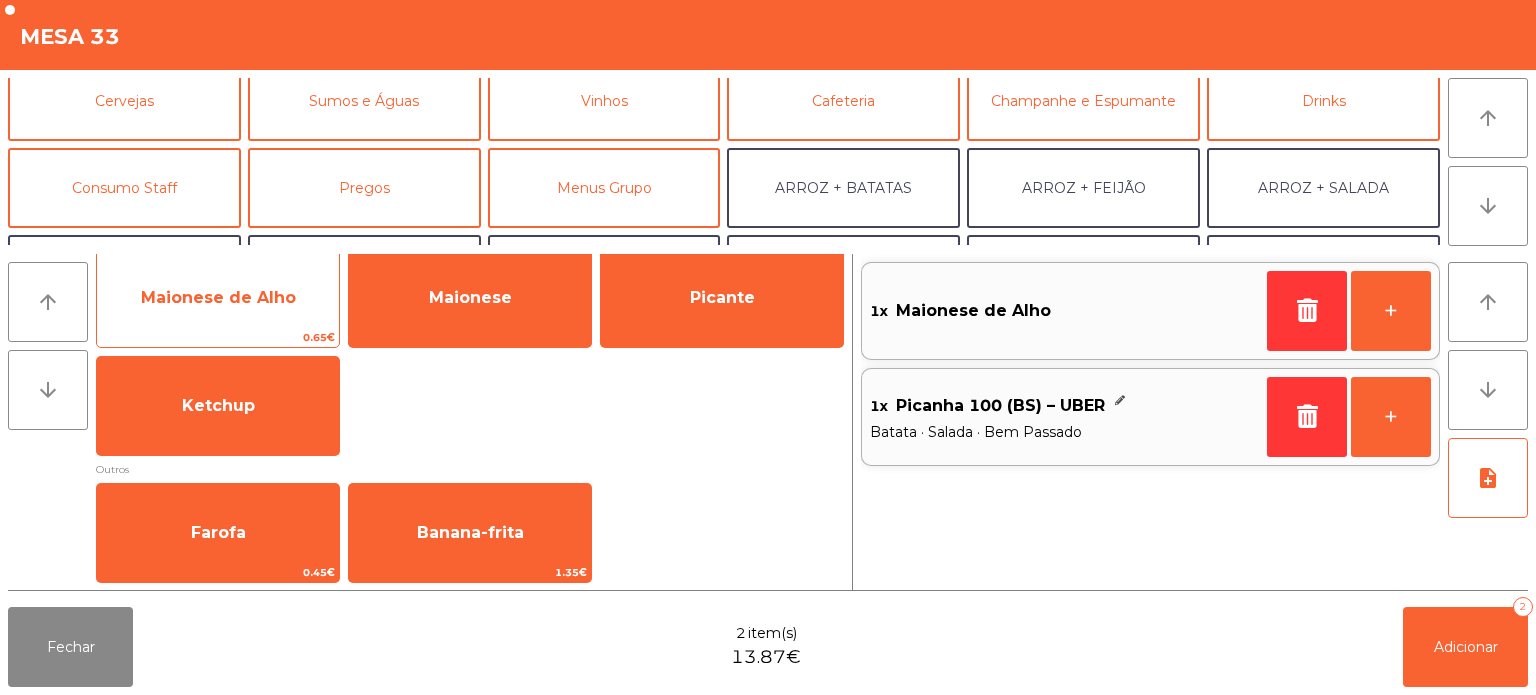 scroll, scrollTop: 108, scrollLeft: 0, axis: vertical 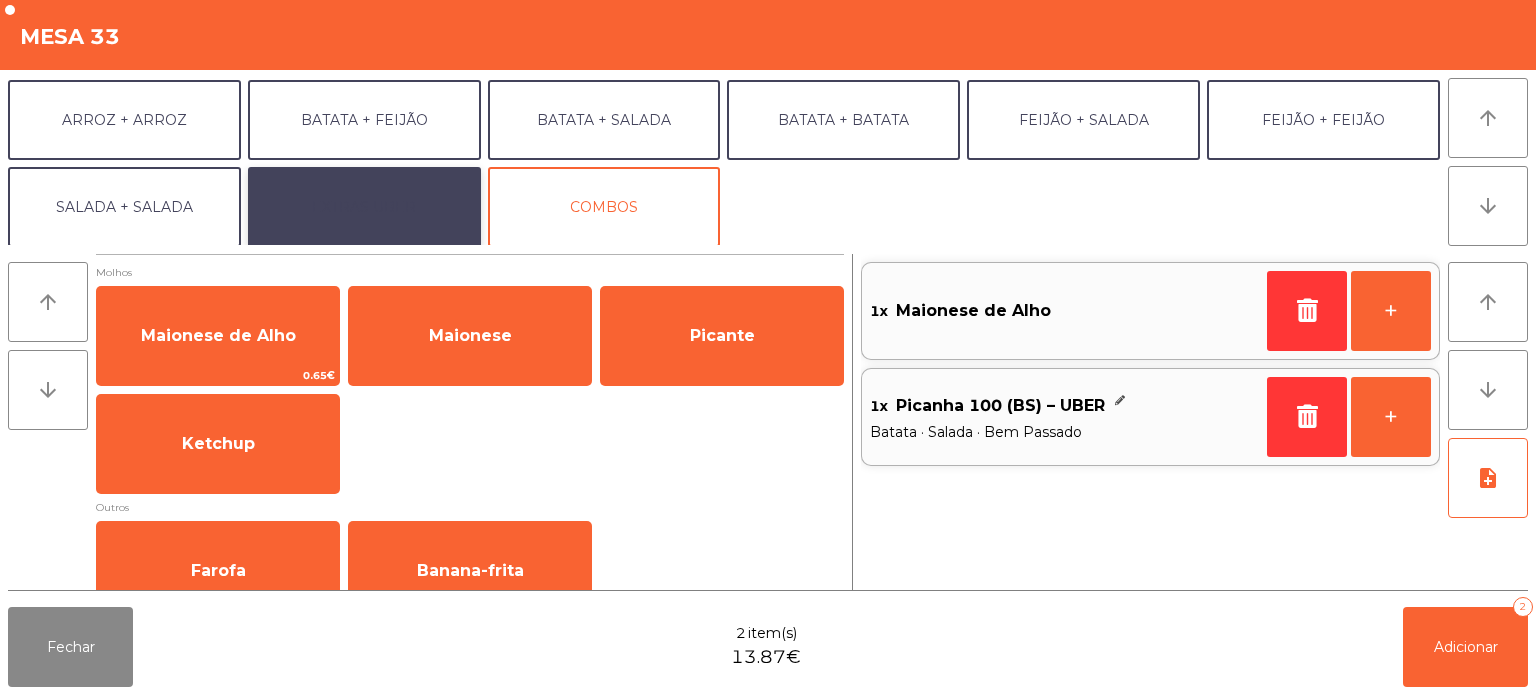 click on "EXTRAS UBER" 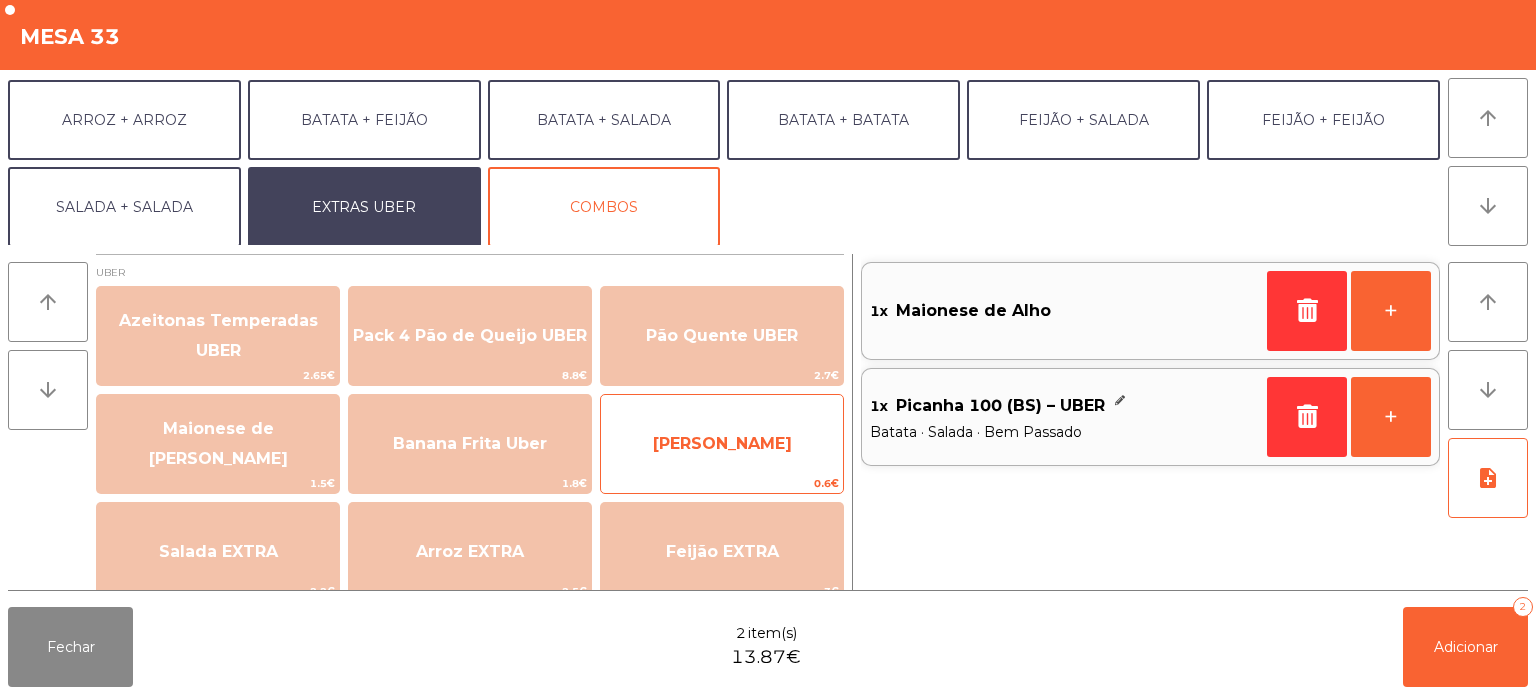 click on "[PERSON_NAME]" 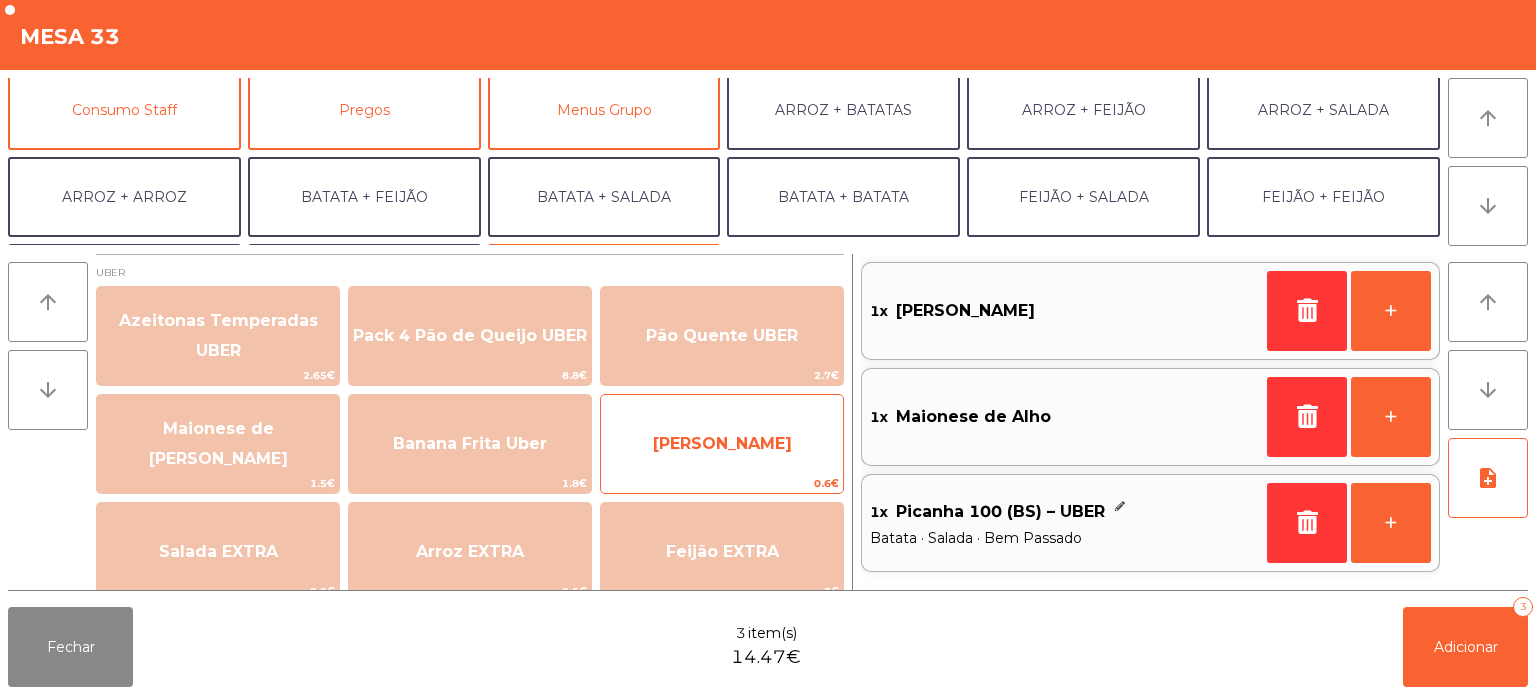 scroll, scrollTop: 176, scrollLeft: 0, axis: vertical 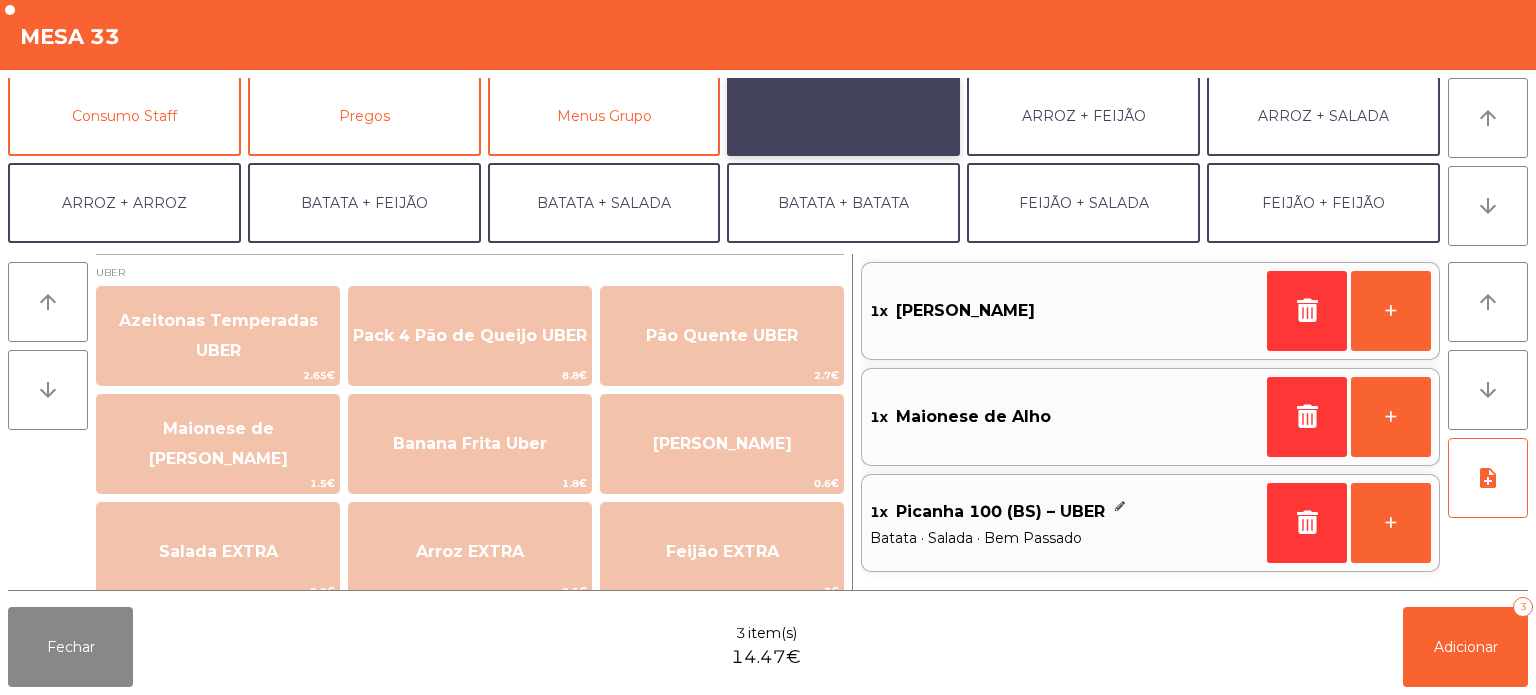 click on "ARROZ + BATATAS" 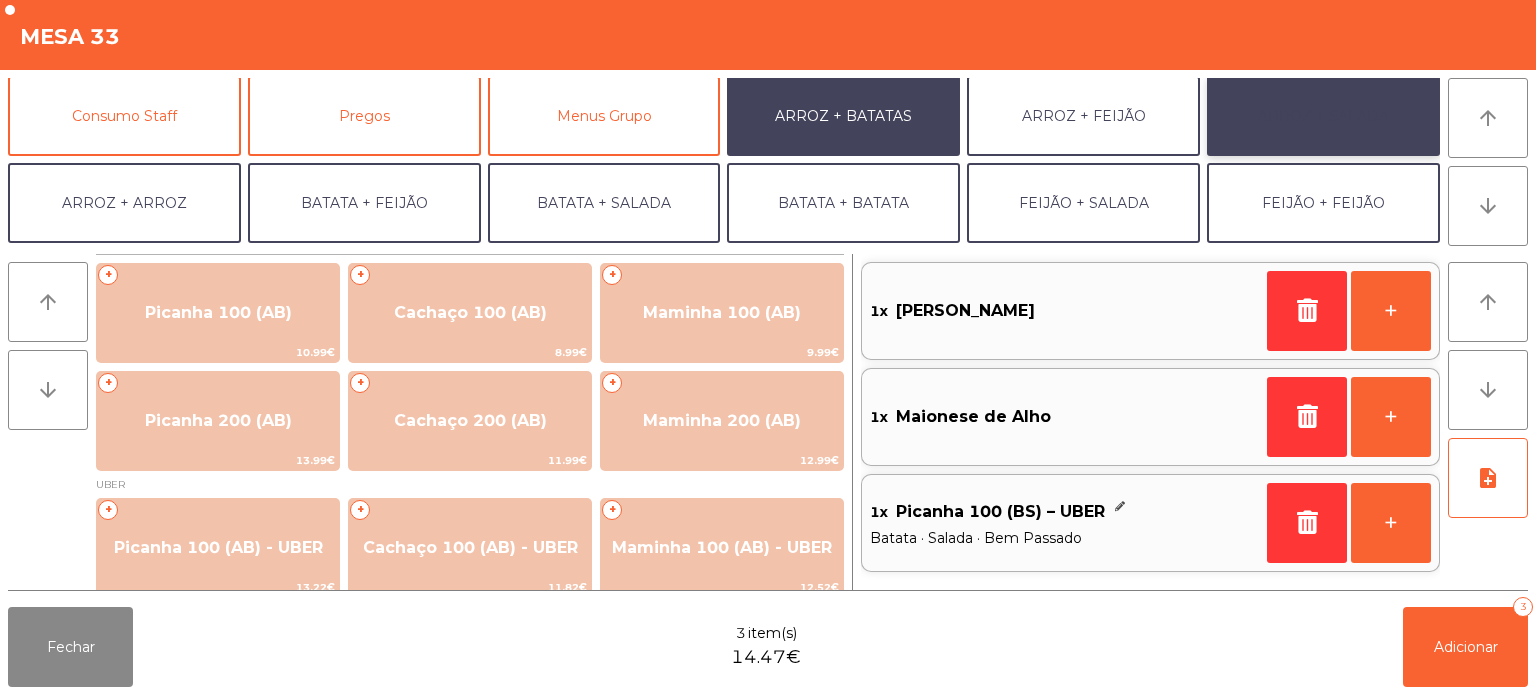 click on "ARROZ + SALADA" 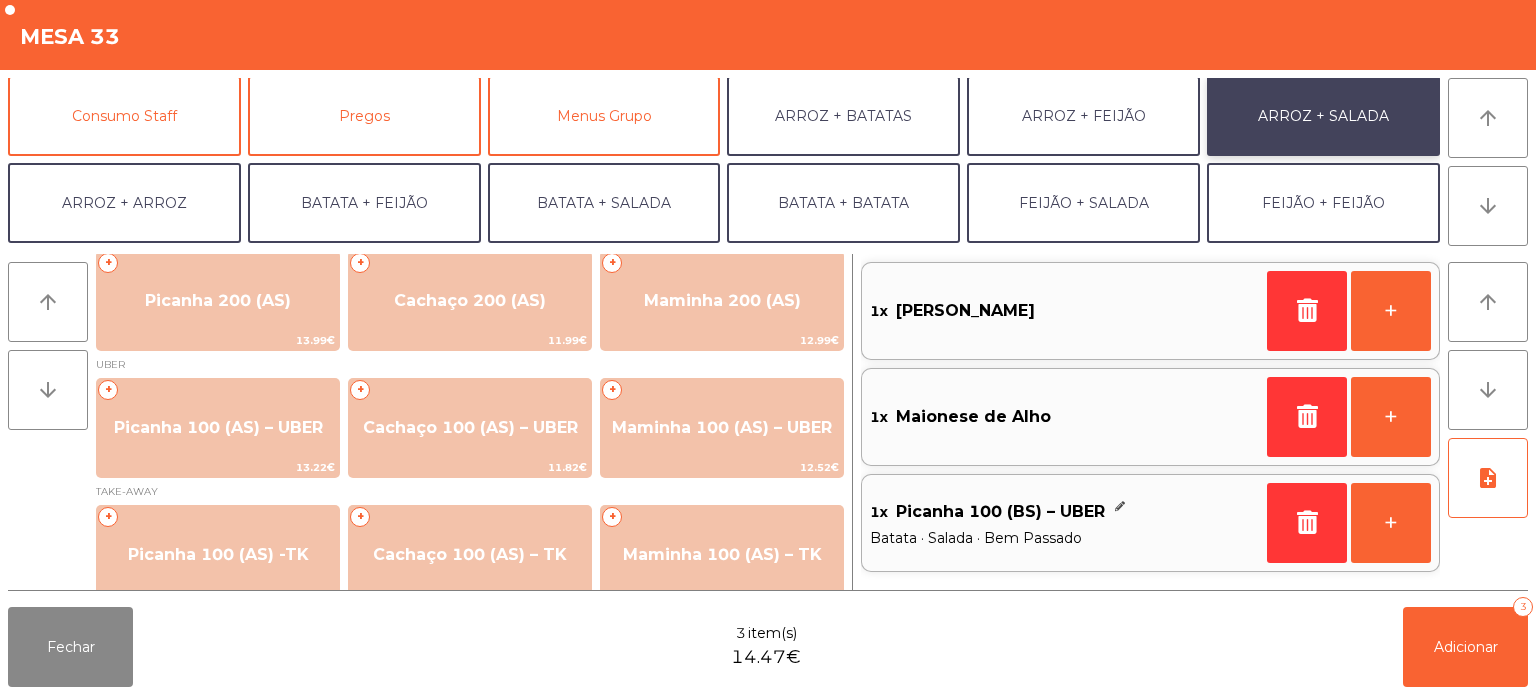 scroll, scrollTop: 118, scrollLeft: 0, axis: vertical 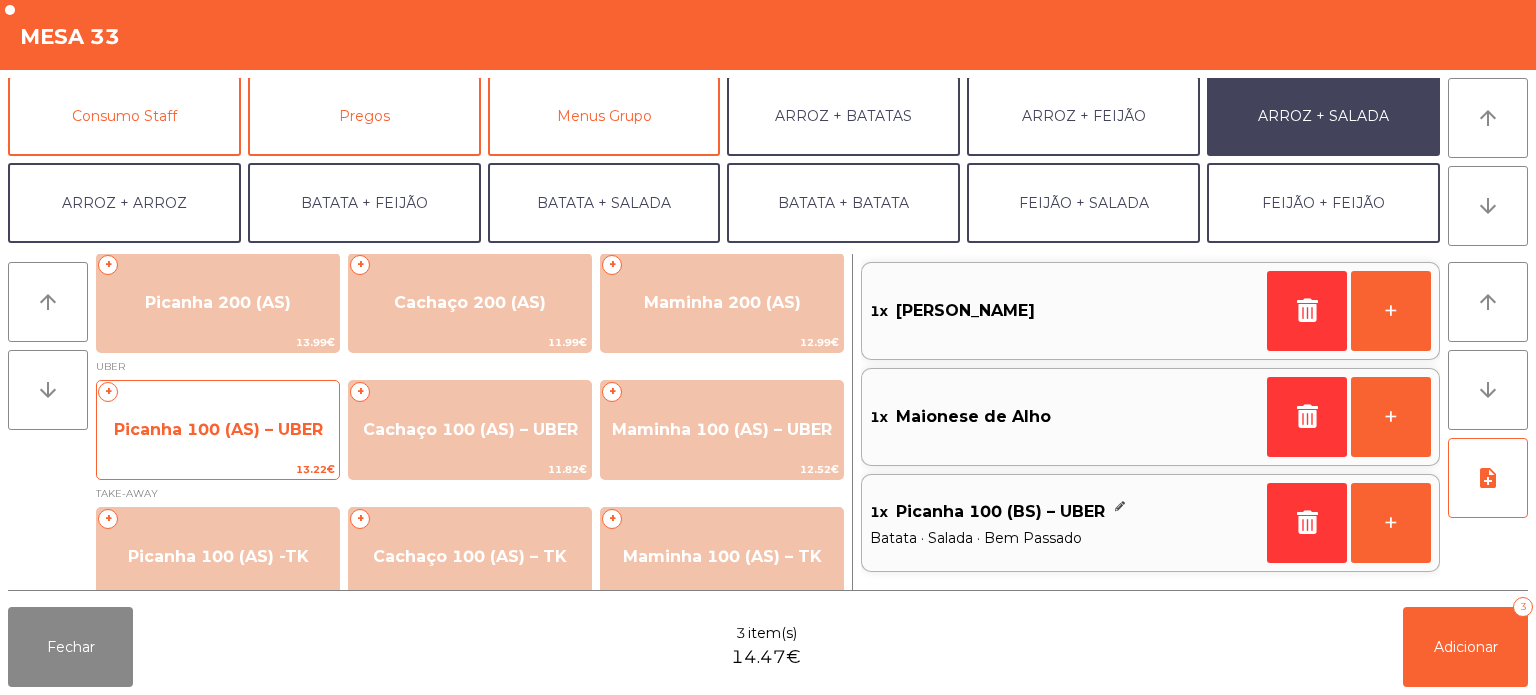 click on "Picanha 100 (AS) – UBER" 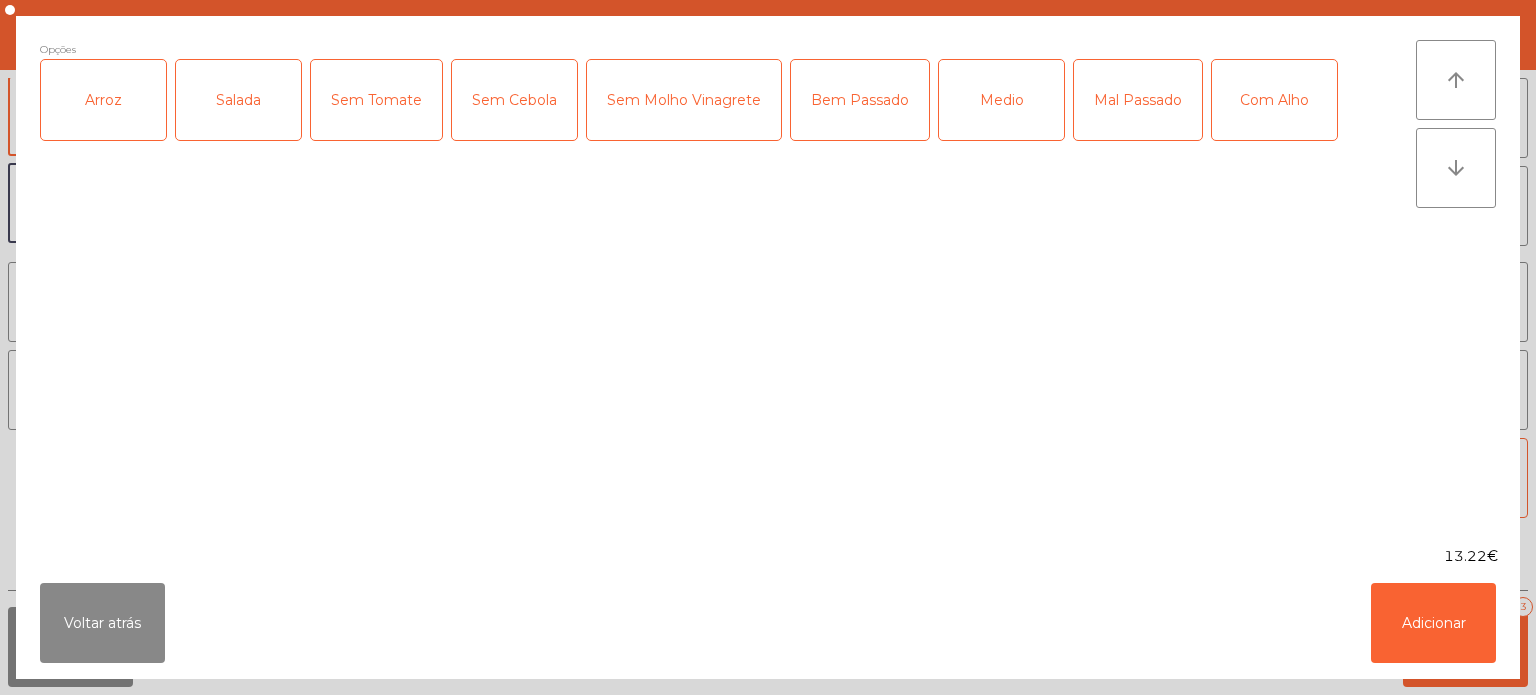 click on "Arroz" 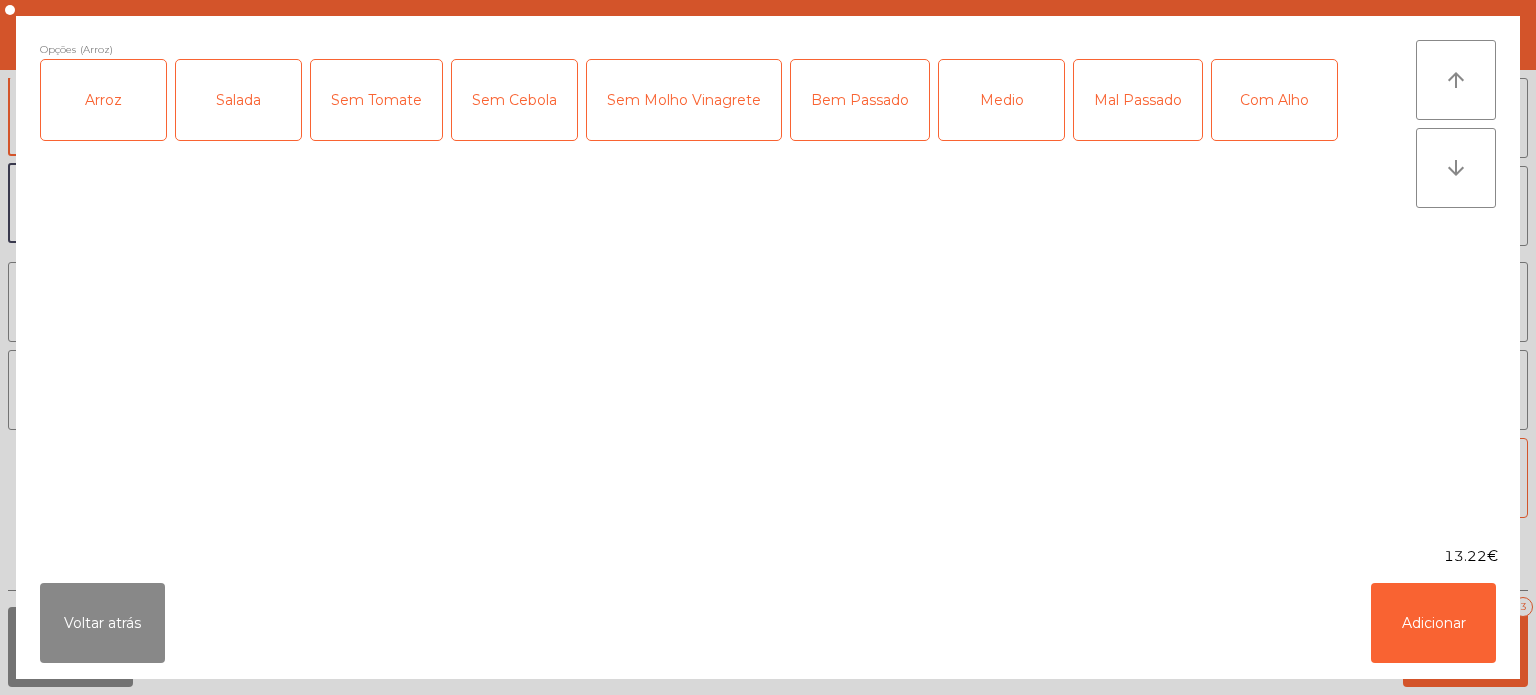 click on "Salada" 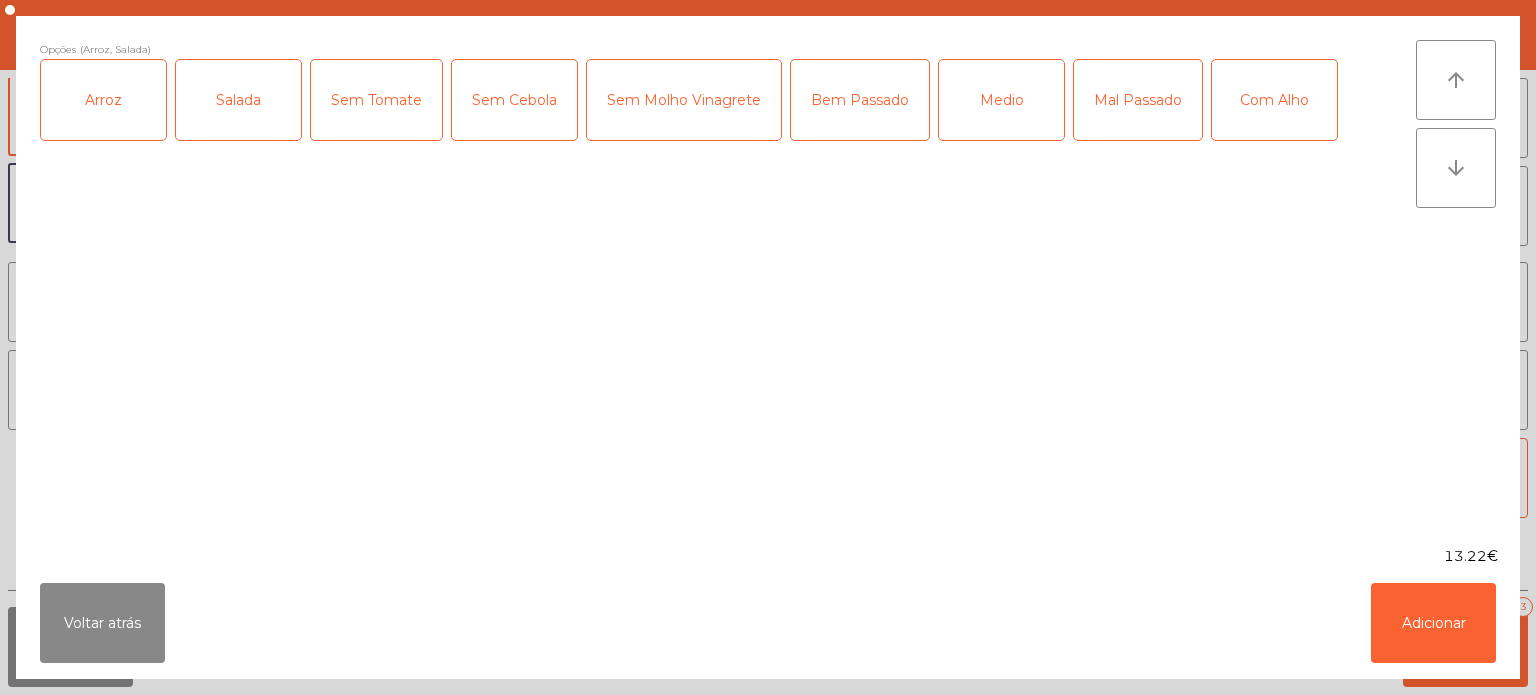click on "Bem Passado" 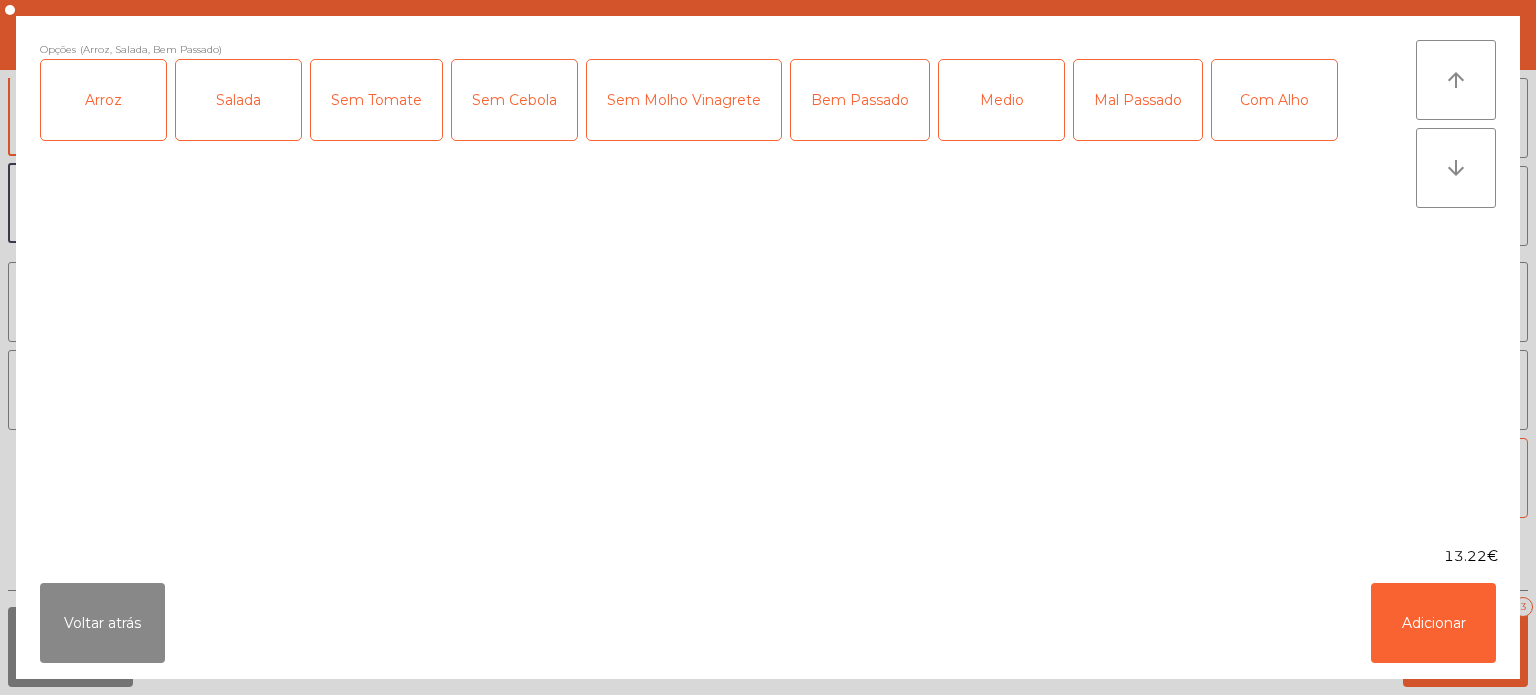 click on "Voltar atrás   Adicionar" 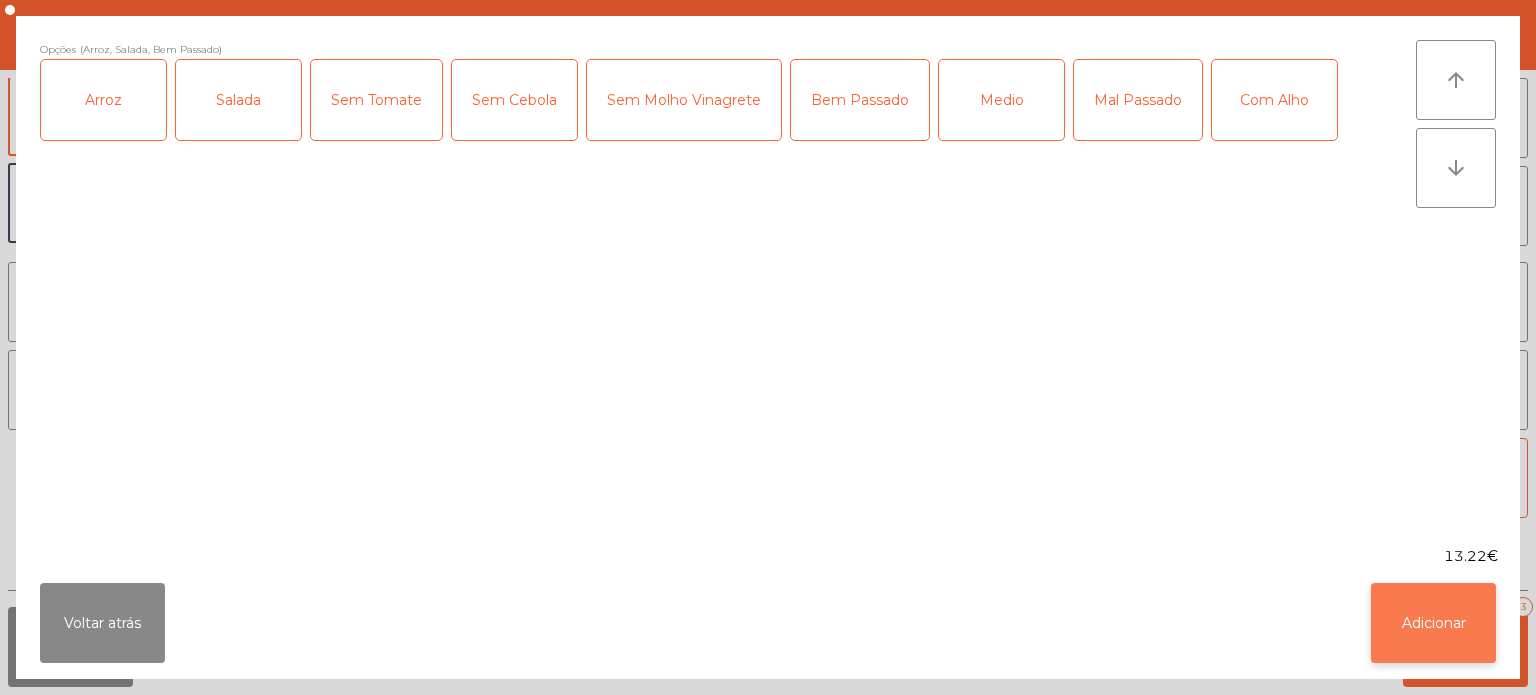 click on "Adicionar" 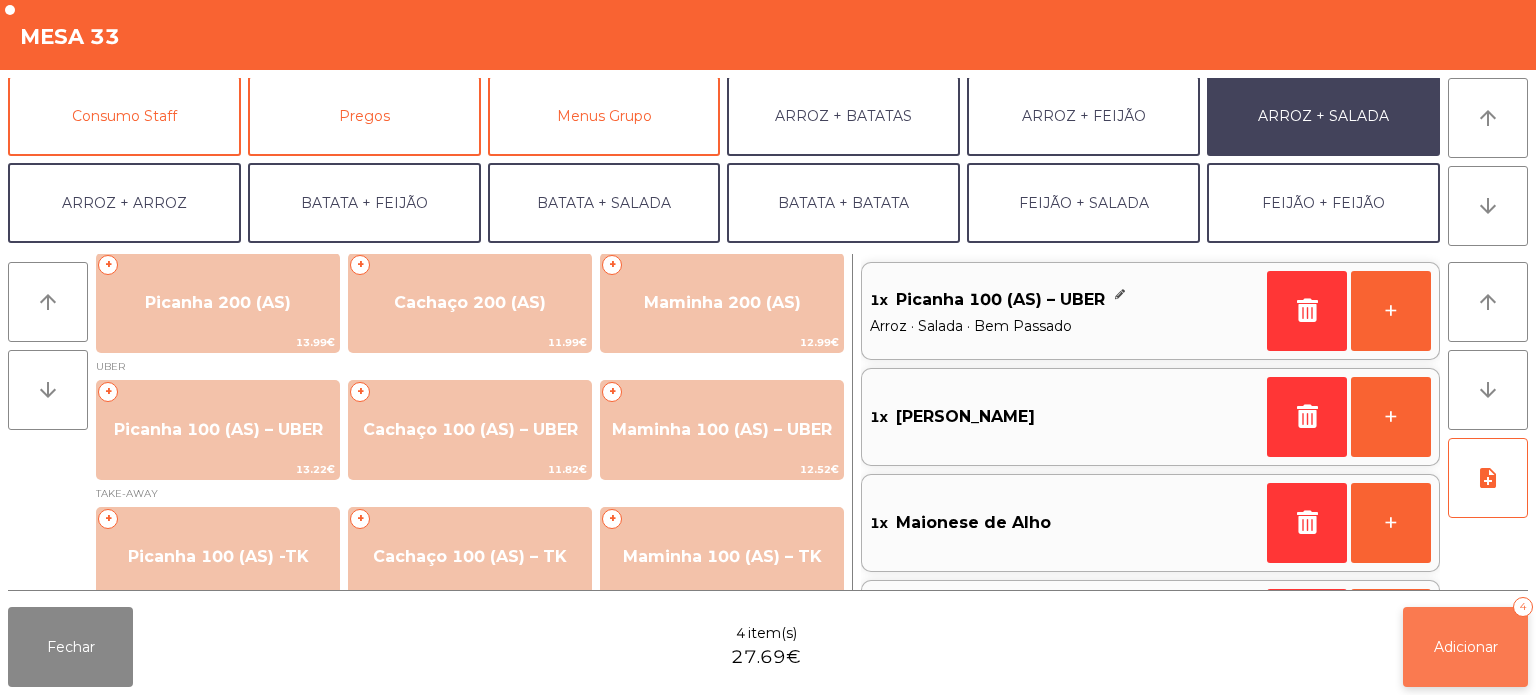 click on "Adicionar" 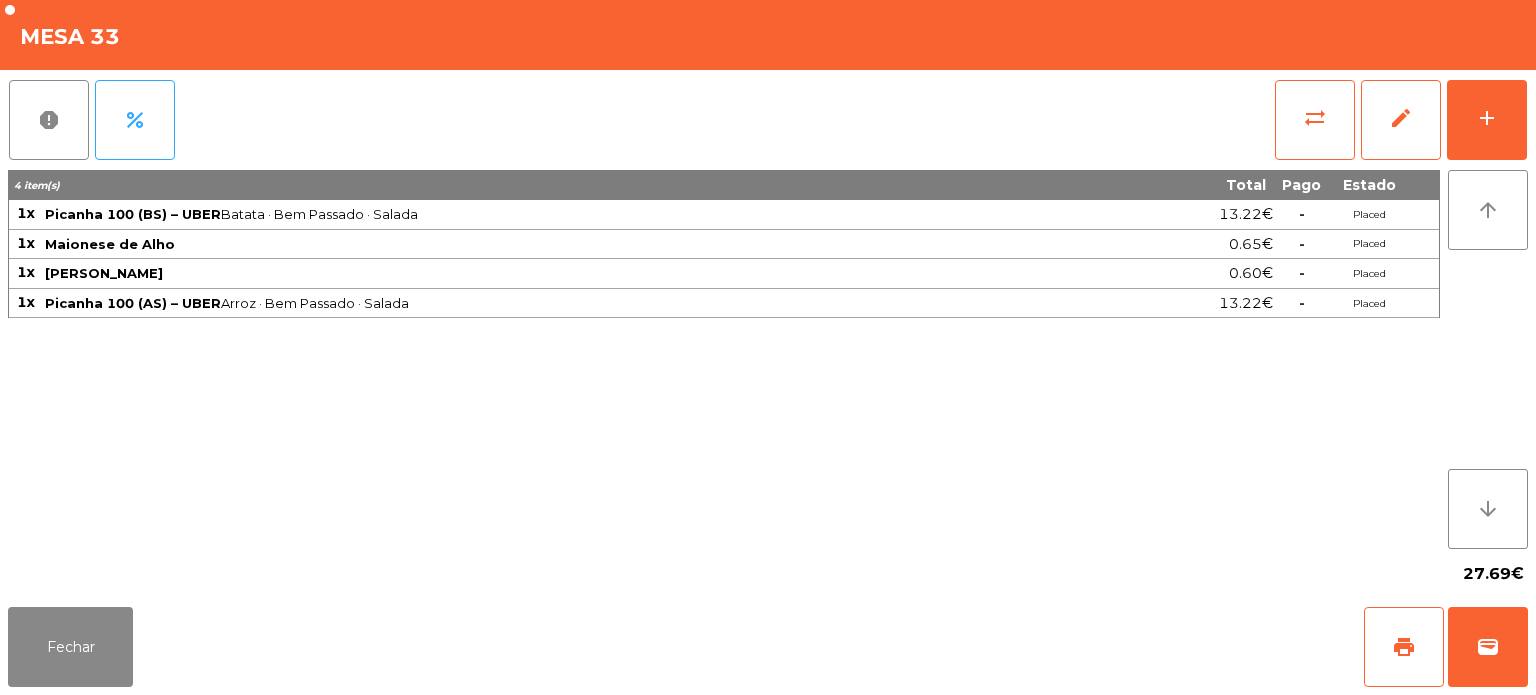 click on "4 item(s) Total Pago Estado 1x Picanha 100 (BS) – UBER  Batata · Bem Passado · Salada  13.22€  -  Placed 1x Maionese de Alho 0.65€  -  Placed 1x Farofa Uber 0.60€  -  Placed 1x Picanha 100 ([GEOGRAPHIC_DATA]) – UBER  Arroz · Bem Passado · Salada  13.22€  -  Placed" 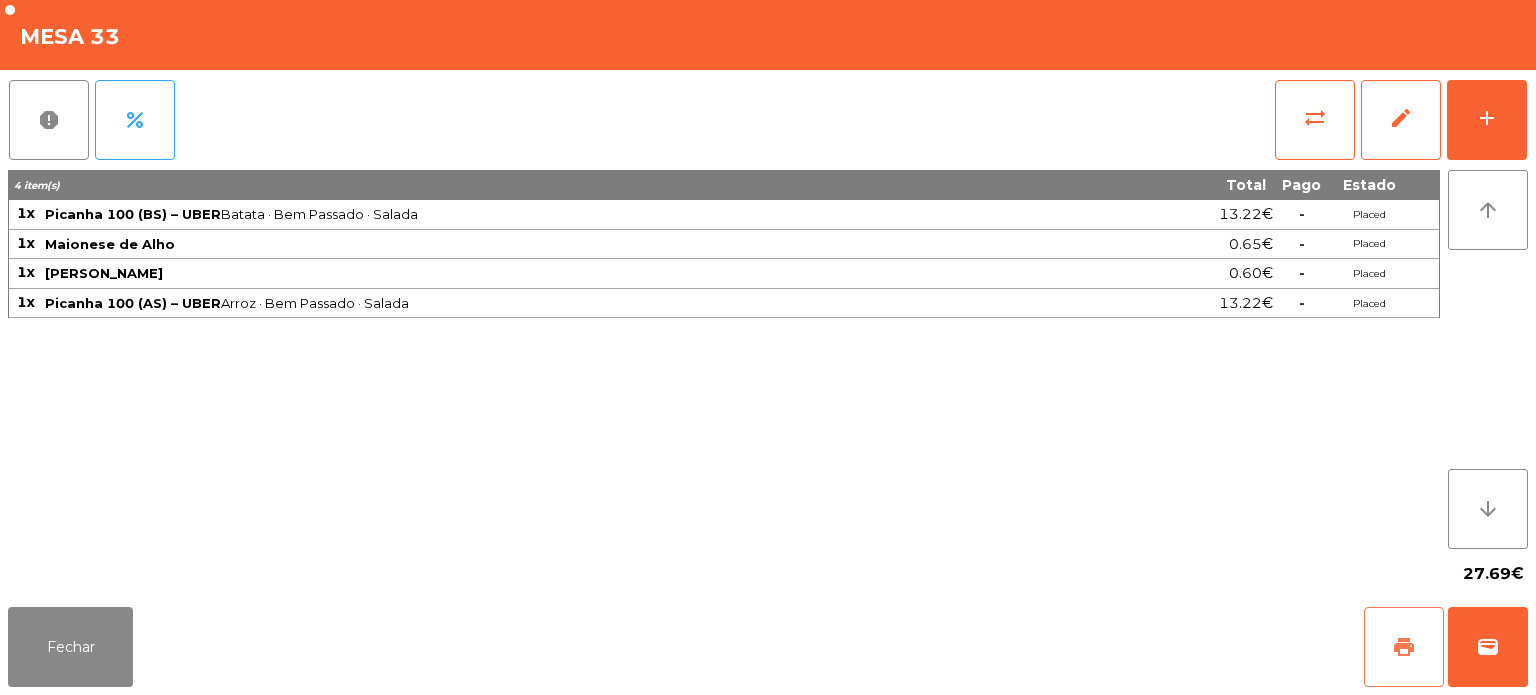 click on "print" 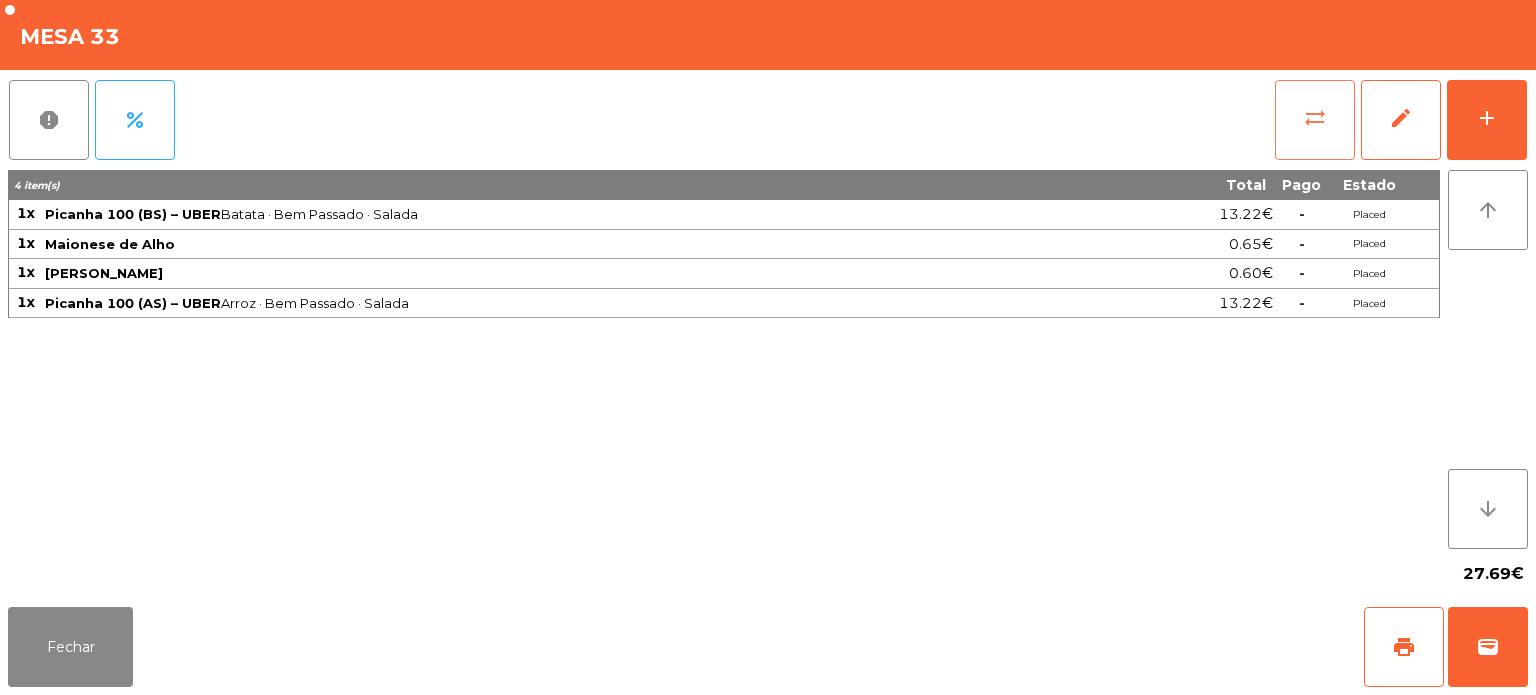 click on "sync_alt" 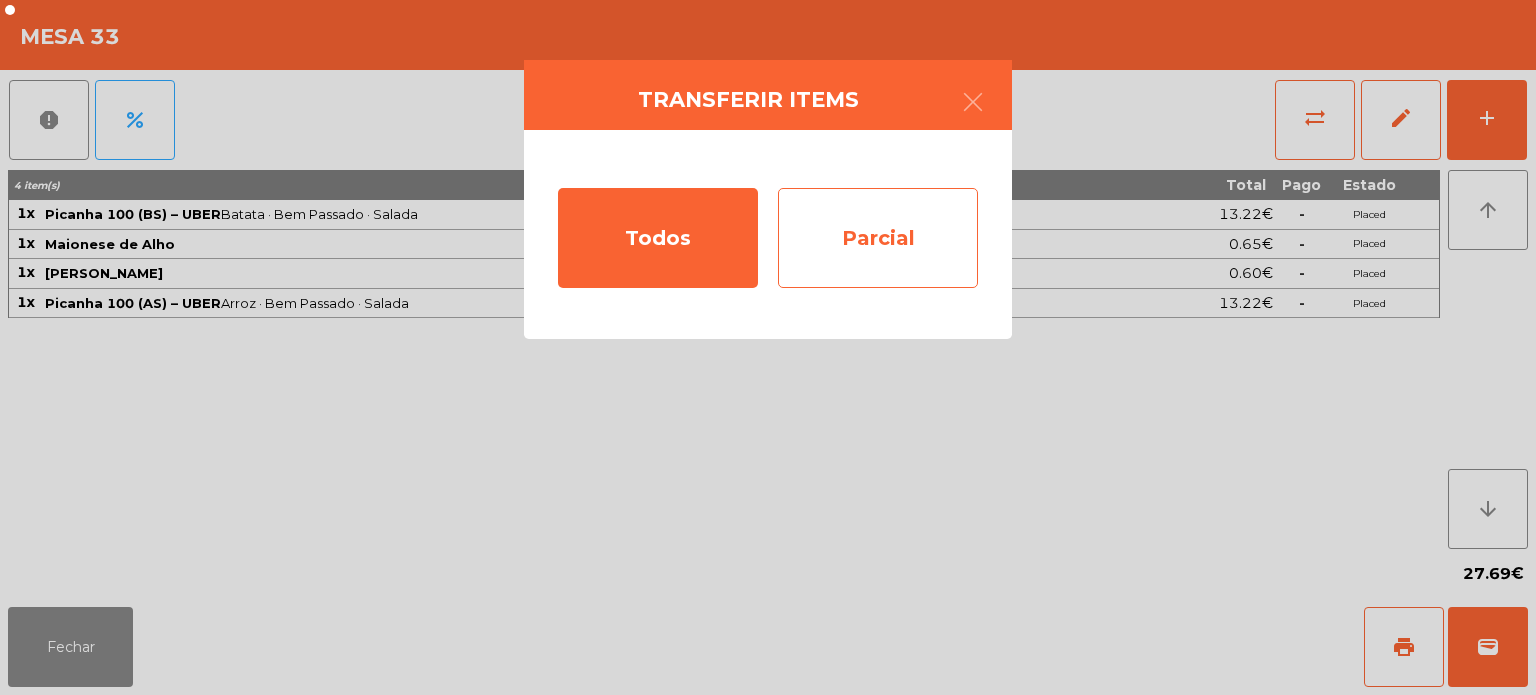 click on "Parcial" 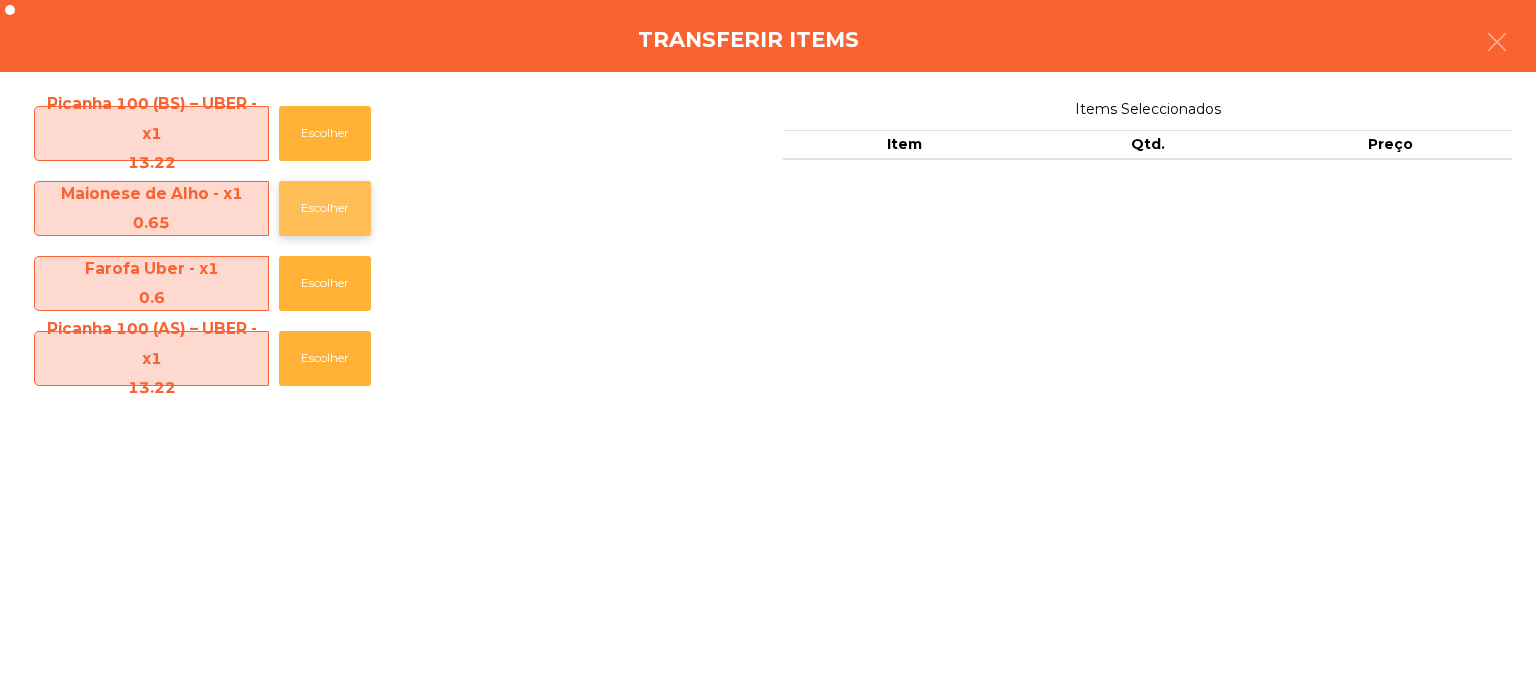 click on "Escolher" 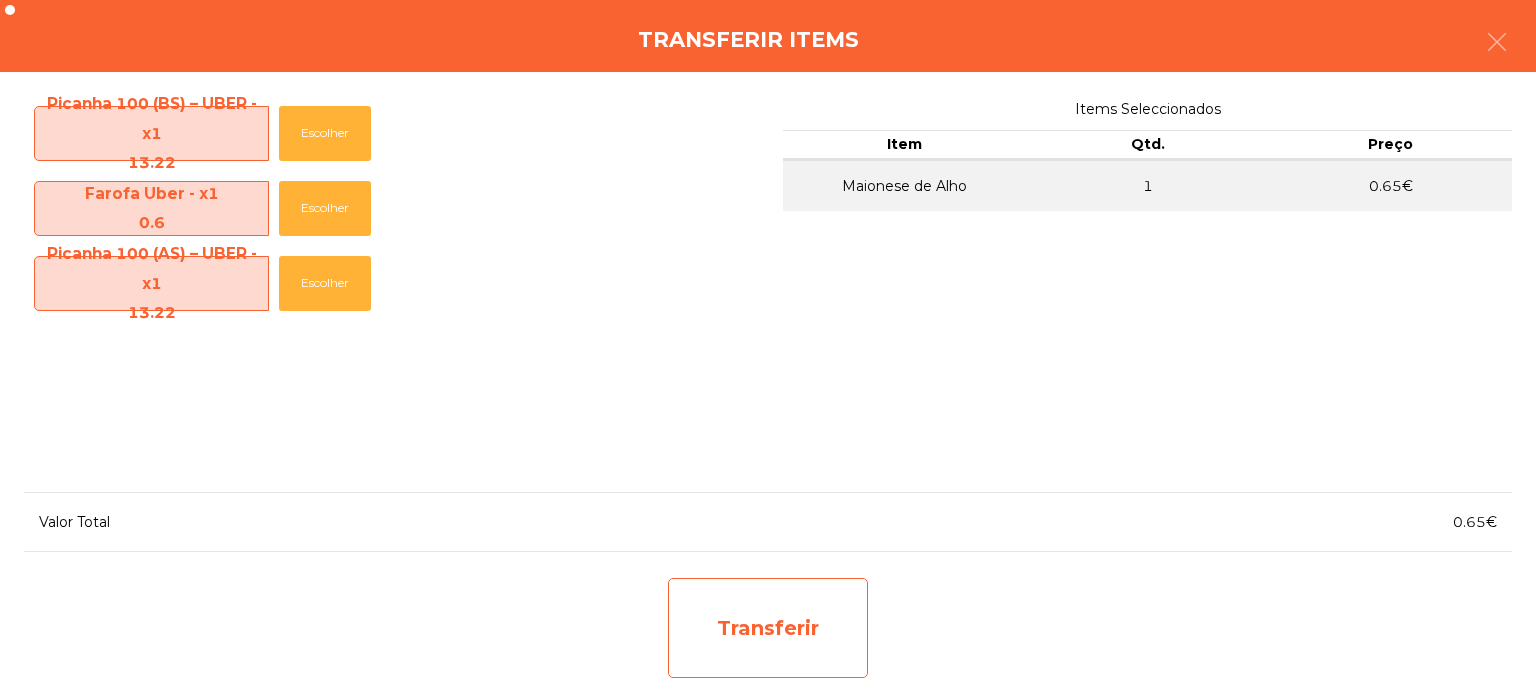 click on "Transferir" 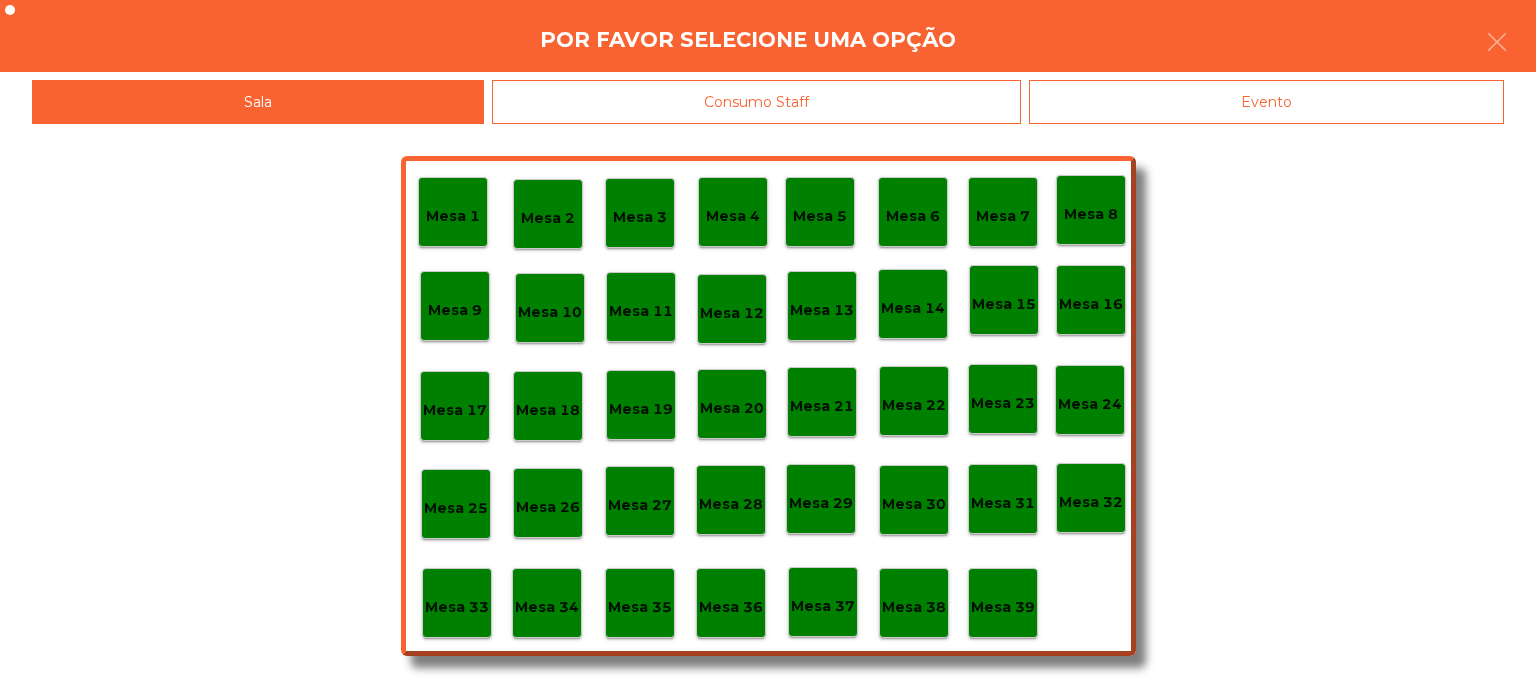 click on "Mesa 37" 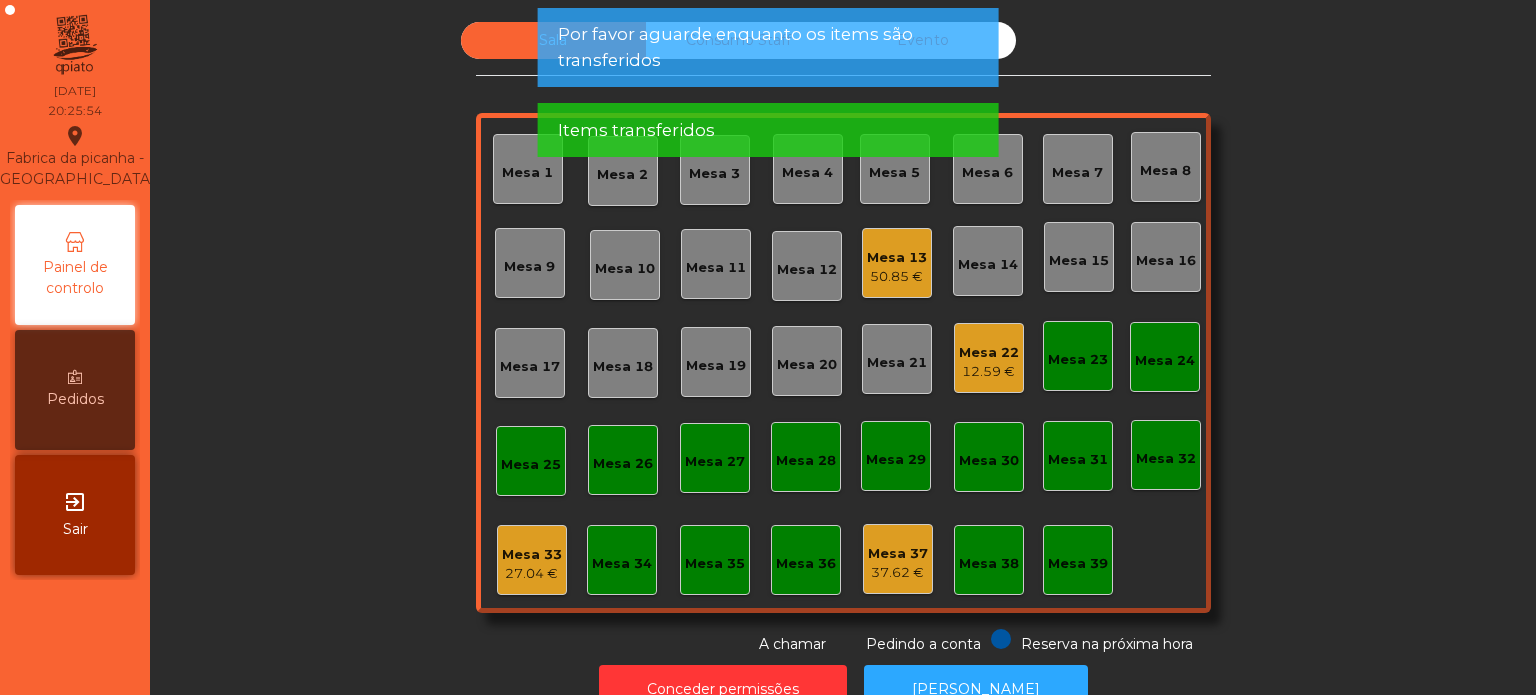 click on "27.04 €" 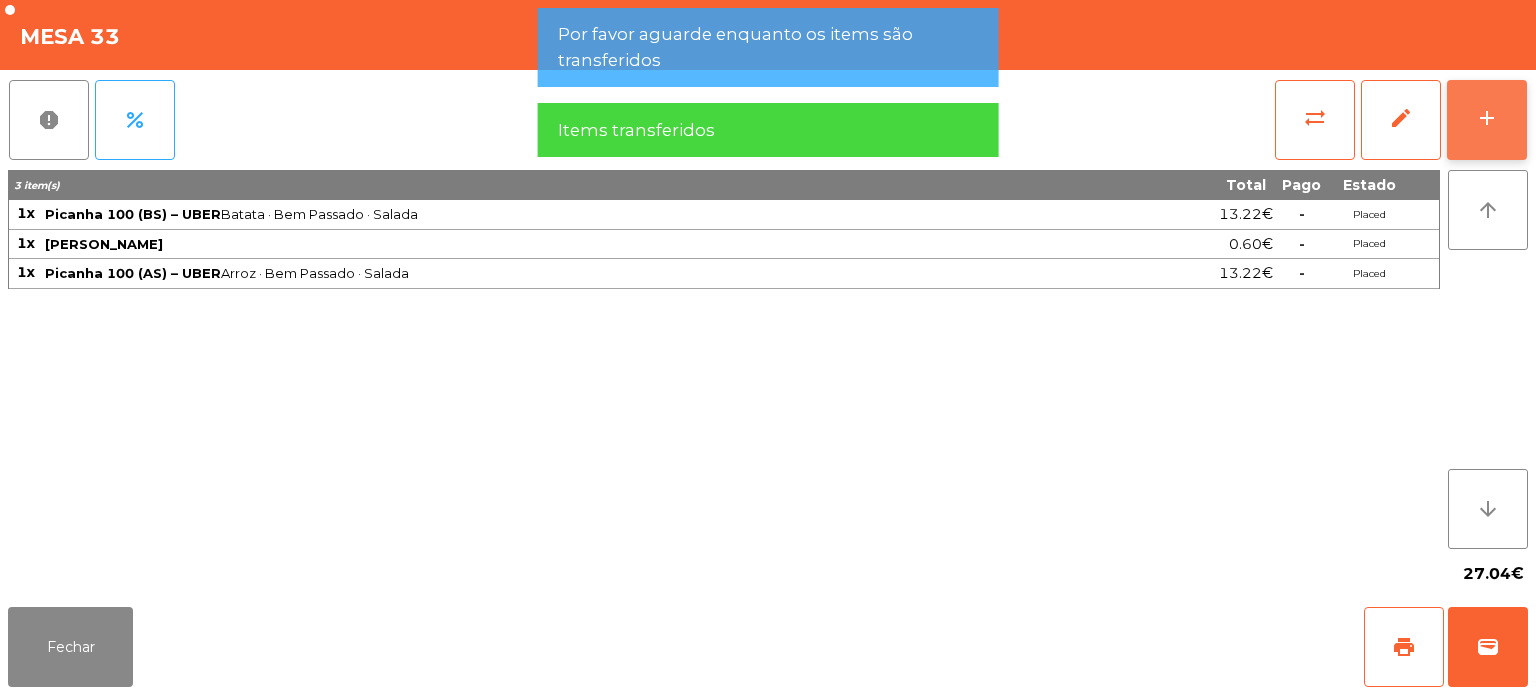 click on "add" 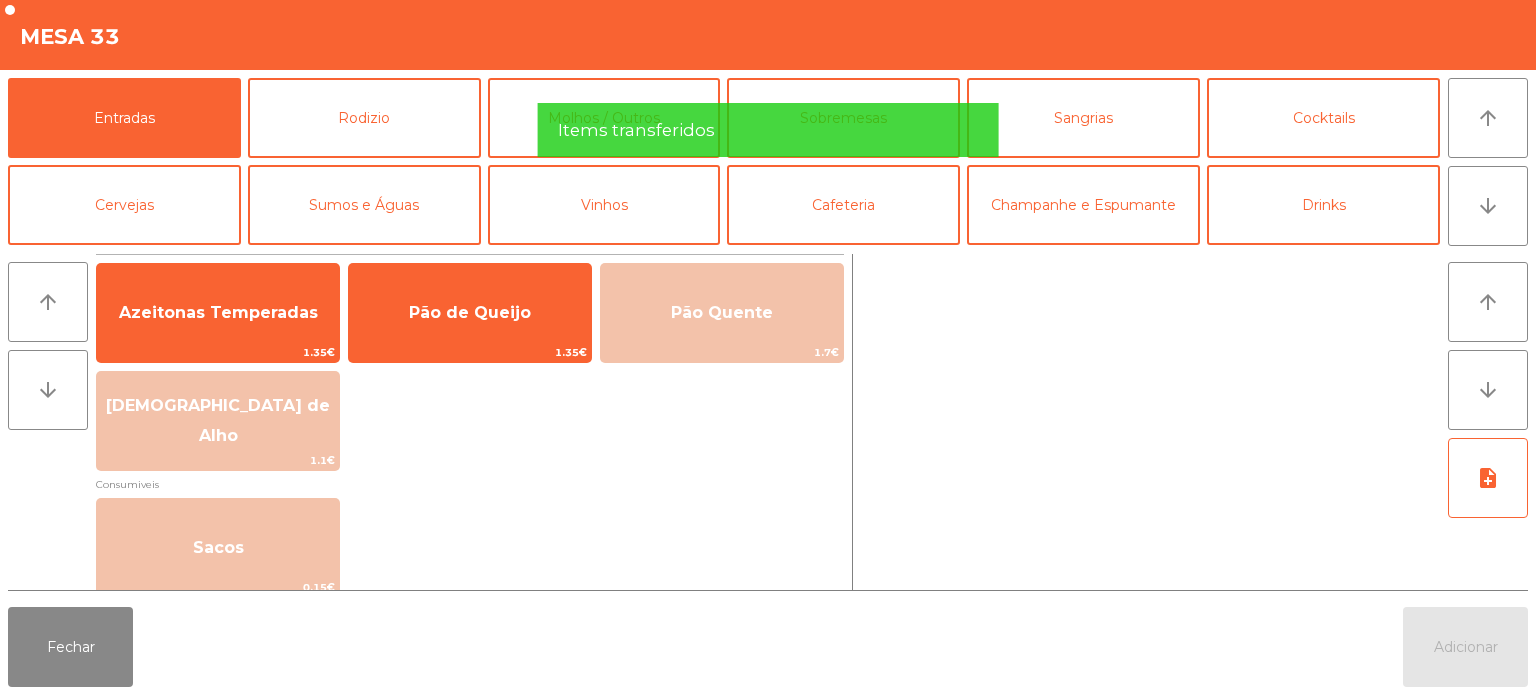 scroll, scrollTop: 260, scrollLeft: 0, axis: vertical 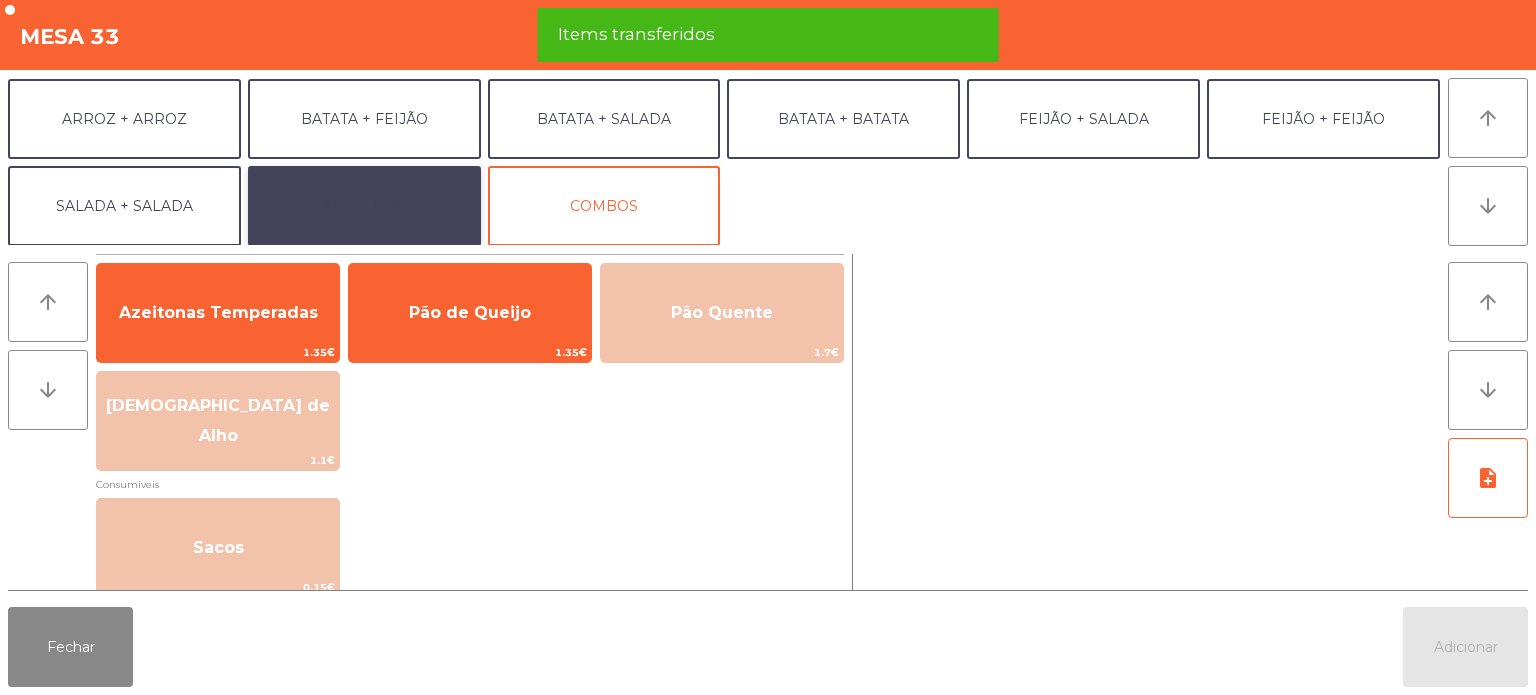 click on "EXTRAS UBER" 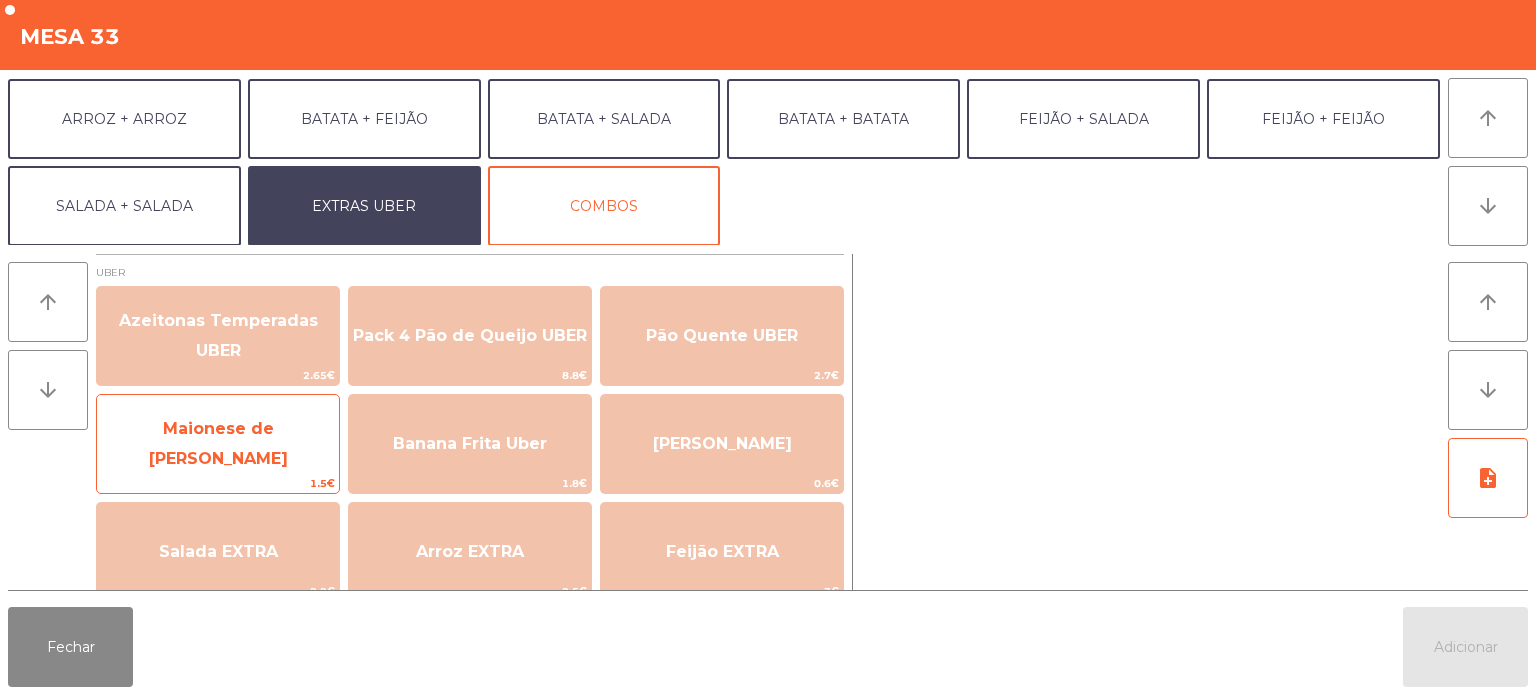 click on "Maionese de [PERSON_NAME]" 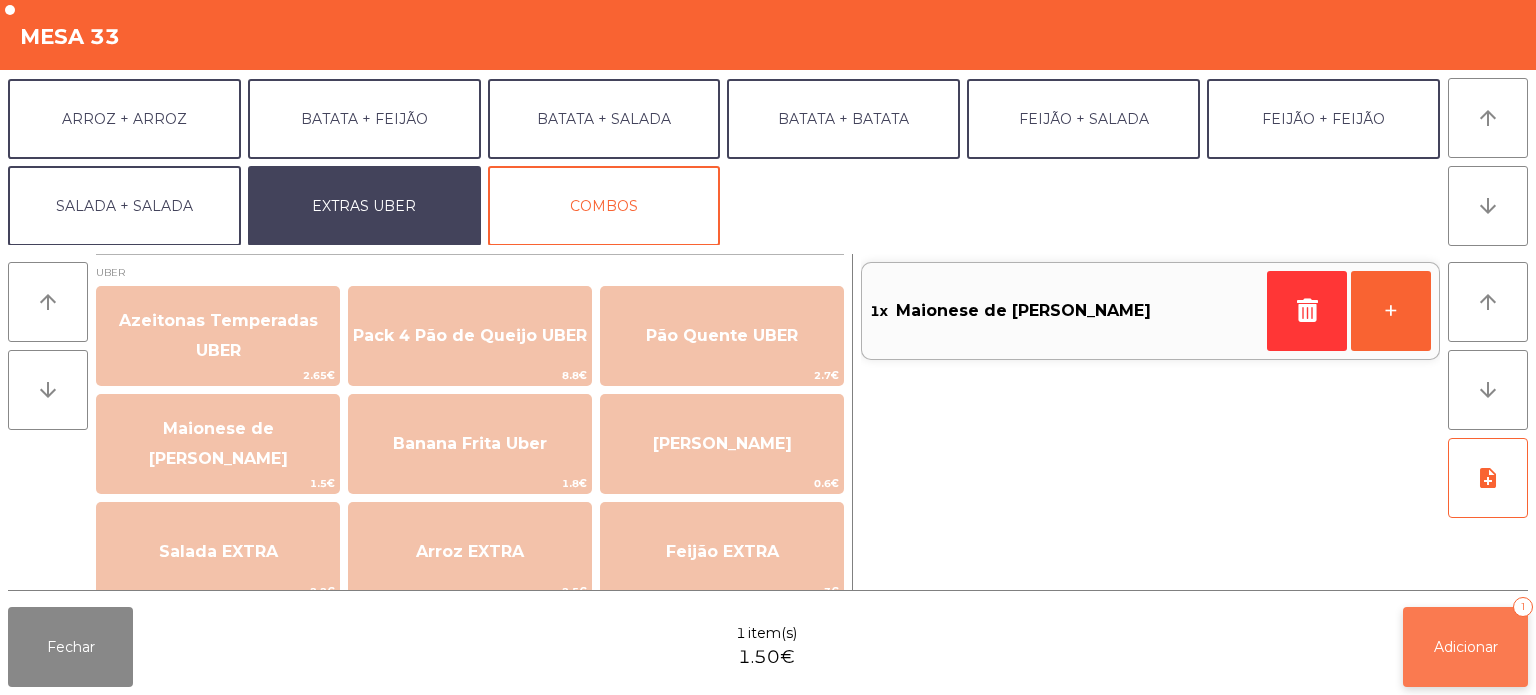 click on "Adicionar   1" 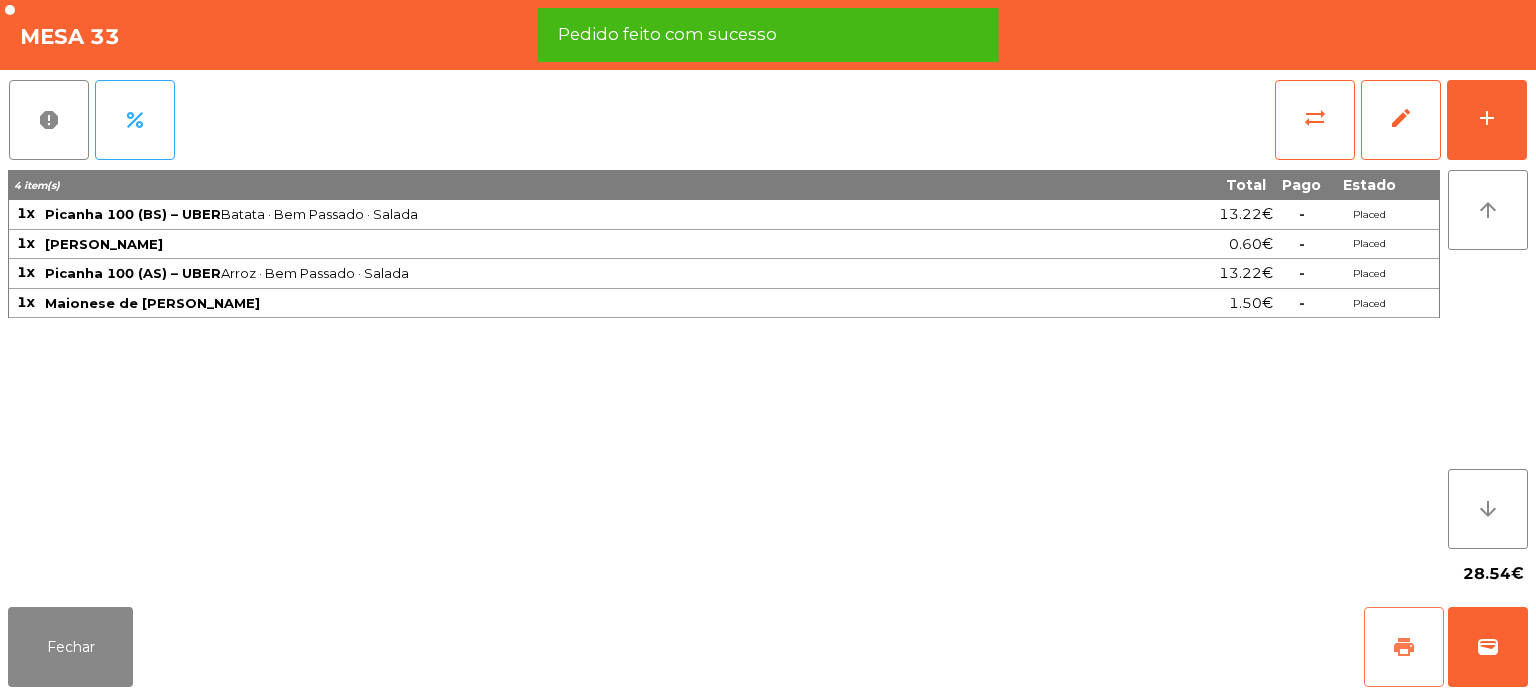 click on "print" 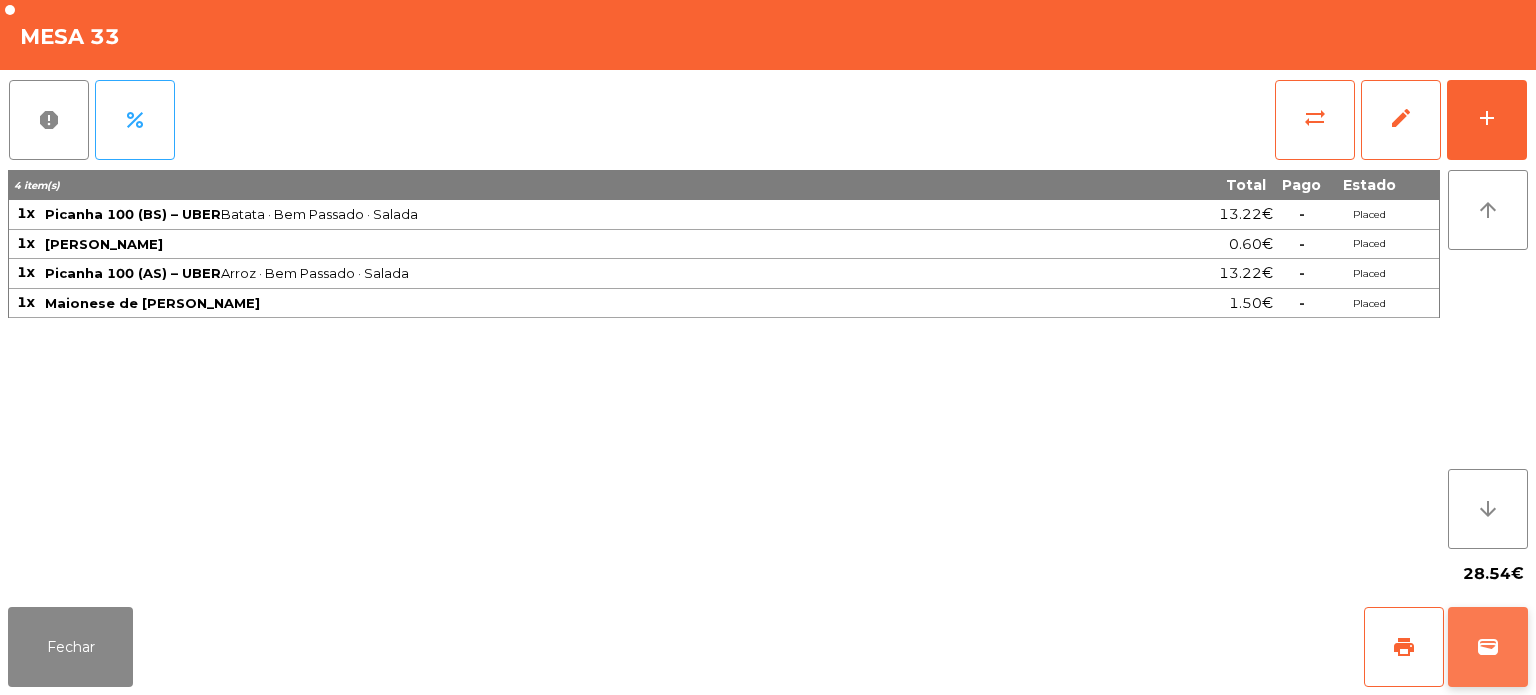 click on "wallet" 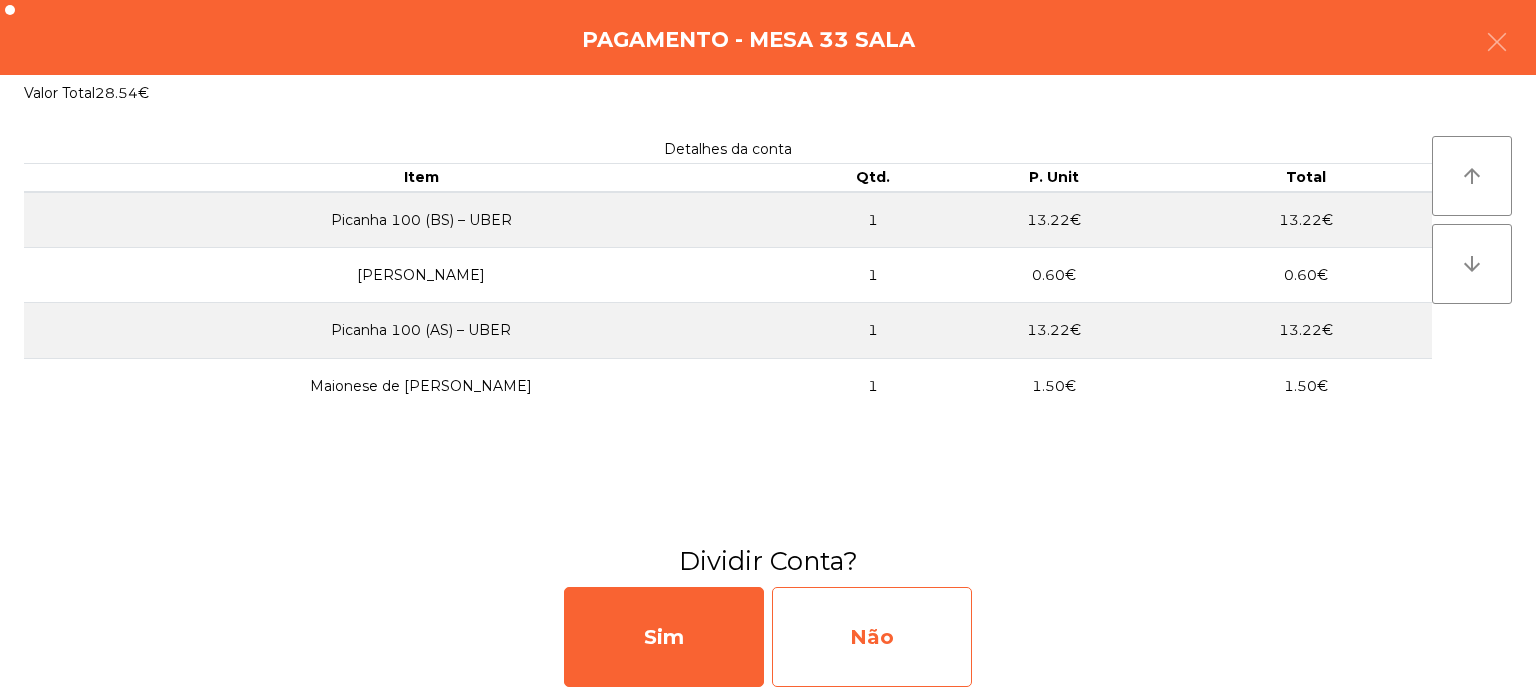 click on "Não" 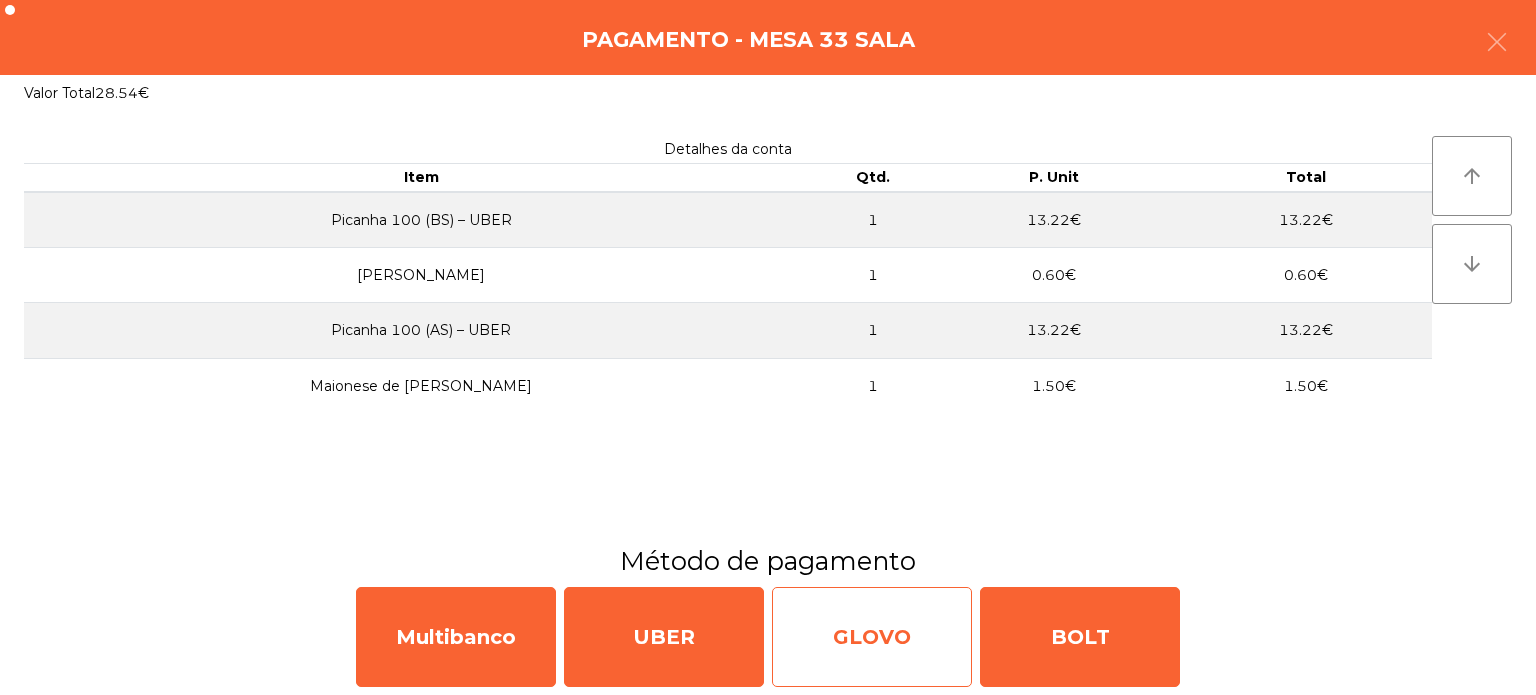 click on "GLOVO" 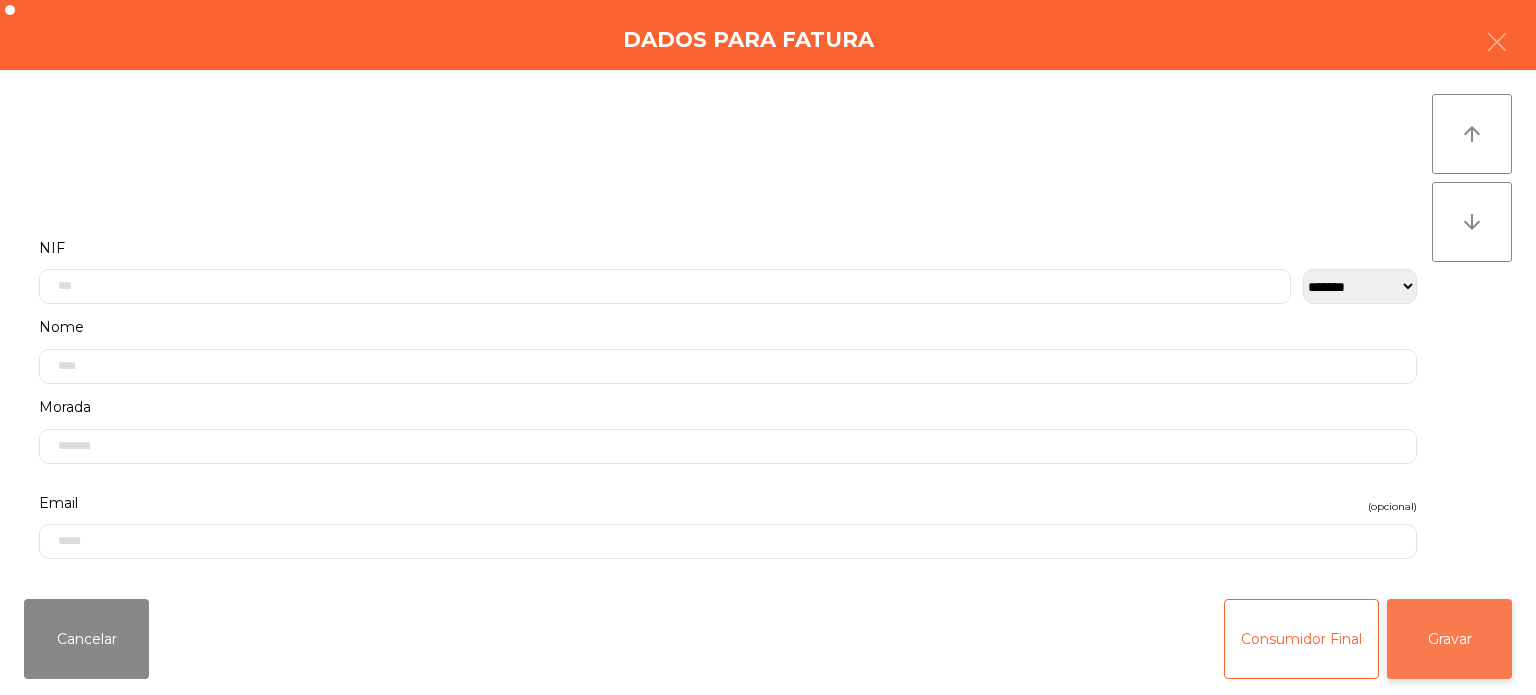 click on "Gravar" 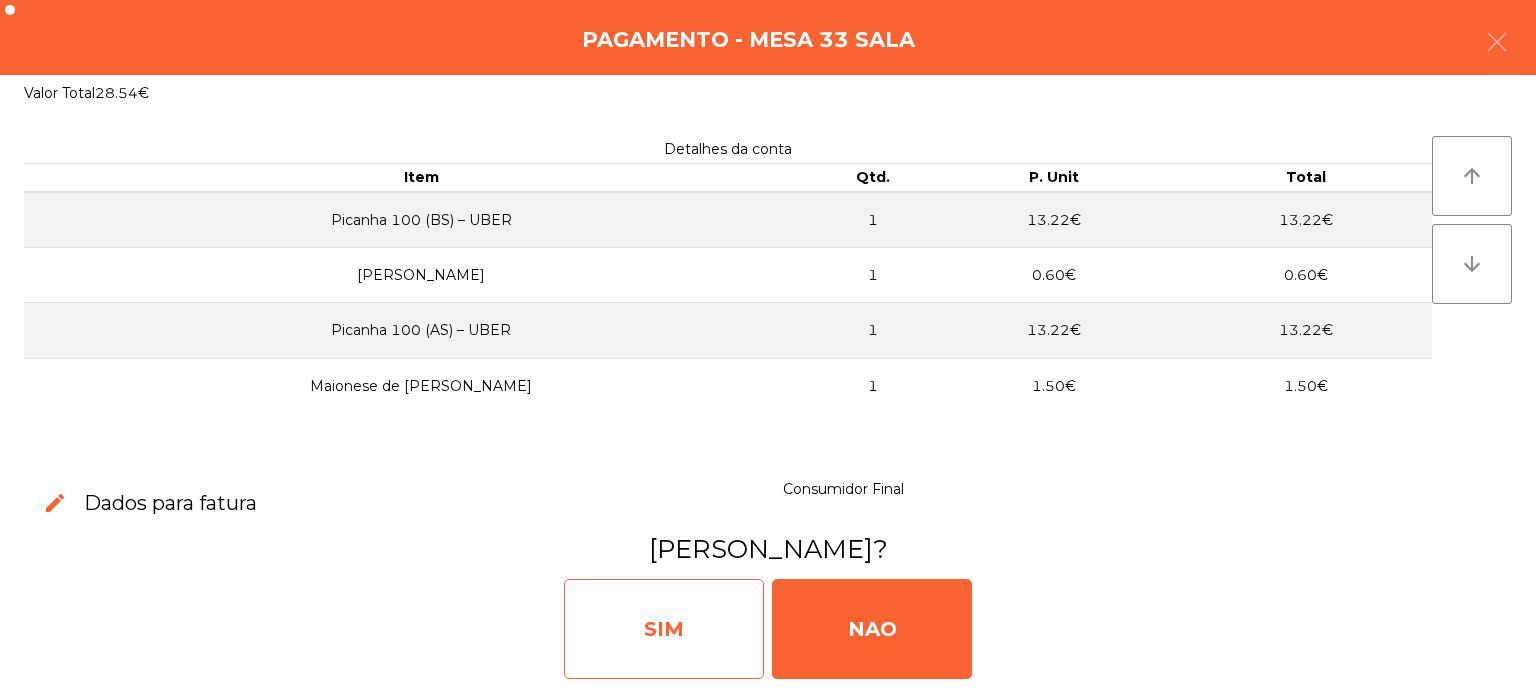 click on "SIM" 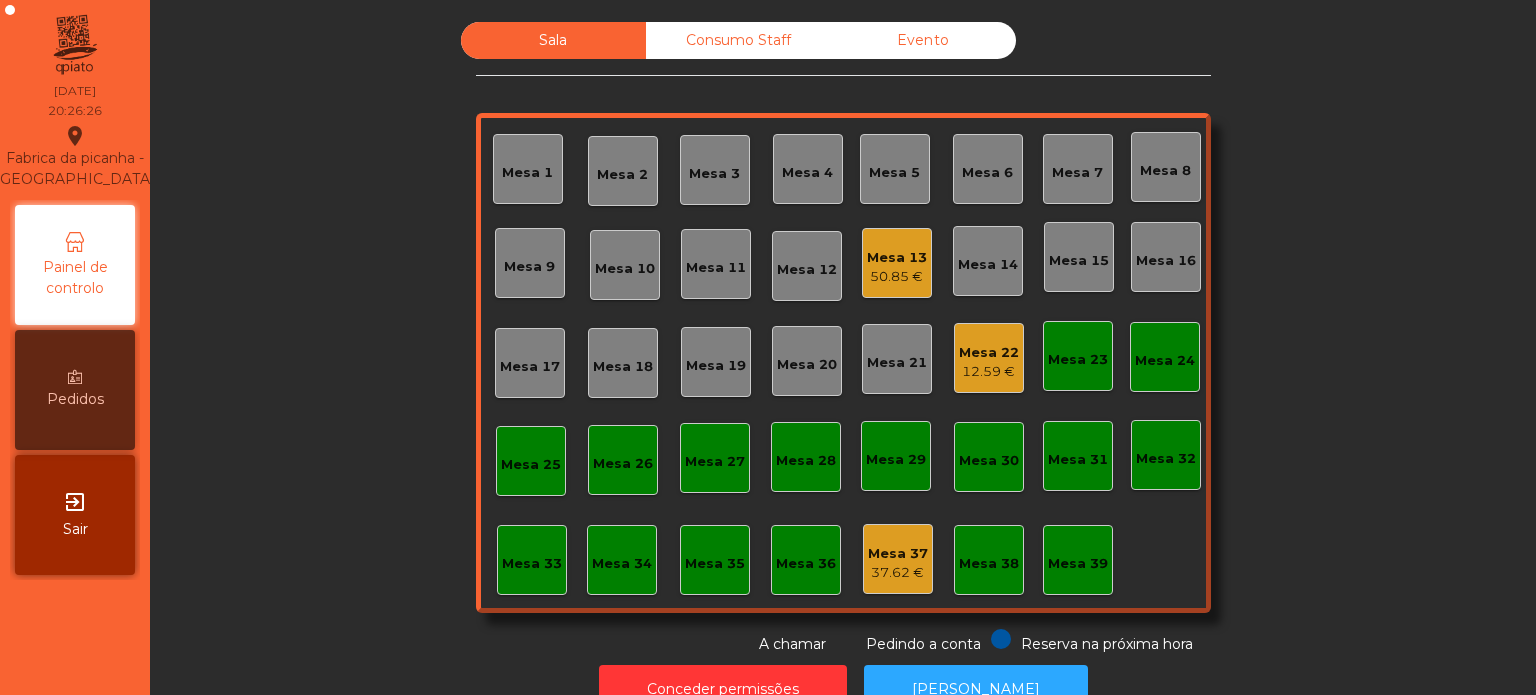 click on "Mesa 34" 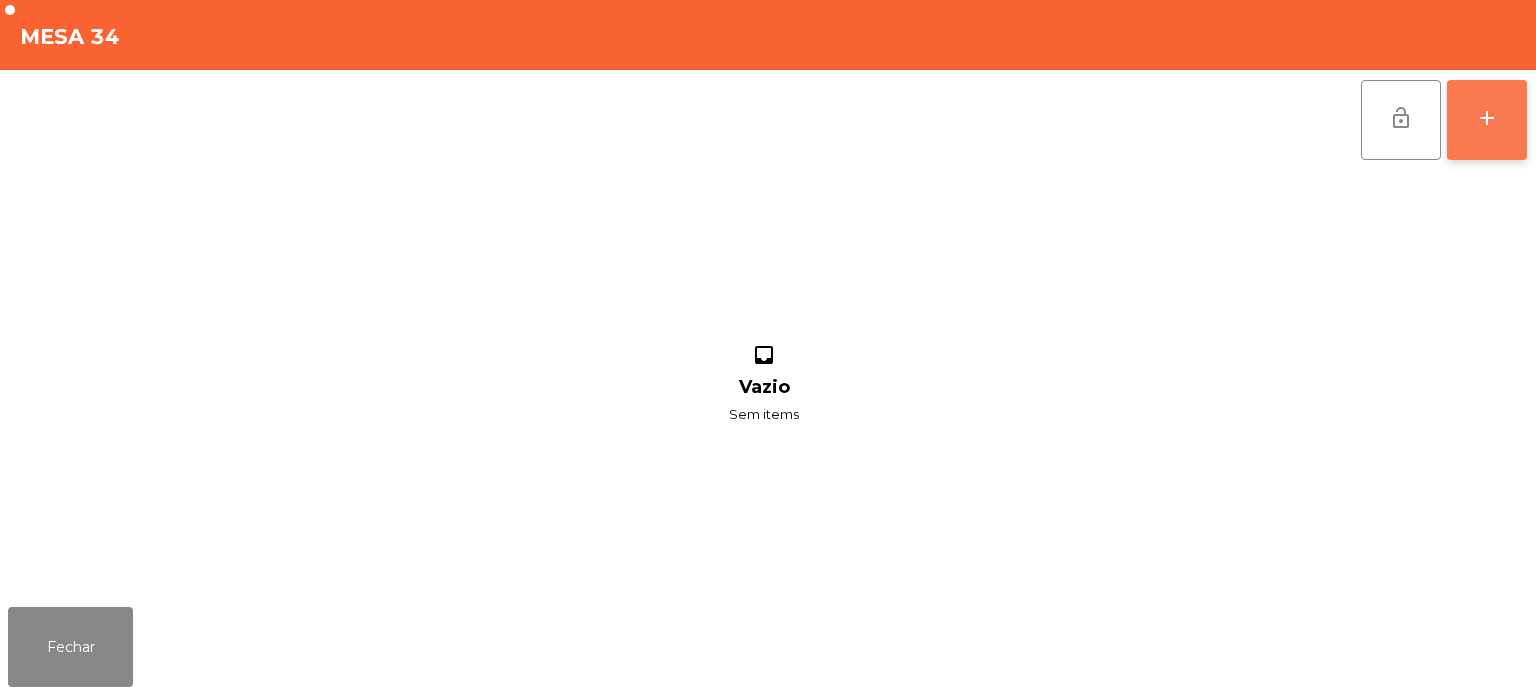 click on "add" 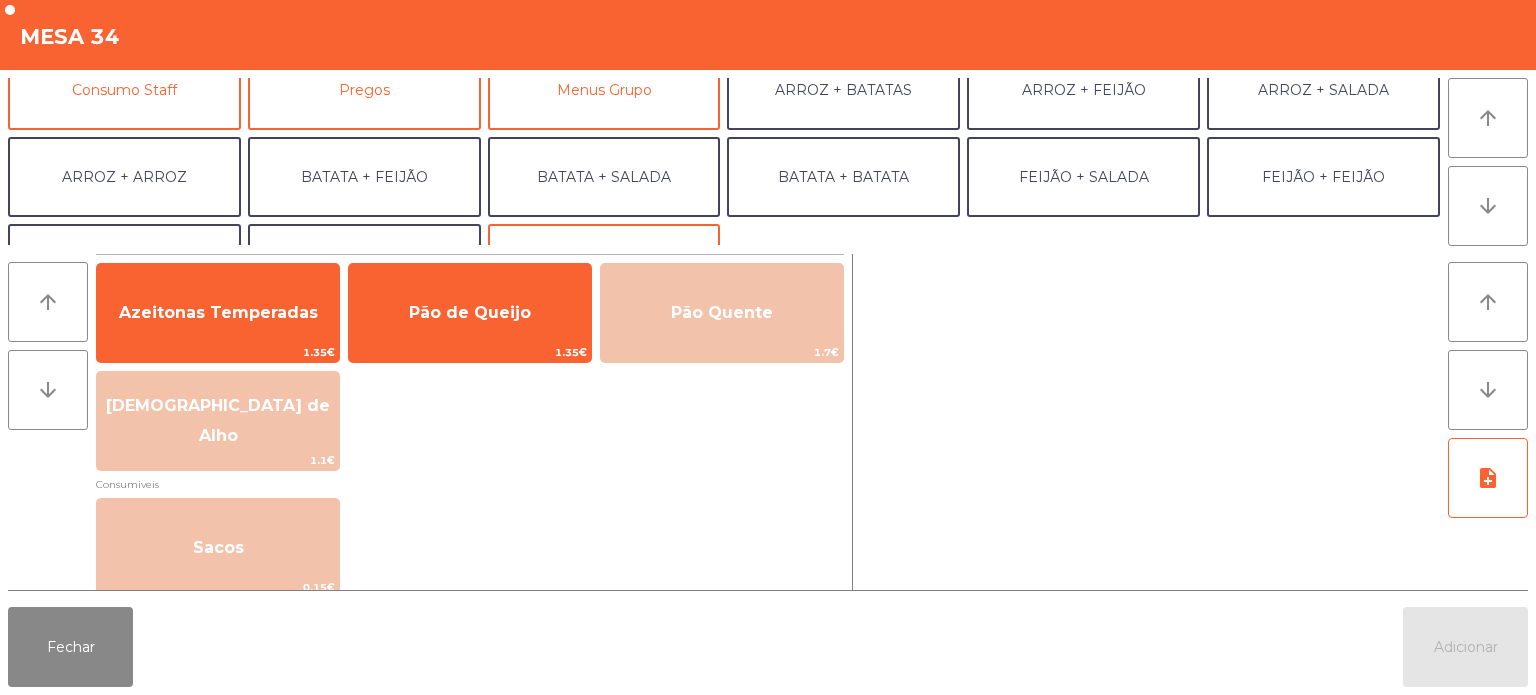 scroll, scrollTop: 213, scrollLeft: 0, axis: vertical 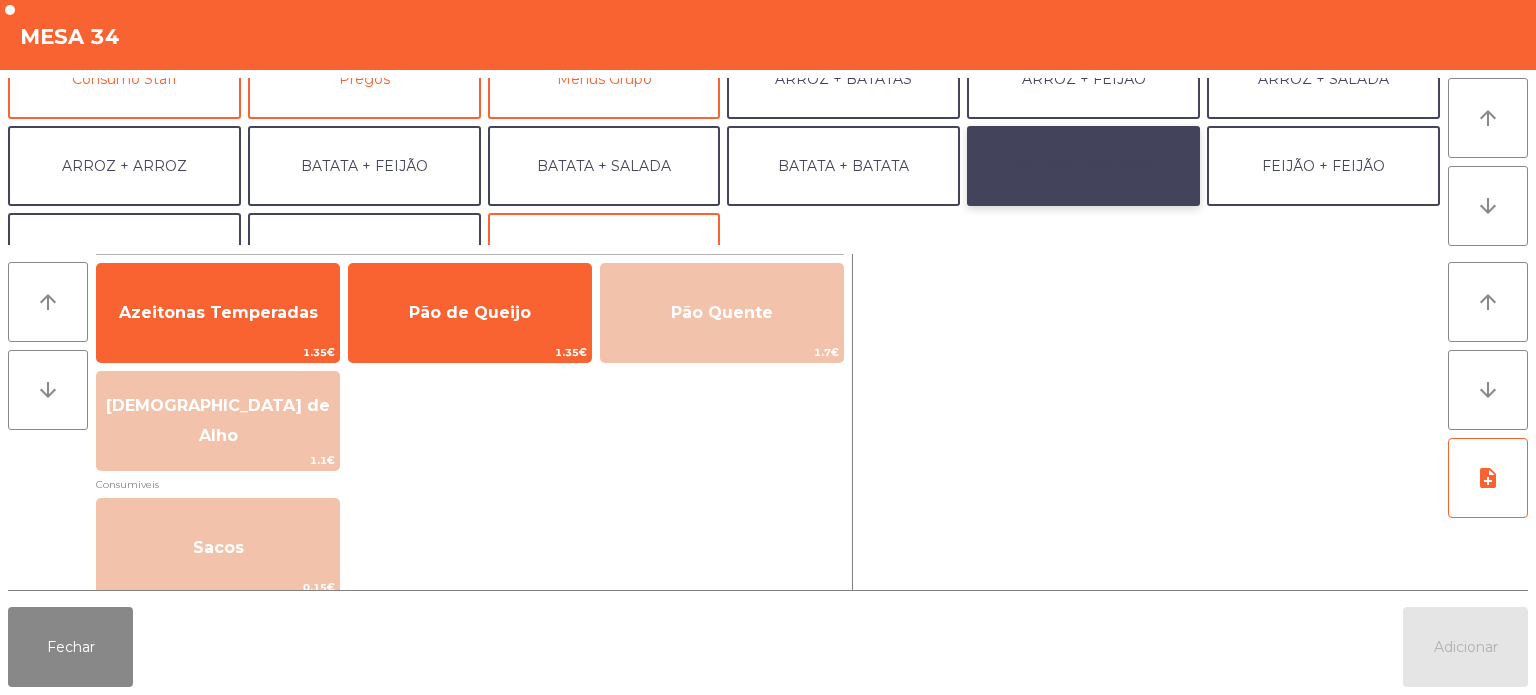 click on "FEIJÃO + SALADA" 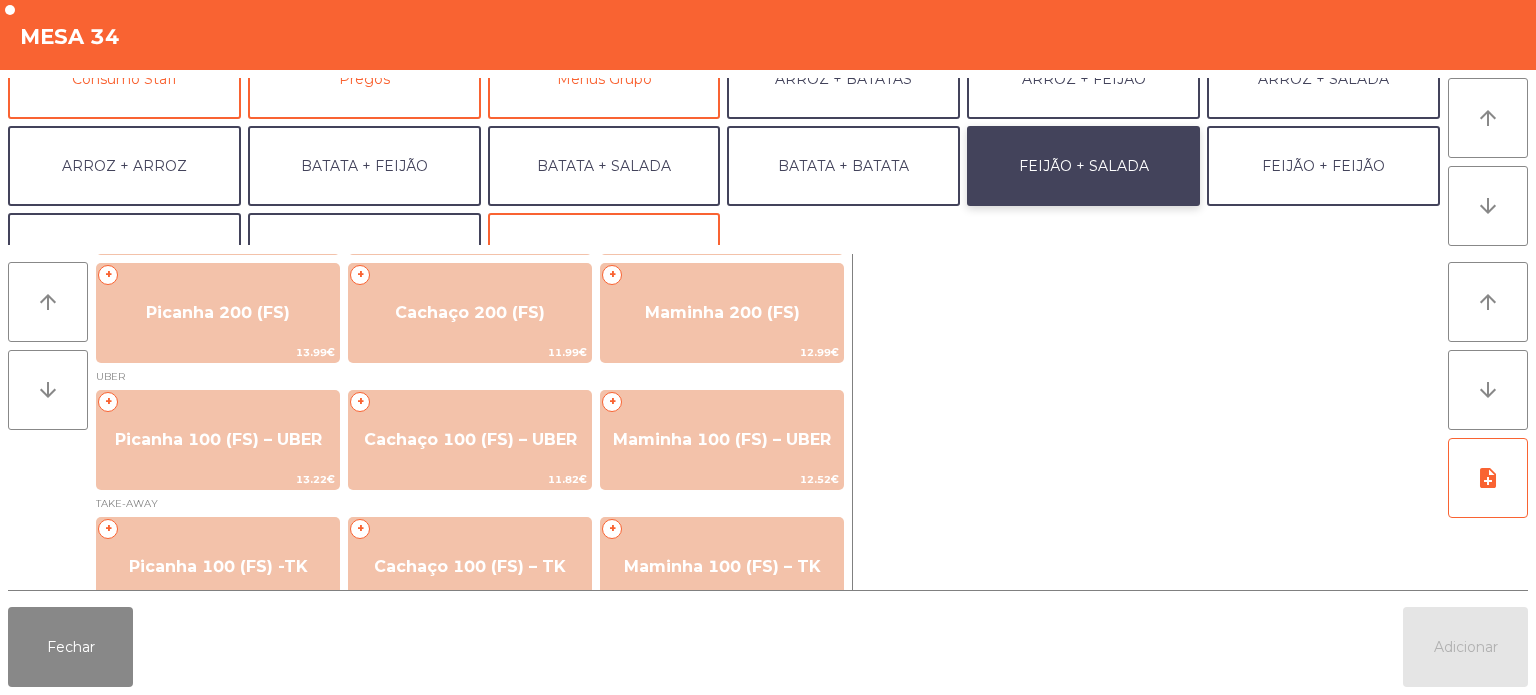 scroll, scrollTop: 140, scrollLeft: 0, axis: vertical 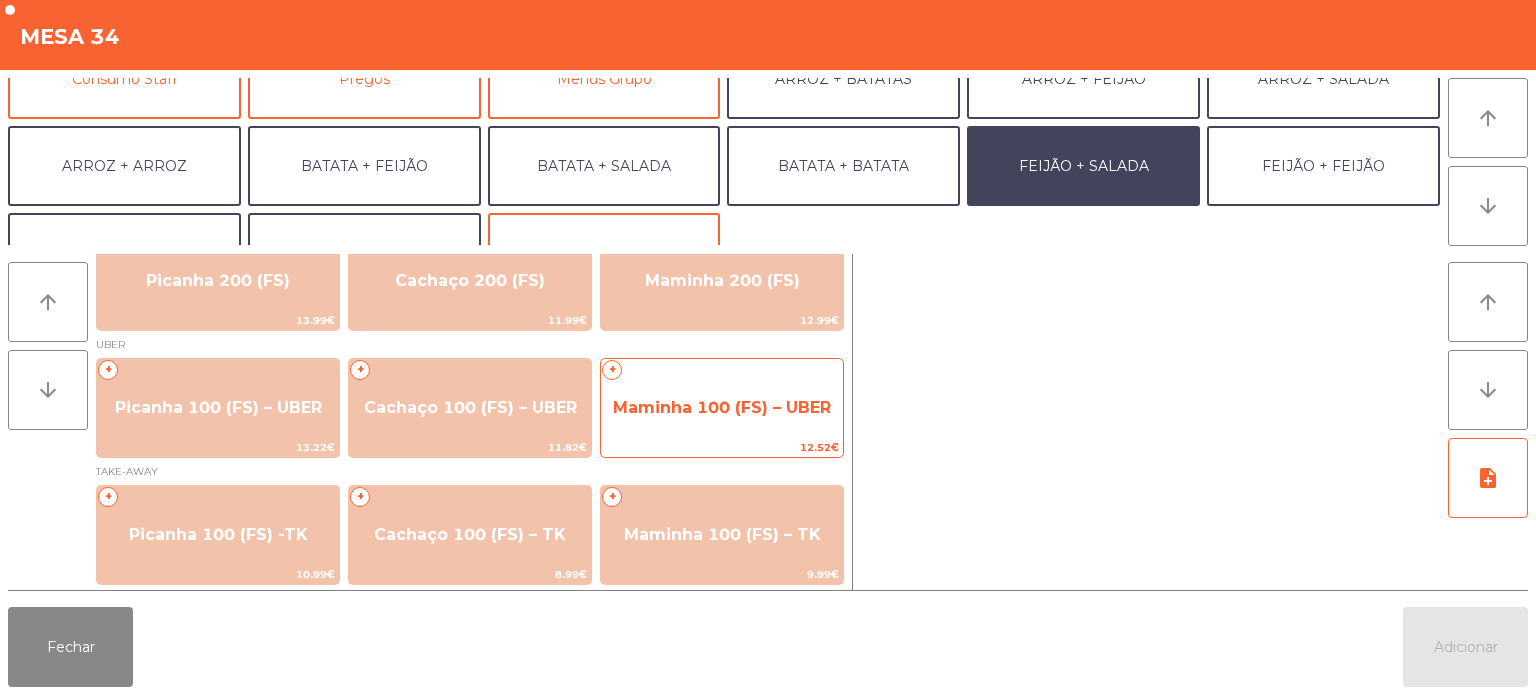 click on "Maminha 100 (FS) – UBER" 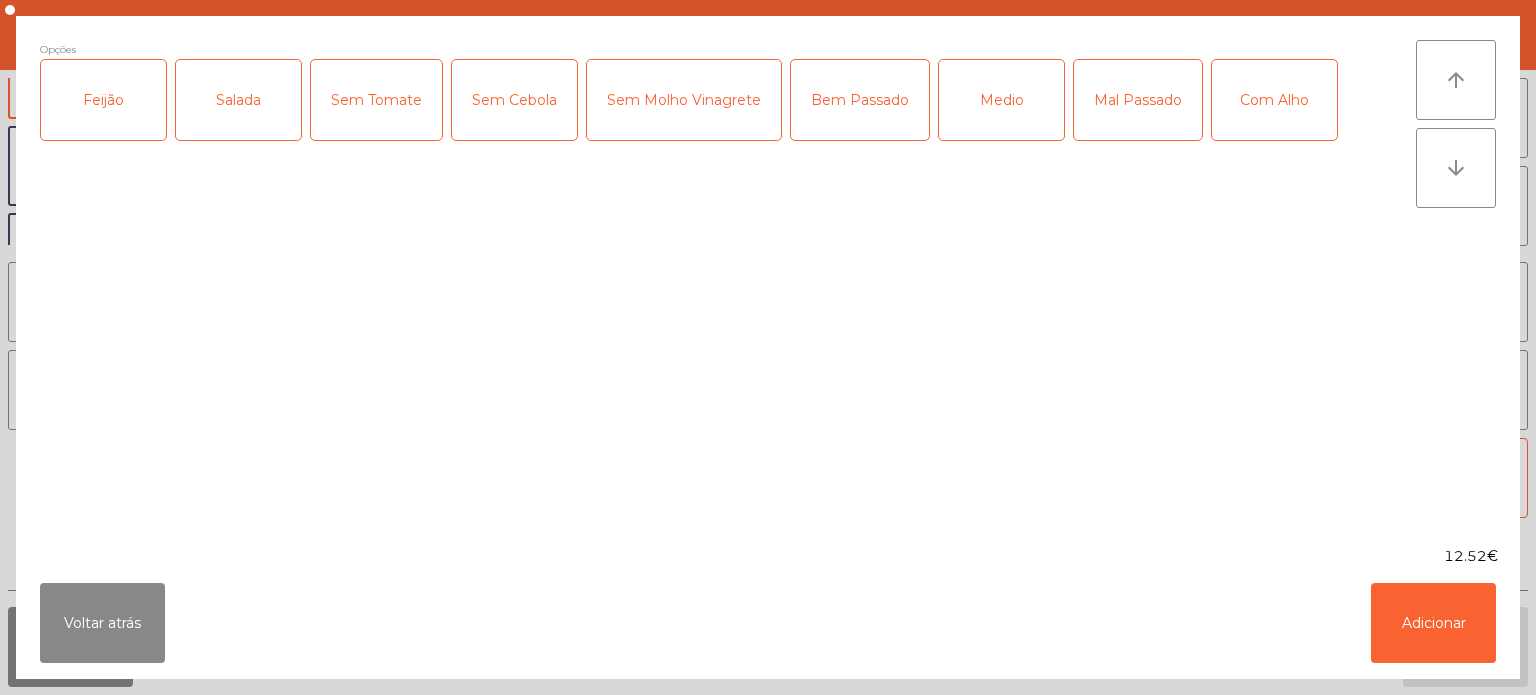 click on "Feijão" 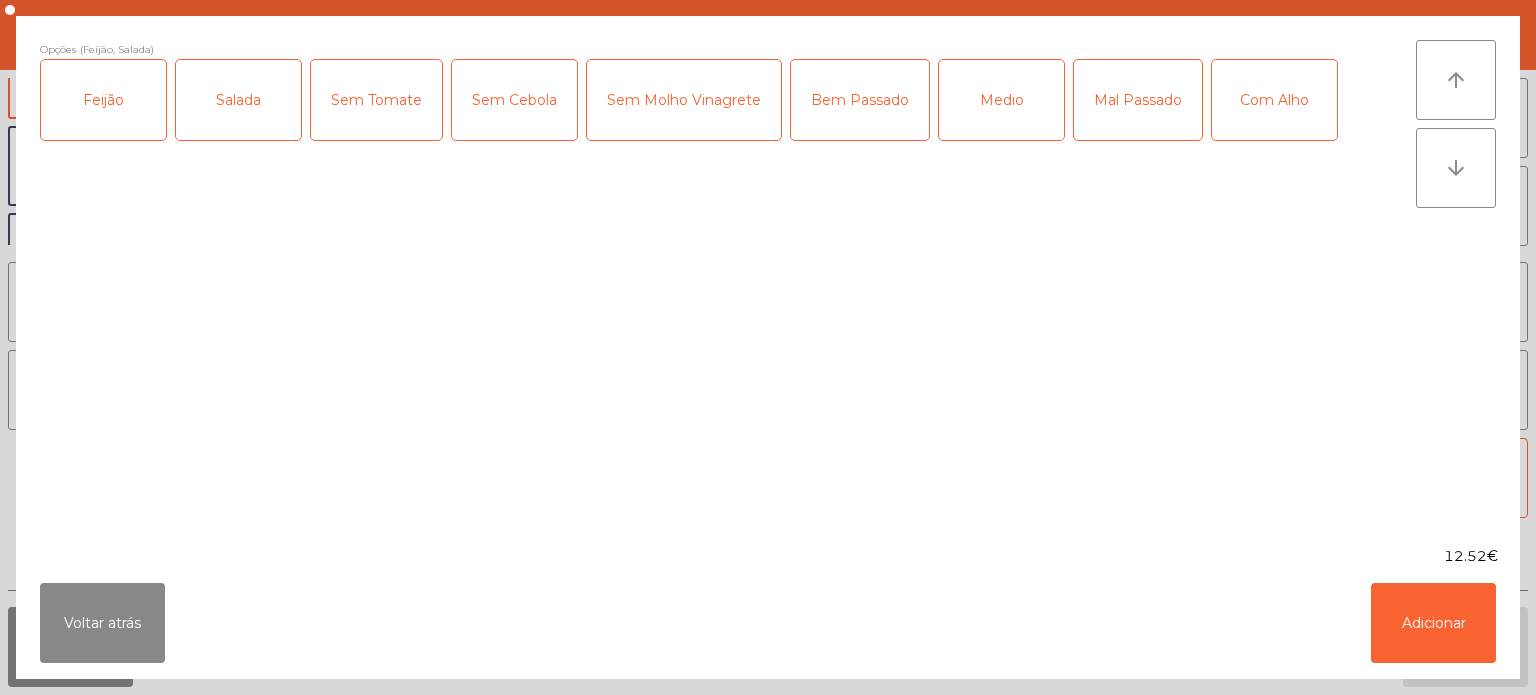 click on "Medio" 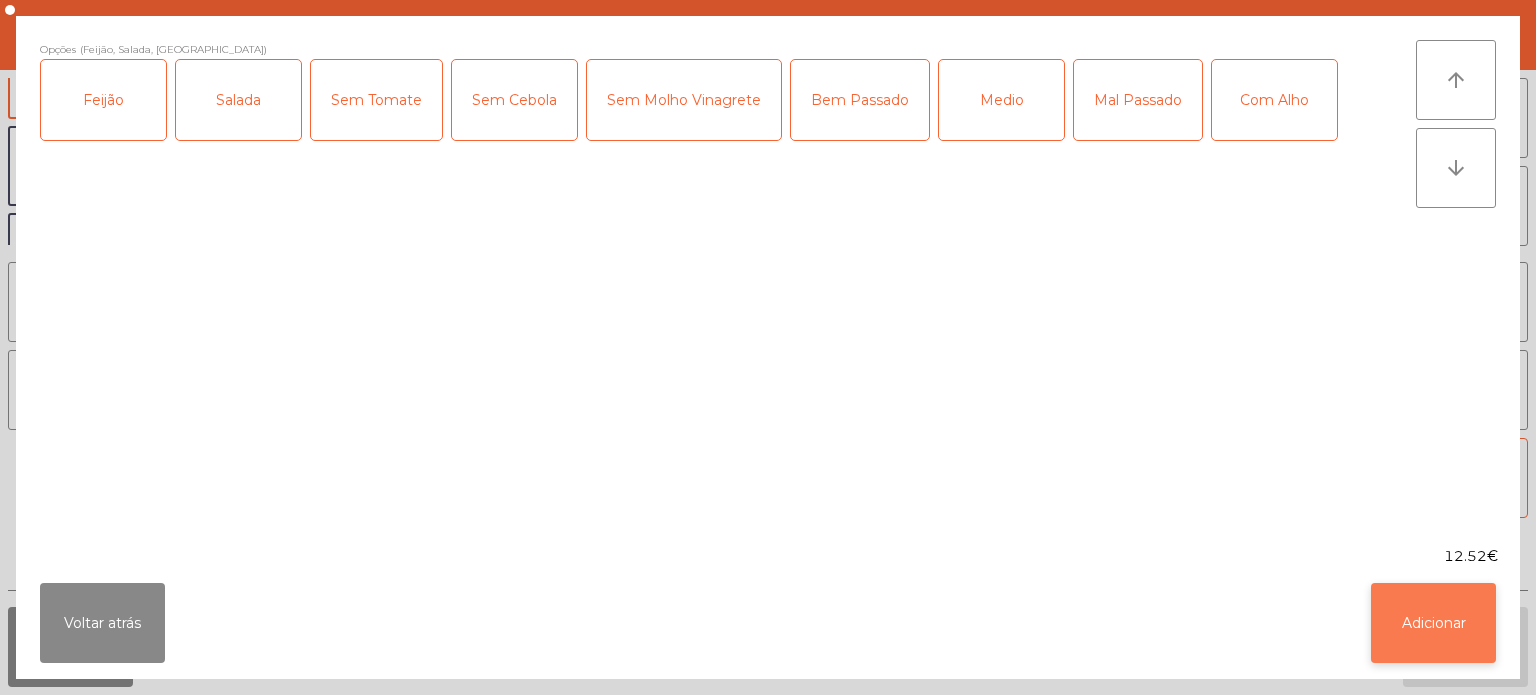 click on "Adicionar" 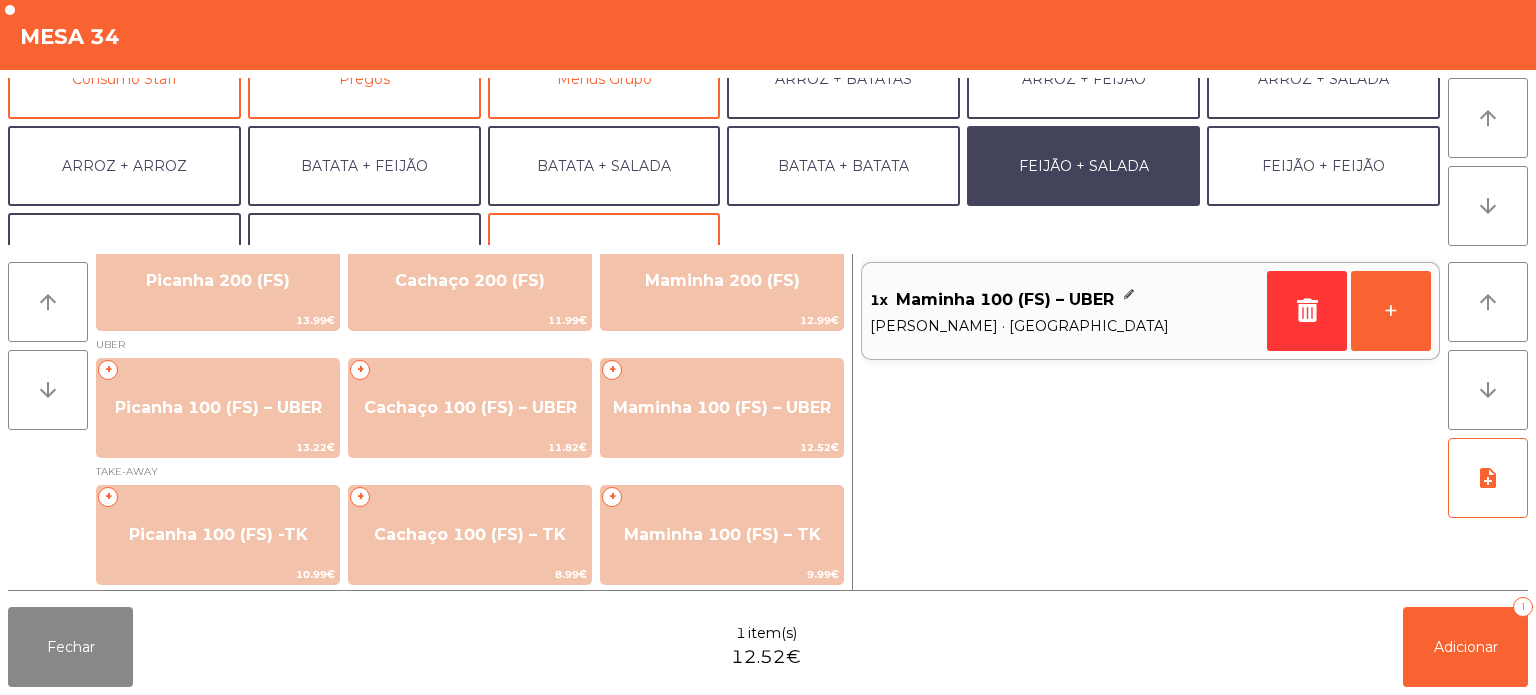 scroll, scrollTop: 260, scrollLeft: 0, axis: vertical 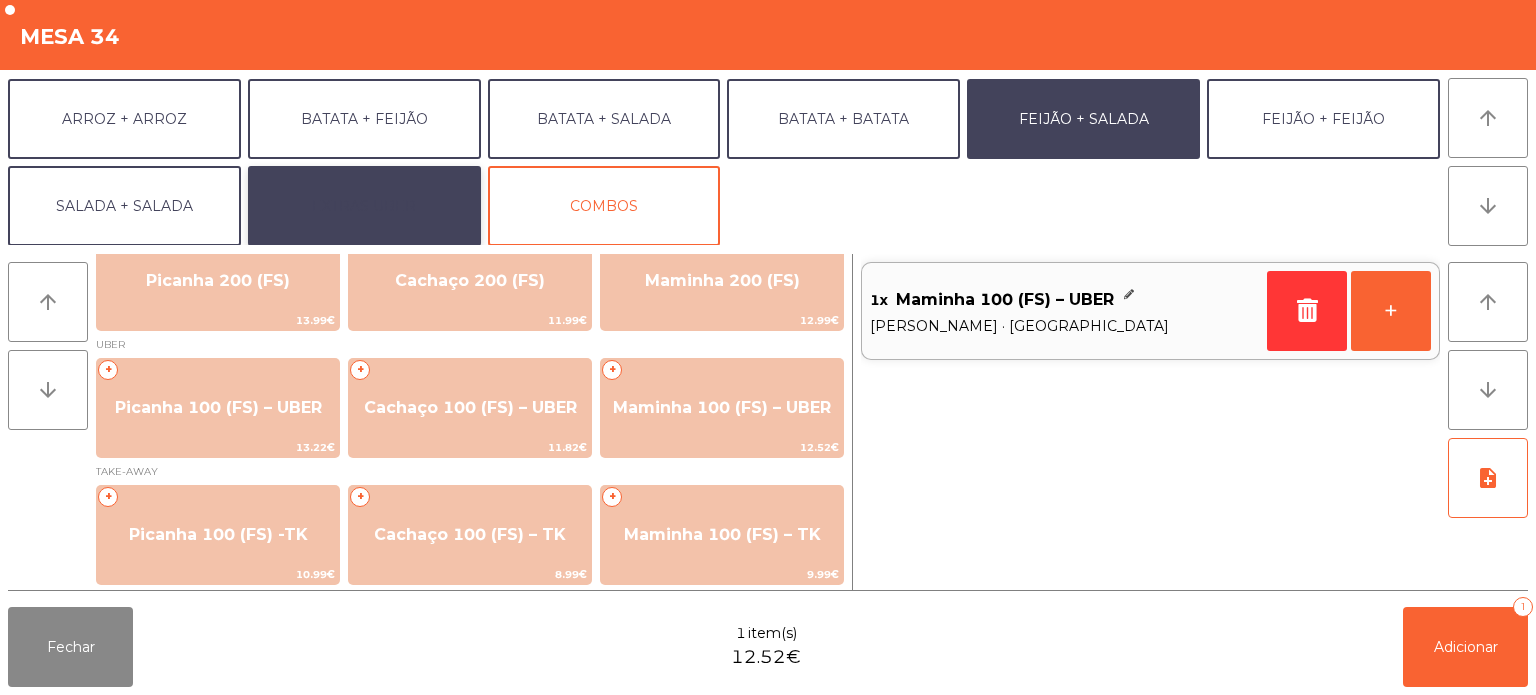 click on "EXTRAS UBER" 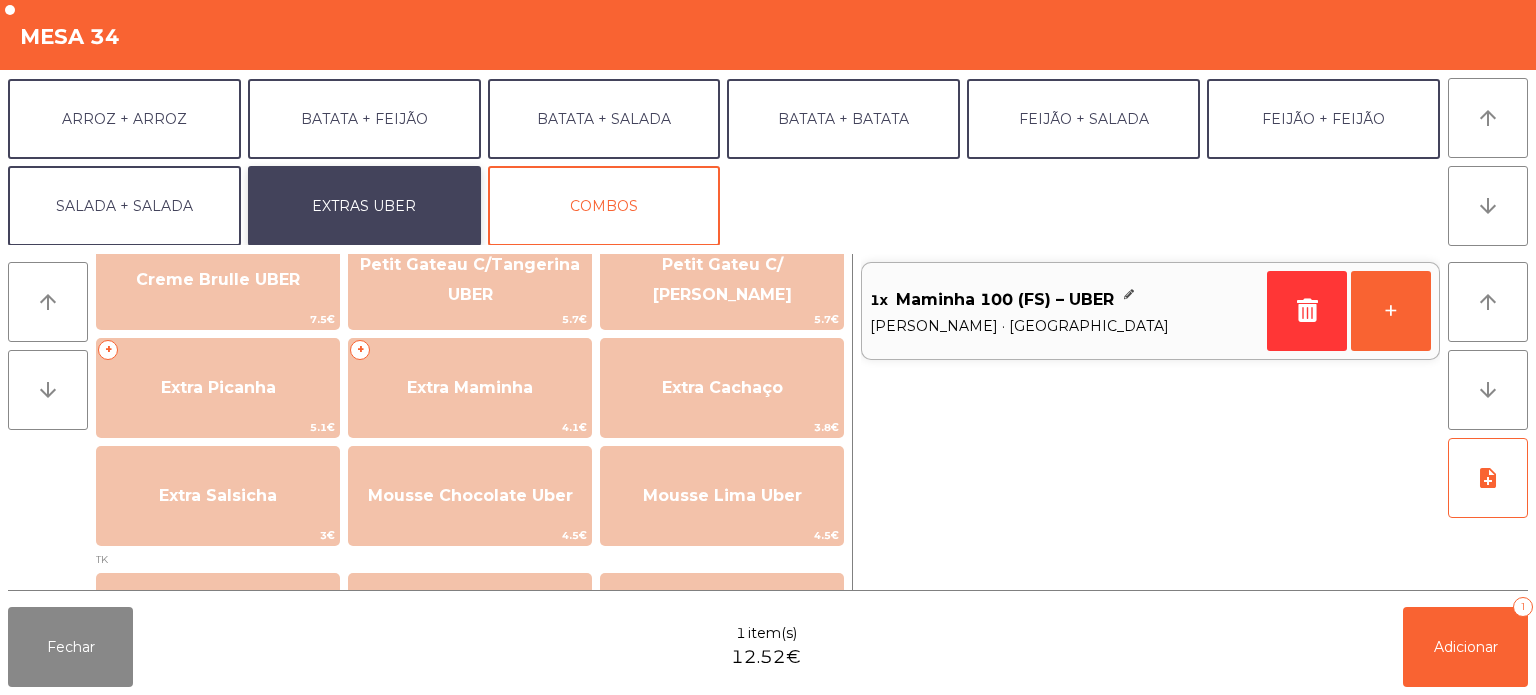 scroll, scrollTop: 492, scrollLeft: 0, axis: vertical 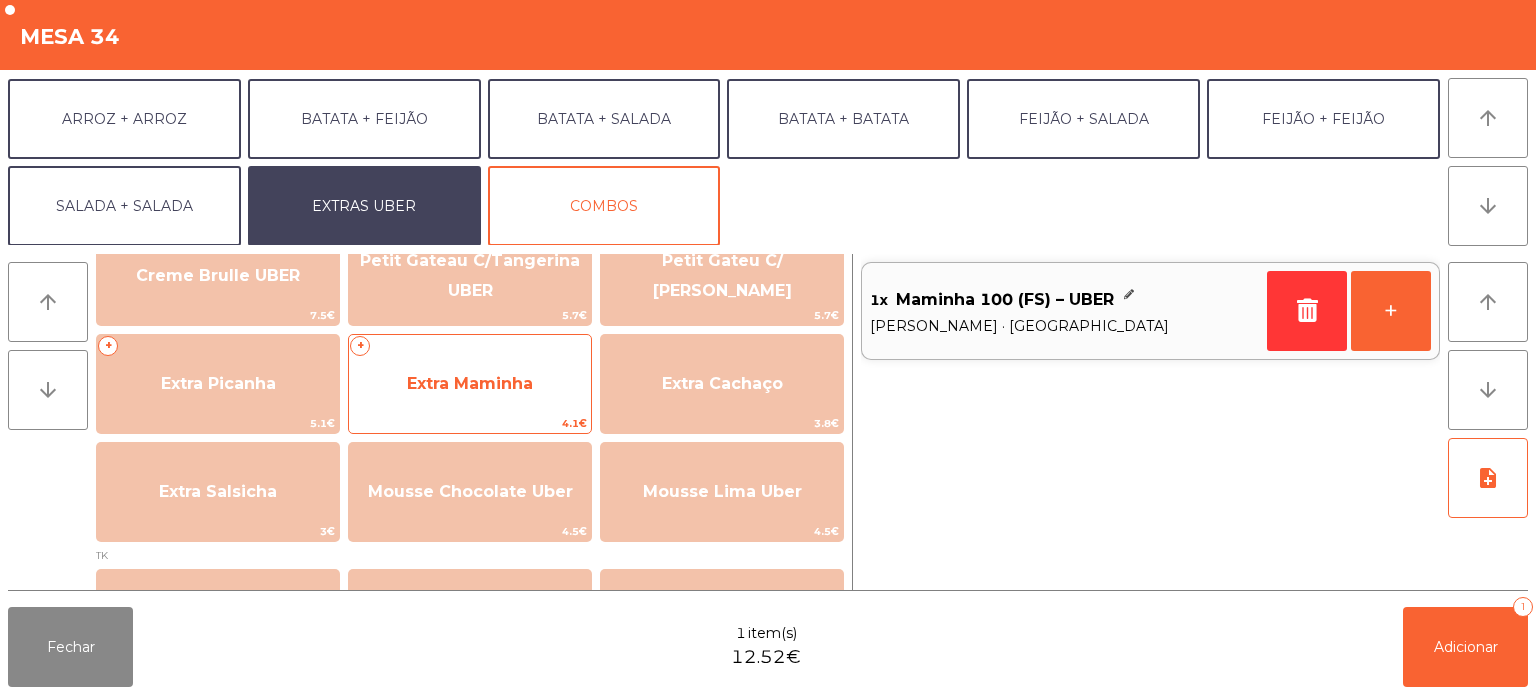 click on "Extra Maminha" 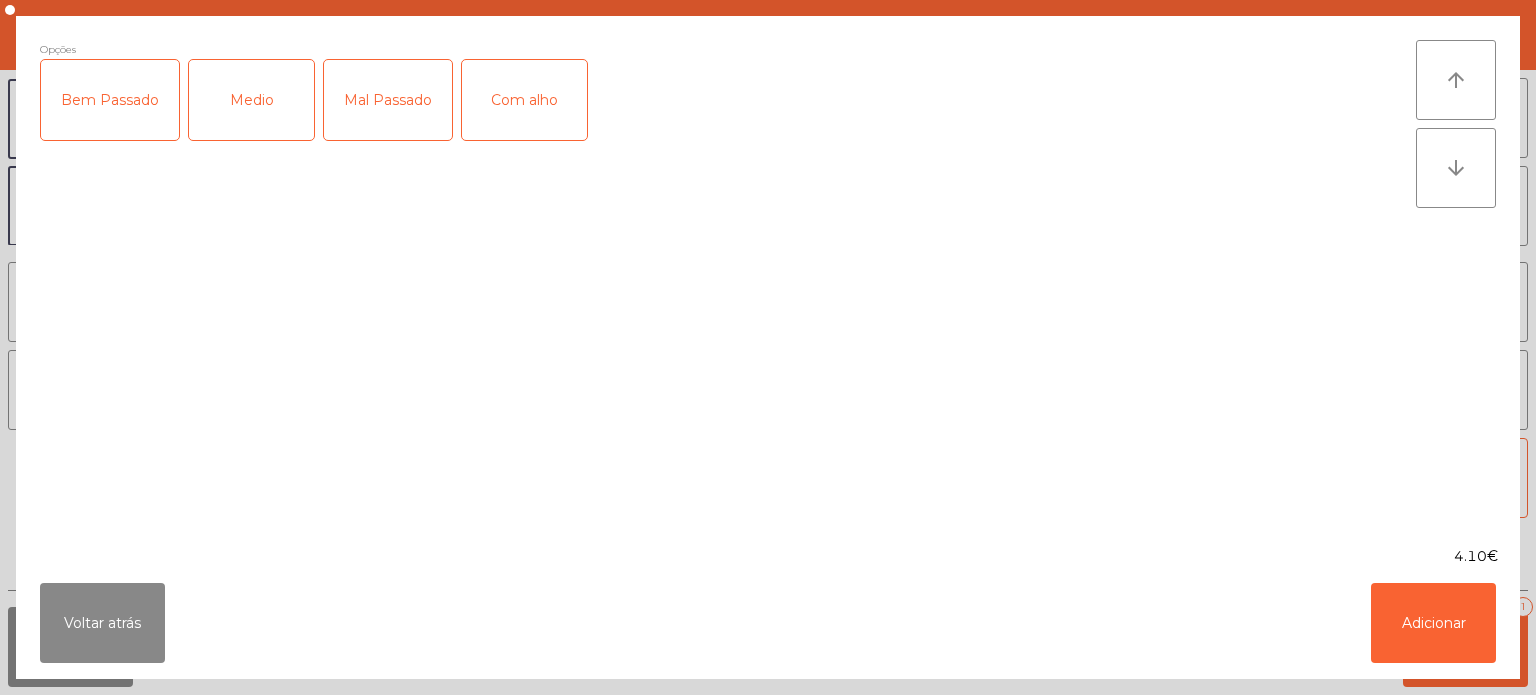 click on "Medio" 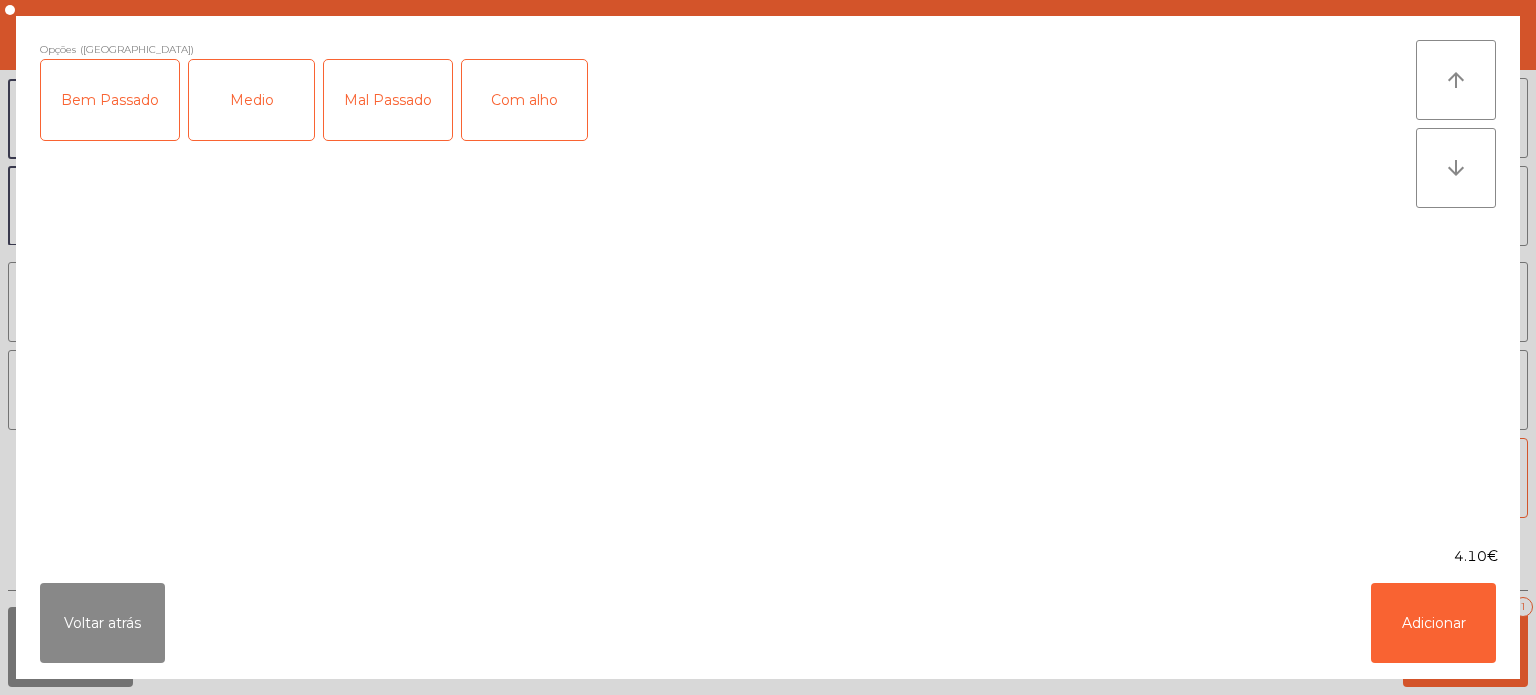 click on "Voltar atrás   Adicionar" 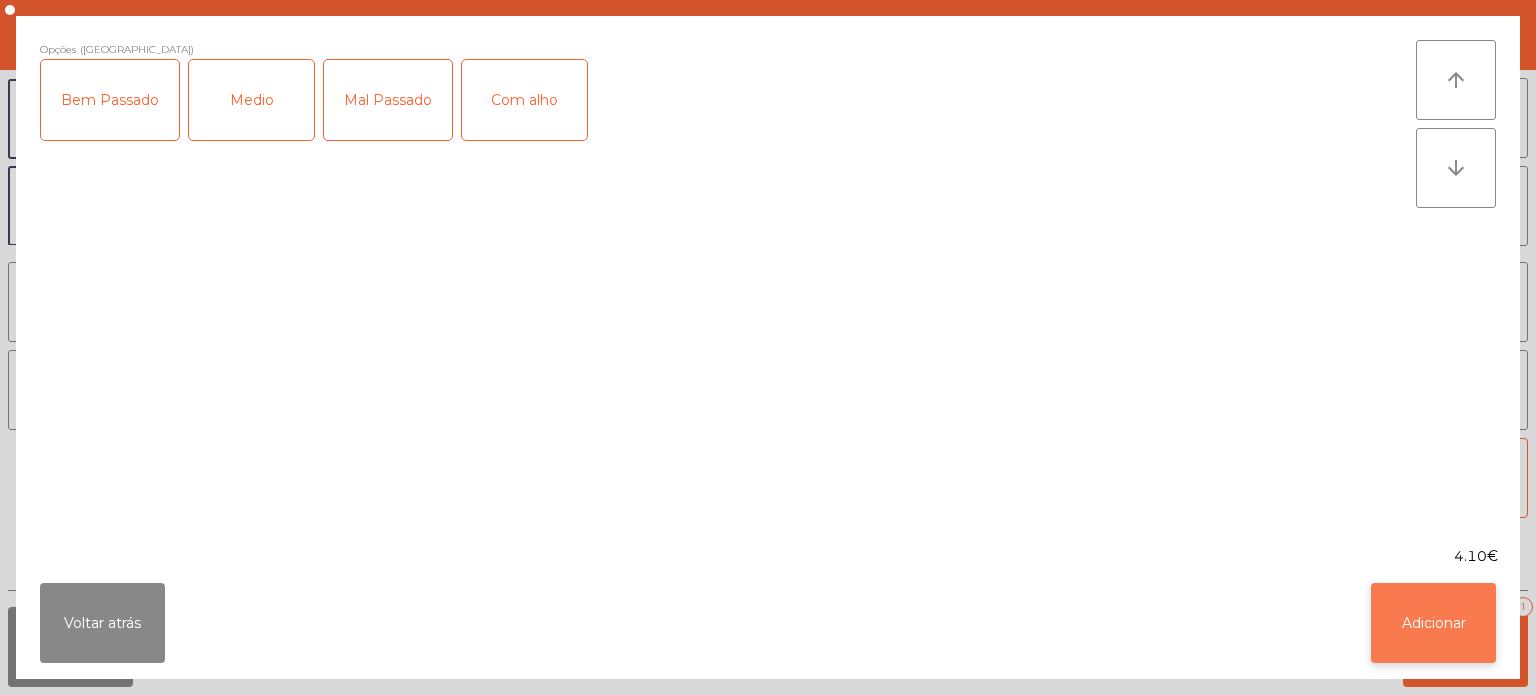 click on "Adicionar" 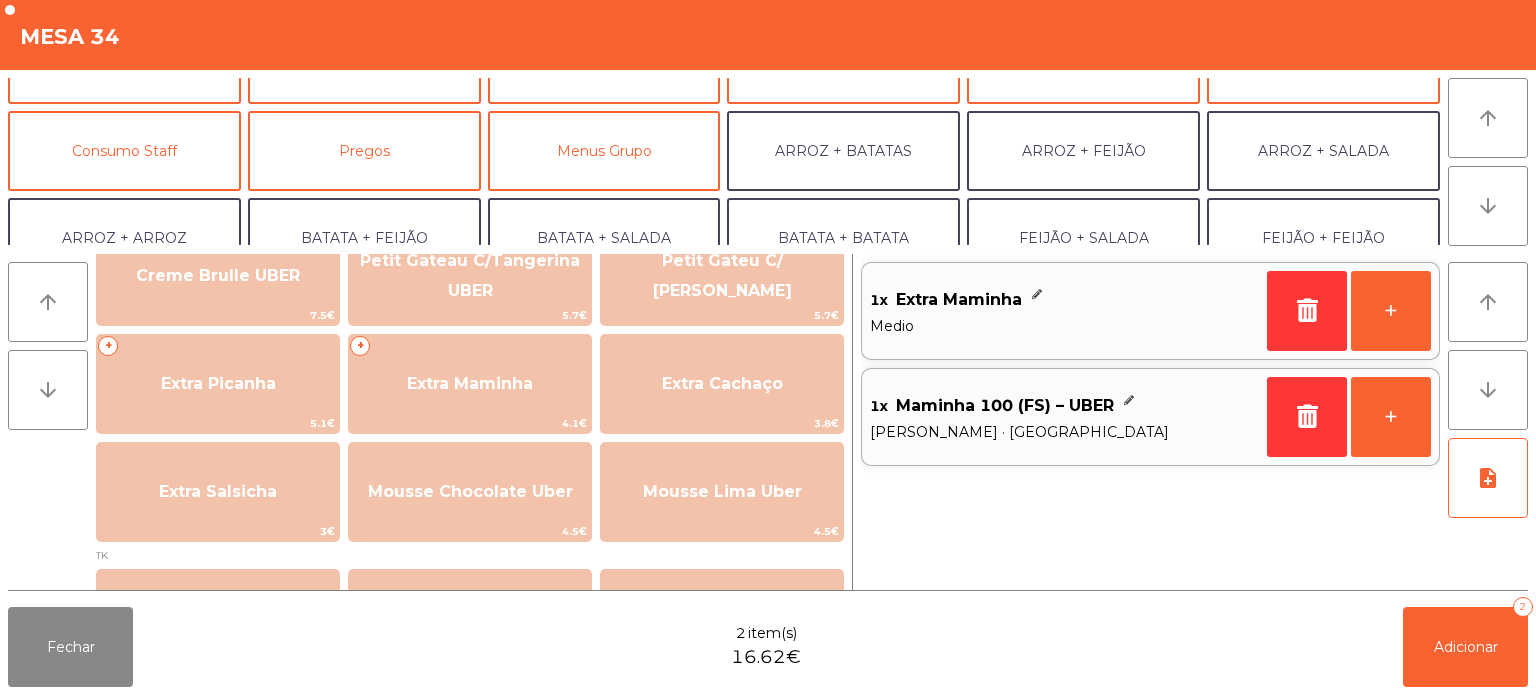 scroll, scrollTop: 140, scrollLeft: 0, axis: vertical 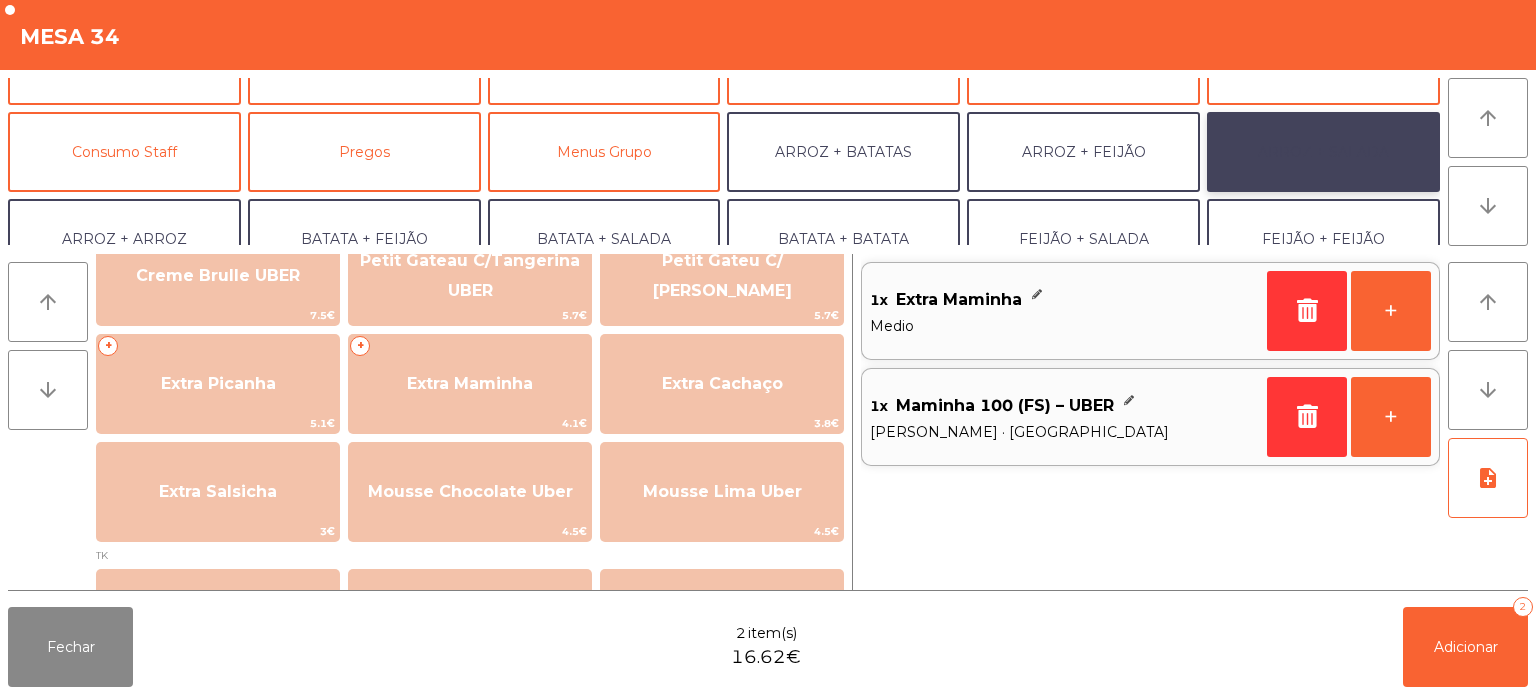 click on "ARROZ + SALADA" 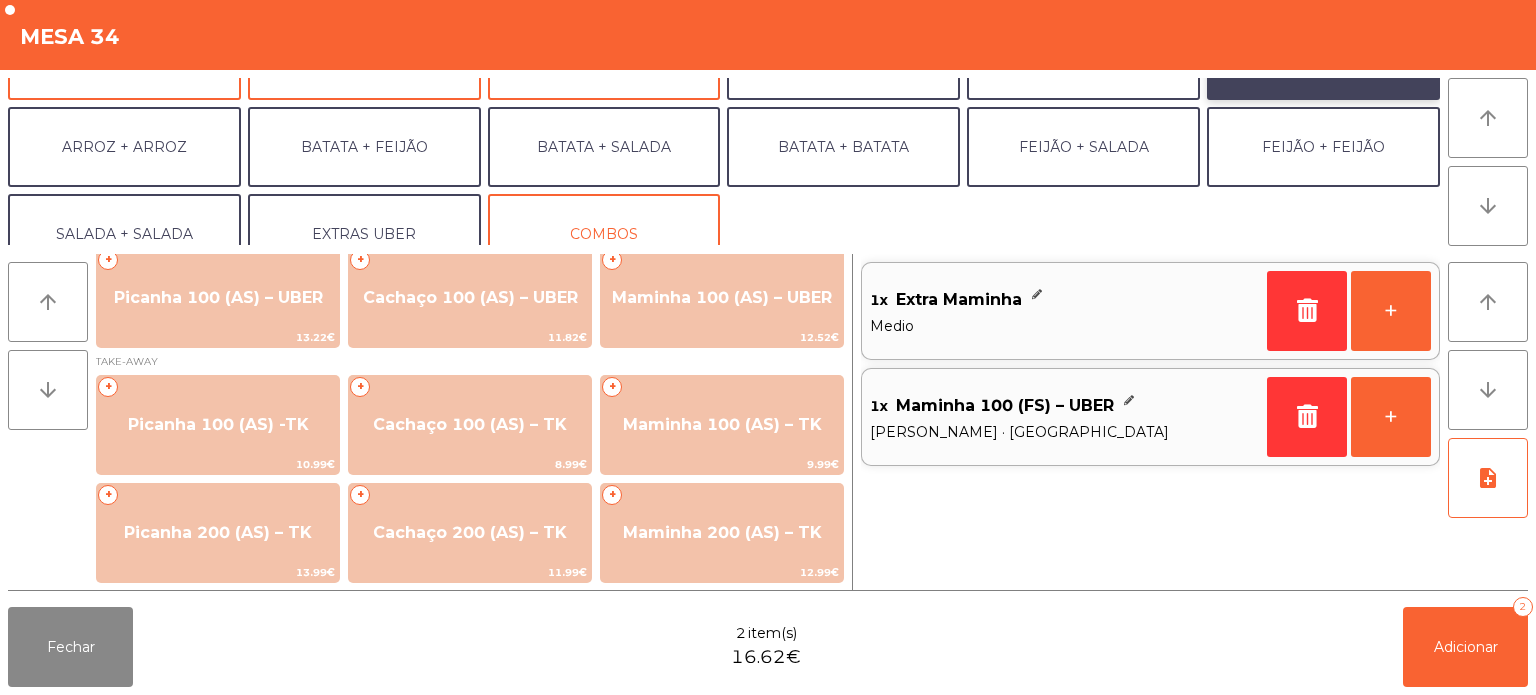 scroll, scrollTop: 240, scrollLeft: 0, axis: vertical 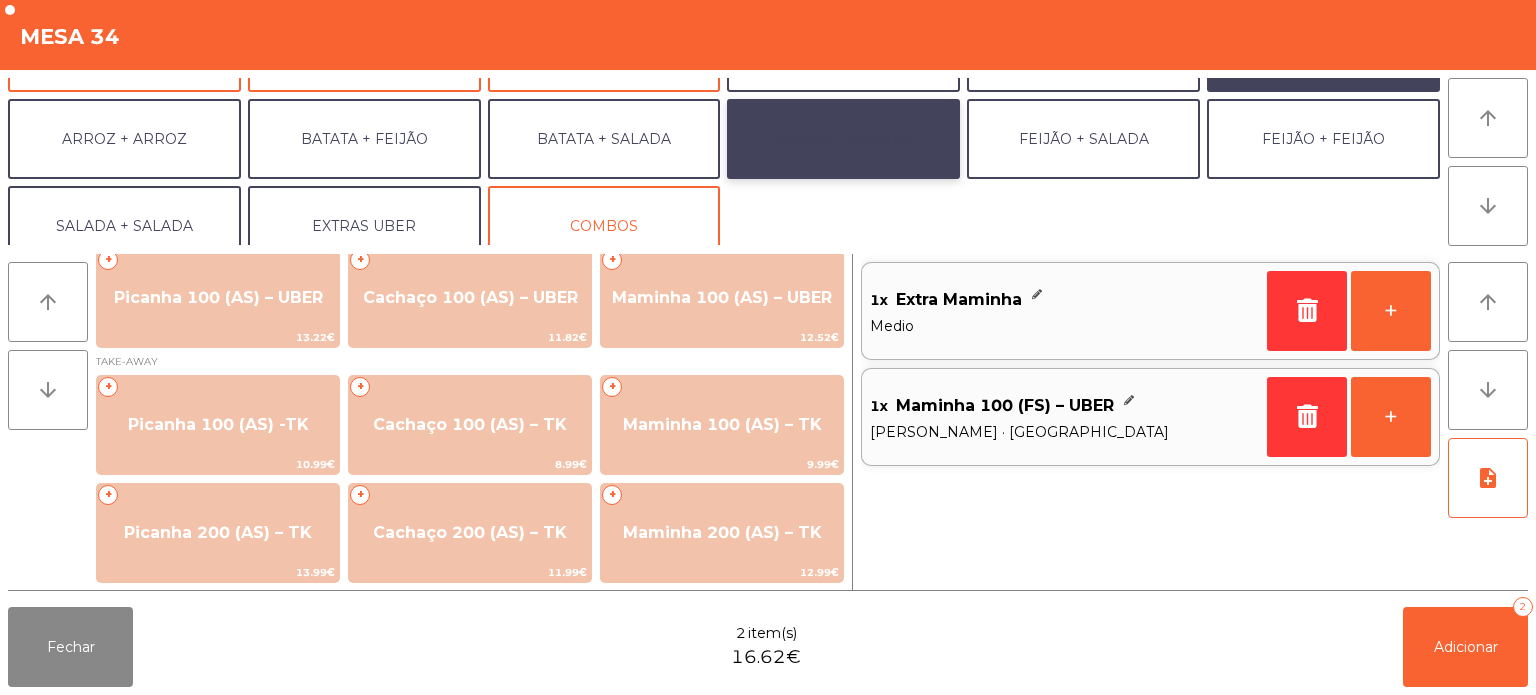 click on "BATATA + BATATA" 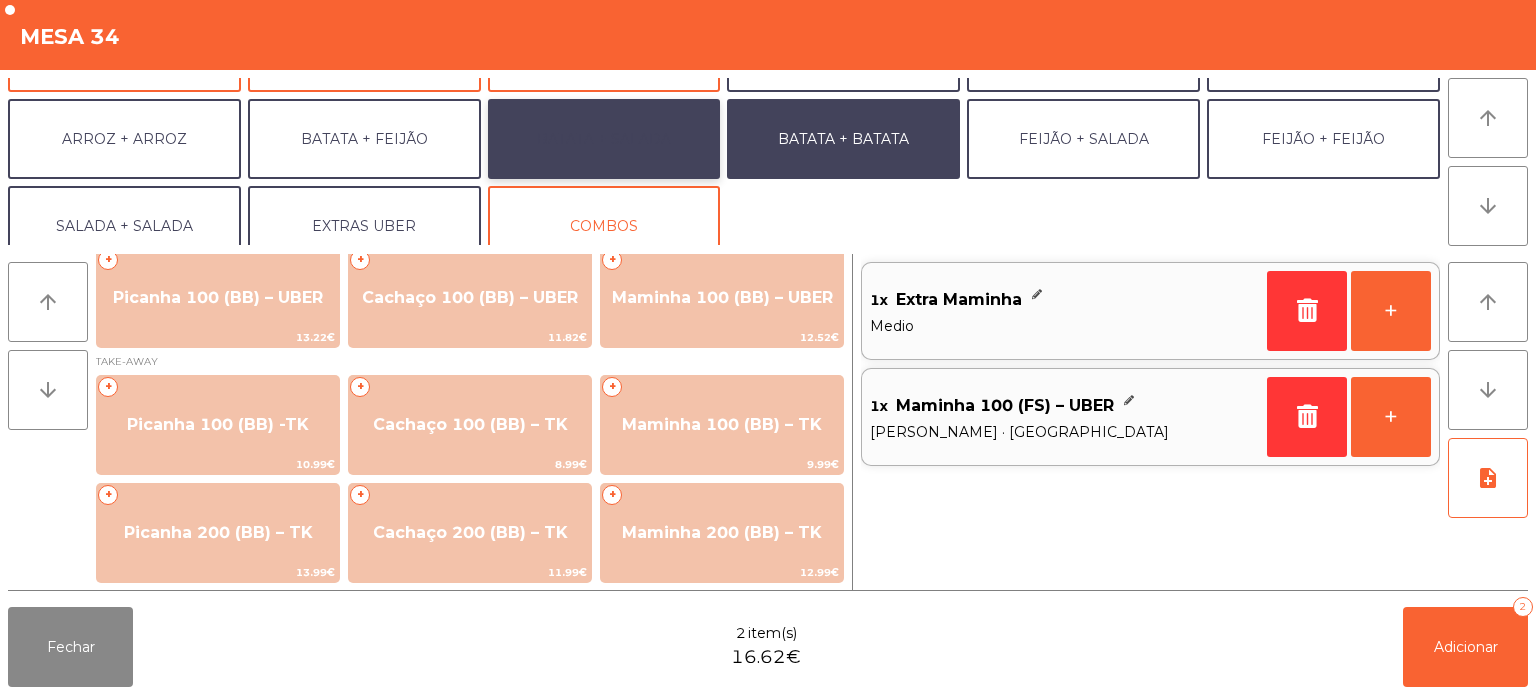 click on "BATATA + SALADA" 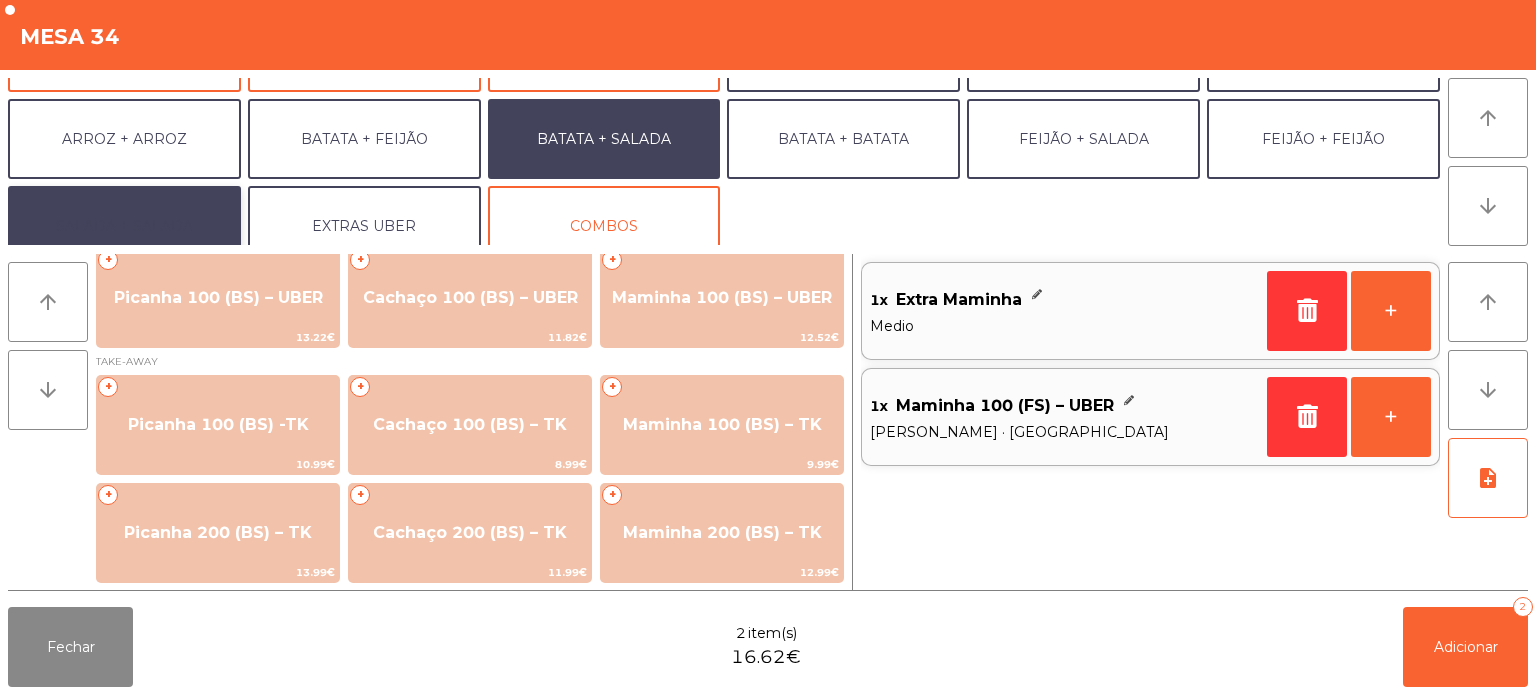 click on "SALADA + SALADA" 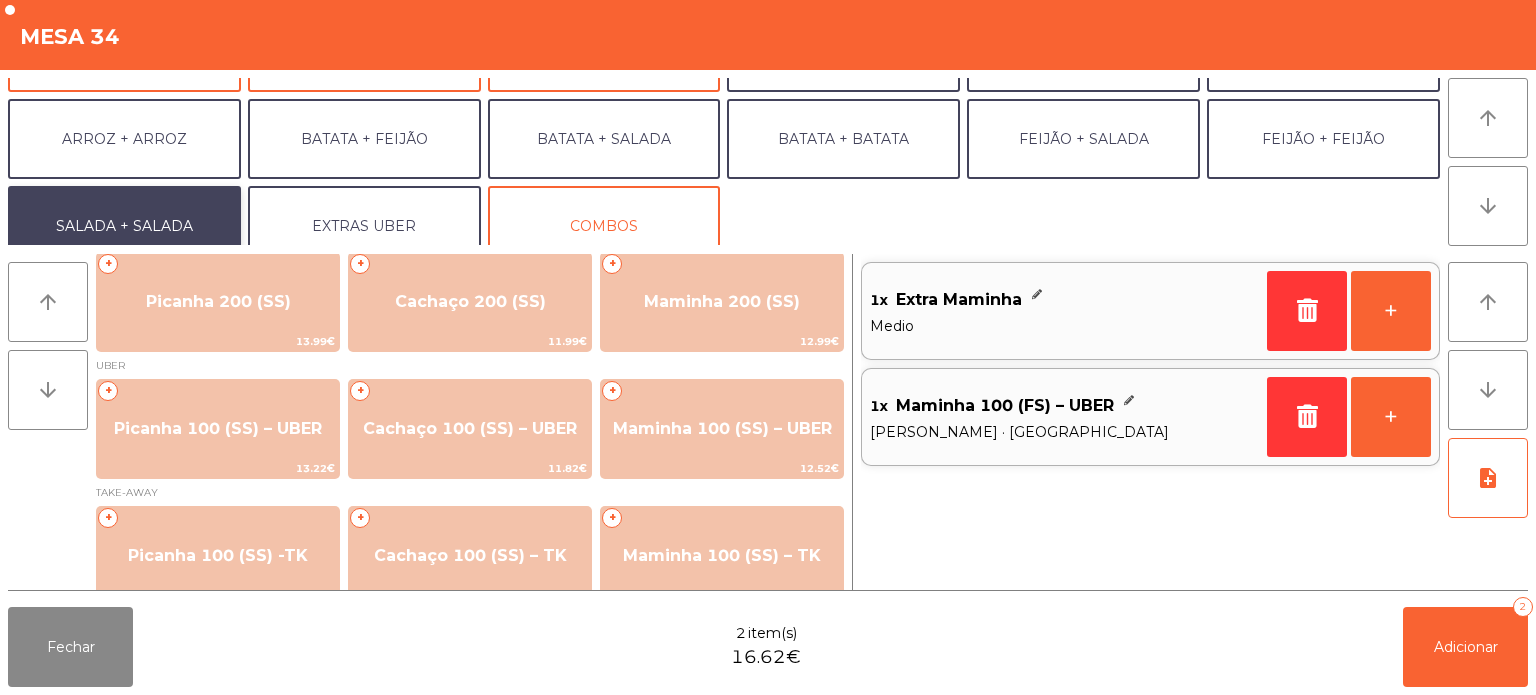 scroll, scrollTop: 117, scrollLeft: 0, axis: vertical 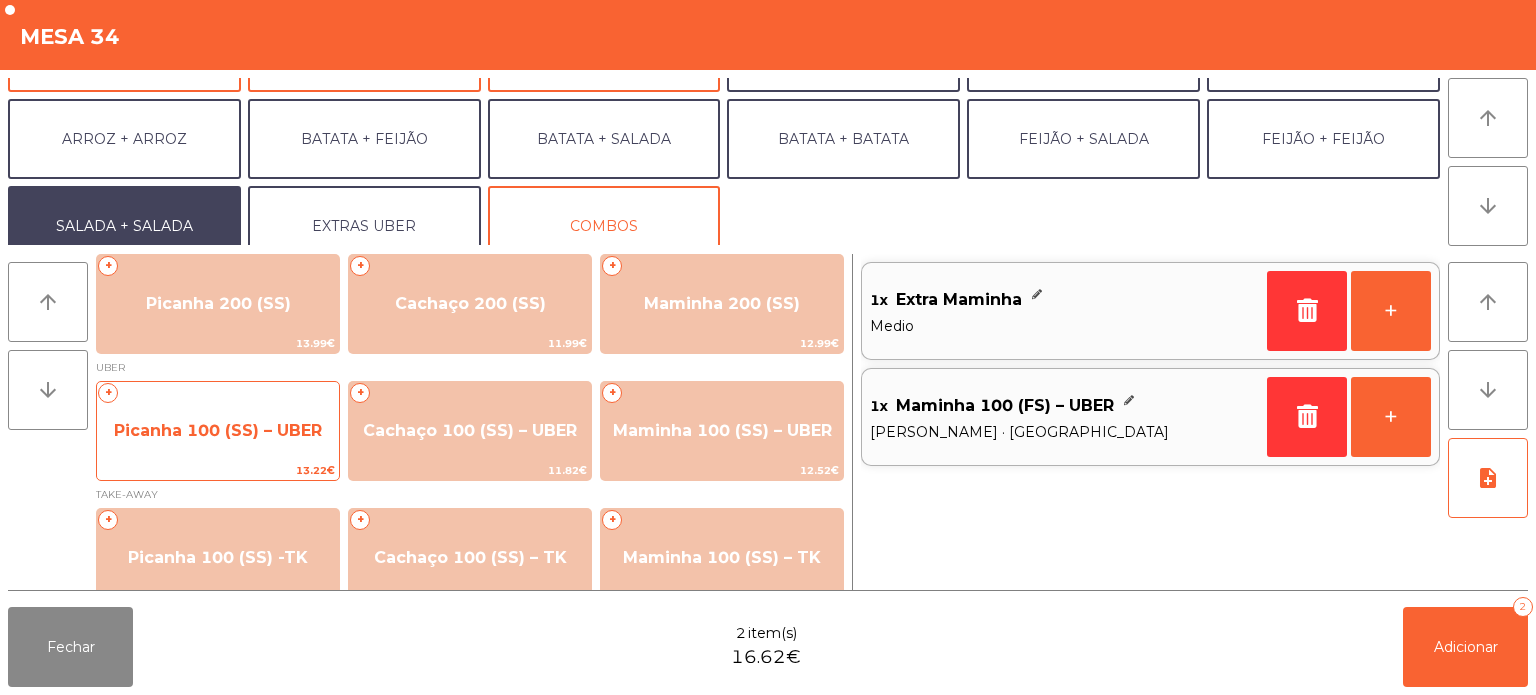 click on "Picanha 100 (SS) – UBER" 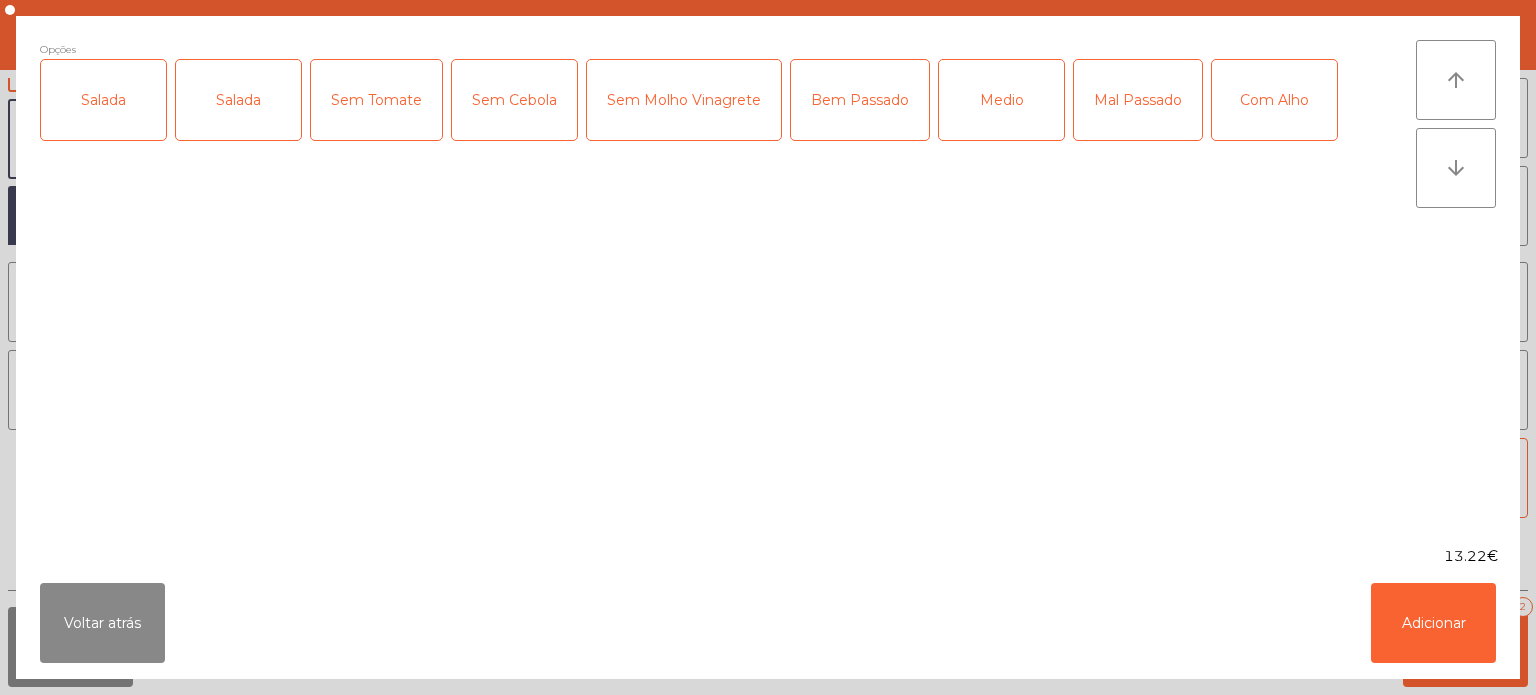 click on "Salada" 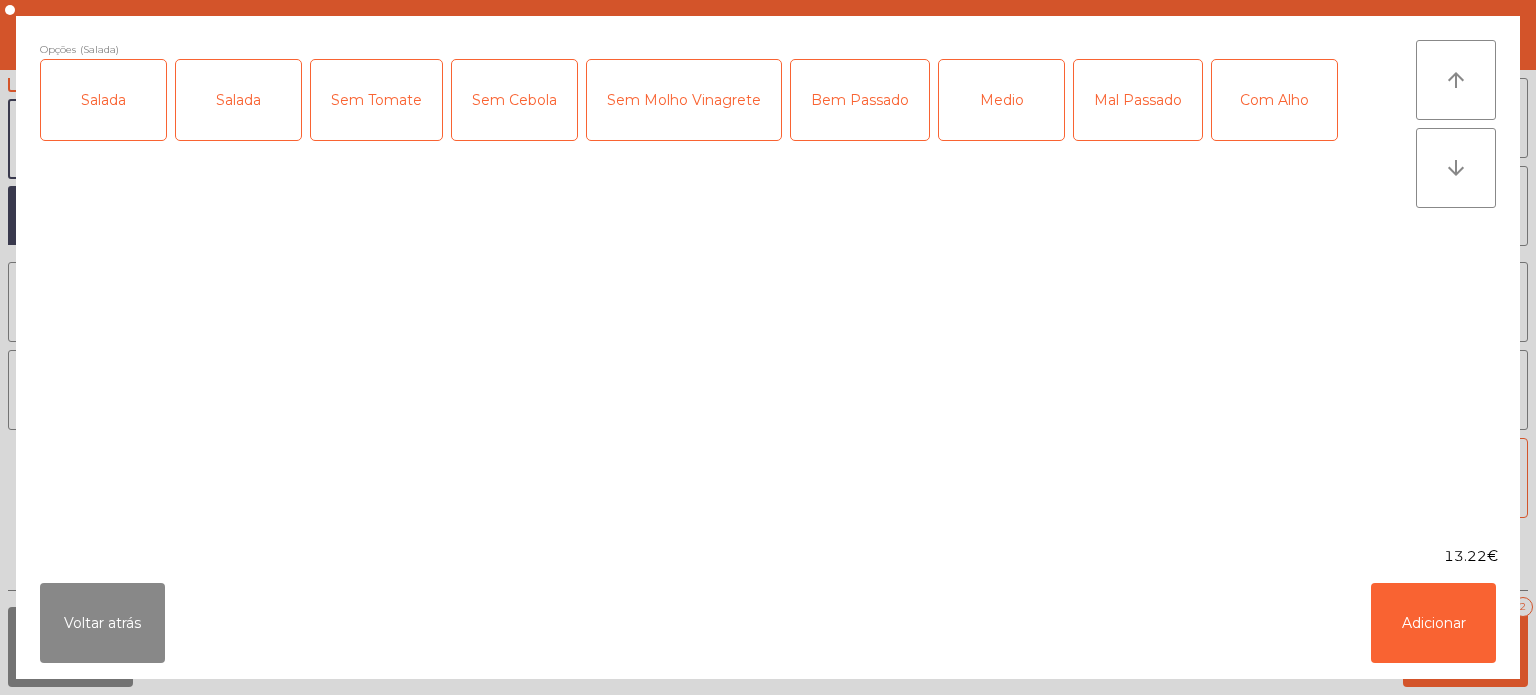 click on "Salada" 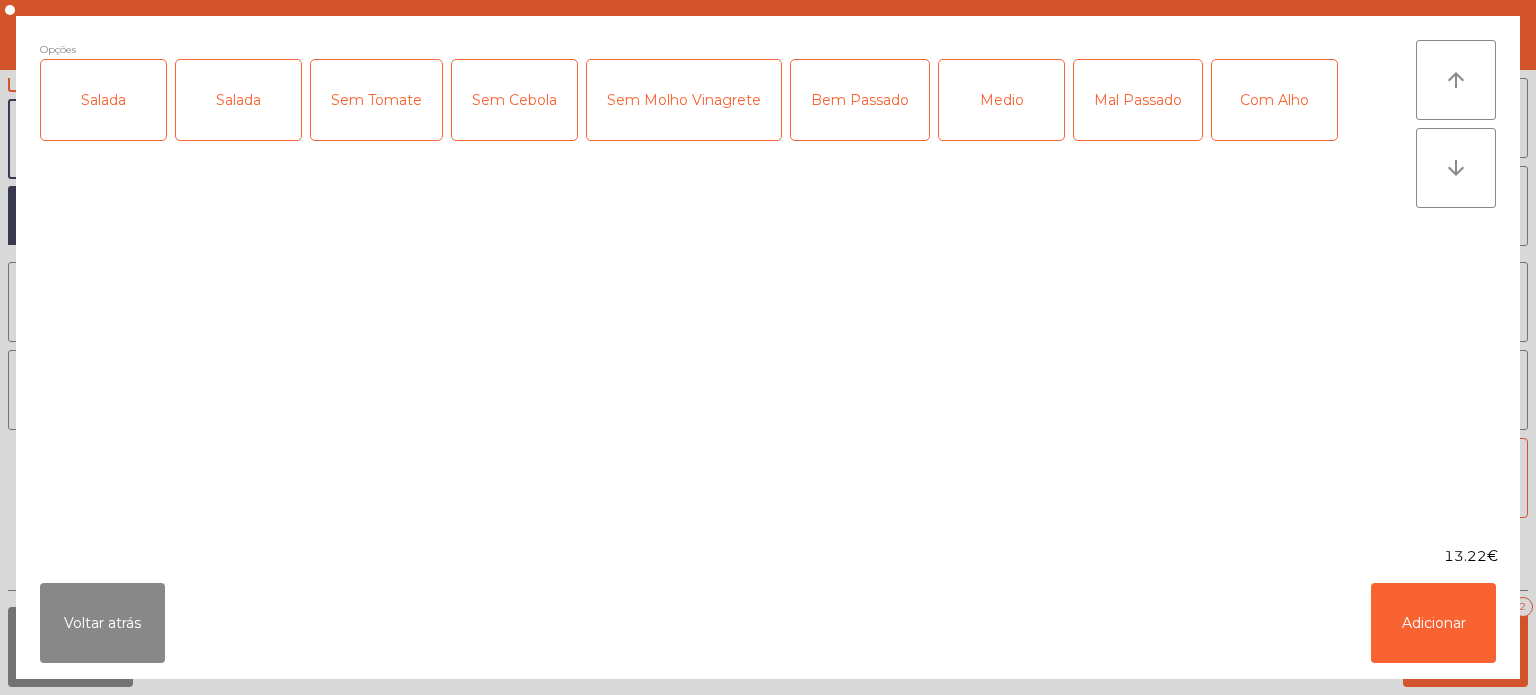 click on "Salada" 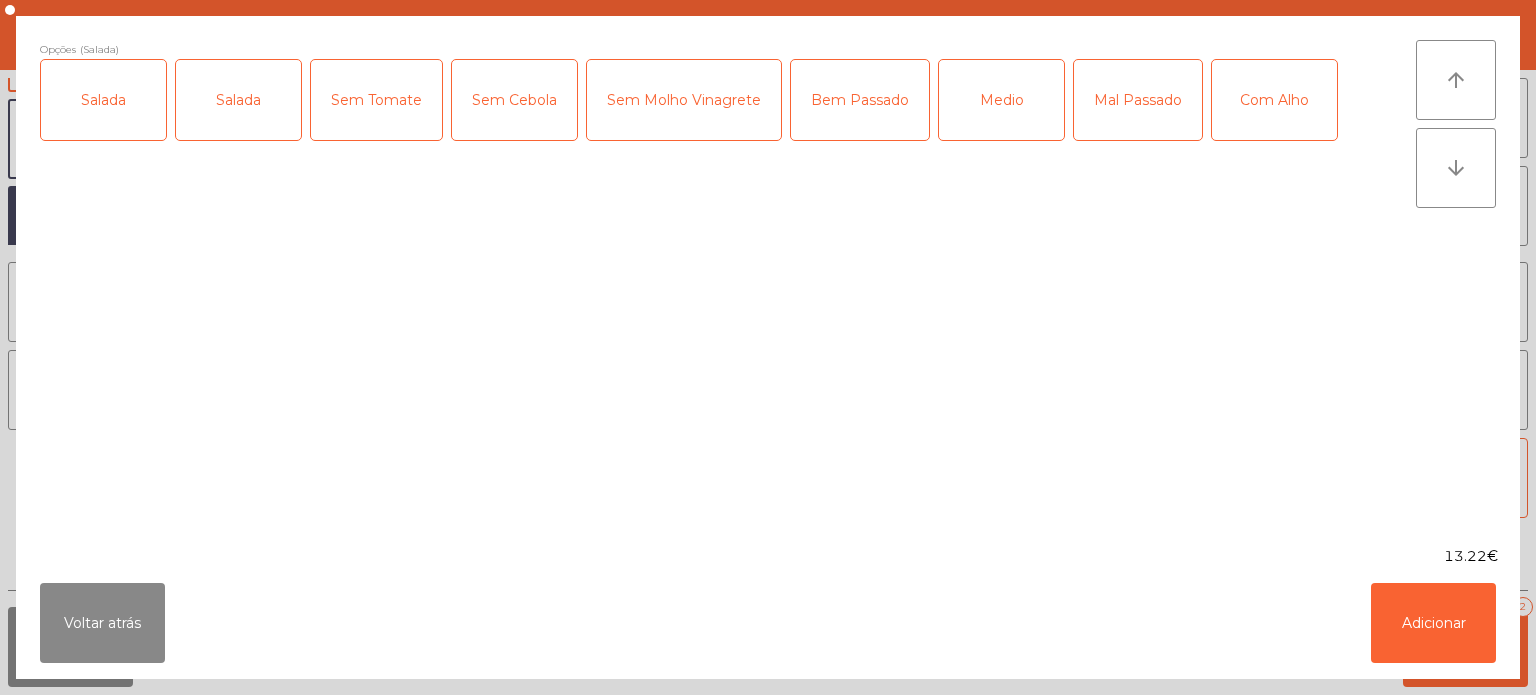 click on "Bem Passado" 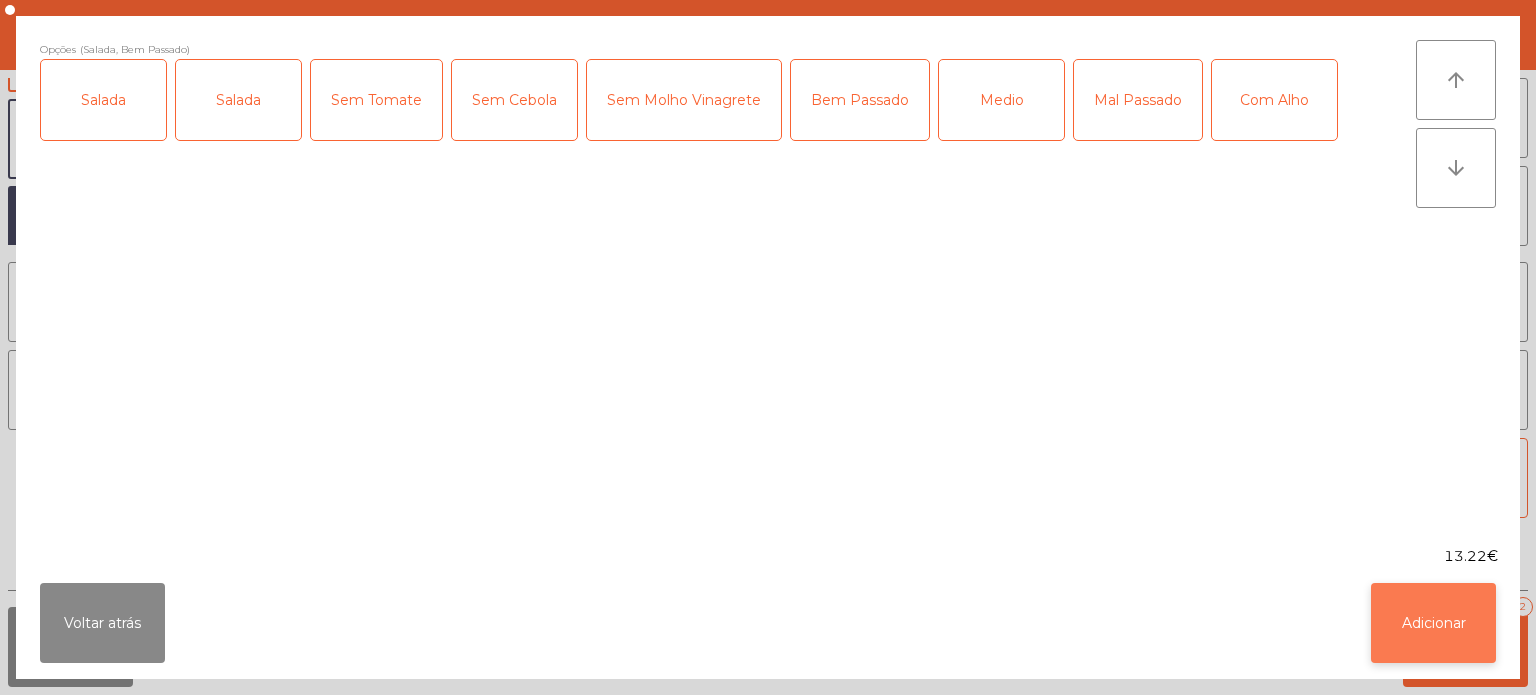 click on "Adicionar" 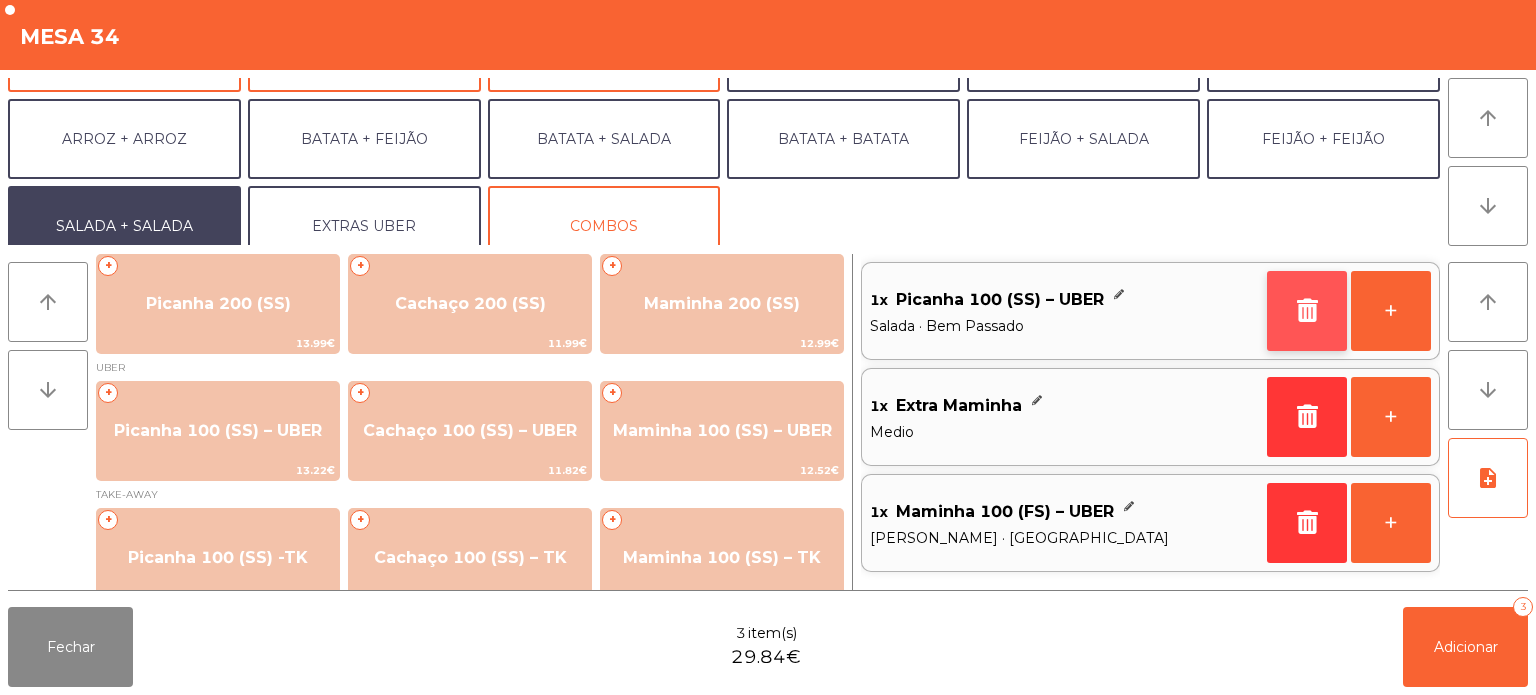 click 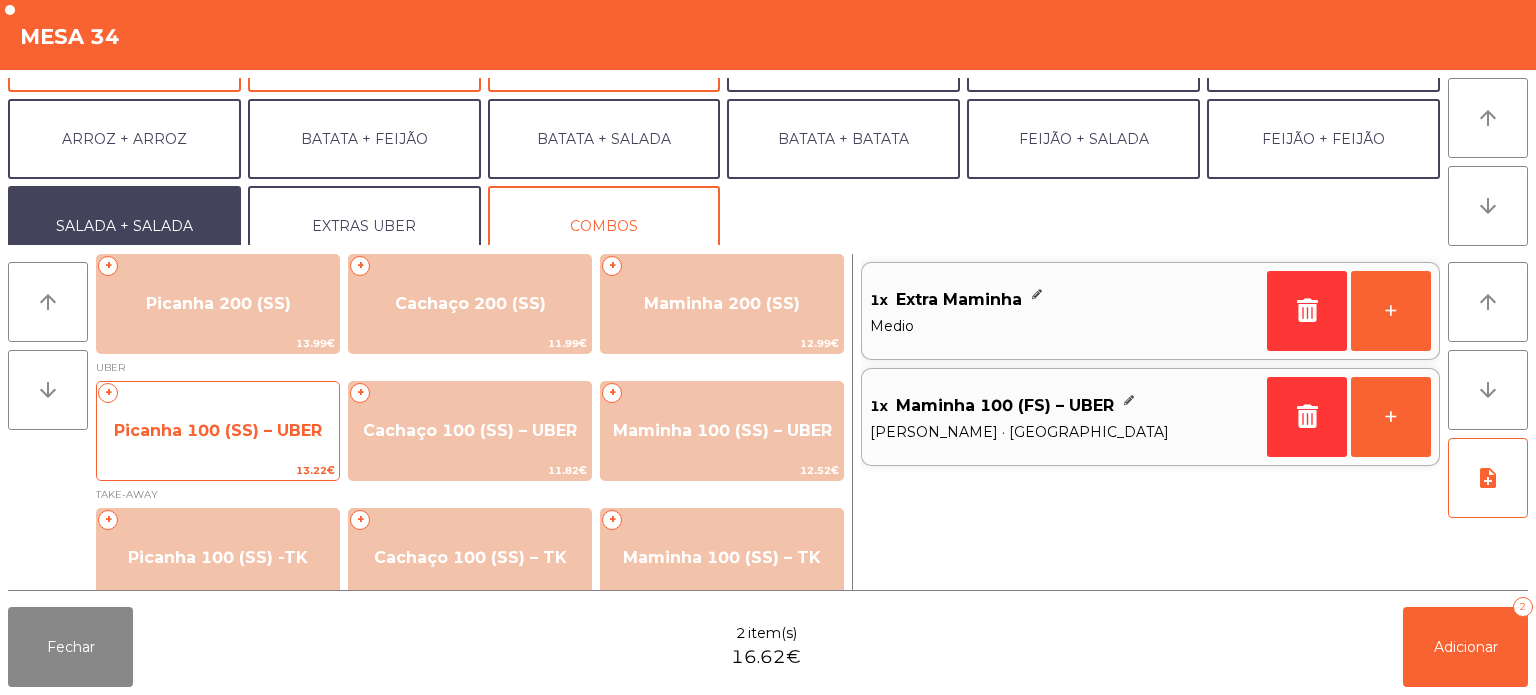 click on "Picanha 100 (SS) – UBER" 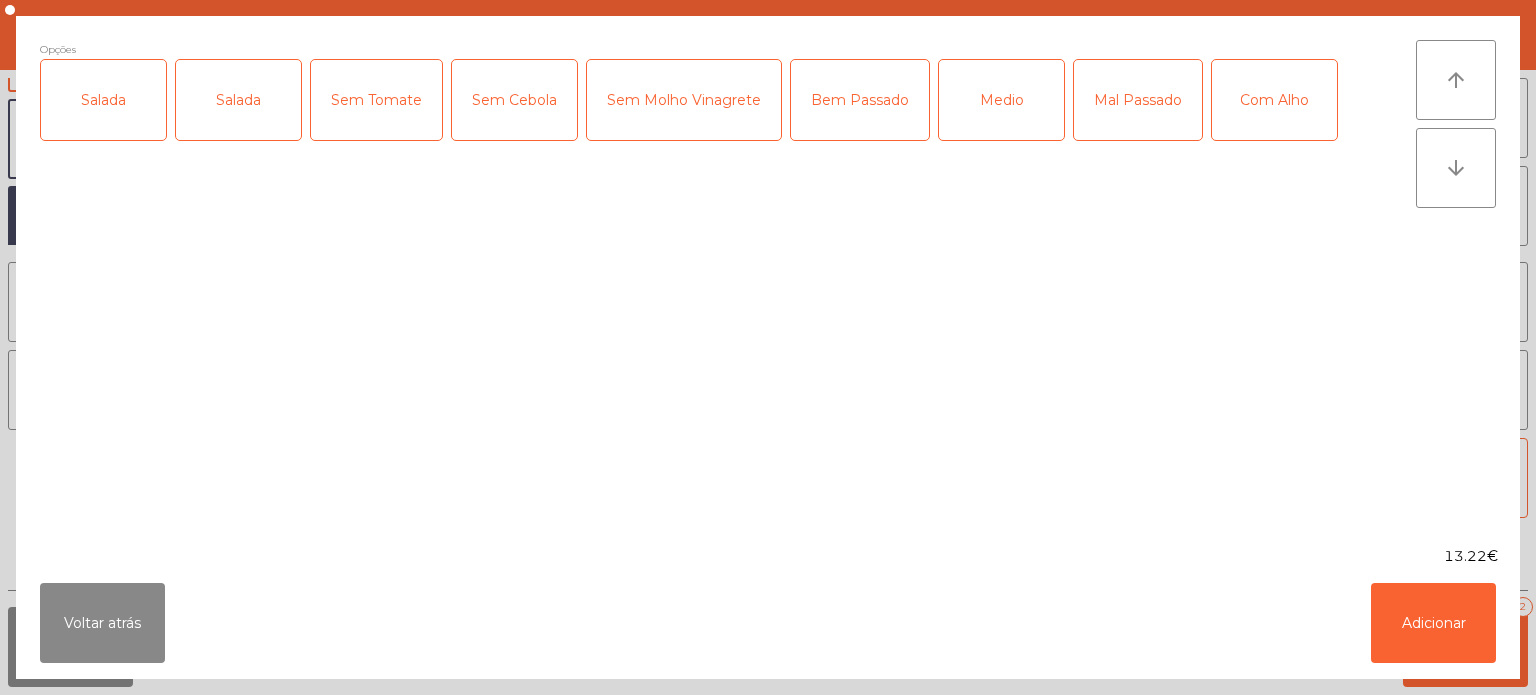 click on "Salada" 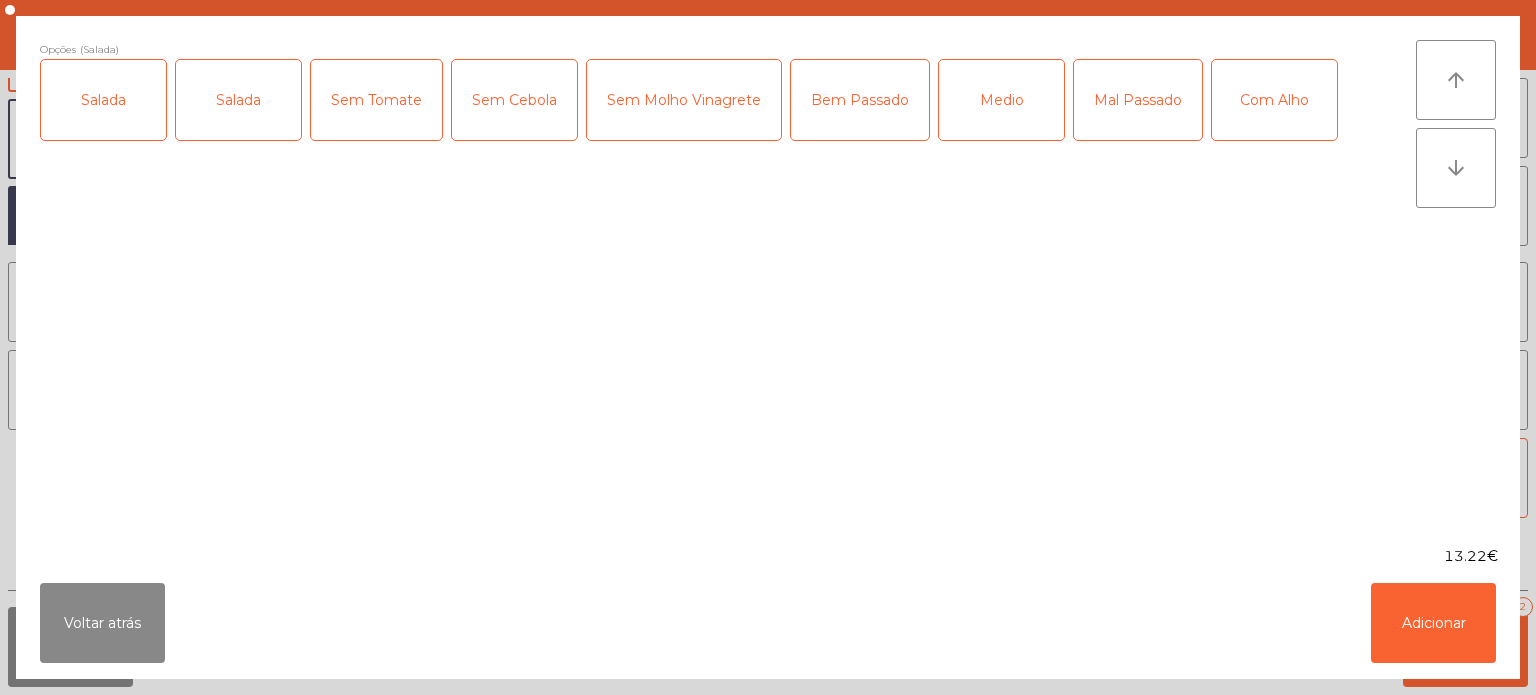 click on "Bem Passado" 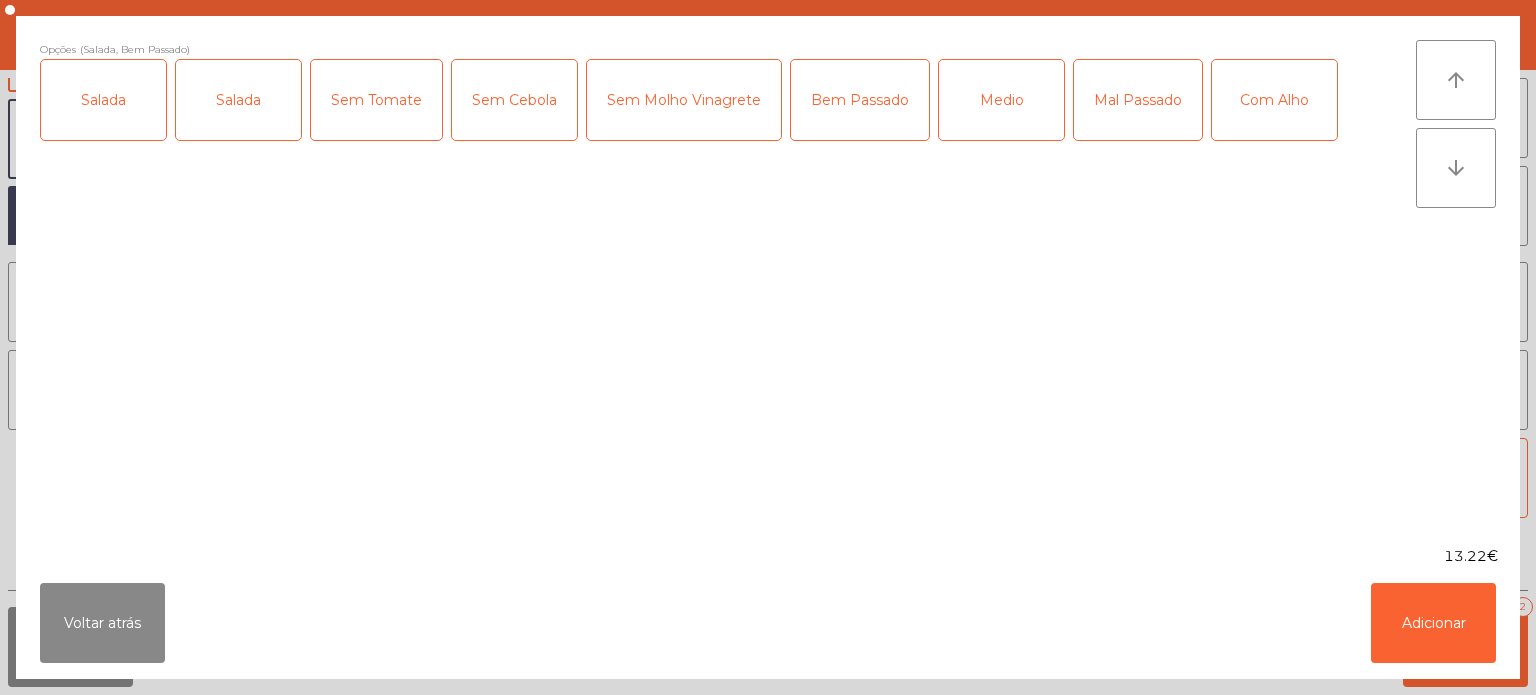 click on "Com Alho" 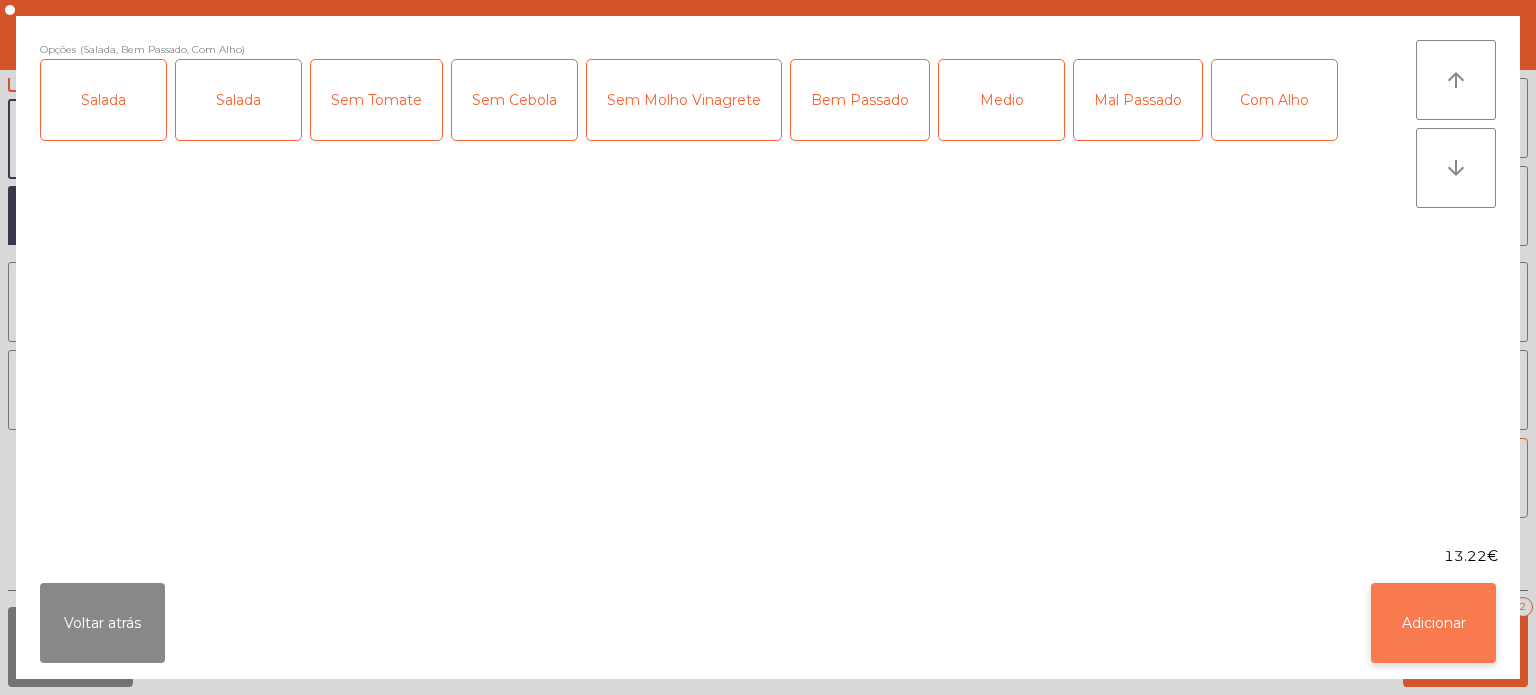 click on "Adicionar" 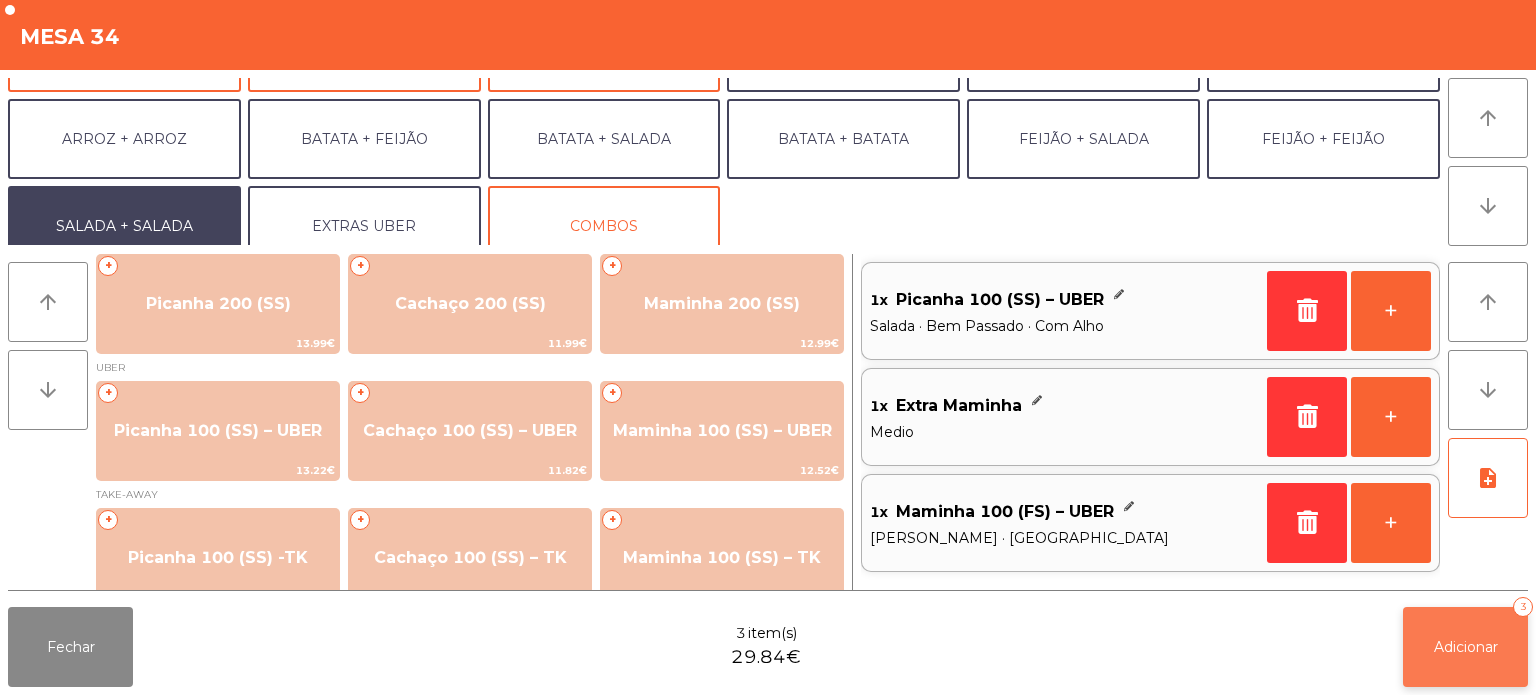 click on "Adicionar" 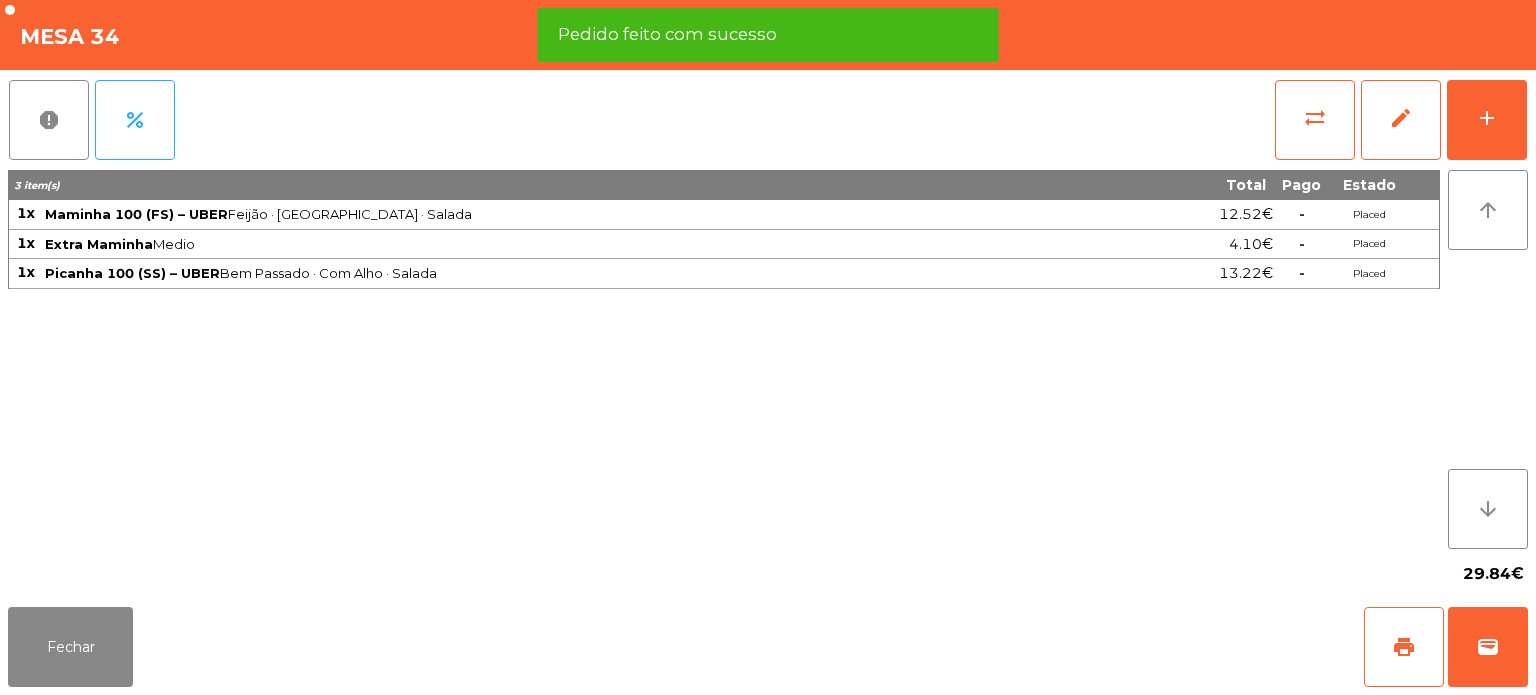 click on "3 item(s) Total Pago Estado 1x Maminha 100 (FS) – UBER  Feijão · Medio · Salada  12.52€  -  Placed 1x Extra Maminha  Medio  4.10€  -  Placed 1x Picanha 100 (SS) – UBER  Bem Passado · Com Alho · Salada  13.22€  -  Placed" 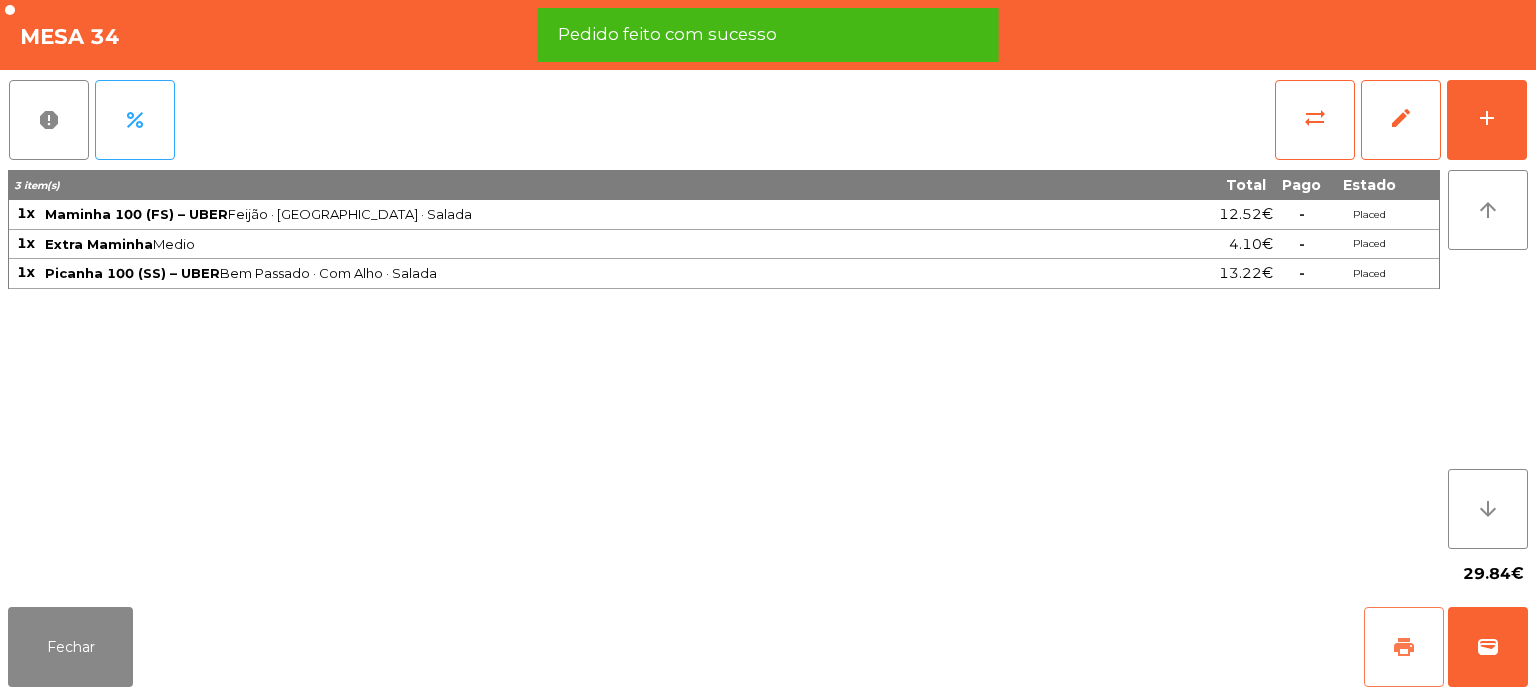 click on "print" 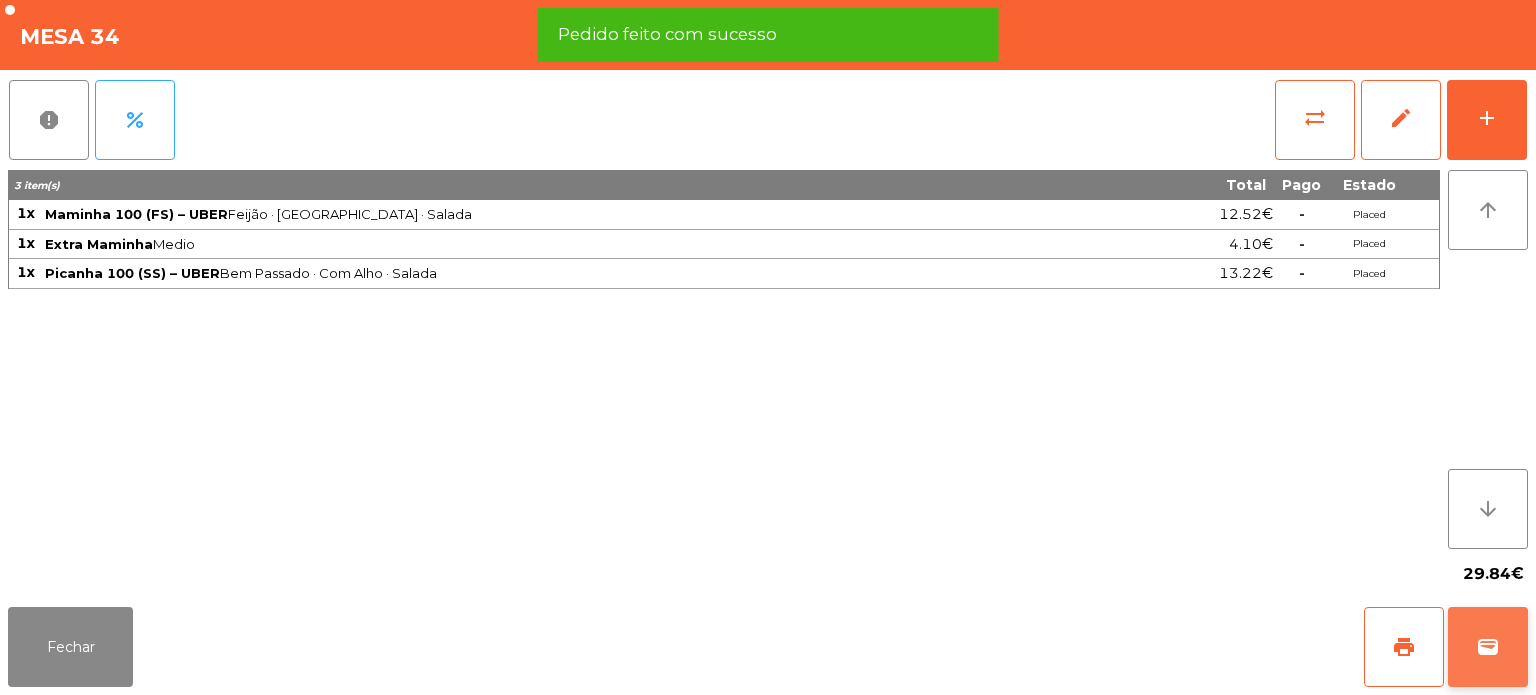 click on "wallet" 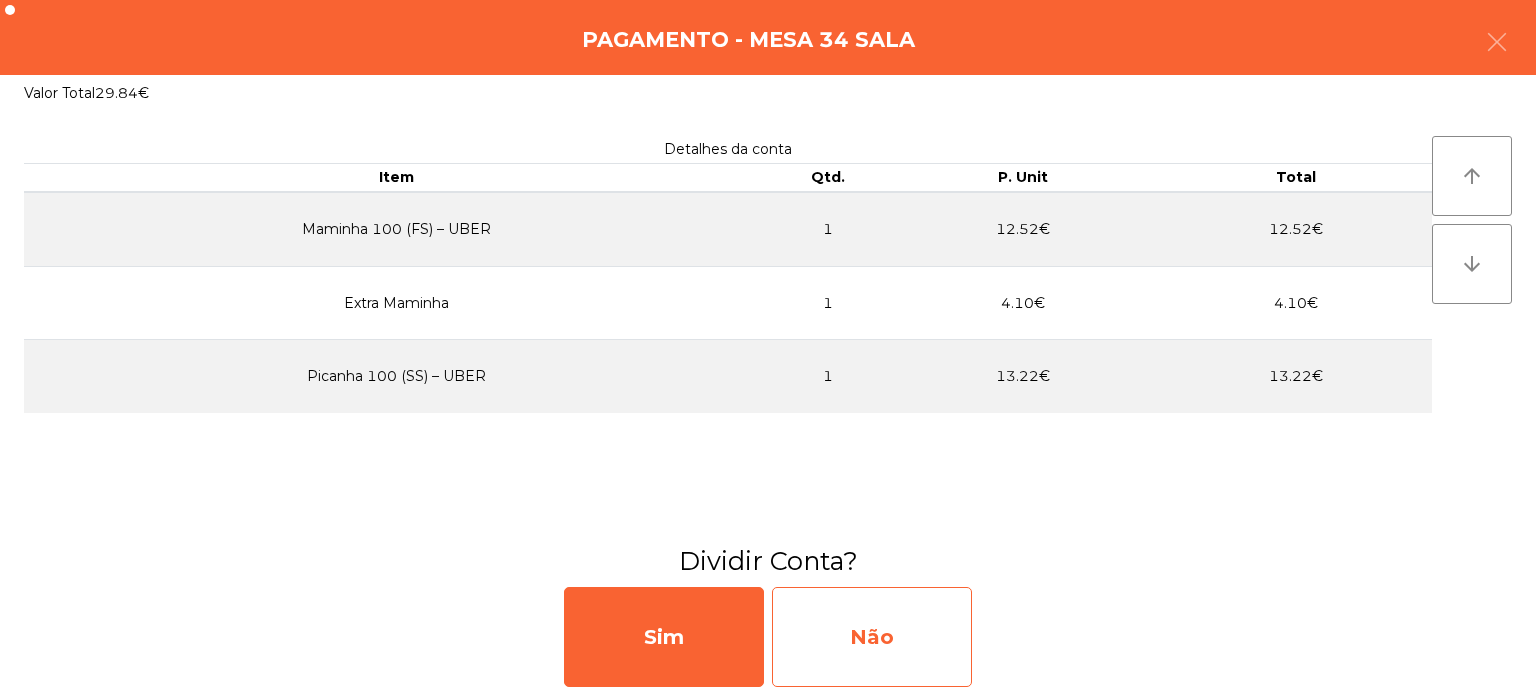 click on "Não" 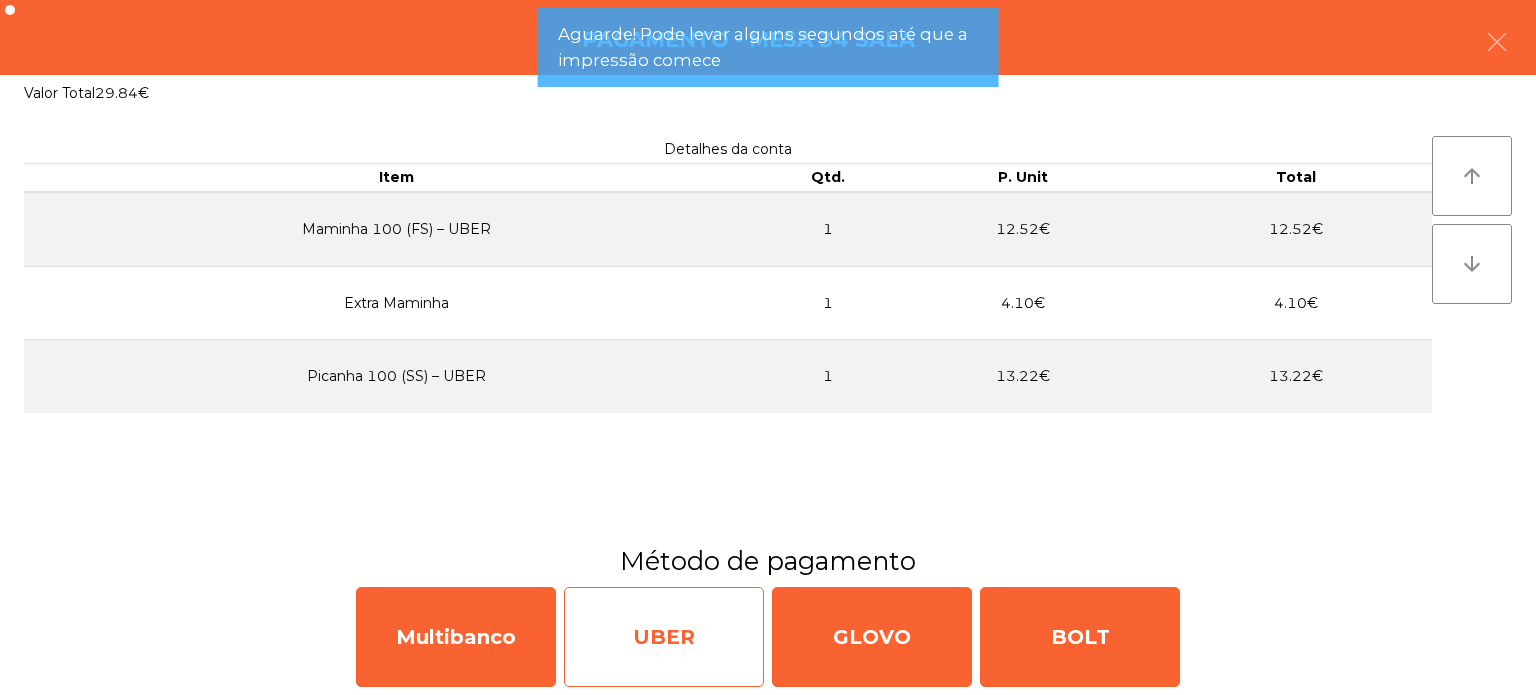 click on "UBER" 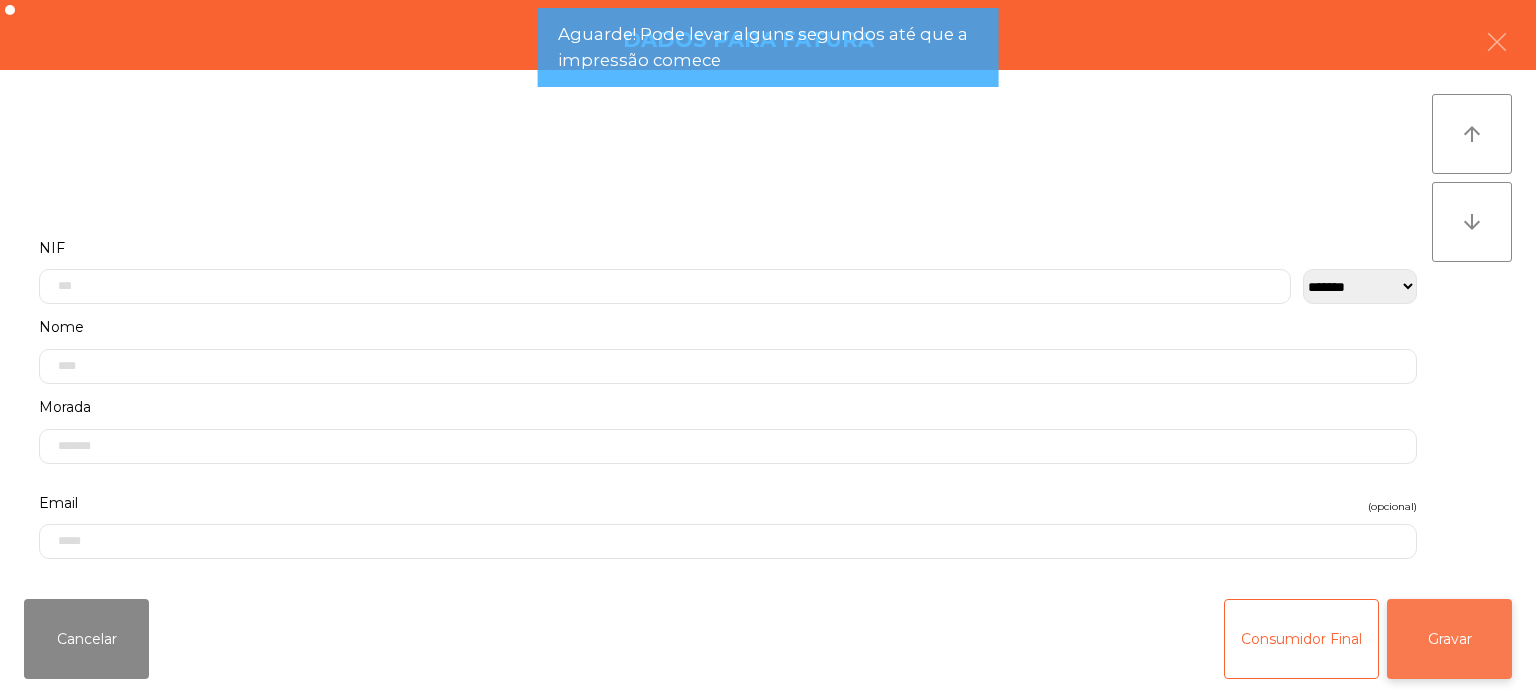 click on "Gravar" 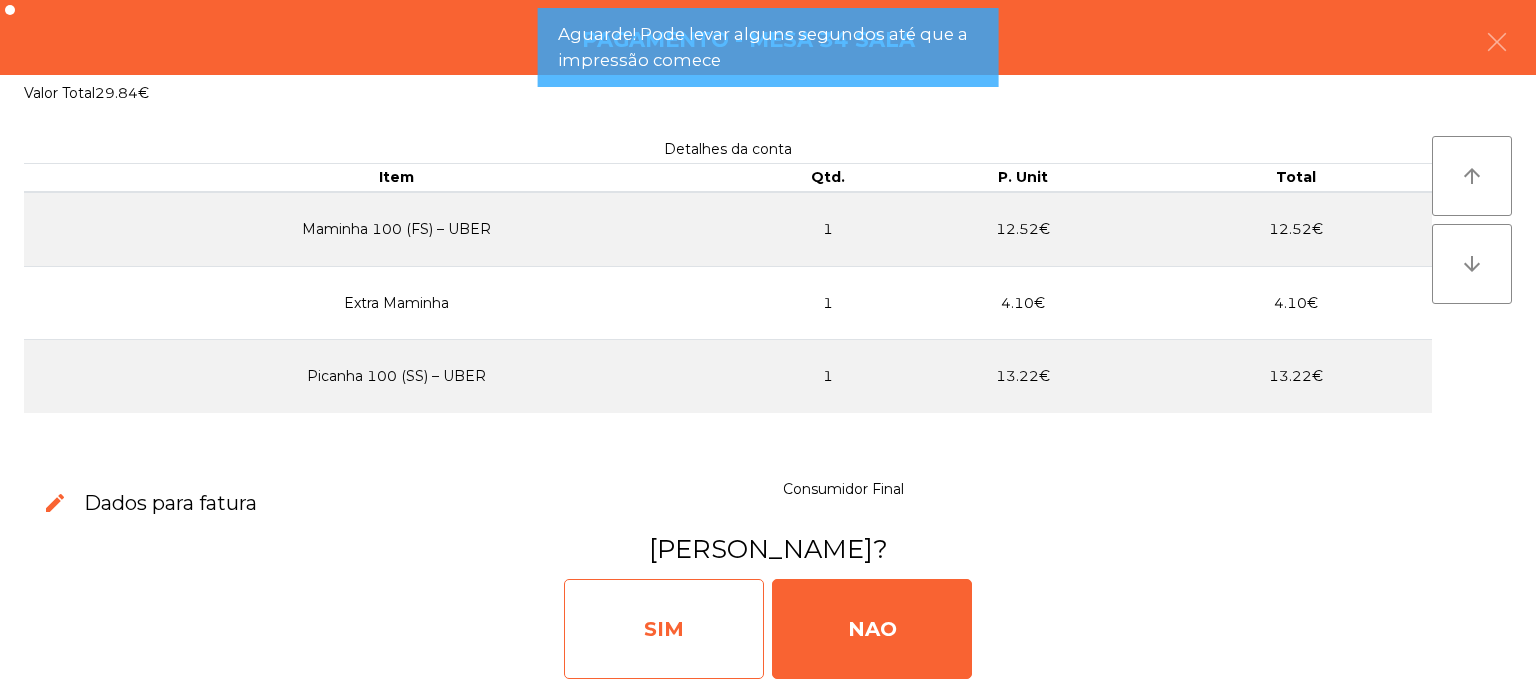 click on "SIM" 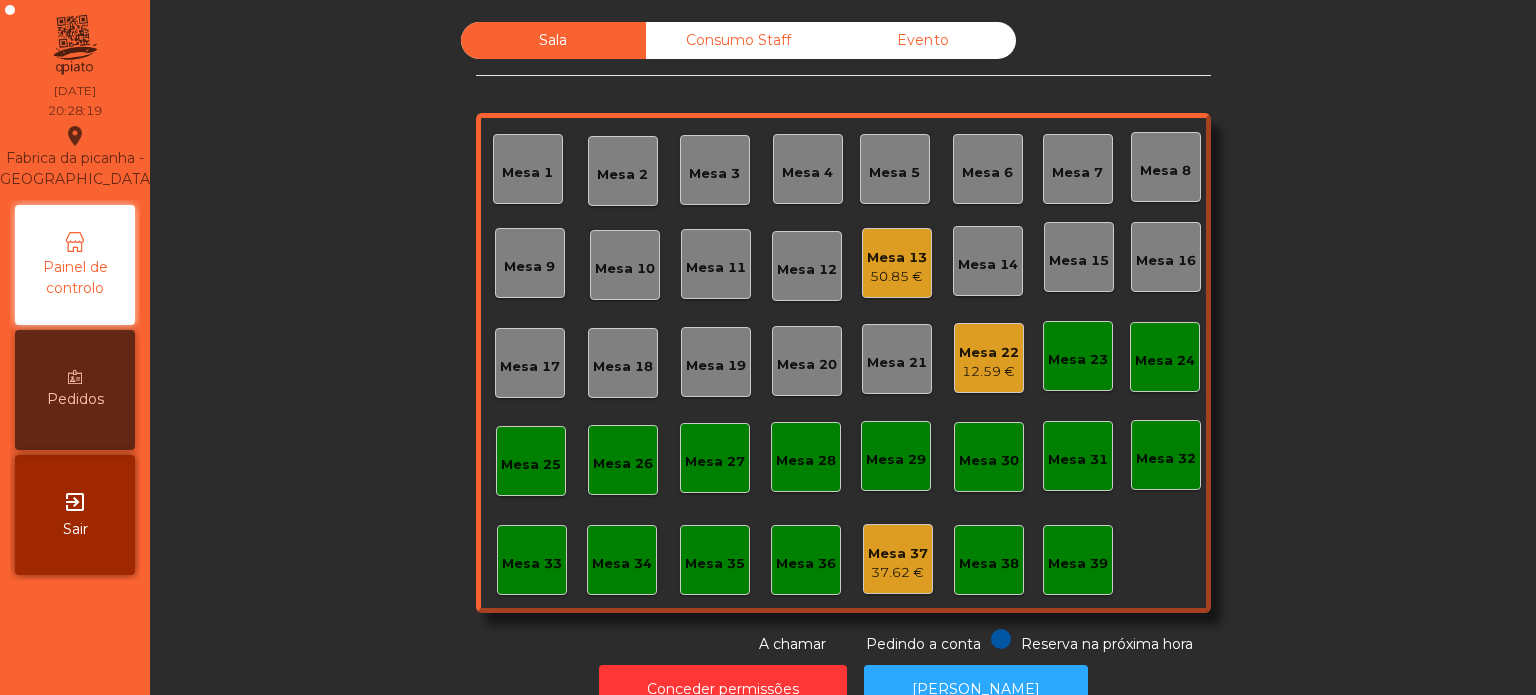 click on "Mesa 37" 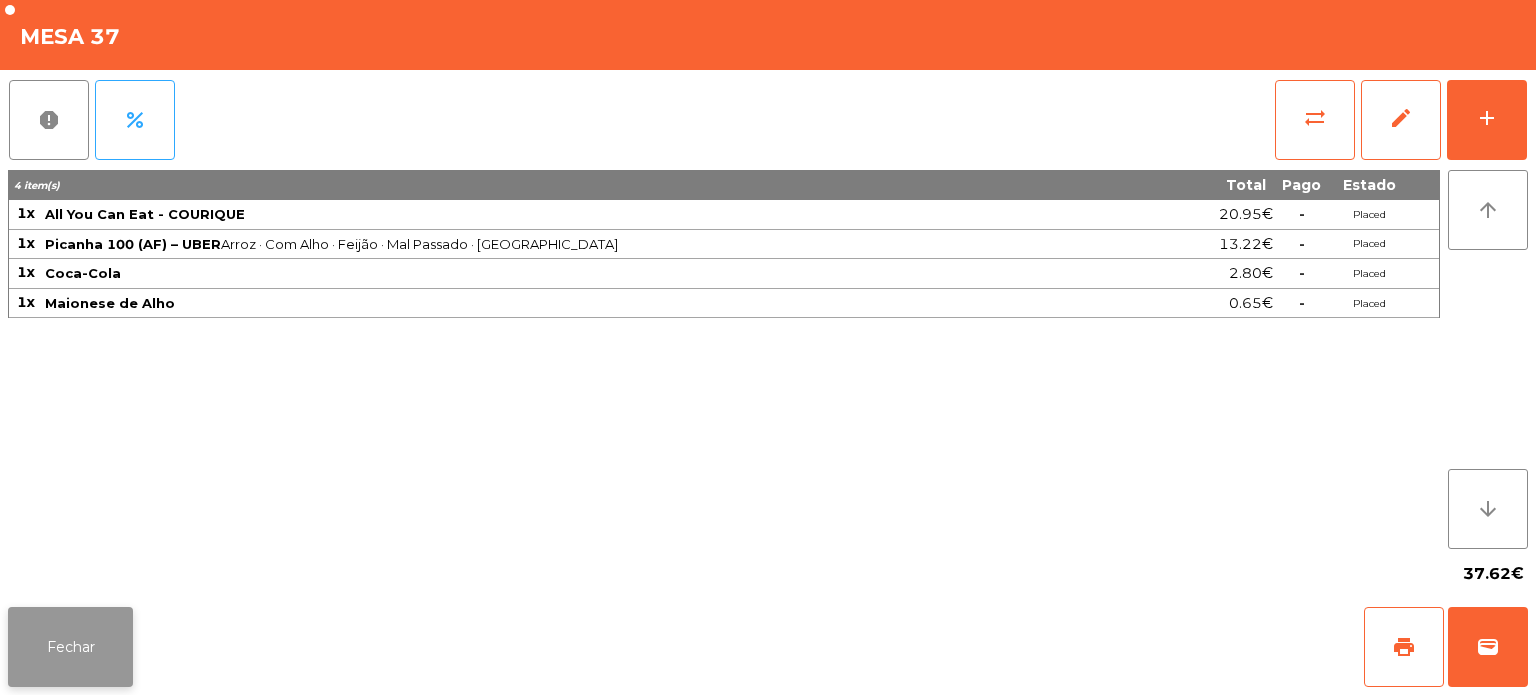 click on "Fechar" 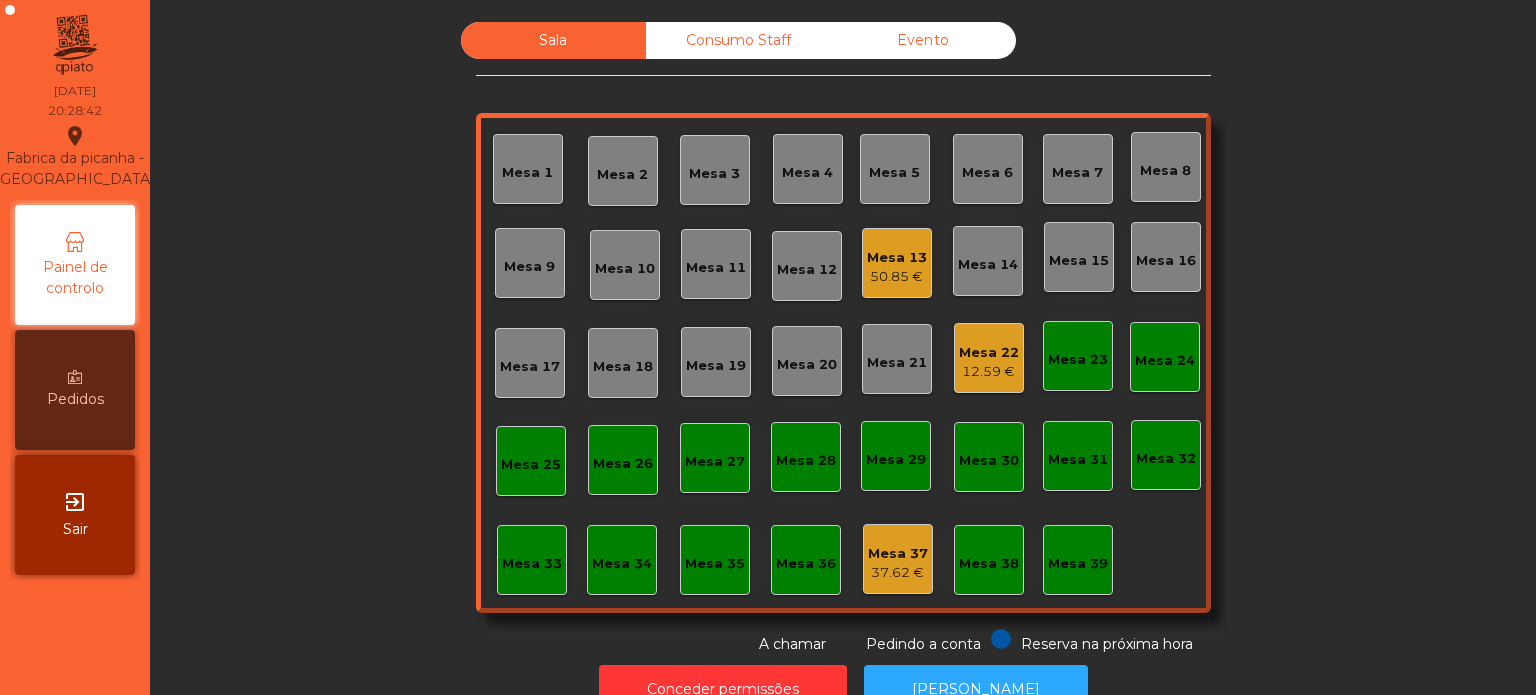 click on "Mesa 22   12.59 €" 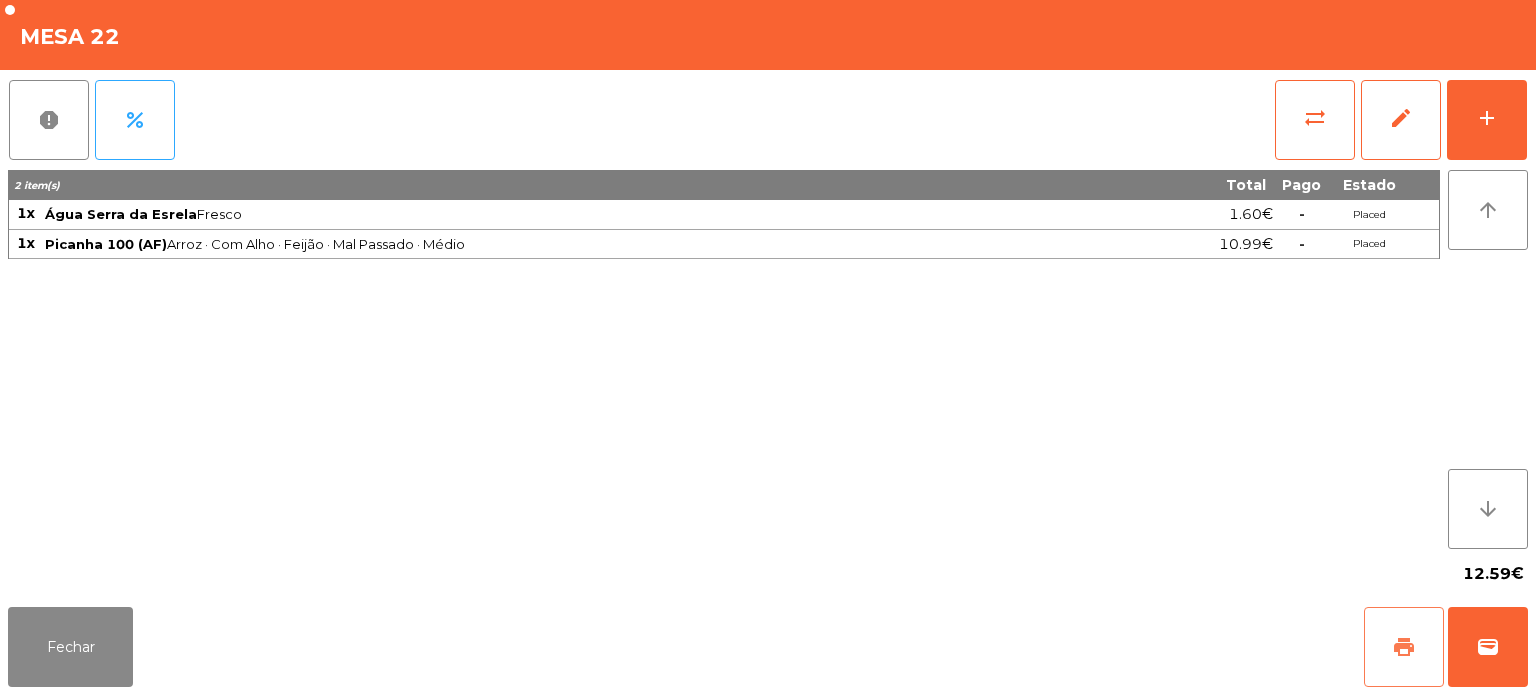 click on "print" 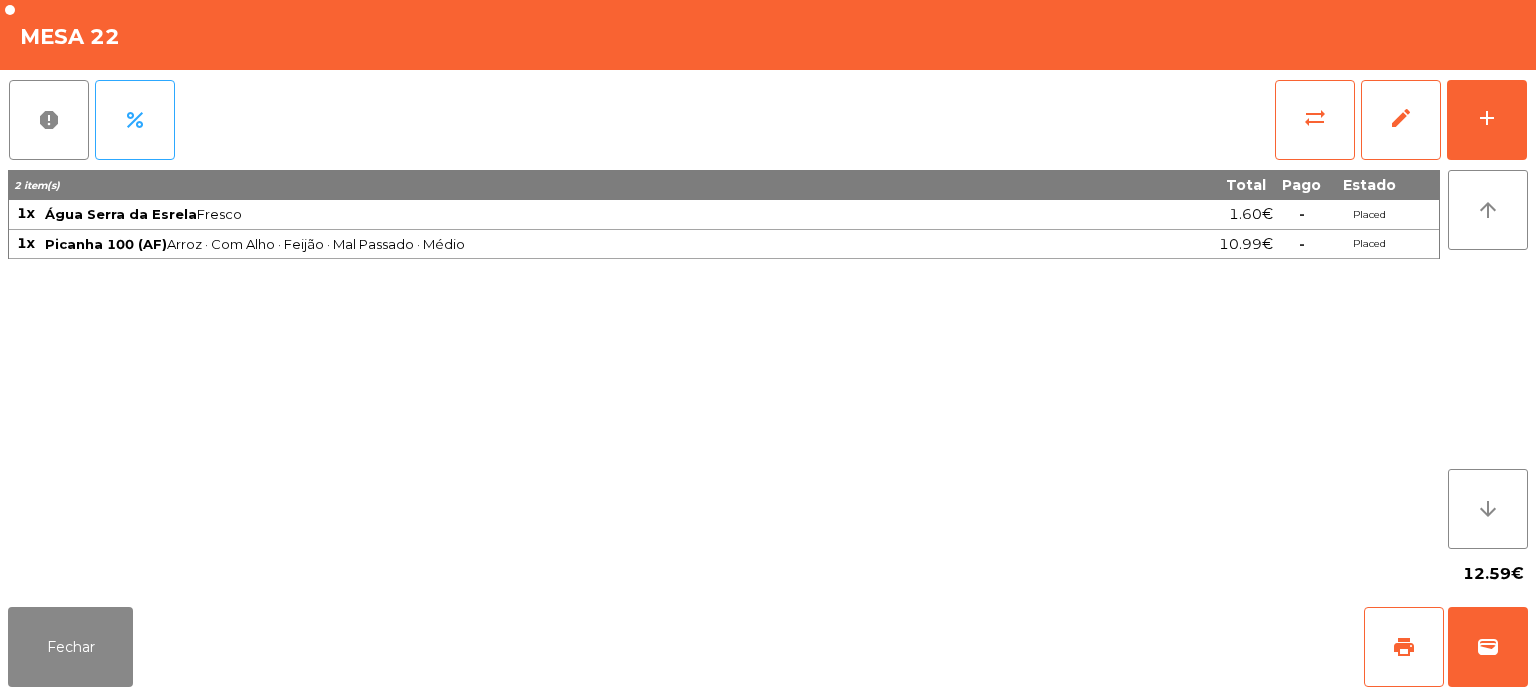 click on "12.59€" 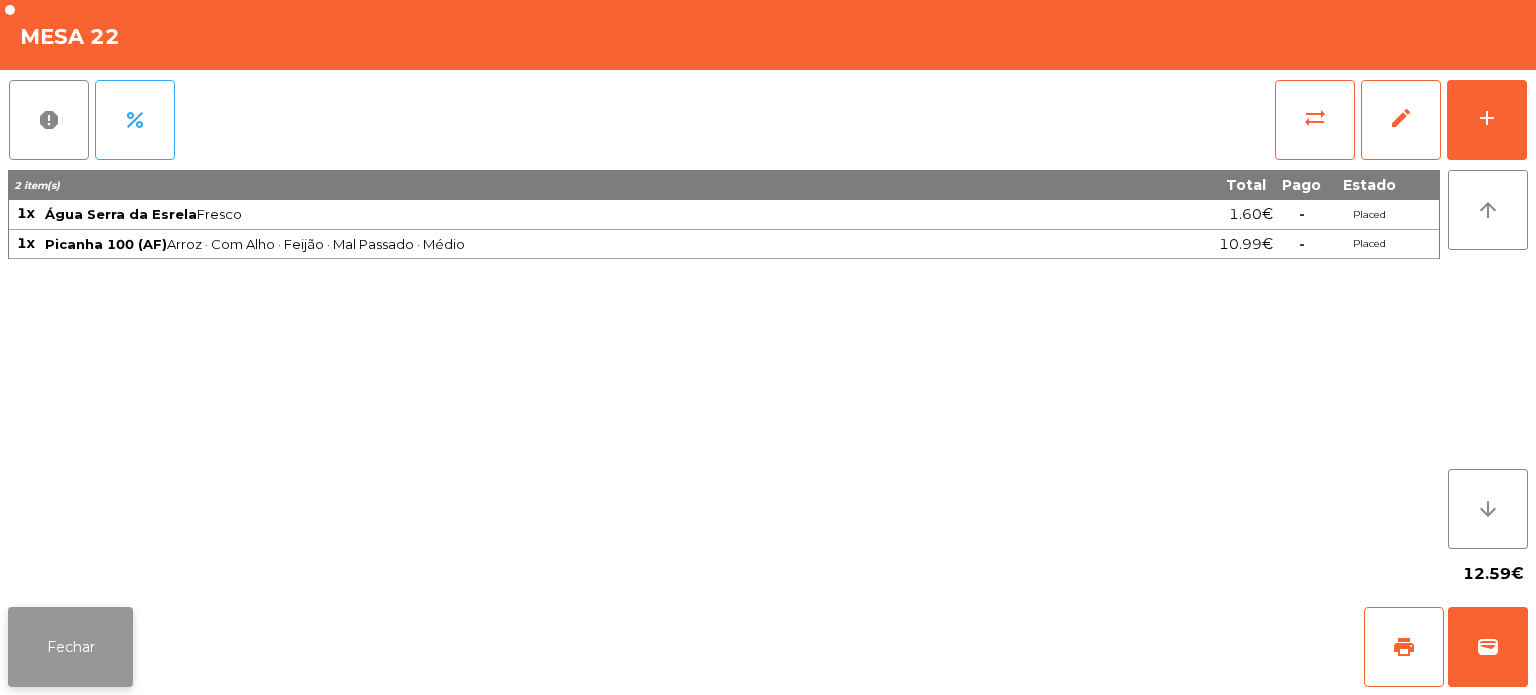 click on "Fechar" 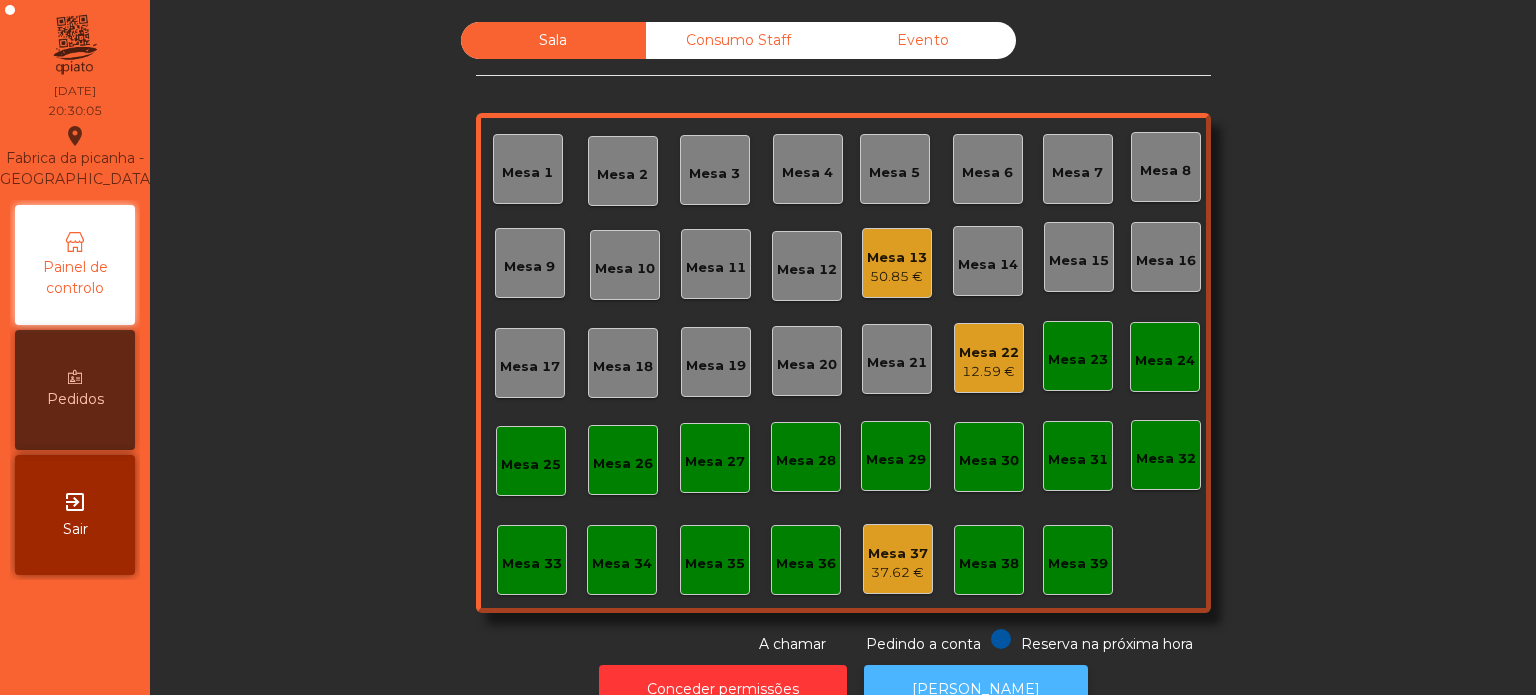 click on "[PERSON_NAME]" 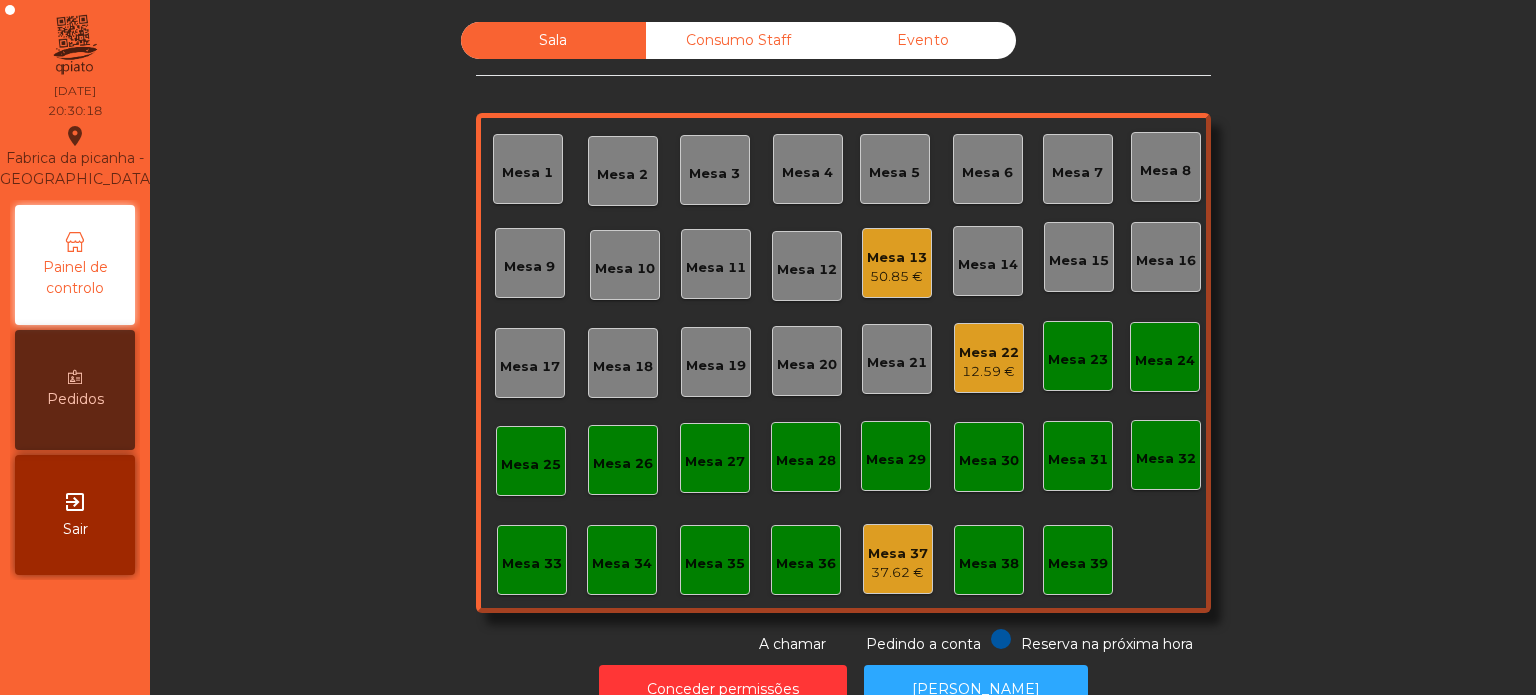 click on "12.59 €" 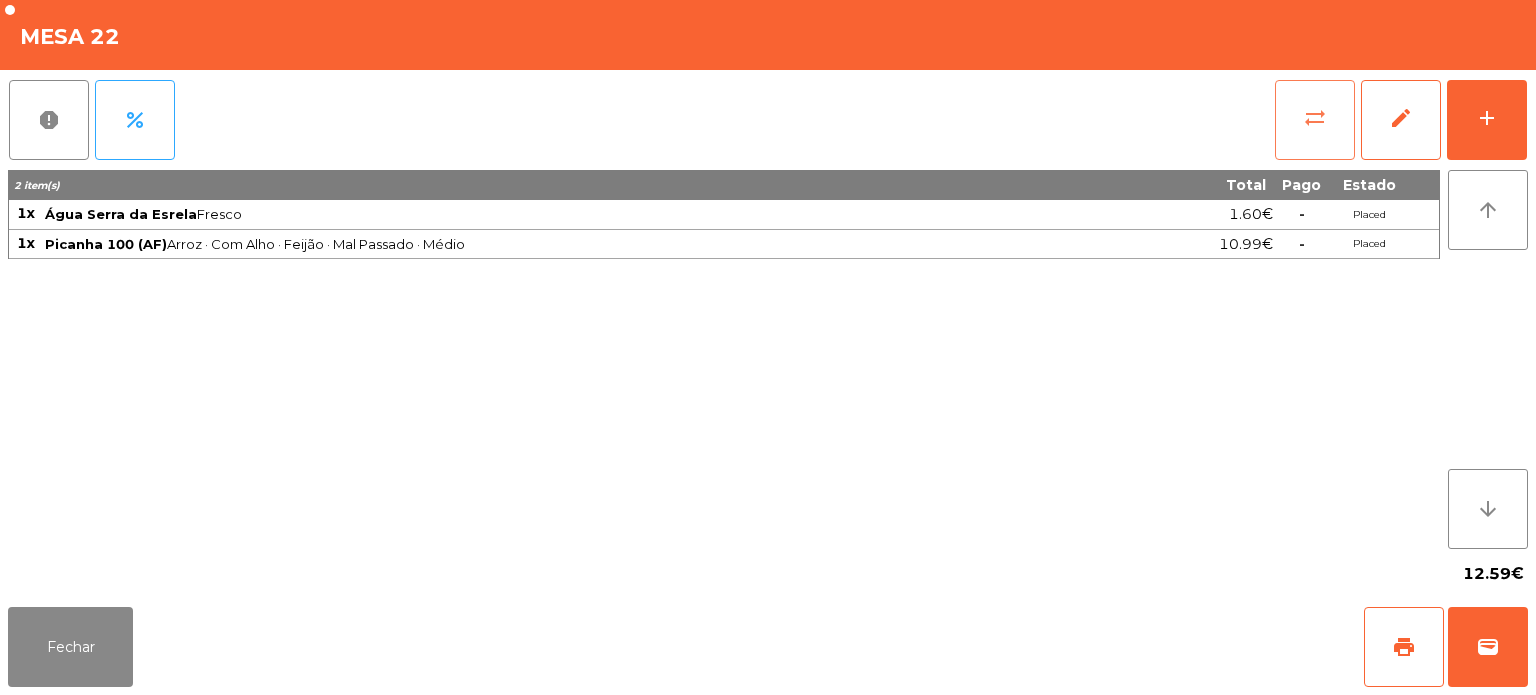 click on "sync_alt" 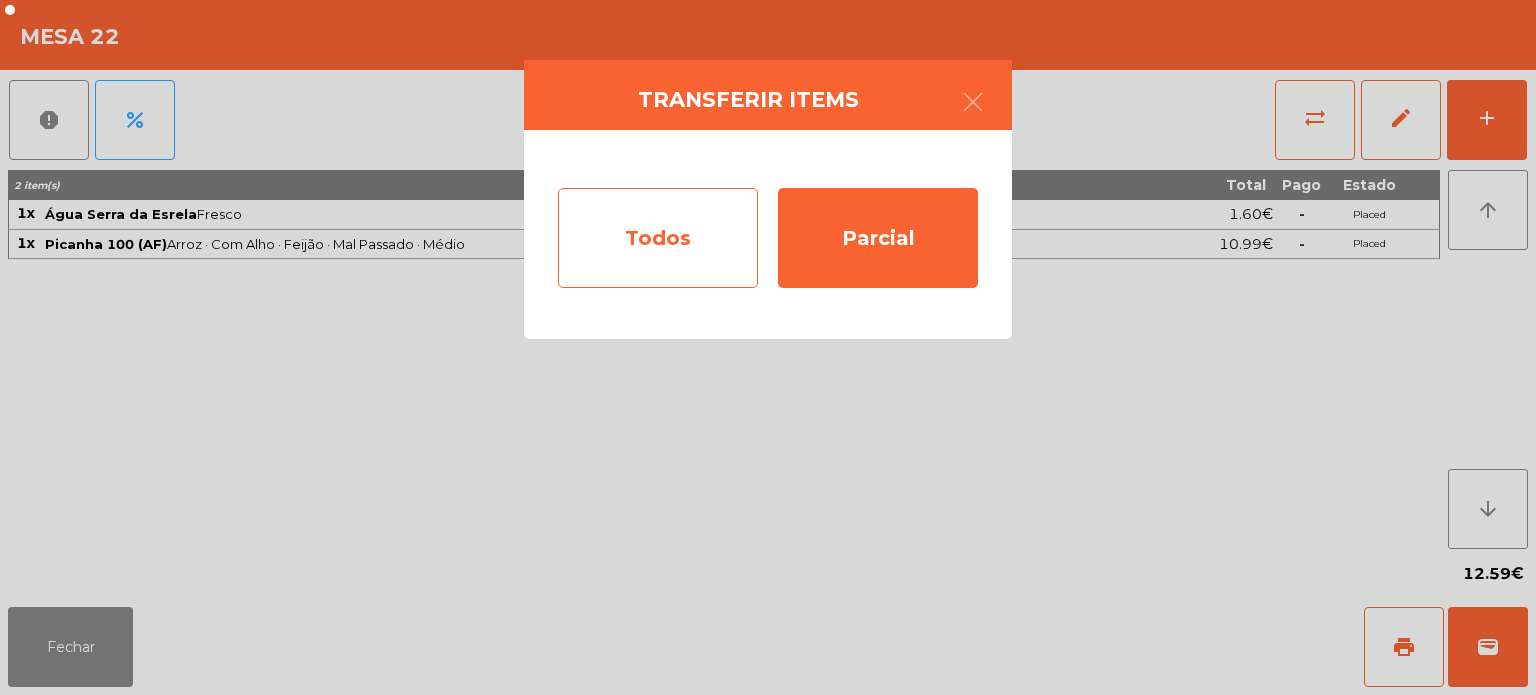 click on "Todos" 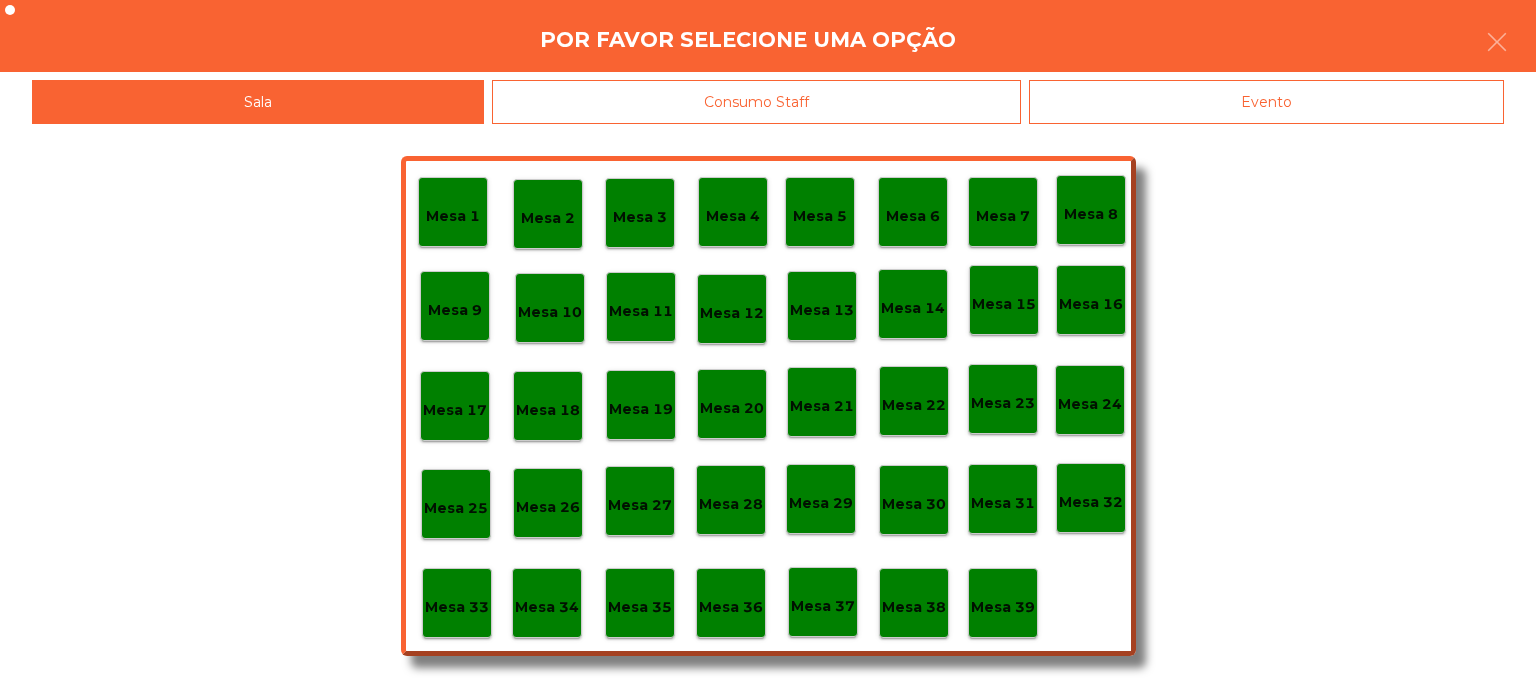 click on "Evento" 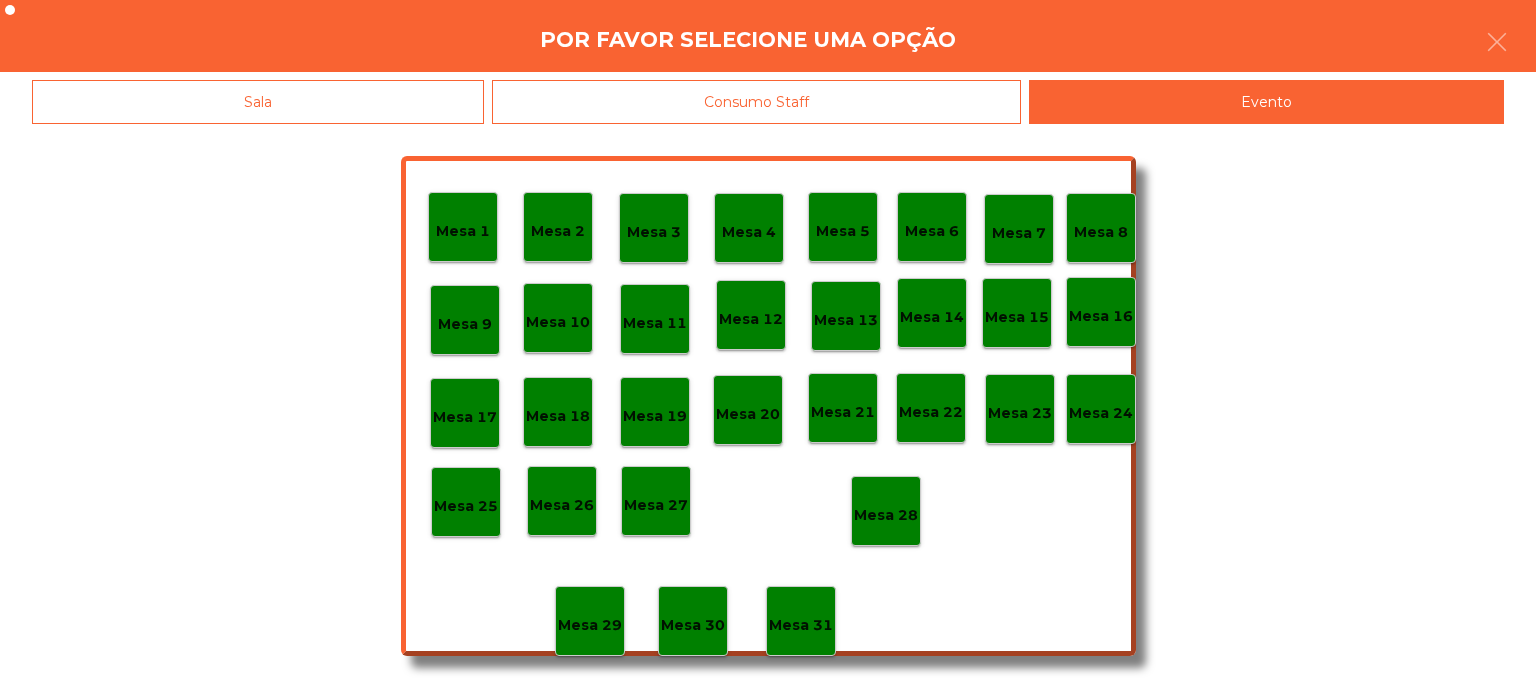 click on "Mesa 28" 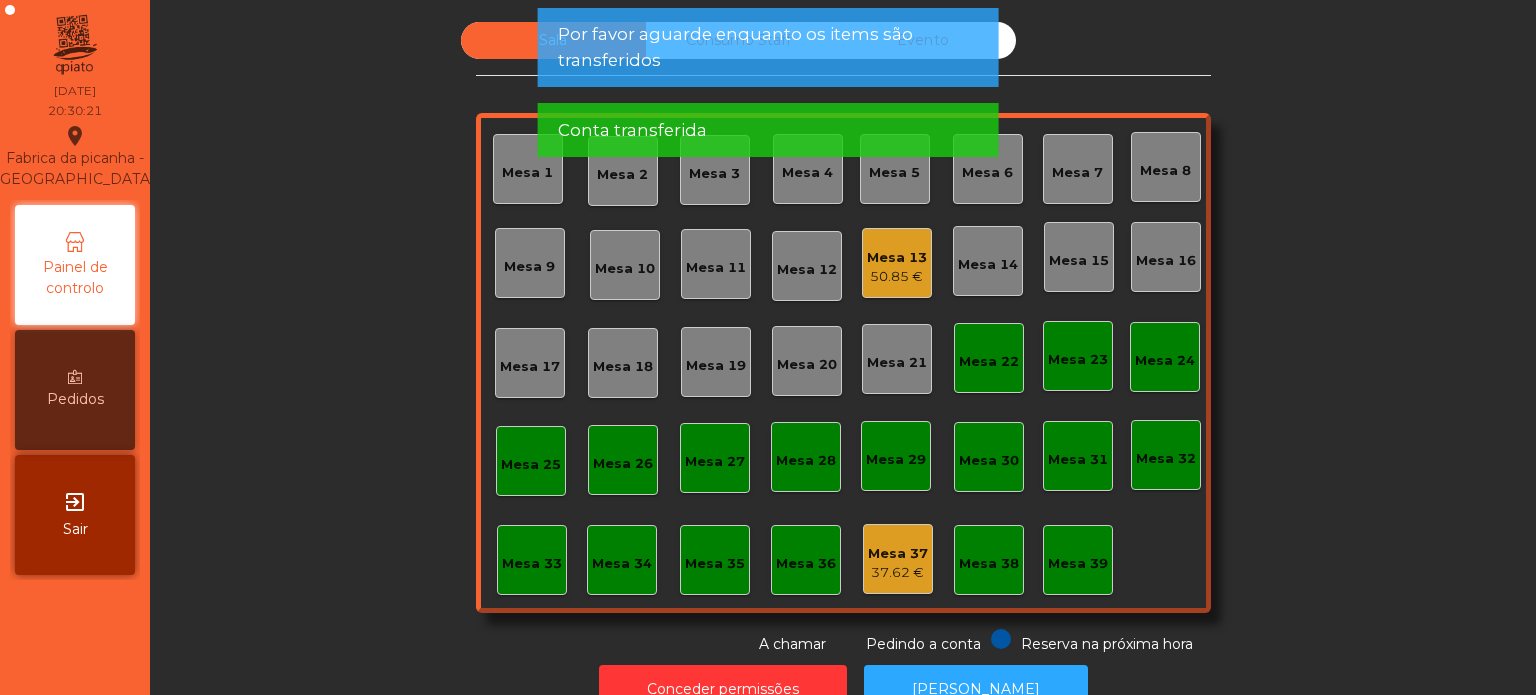 click on "Mesa 22" 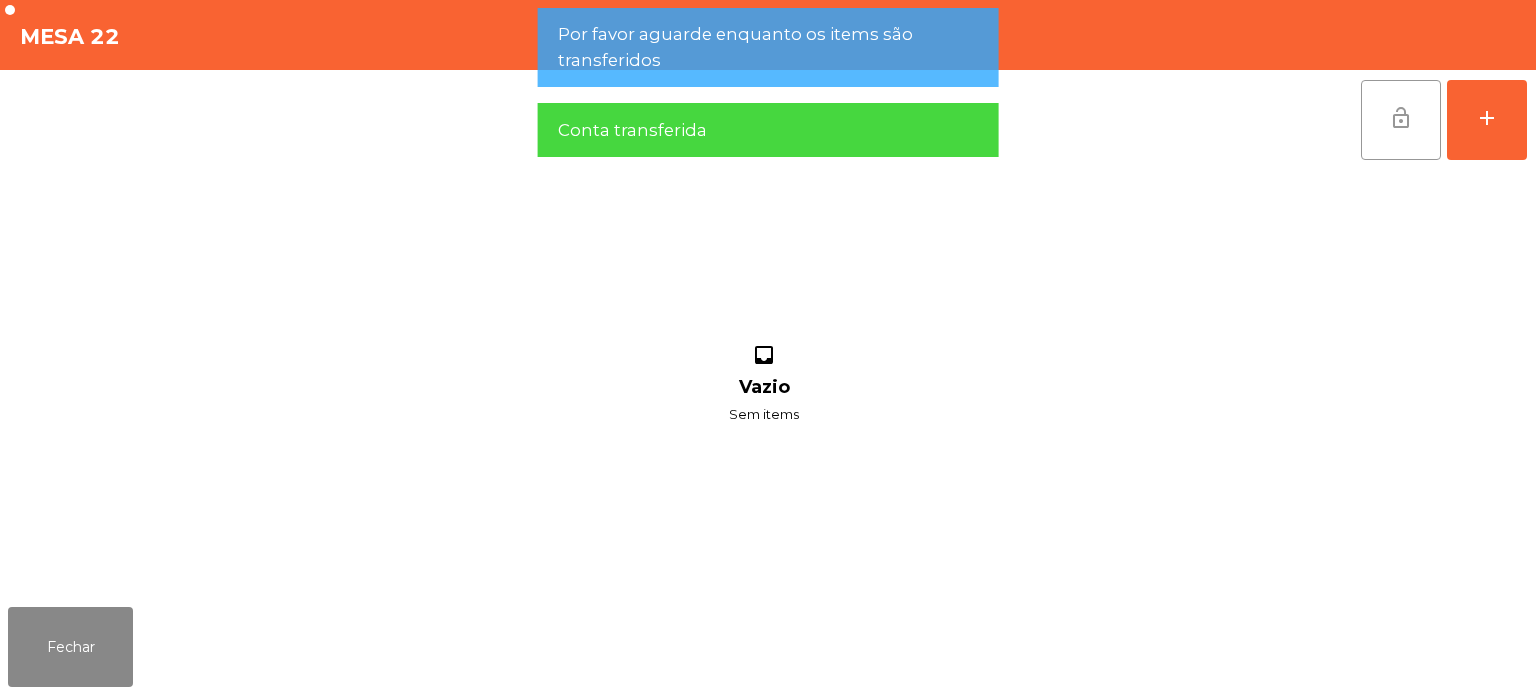 click on "lock_open" 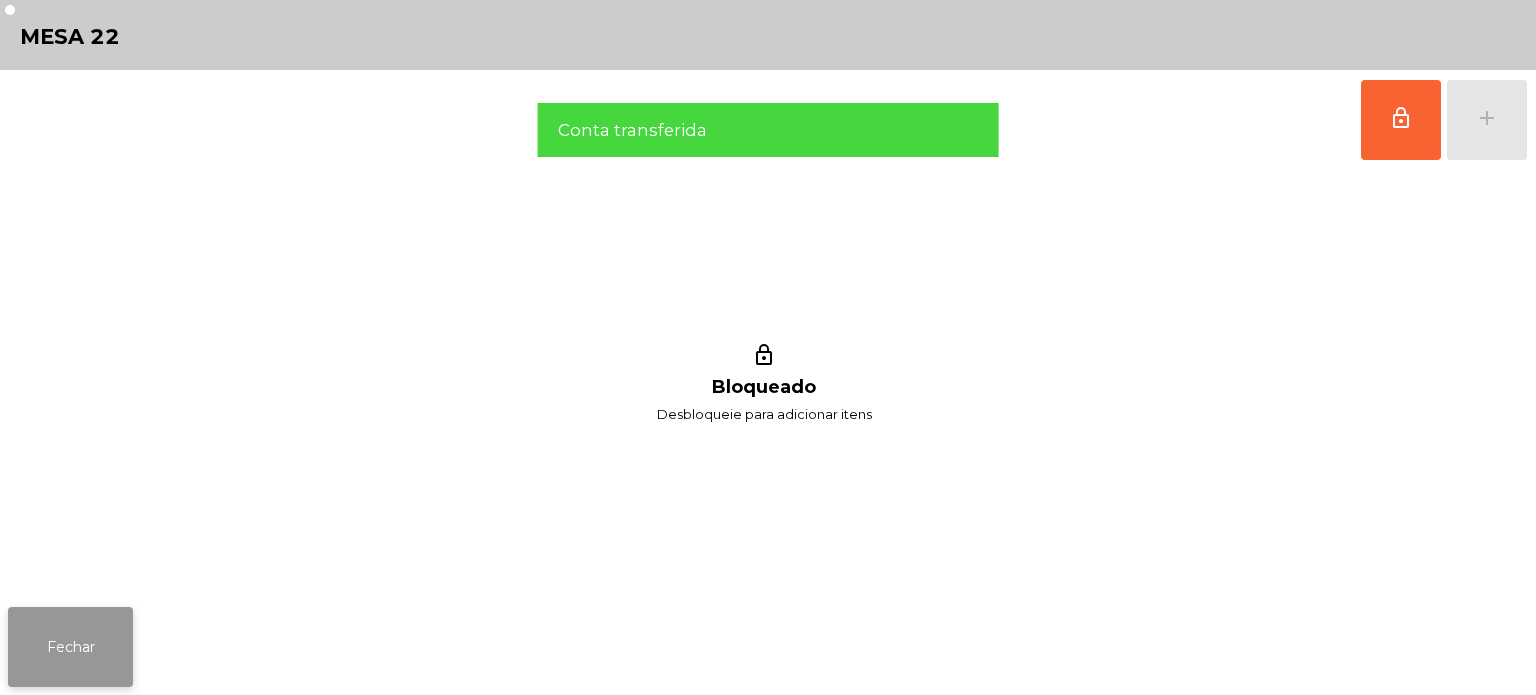 click on "Fechar" 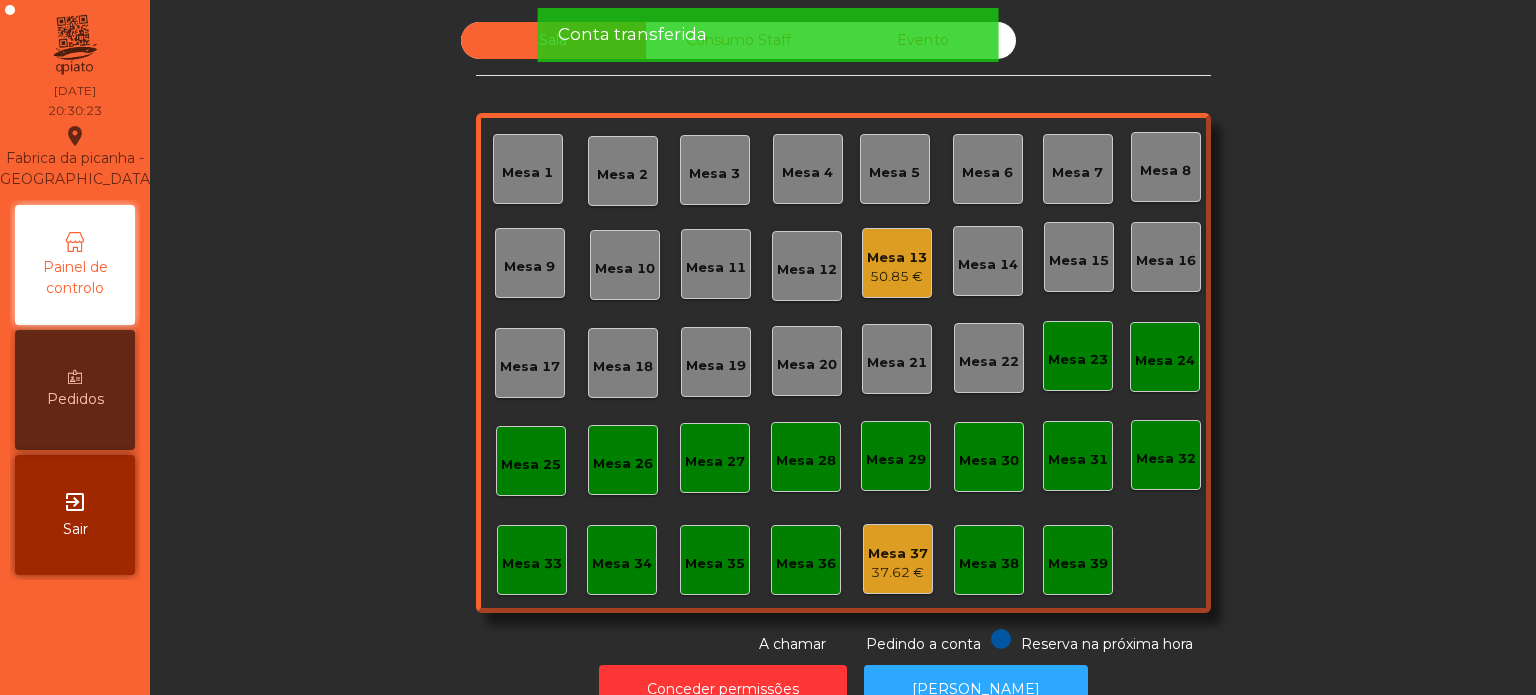 click on "Conta transferida" 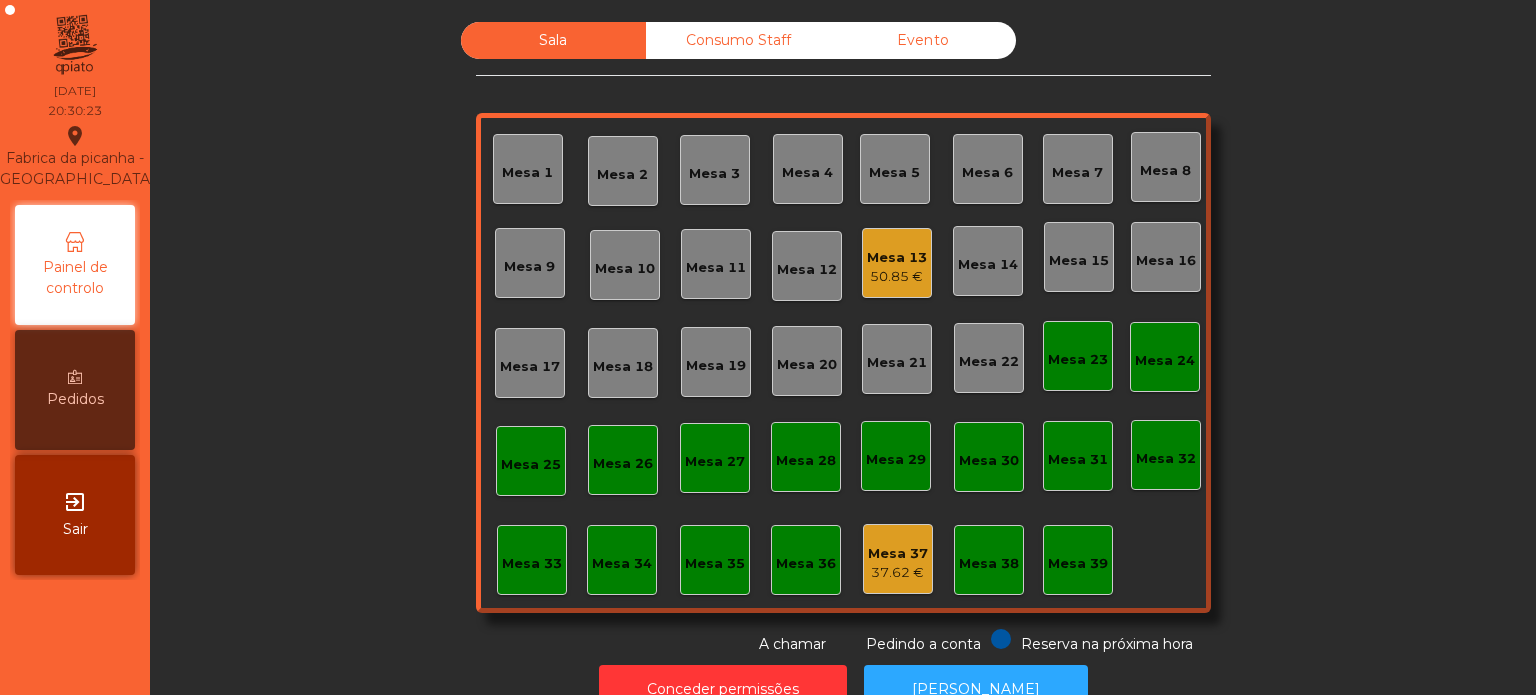 click on "Consumo Staff" 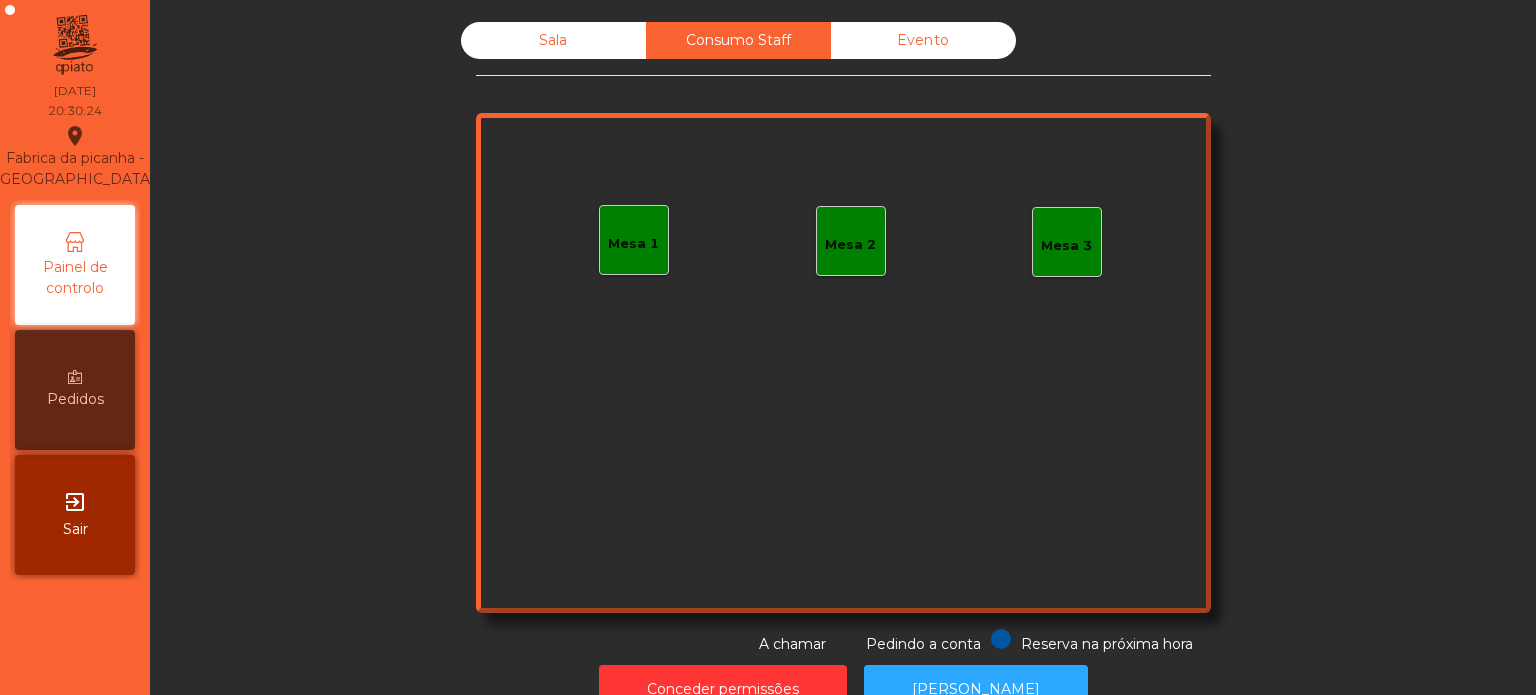 click on "Sala" 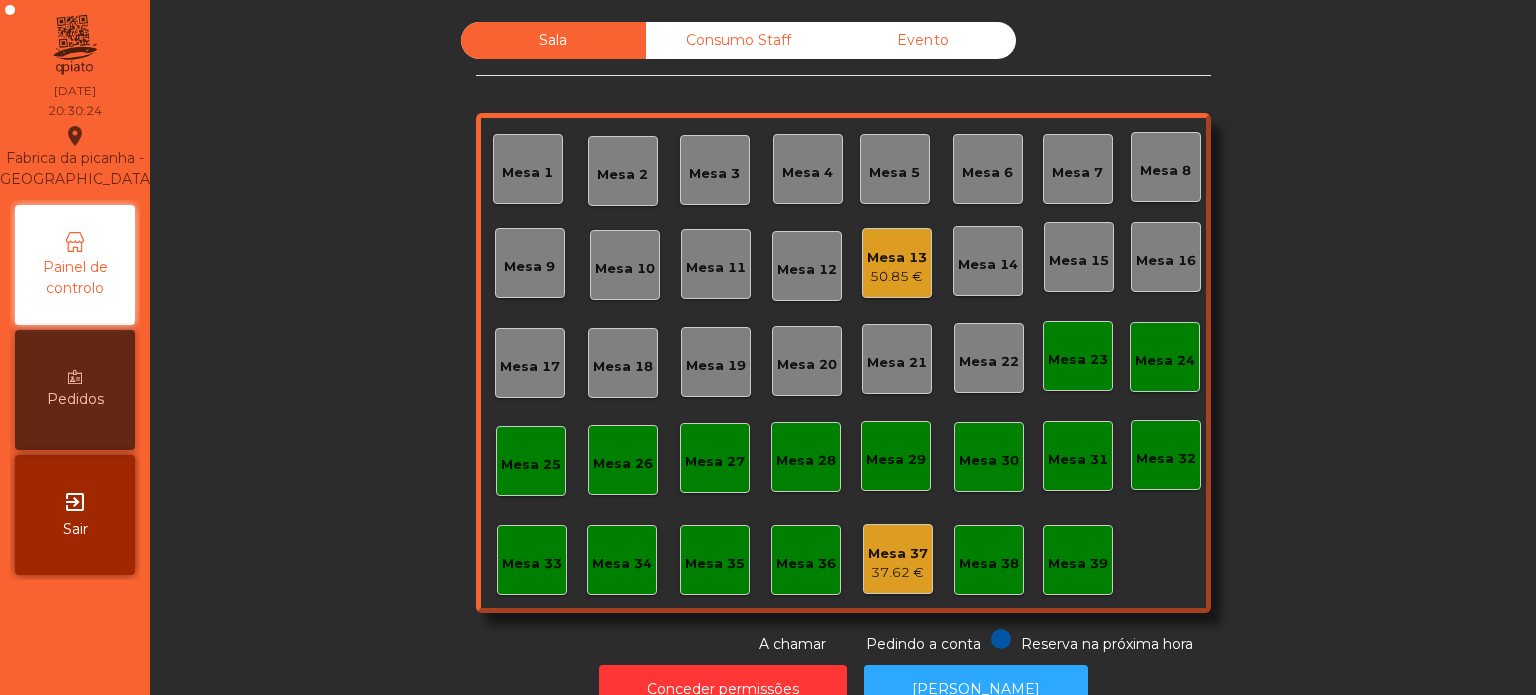 click on "Sala   Consumo Staff   Evento   Mesa 1   [GEOGRAPHIC_DATA] 3   Mesa 4   Mesa 5   [GEOGRAPHIC_DATA] 7   [GEOGRAPHIC_DATA] 8   Mesa 9   [GEOGRAPHIC_DATA] 10   [GEOGRAPHIC_DATA] 11   Mesa 12   Mesa 13   50.85 €   [GEOGRAPHIC_DATA] 14   [GEOGRAPHIC_DATA] 15   [GEOGRAPHIC_DATA] 17   [GEOGRAPHIC_DATA] 18   [GEOGRAPHIC_DATA] 19   [GEOGRAPHIC_DATA] 20   [GEOGRAPHIC_DATA] 21   [GEOGRAPHIC_DATA] 22   [GEOGRAPHIC_DATA] 24   [GEOGRAPHIC_DATA] 26   [GEOGRAPHIC_DATA] 27   [GEOGRAPHIC_DATA] 28   [GEOGRAPHIC_DATA] 30   [GEOGRAPHIC_DATA] 32   [GEOGRAPHIC_DATA] 33   [GEOGRAPHIC_DATA] 35   [GEOGRAPHIC_DATA] 37   37.62 €   Mesa 38   Mesa 39  Reserva na próxima hora Pedindo a conta A chamar" 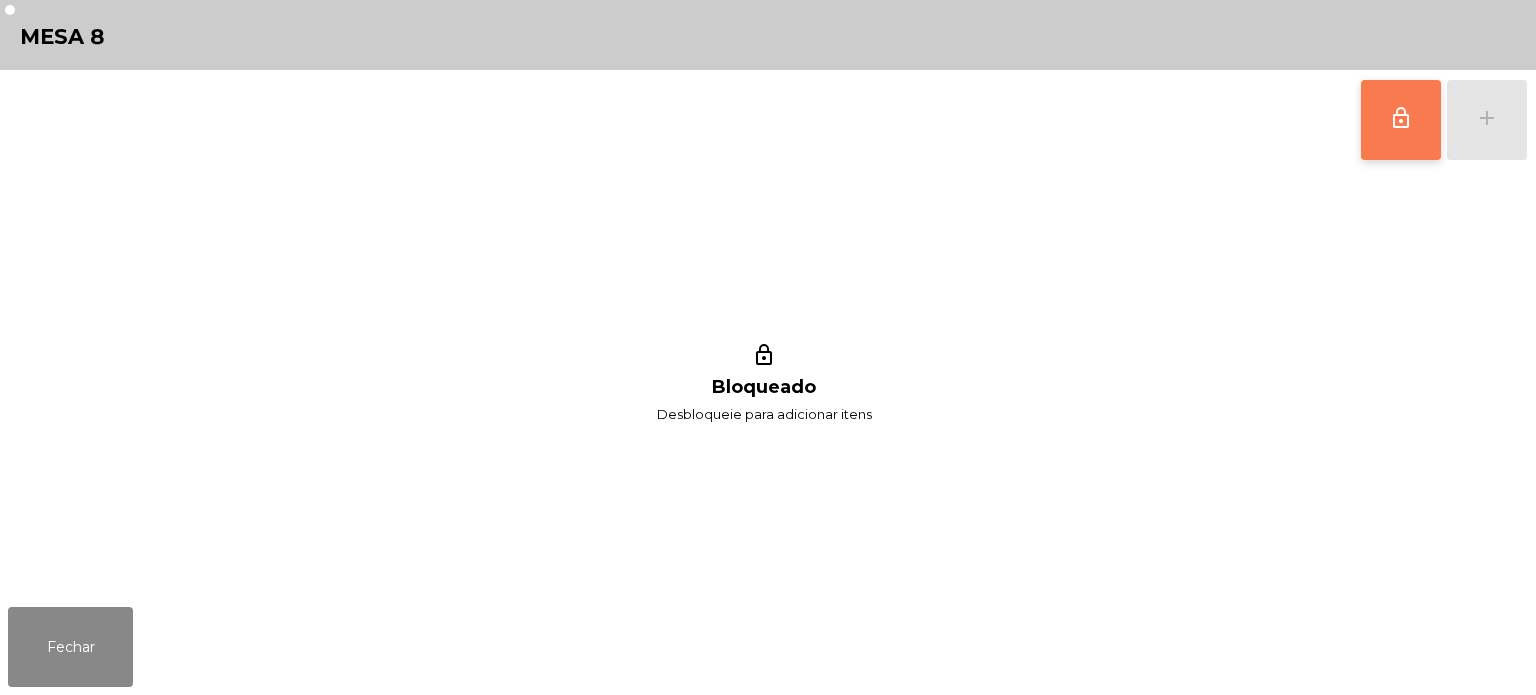 click on "lock_outline" 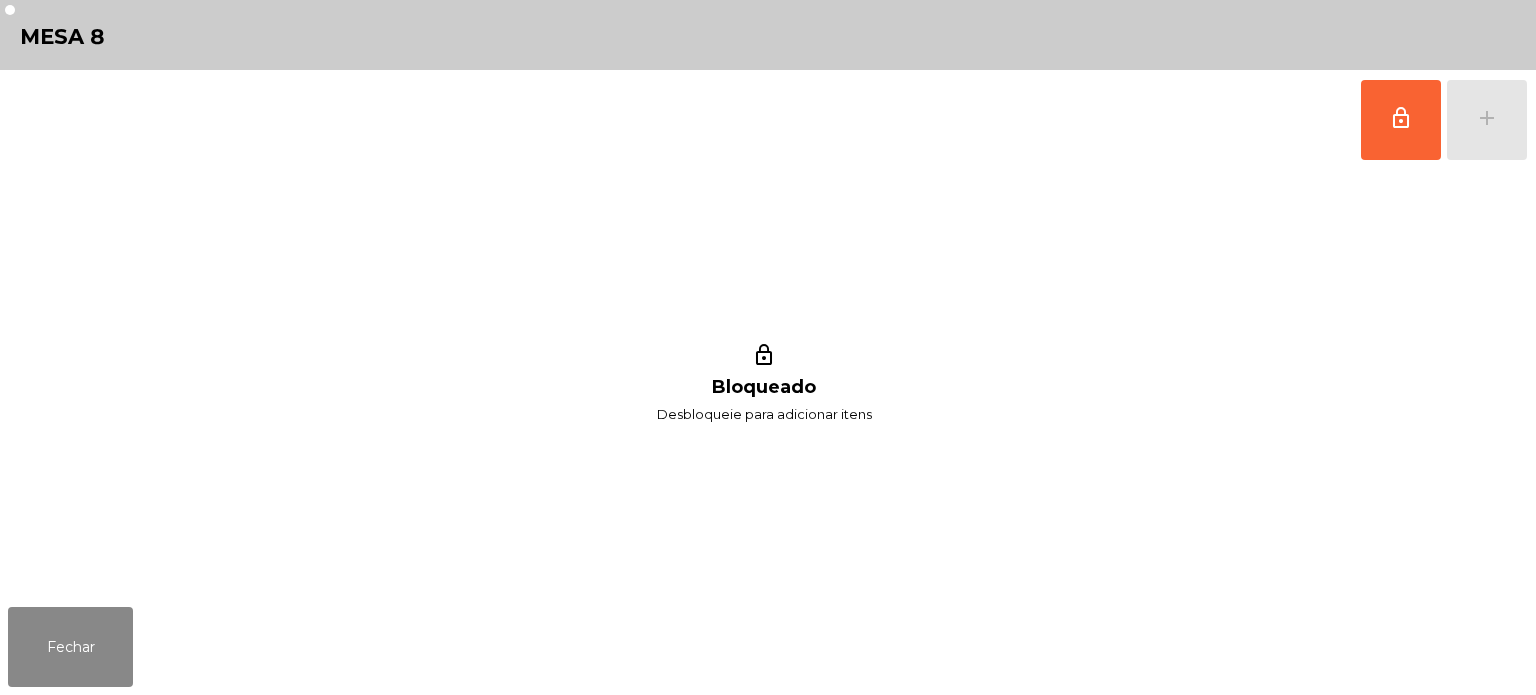 click on "lock_outline   add" 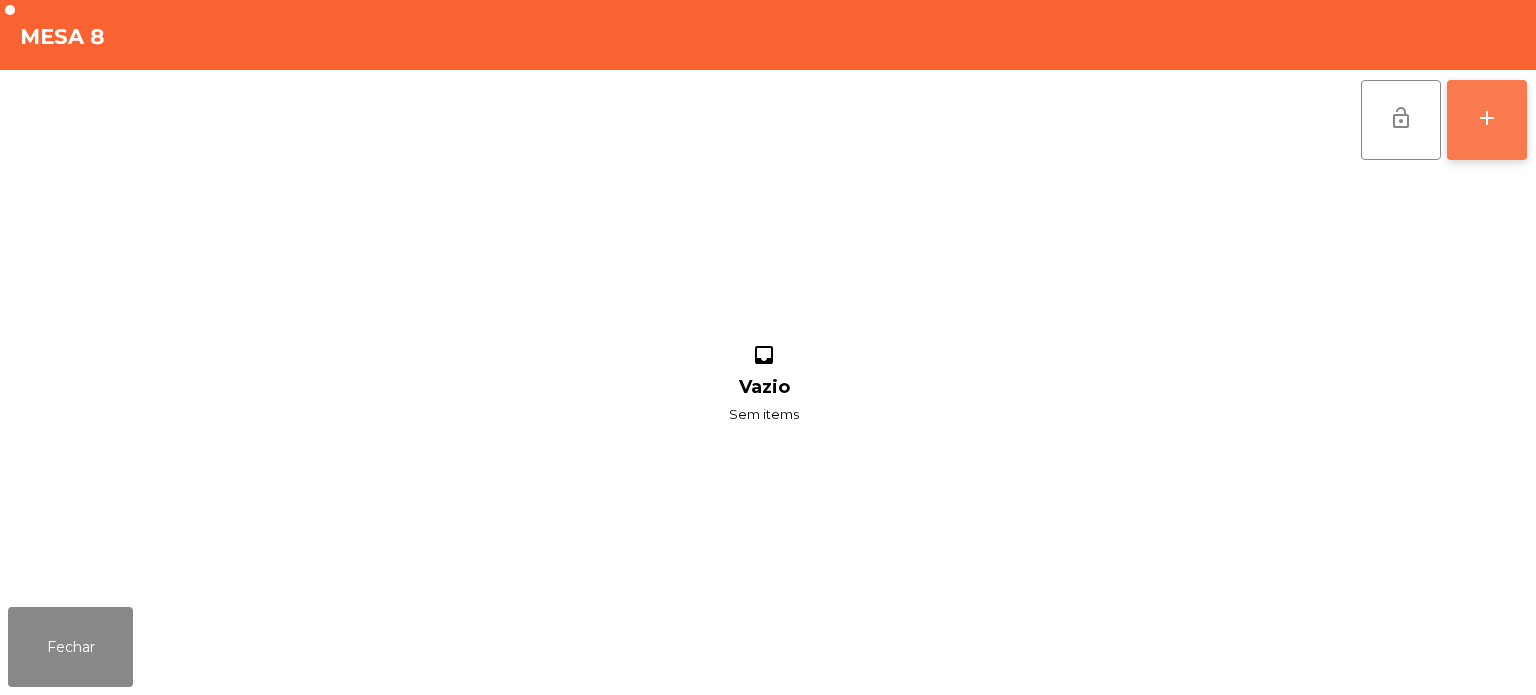 click on "add" 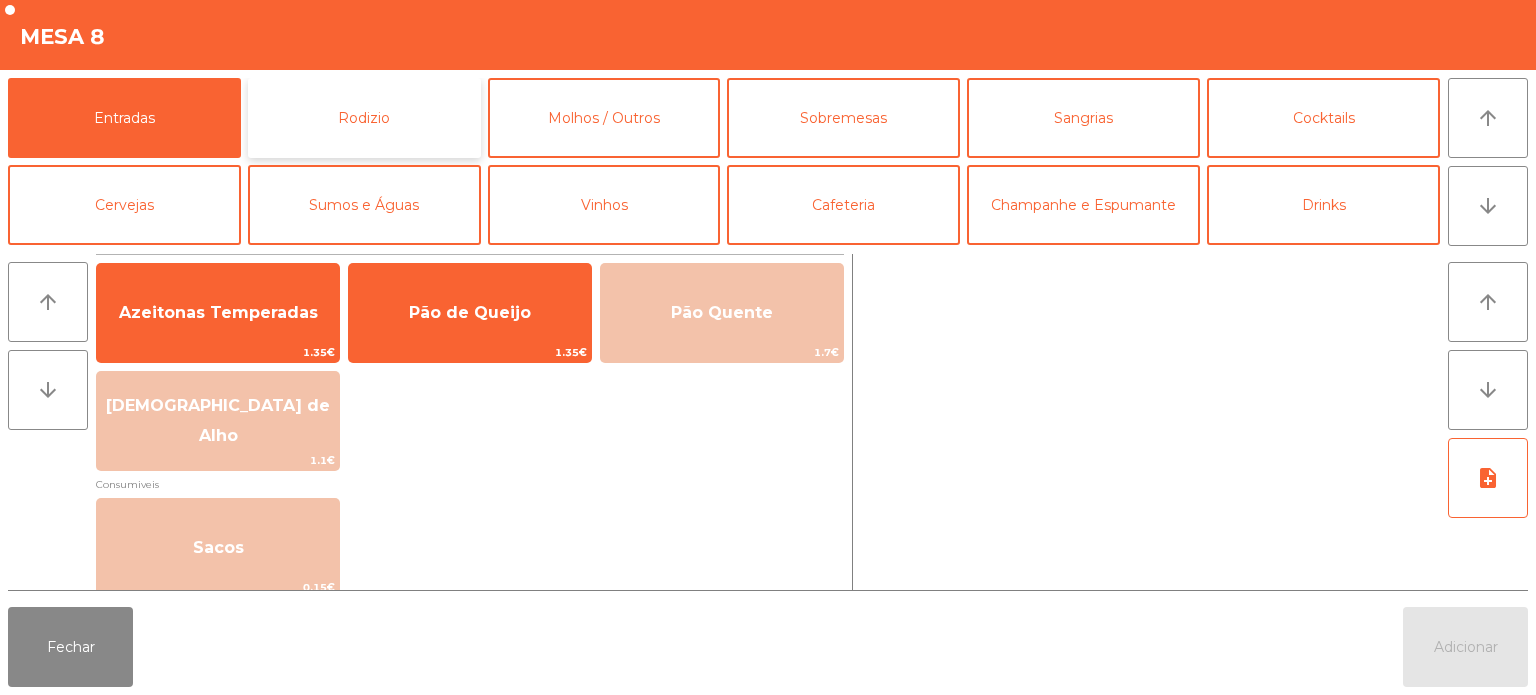 click on "Rodizio" 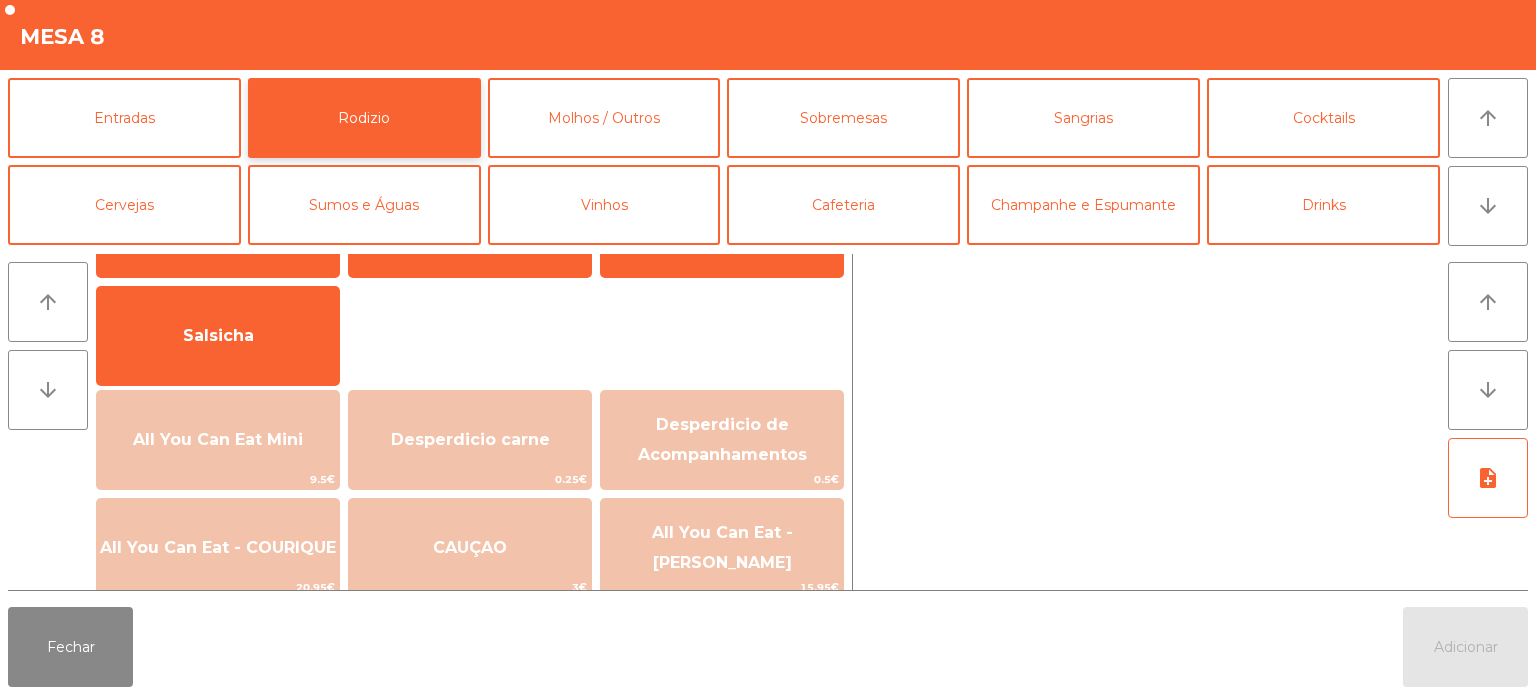 scroll, scrollTop: 109, scrollLeft: 0, axis: vertical 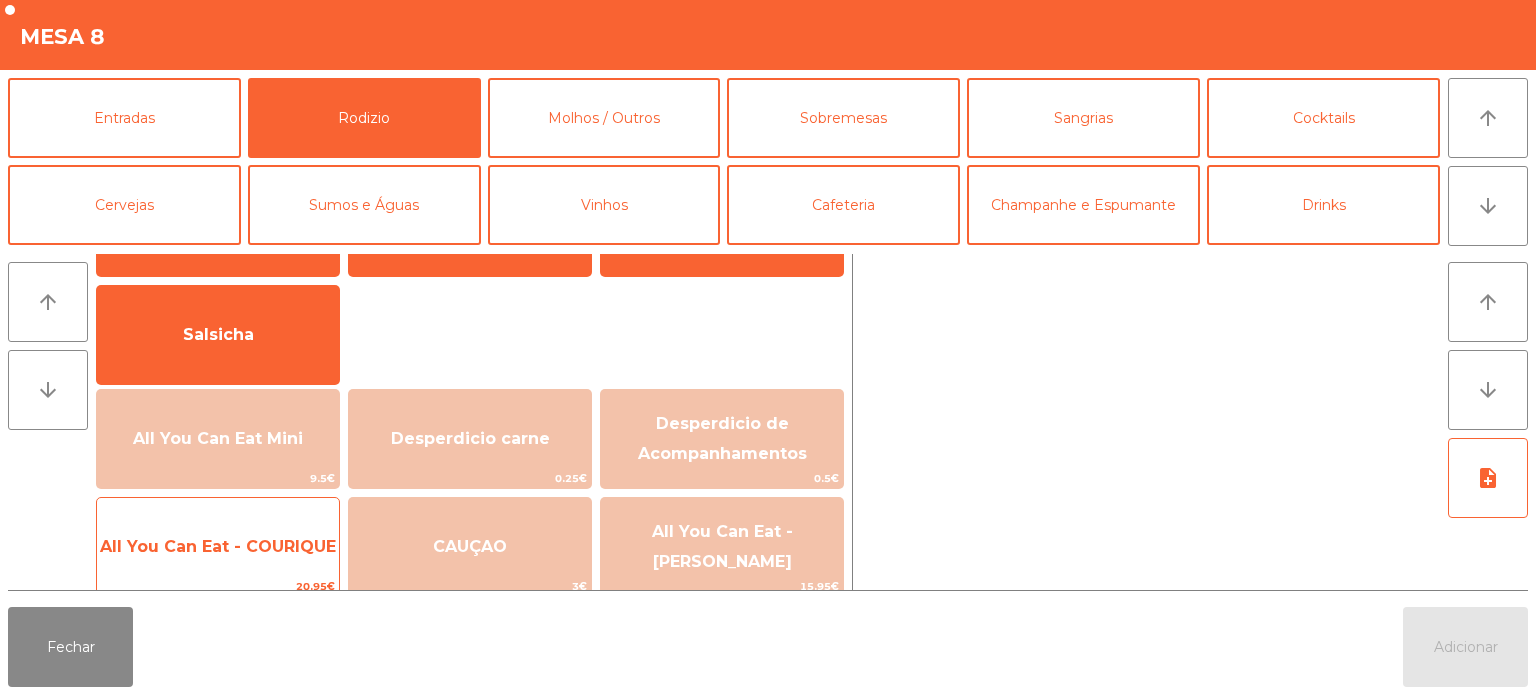 click on "All You Can Eat - COURIQUE" 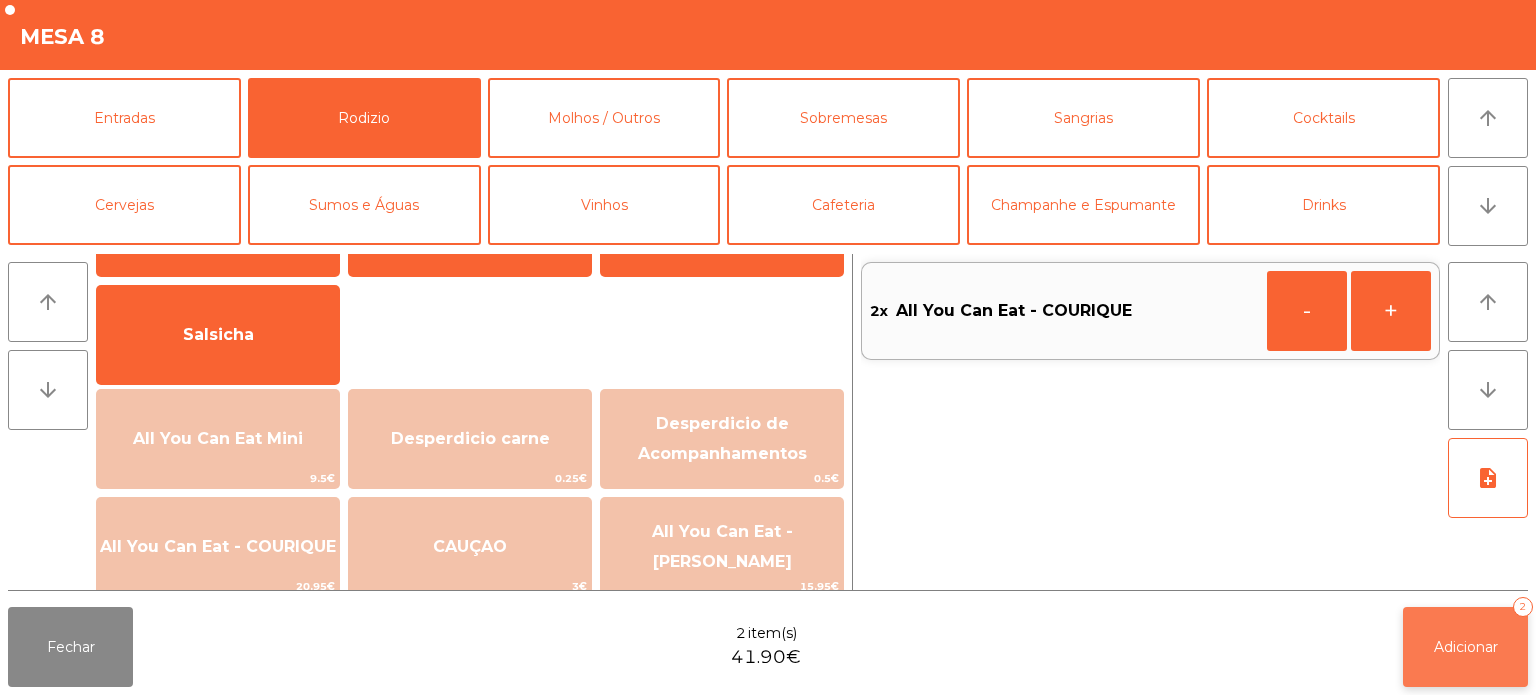 click on "Adicionar   2" 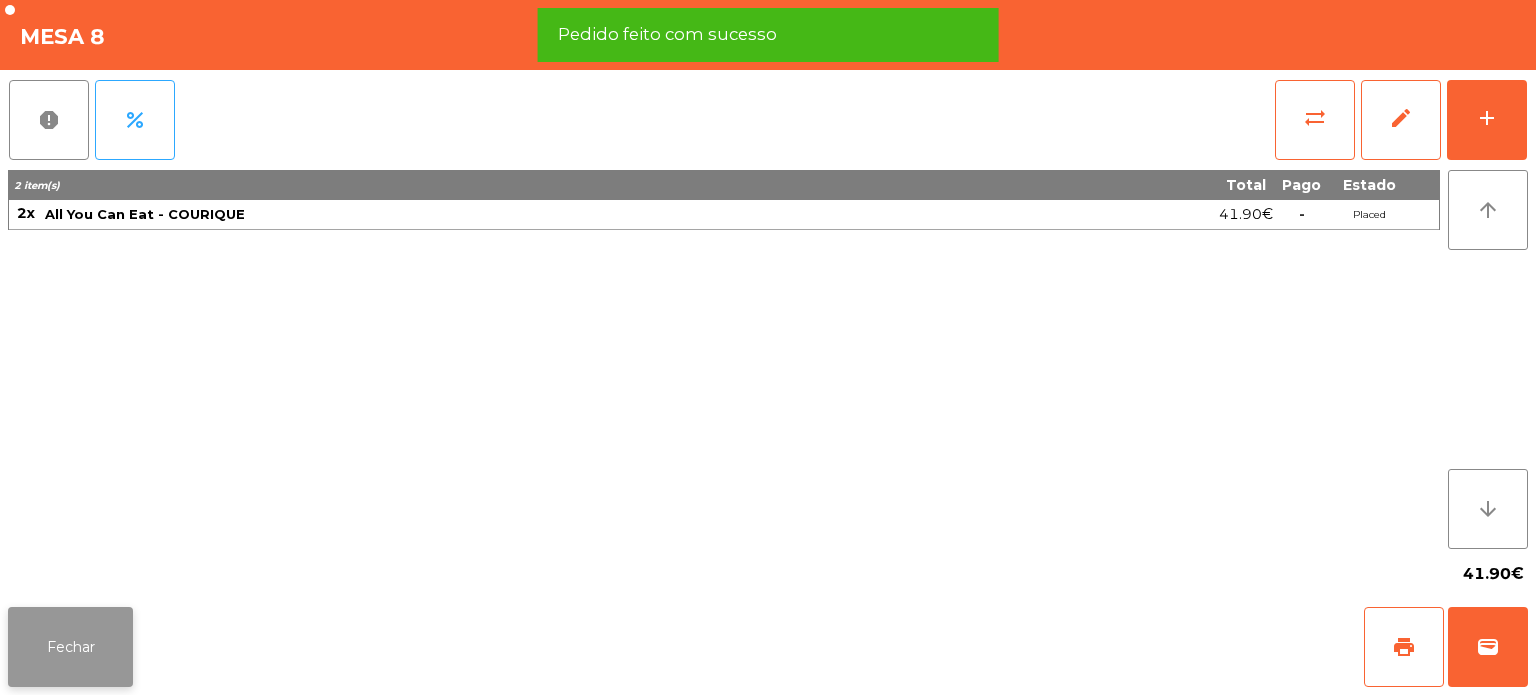 click on "Fechar" 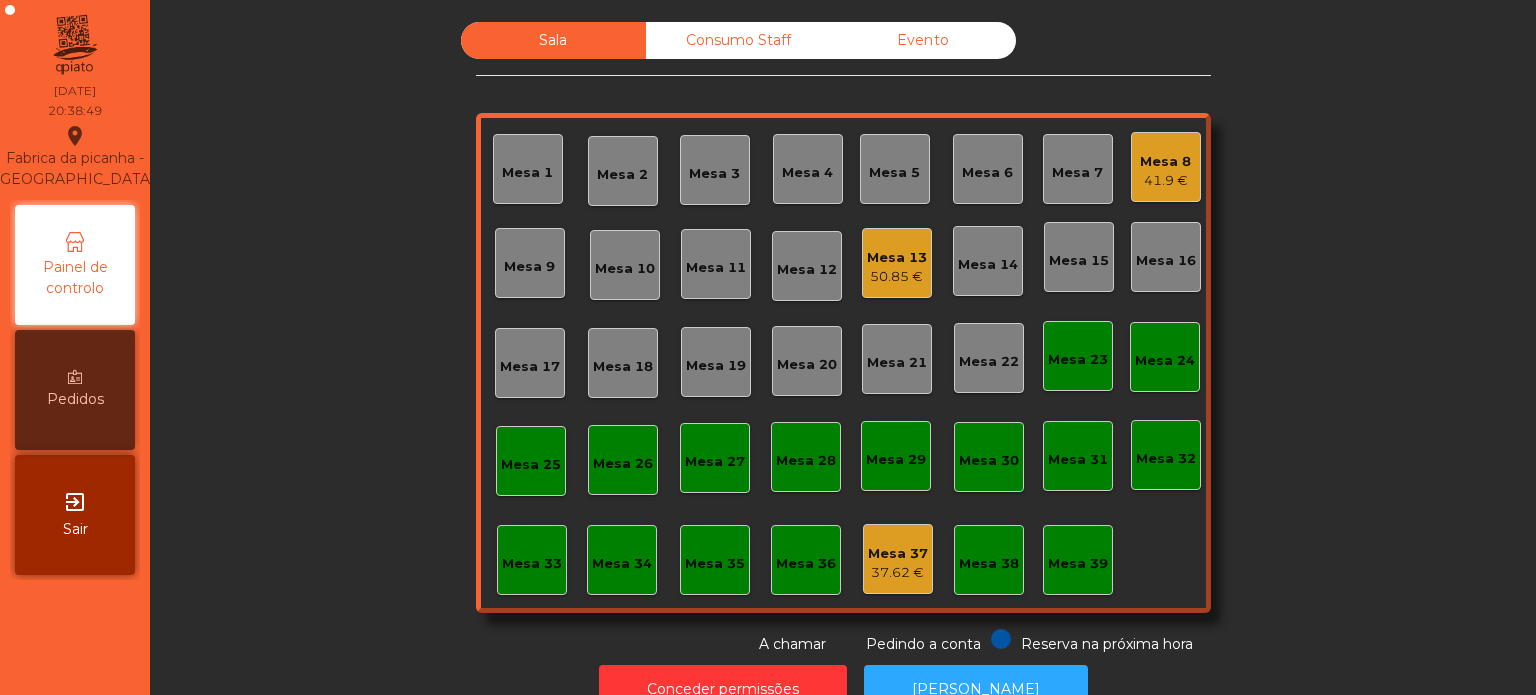 click on "Sala   Consumo Staff   Evento   Mesa 1   [GEOGRAPHIC_DATA] 3   Mesa 4   Mesa 5   Mesa 6   Mesa 7   Mesa 8   41.9 €   [GEOGRAPHIC_DATA] 9   Mesa 10   [GEOGRAPHIC_DATA] 12   Mesa 13   50.85 €   [GEOGRAPHIC_DATA] 14   [GEOGRAPHIC_DATA] [GEOGRAPHIC_DATA] 17   [GEOGRAPHIC_DATA] 18   [GEOGRAPHIC_DATA] 19   [GEOGRAPHIC_DATA] 20   [GEOGRAPHIC_DATA] 22   [GEOGRAPHIC_DATA] 24   [GEOGRAPHIC_DATA] 26   [GEOGRAPHIC_DATA] 27   [GEOGRAPHIC_DATA] 28   [GEOGRAPHIC_DATA] 30   [GEOGRAPHIC_DATA] 31   [GEOGRAPHIC_DATA] 33   [GEOGRAPHIC_DATA] 35   [GEOGRAPHIC_DATA] 37   37.62 €   Mesa 38   Mesa 39  Reserva na próxima hora Pedindo a conta A chamar" 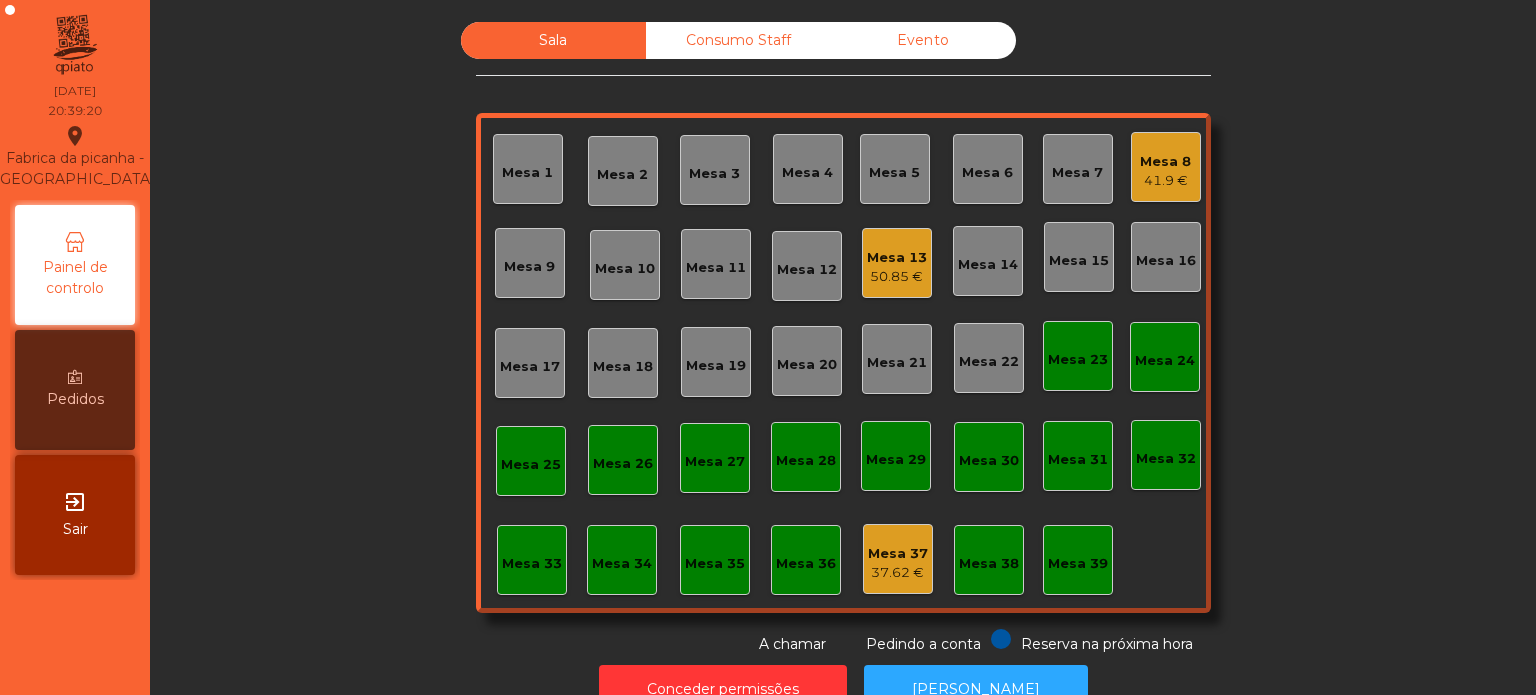 click on "Sala   Consumo Staff   Evento   Mesa 1   [GEOGRAPHIC_DATA] 3   Mesa 4   Mesa 5   Mesa 6   Mesa 7   Mesa 8   41.9 €   [GEOGRAPHIC_DATA] 9   Mesa 10   [GEOGRAPHIC_DATA] 12   Mesa 13   50.85 €   [GEOGRAPHIC_DATA] 14   [GEOGRAPHIC_DATA] [GEOGRAPHIC_DATA] 17   [GEOGRAPHIC_DATA] 18   [GEOGRAPHIC_DATA] 19   [GEOGRAPHIC_DATA] 20   [GEOGRAPHIC_DATA] 22   [GEOGRAPHIC_DATA] 24   [GEOGRAPHIC_DATA] 26   [GEOGRAPHIC_DATA] 27   [GEOGRAPHIC_DATA] 28   [GEOGRAPHIC_DATA] 30   [GEOGRAPHIC_DATA] 31   [GEOGRAPHIC_DATA] 33   [GEOGRAPHIC_DATA] 35   [GEOGRAPHIC_DATA] 37   37.62 €   Mesa 38   Mesa 39  Reserva na próxima hora Pedindo a conta A chamar" 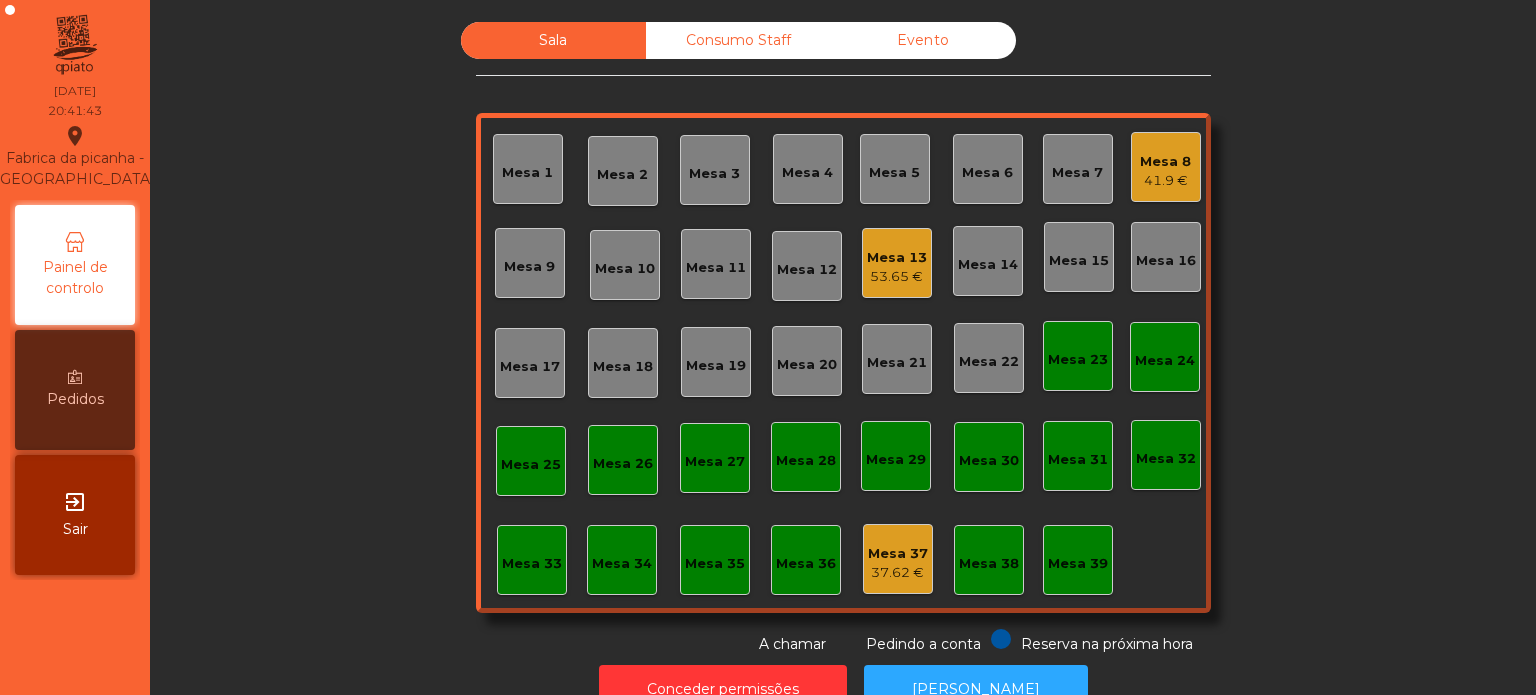click on "Mesa 33" 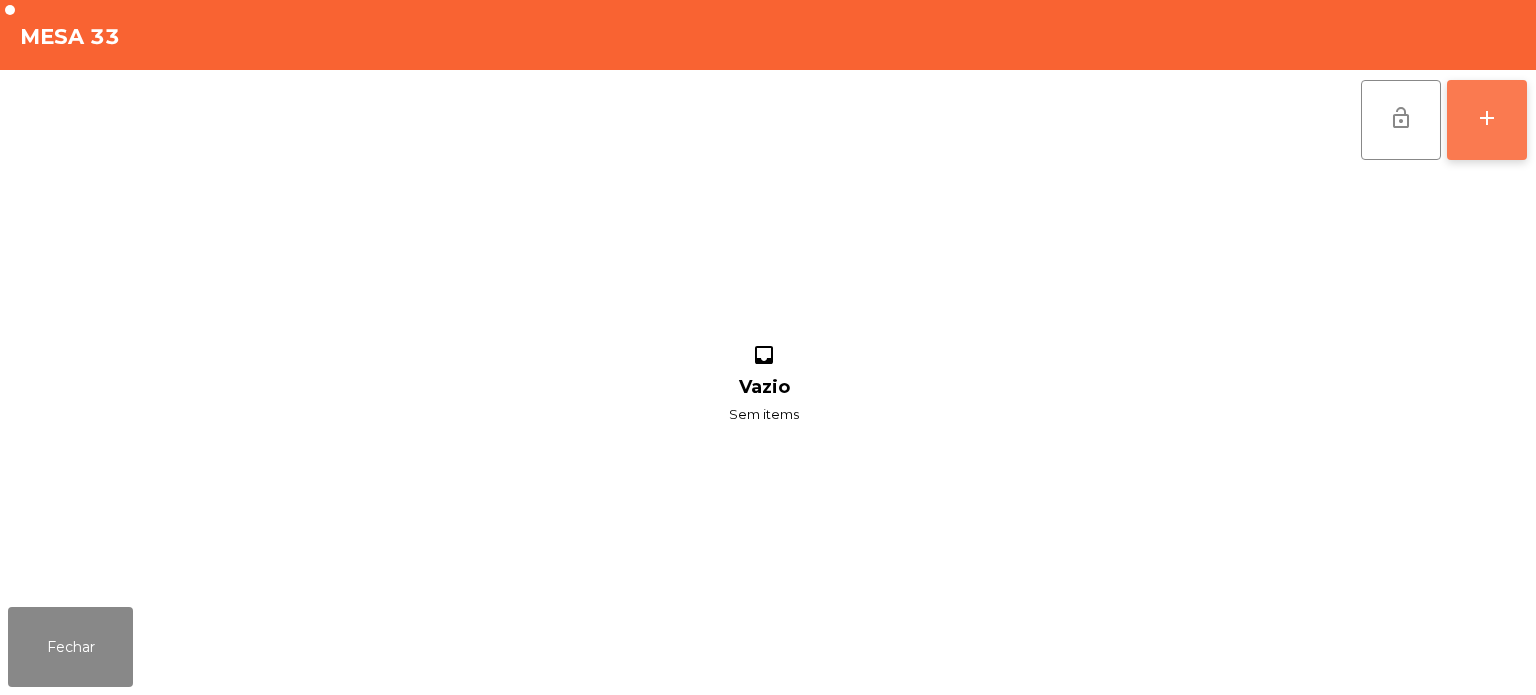 click on "add" 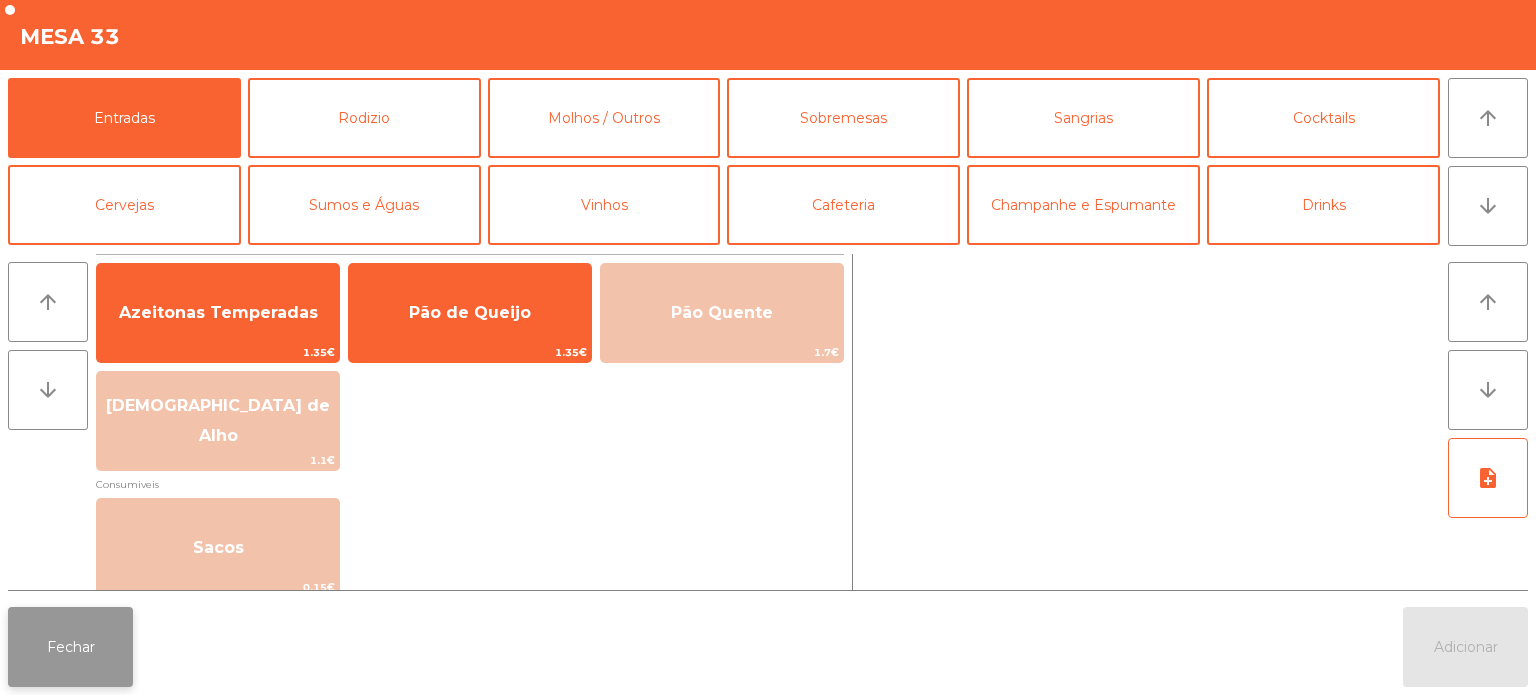 click on "Fechar" 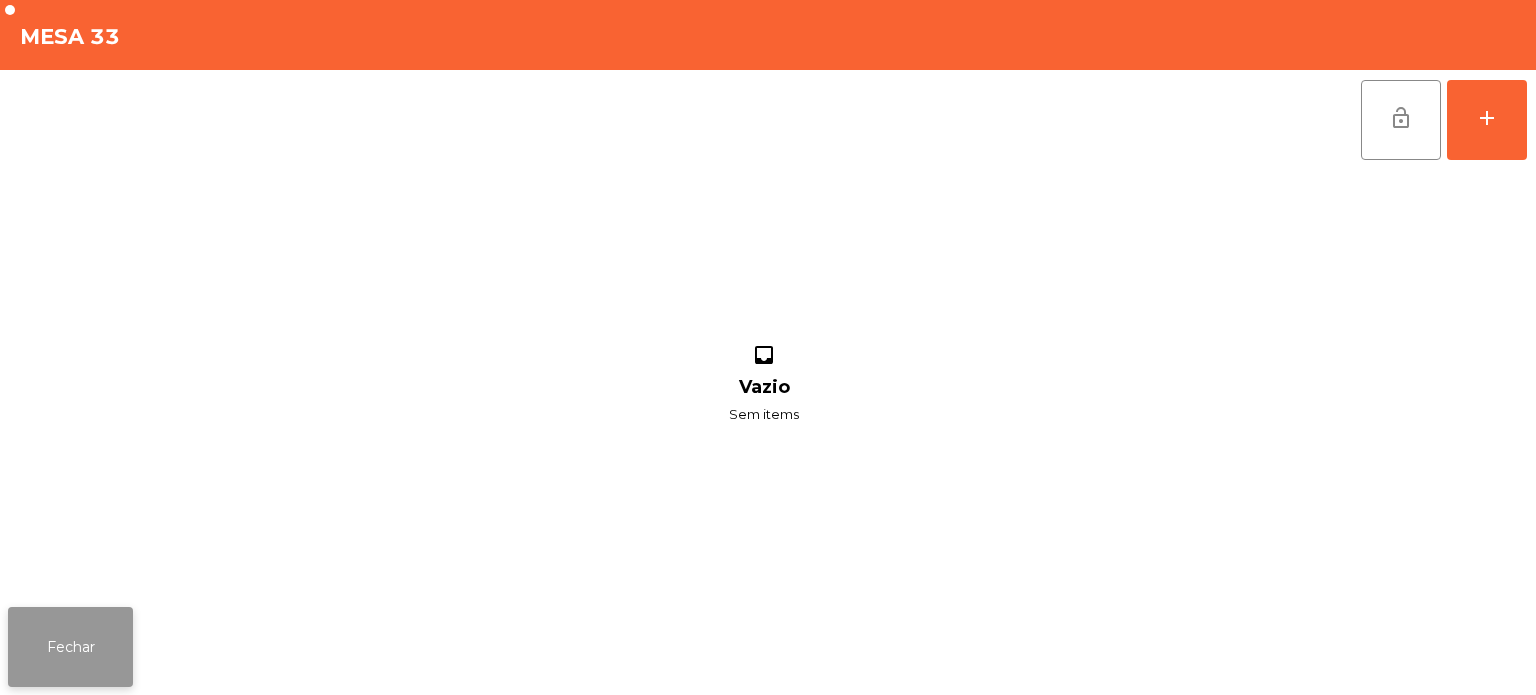 click on "Fechar" 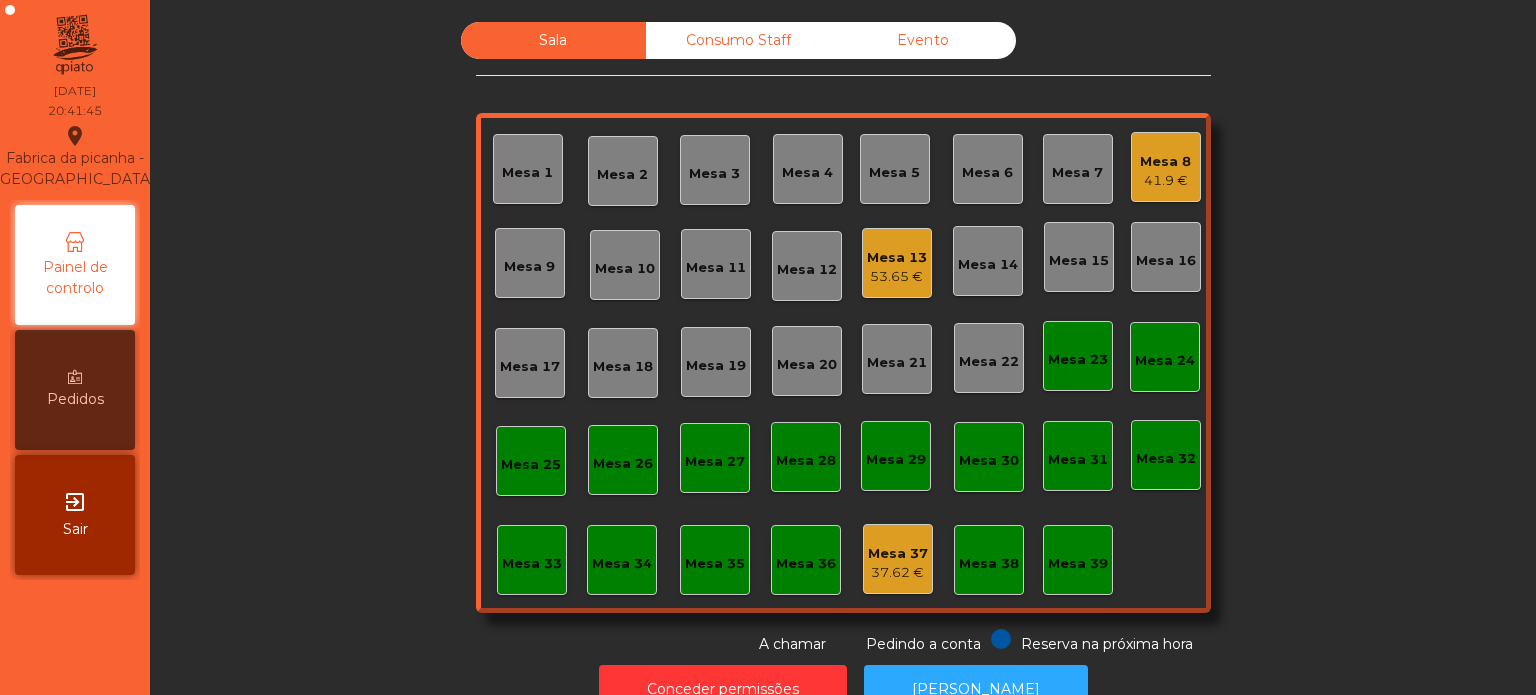 click on "Mesa 7" 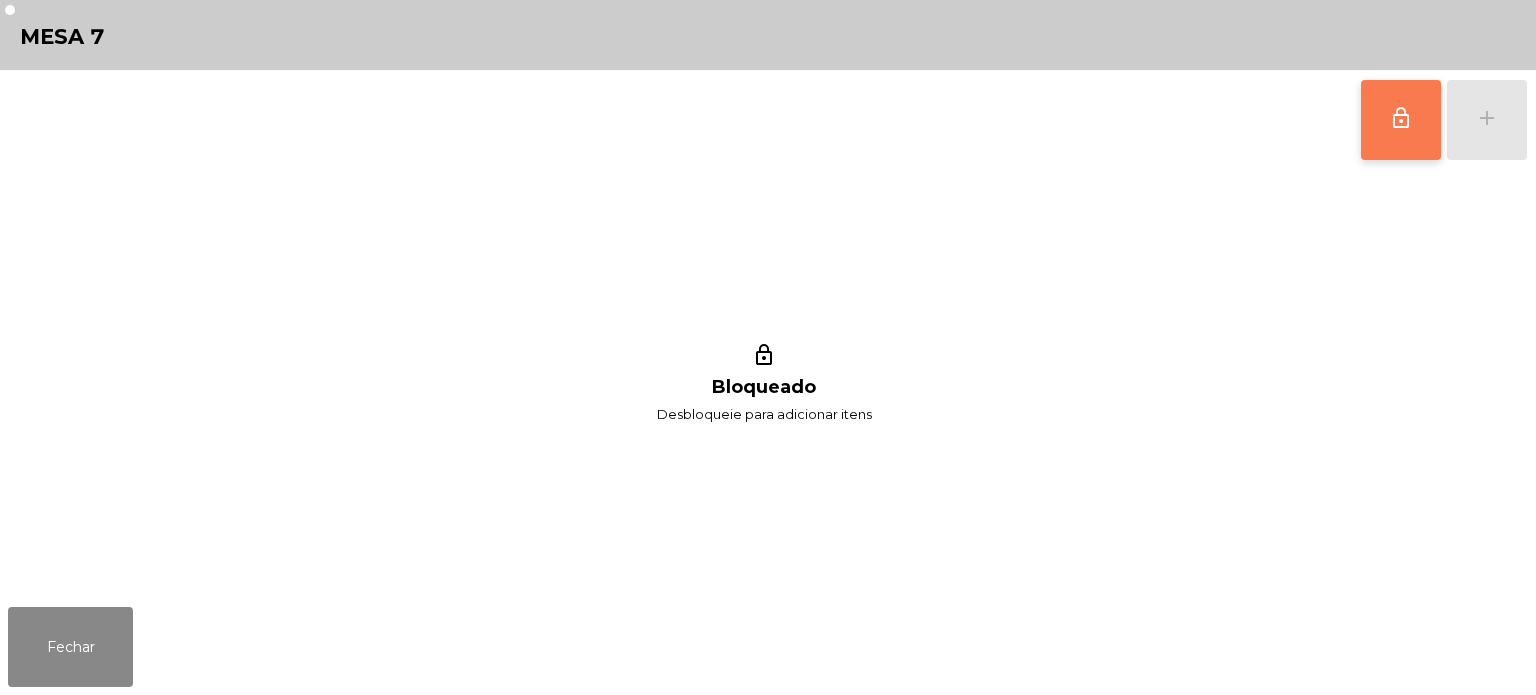 click on "lock_outline" 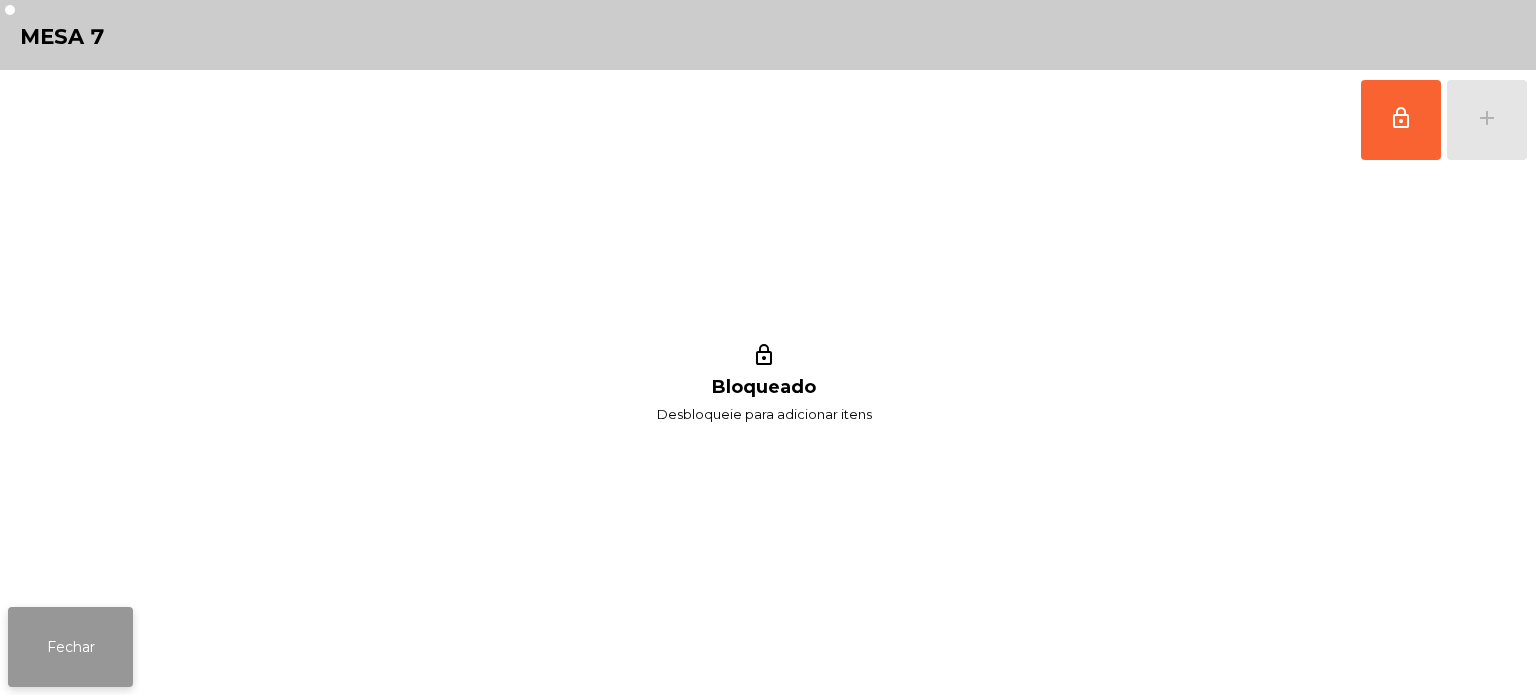 click on "Fechar" 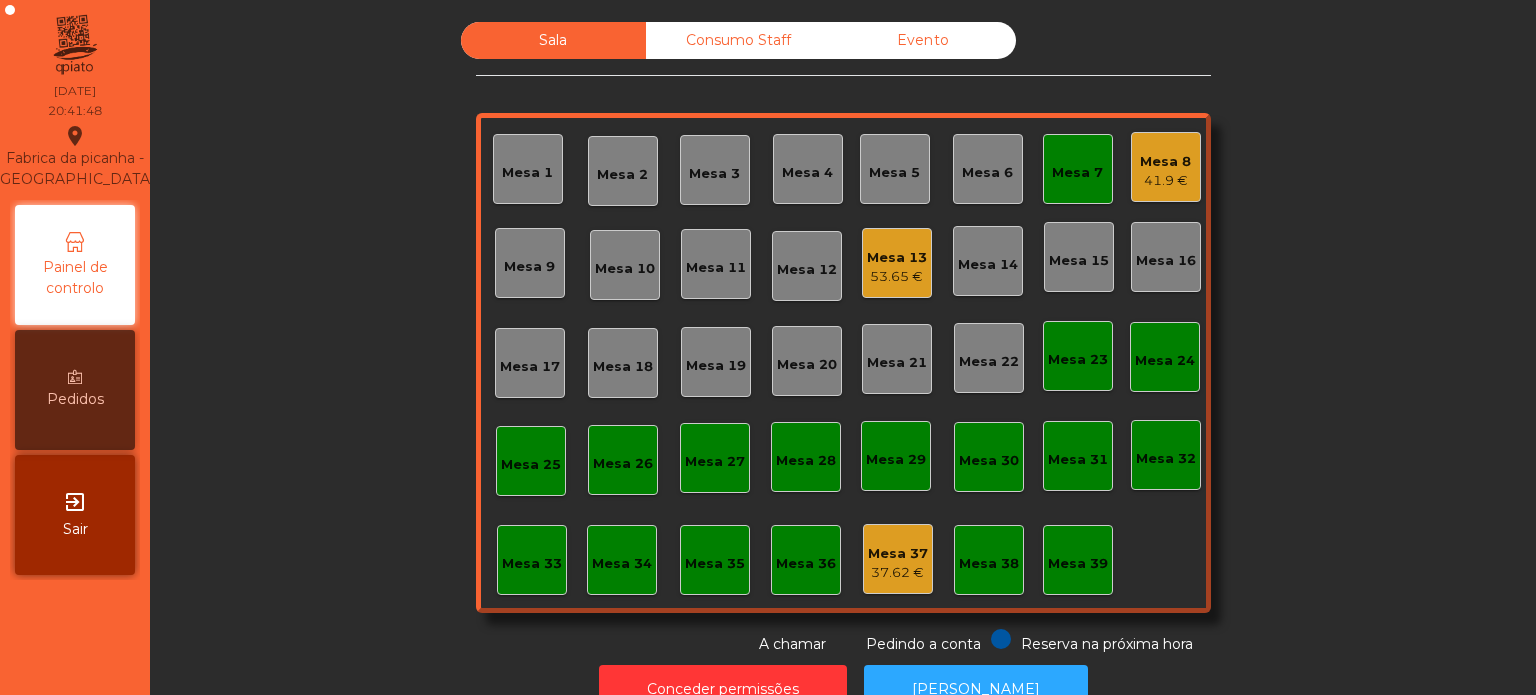 click on "Mesa 8" 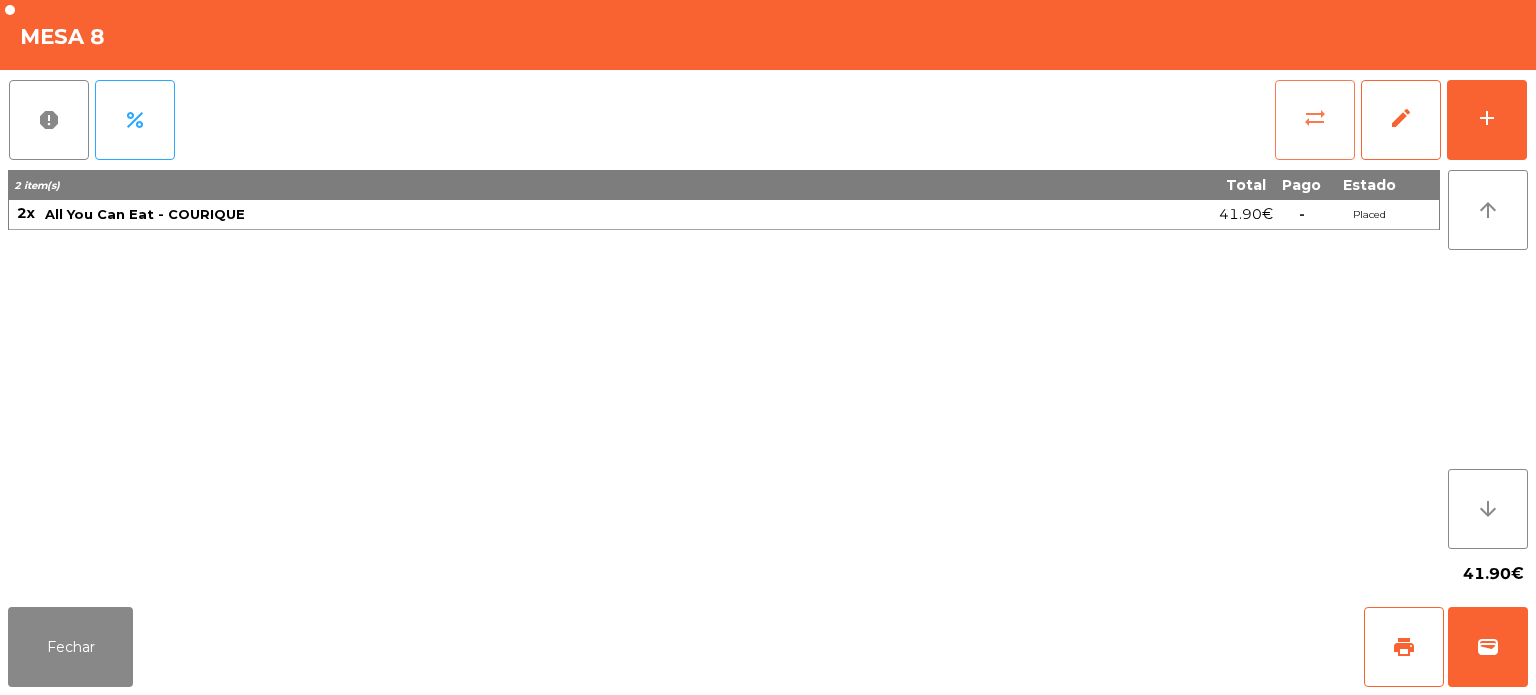 click on "sync_alt" 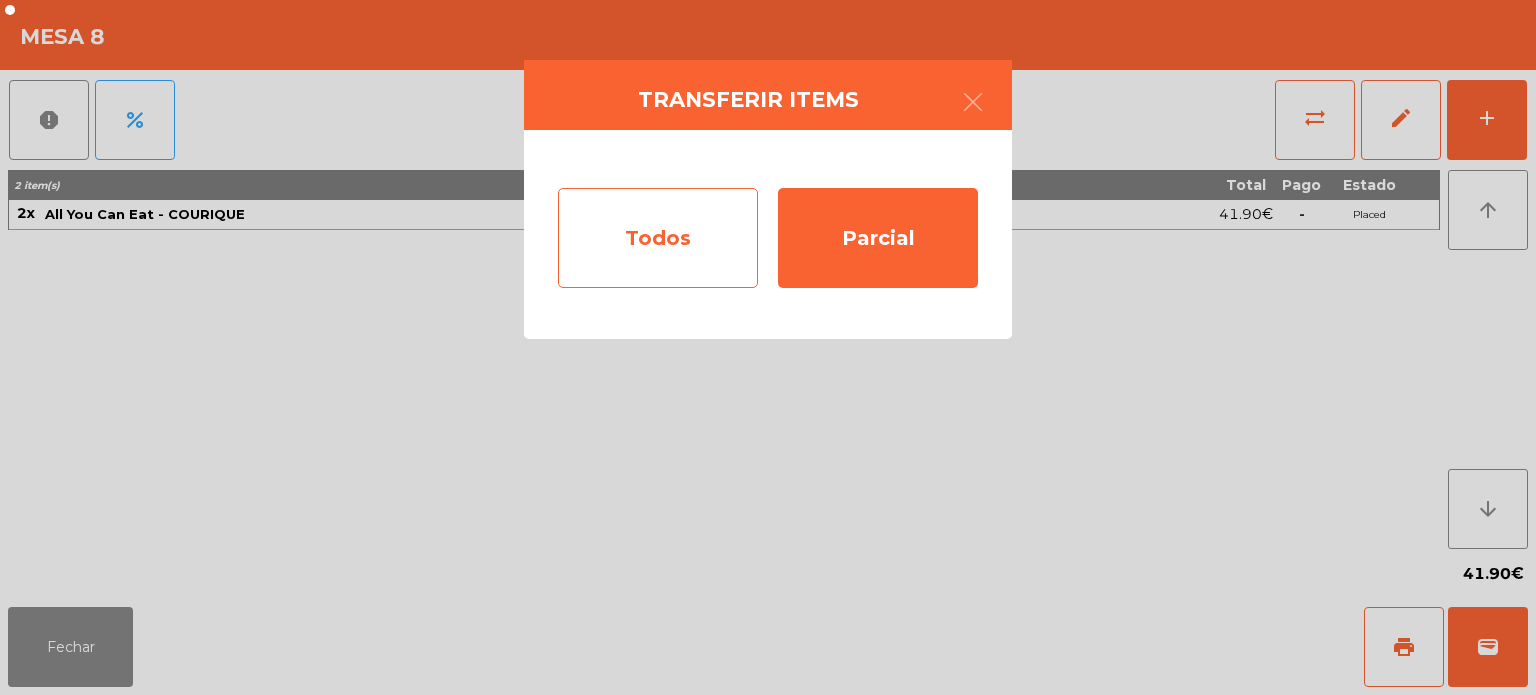 click on "Todos" 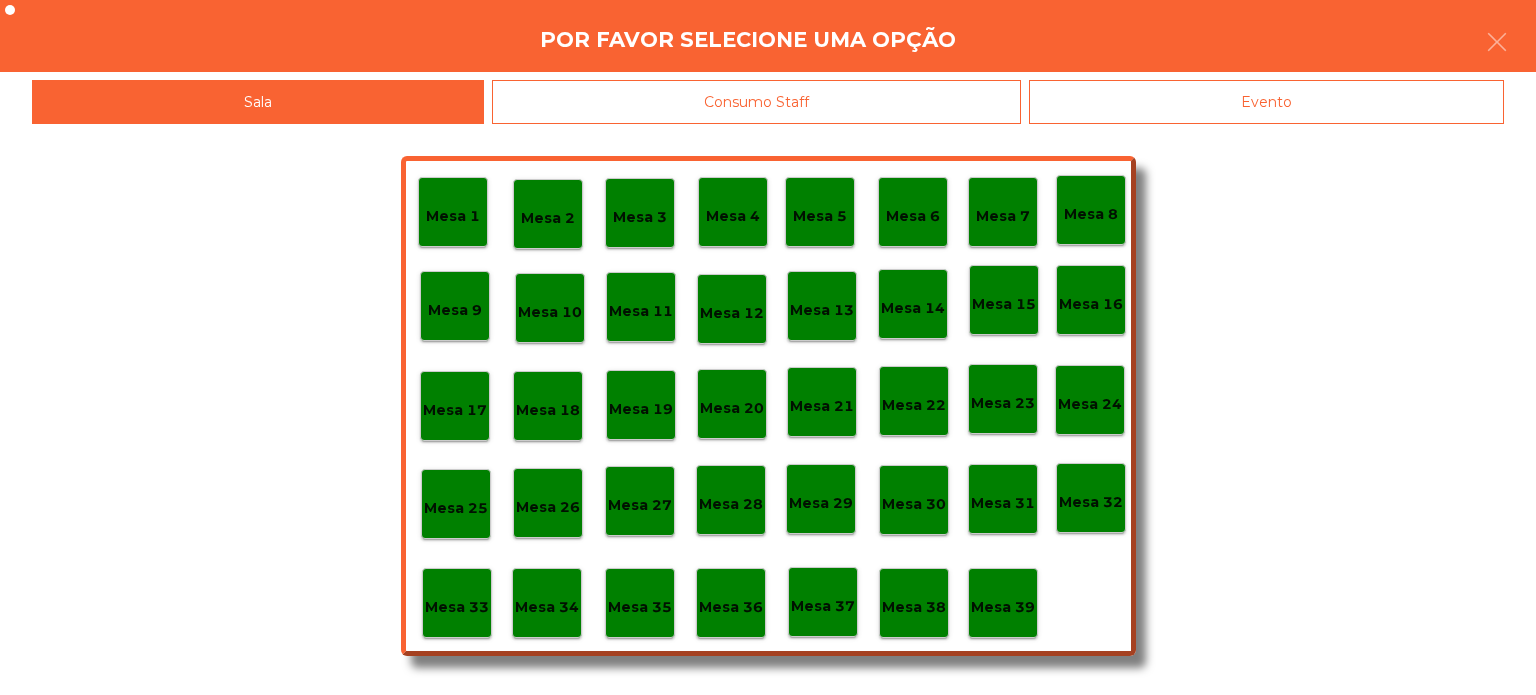 click on "Mesa 7" 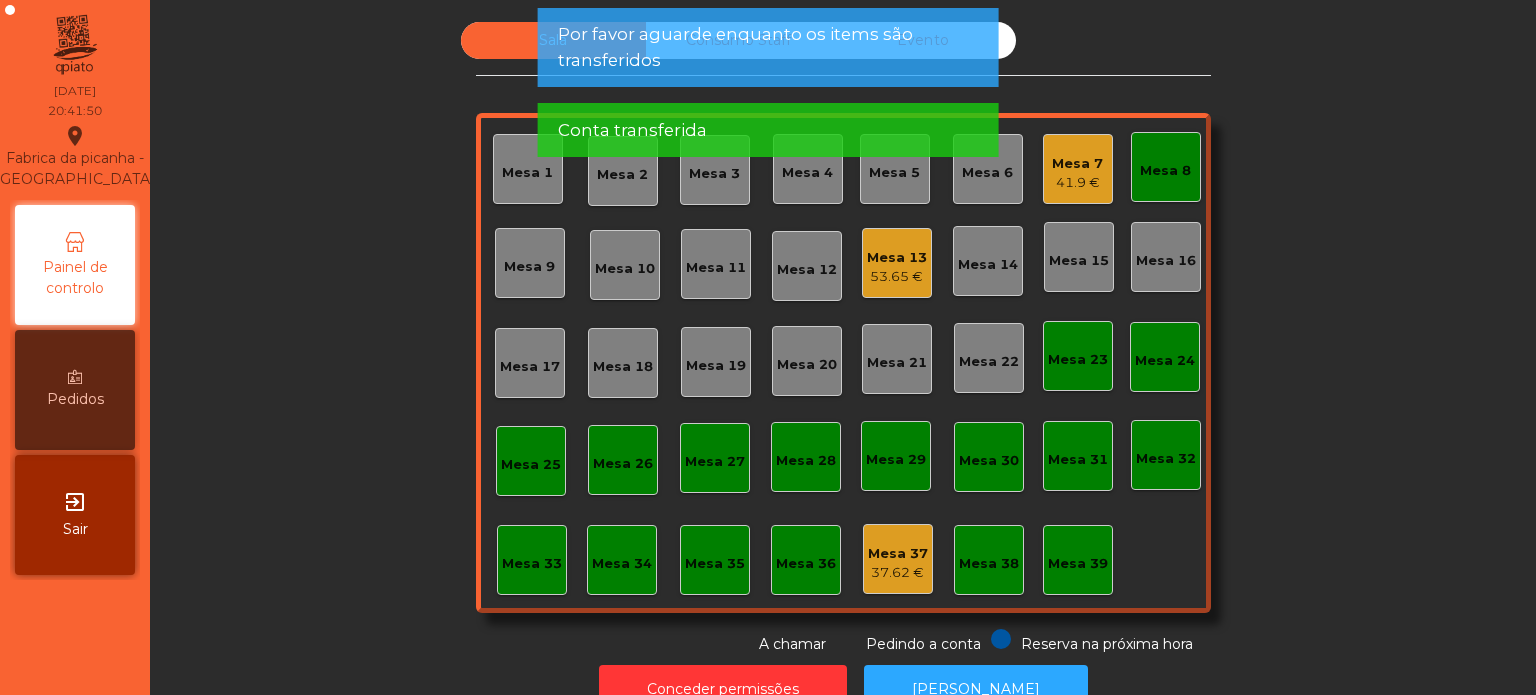 click on "Mesa 8" 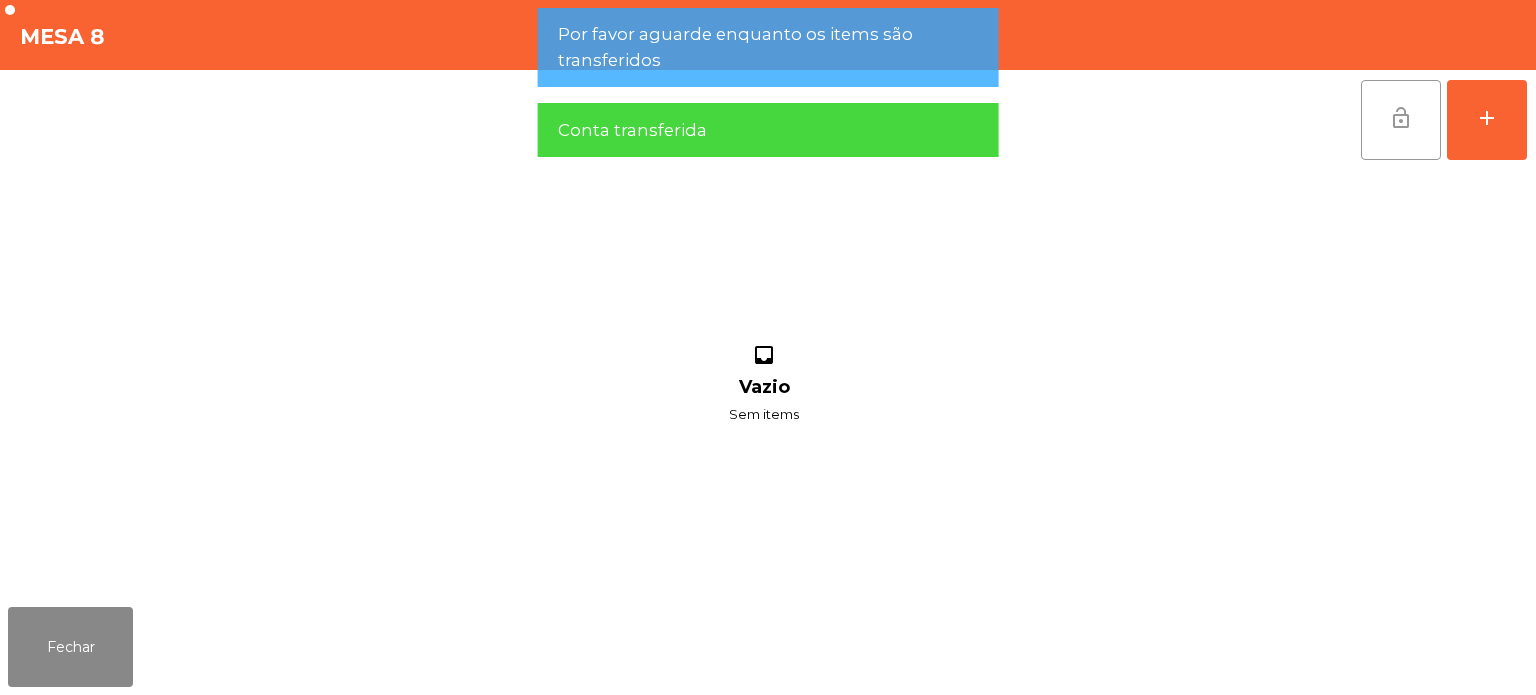 click on "lock_open" 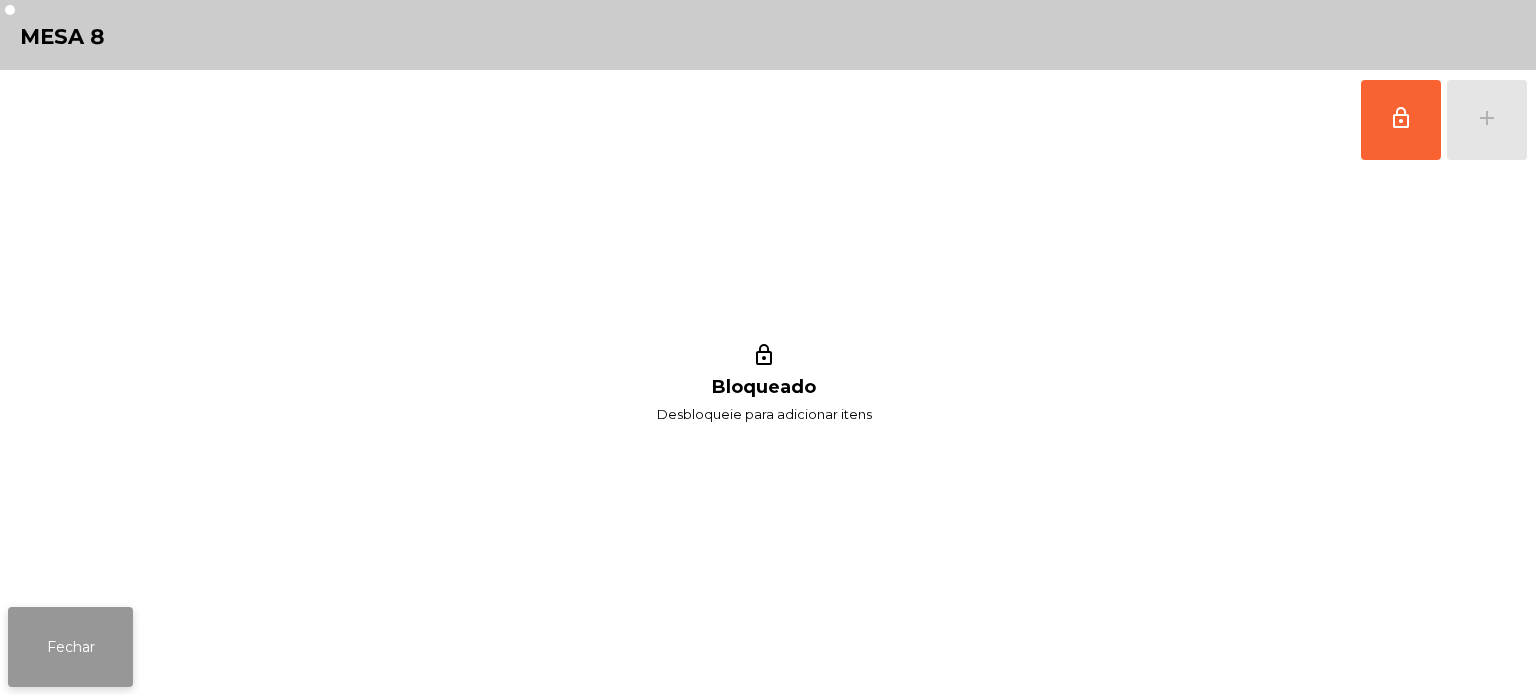 click on "Fechar" 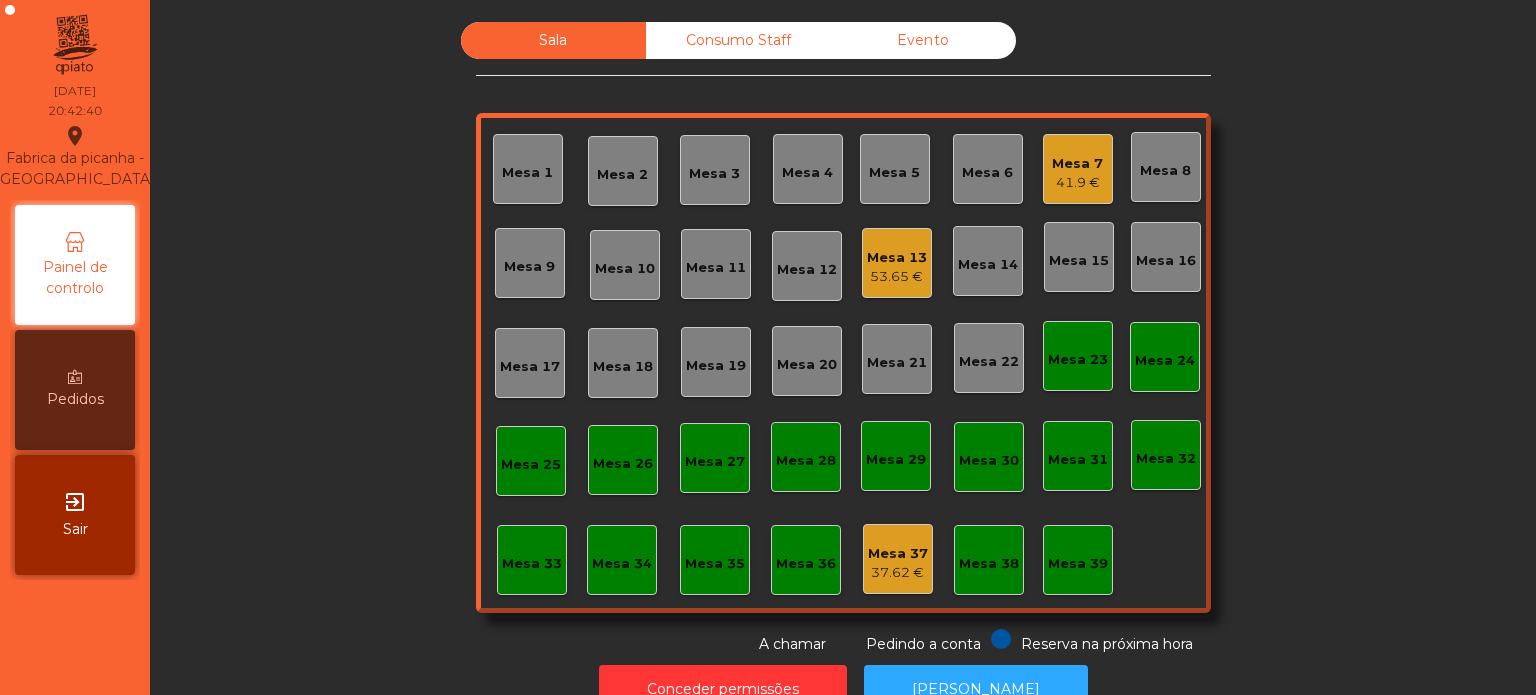 click on "Mesa 33" 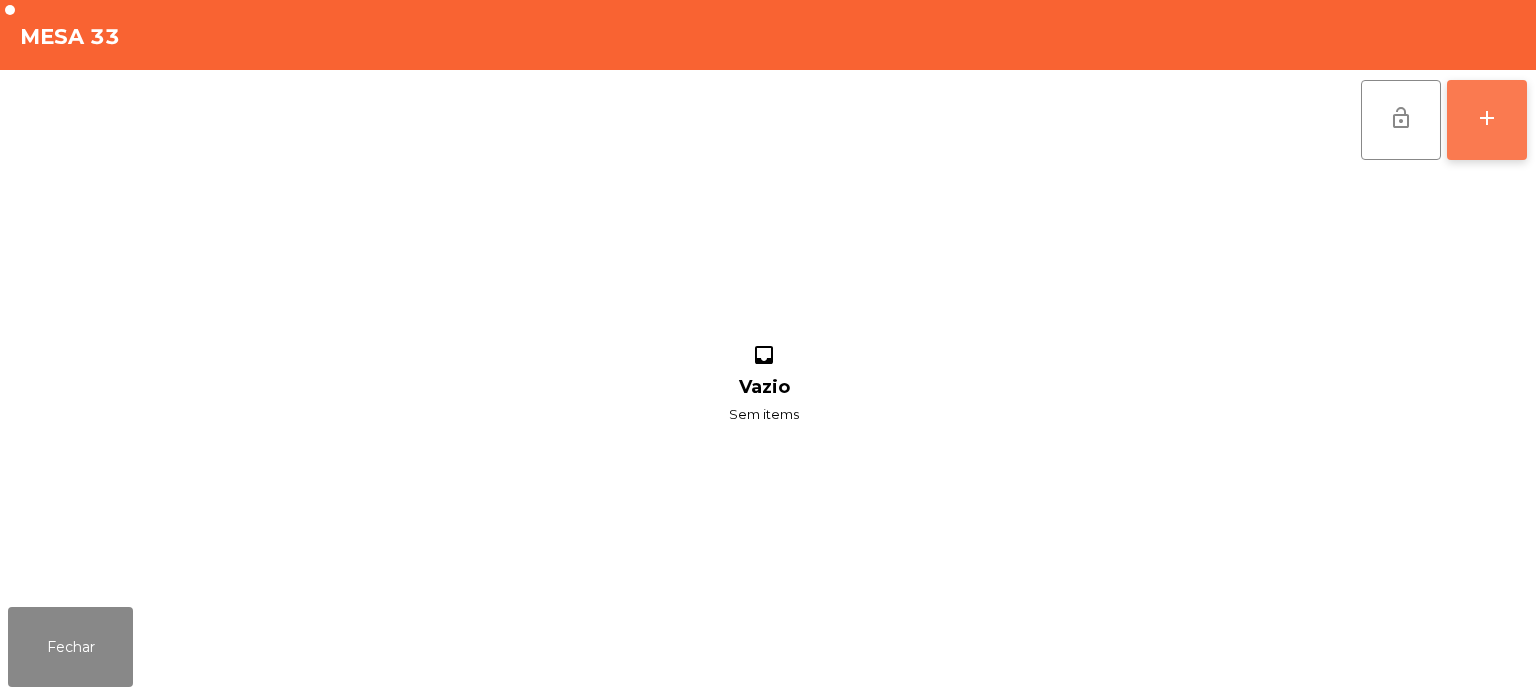 click on "add" 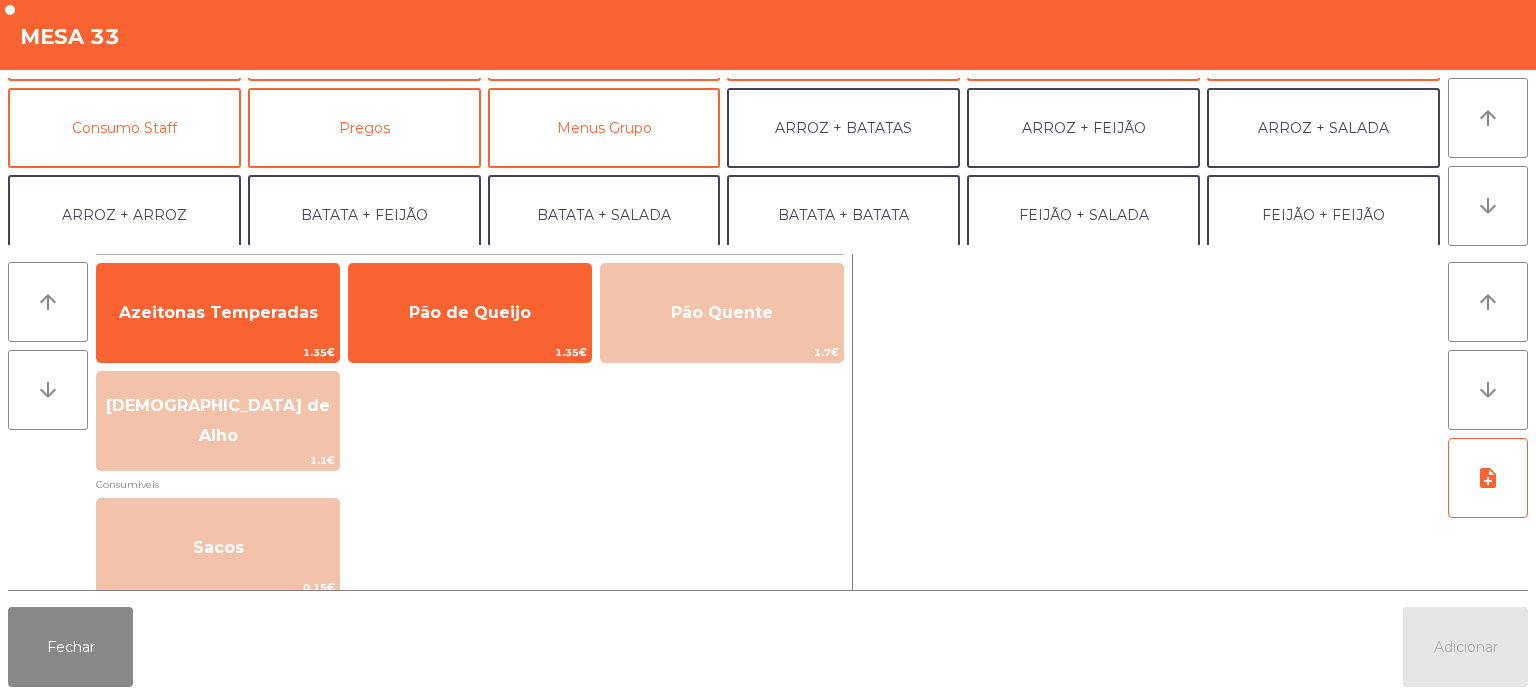 scroll, scrollTop: 260, scrollLeft: 0, axis: vertical 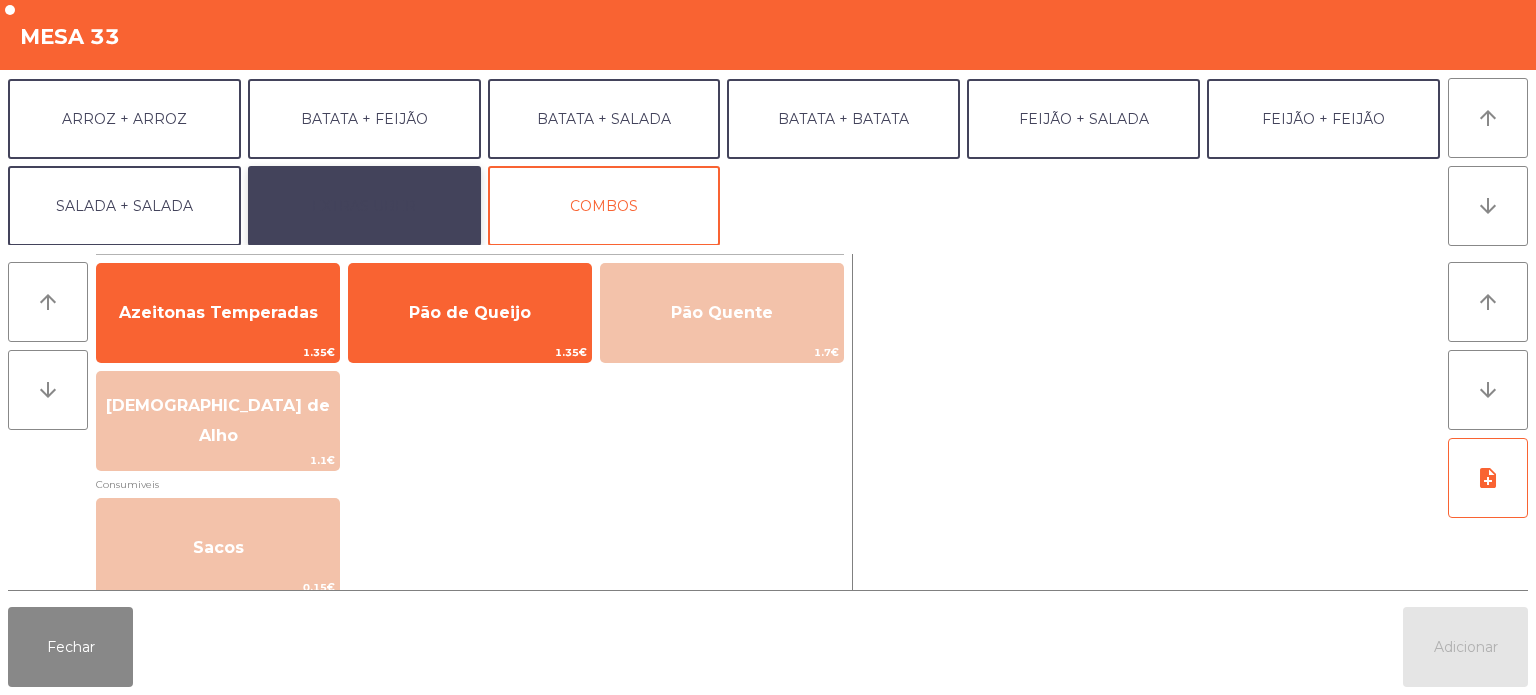 click on "EXTRAS UBER" 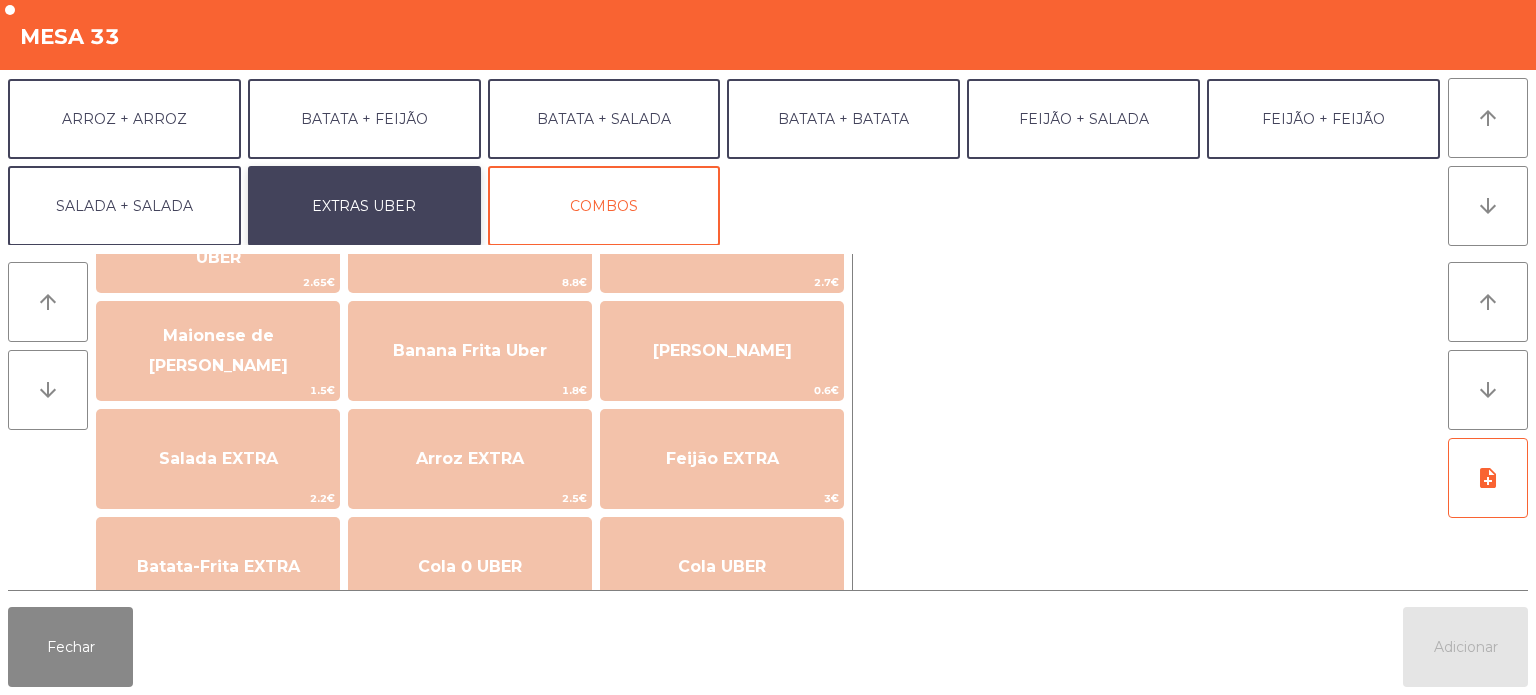 scroll, scrollTop: 94, scrollLeft: 0, axis: vertical 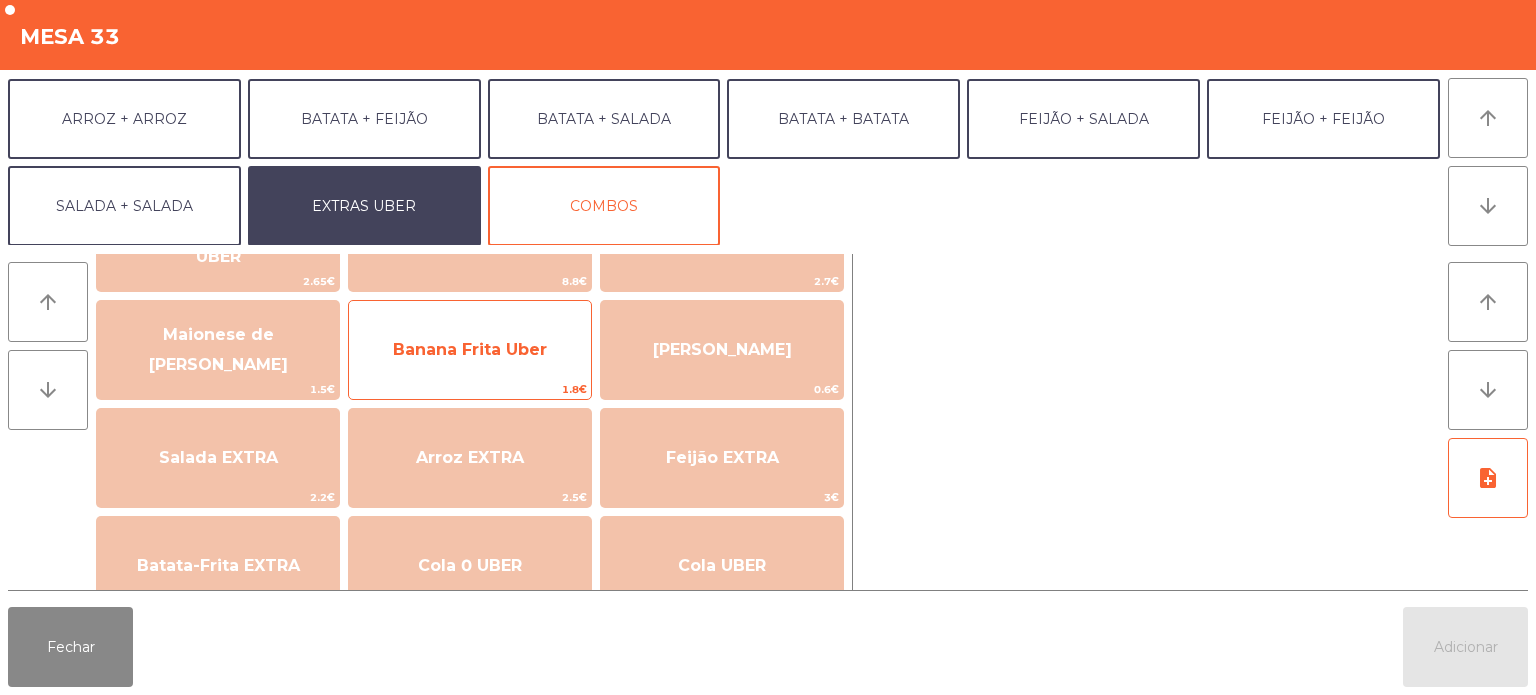 click on "Banana Frita Uber" 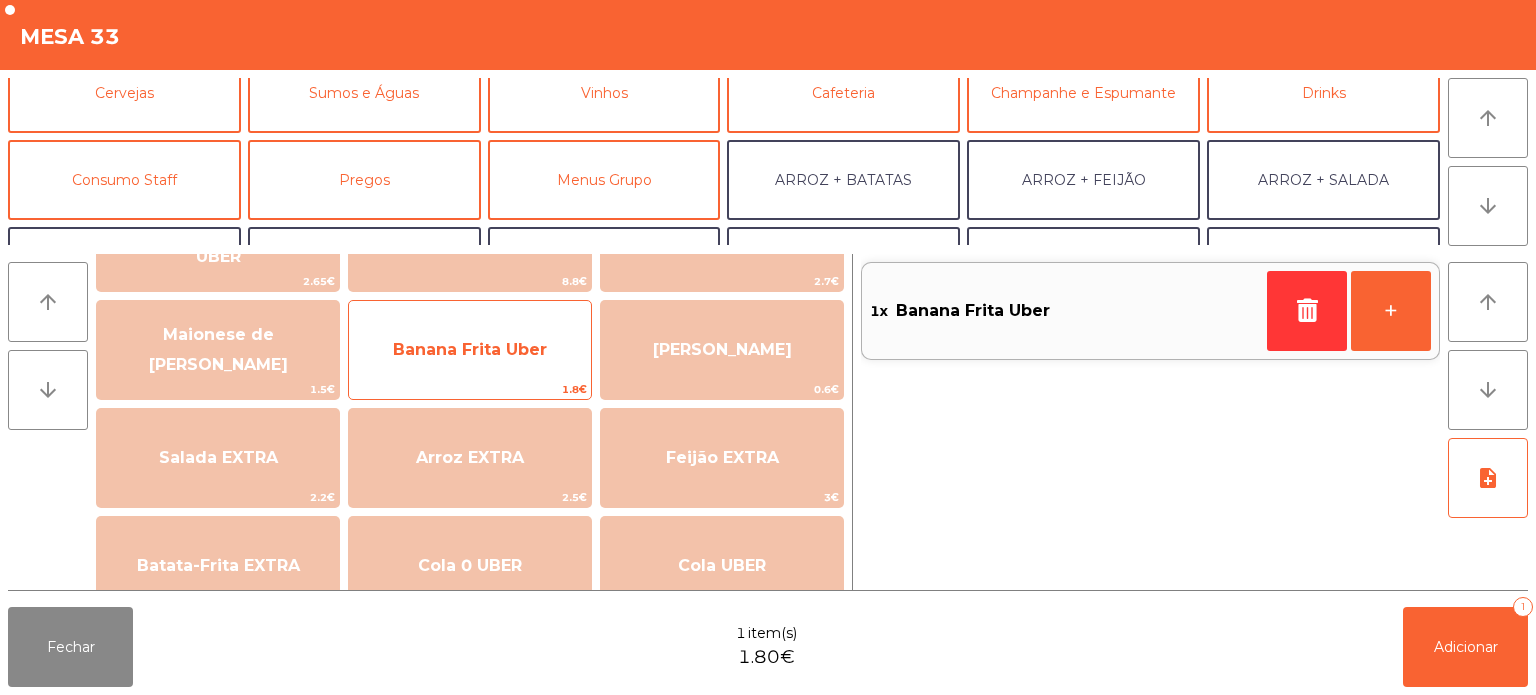 scroll, scrollTop: 136, scrollLeft: 0, axis: vertical 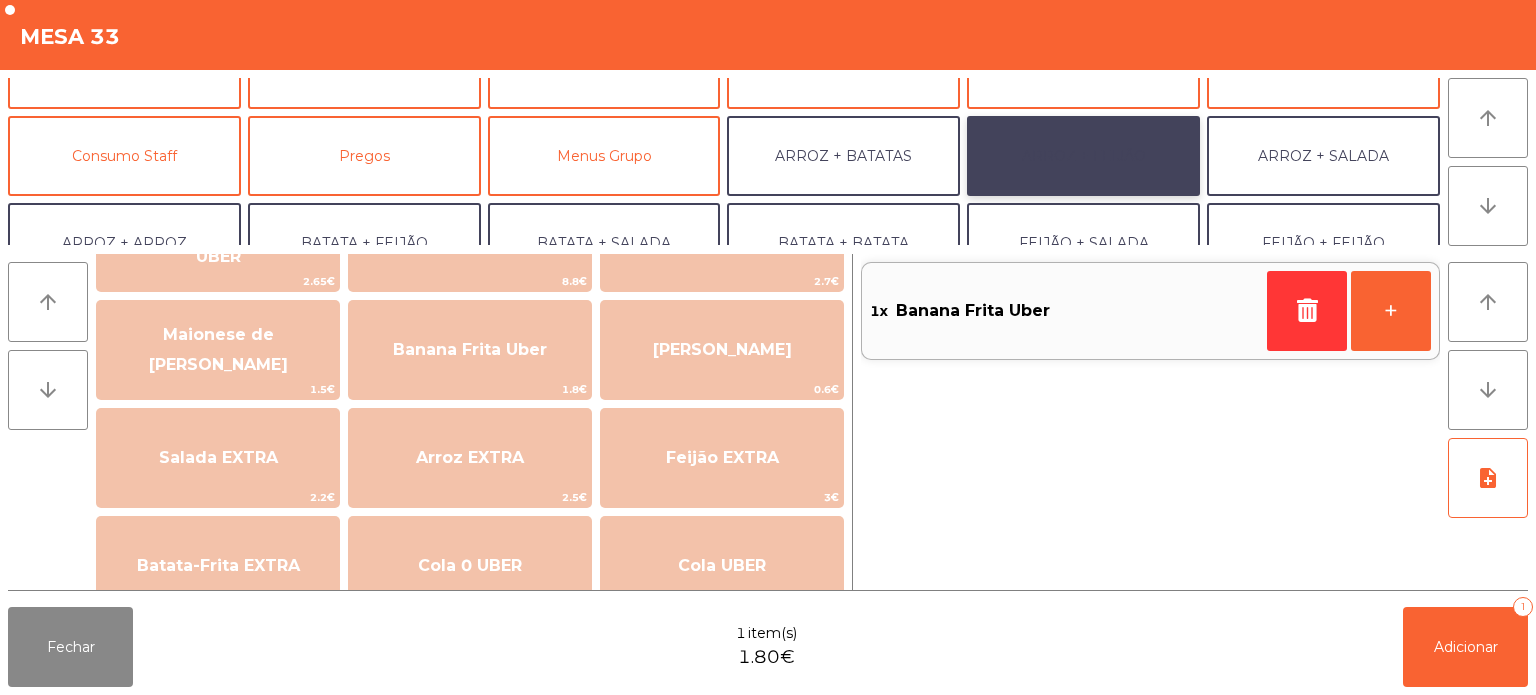 click on "ARROZ + FEIJÃO" 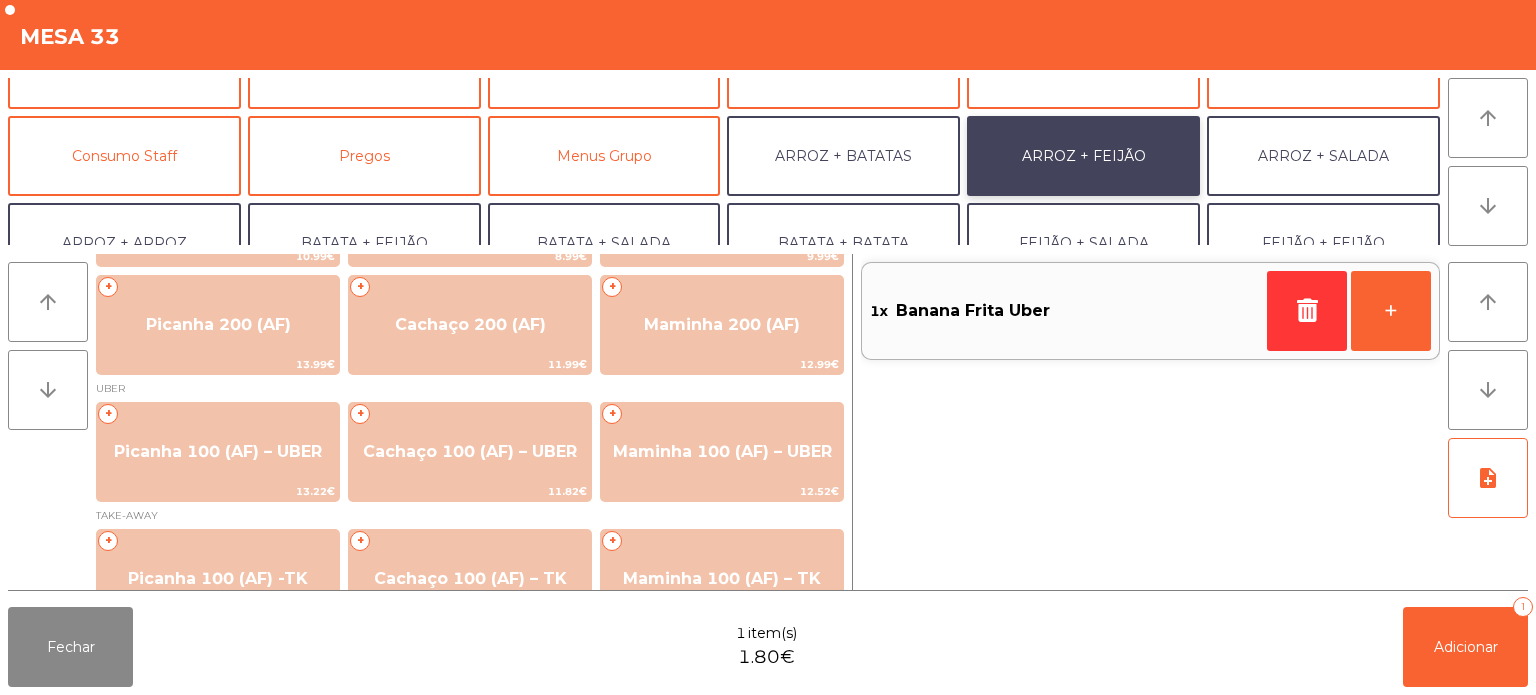 scroll, scrollTop: 143, scrollLeft: 0, axis: vertical 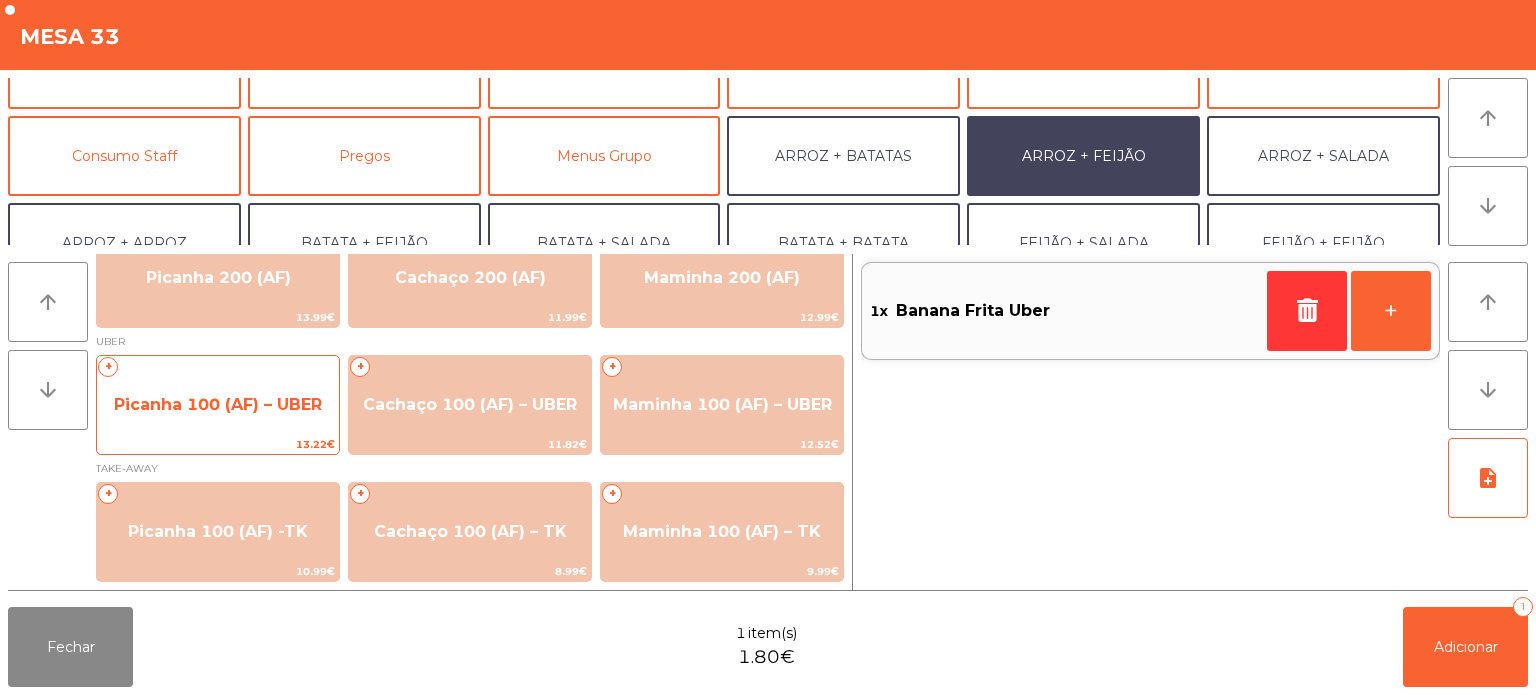 click on "Picanha 100 (AF) – UBER" 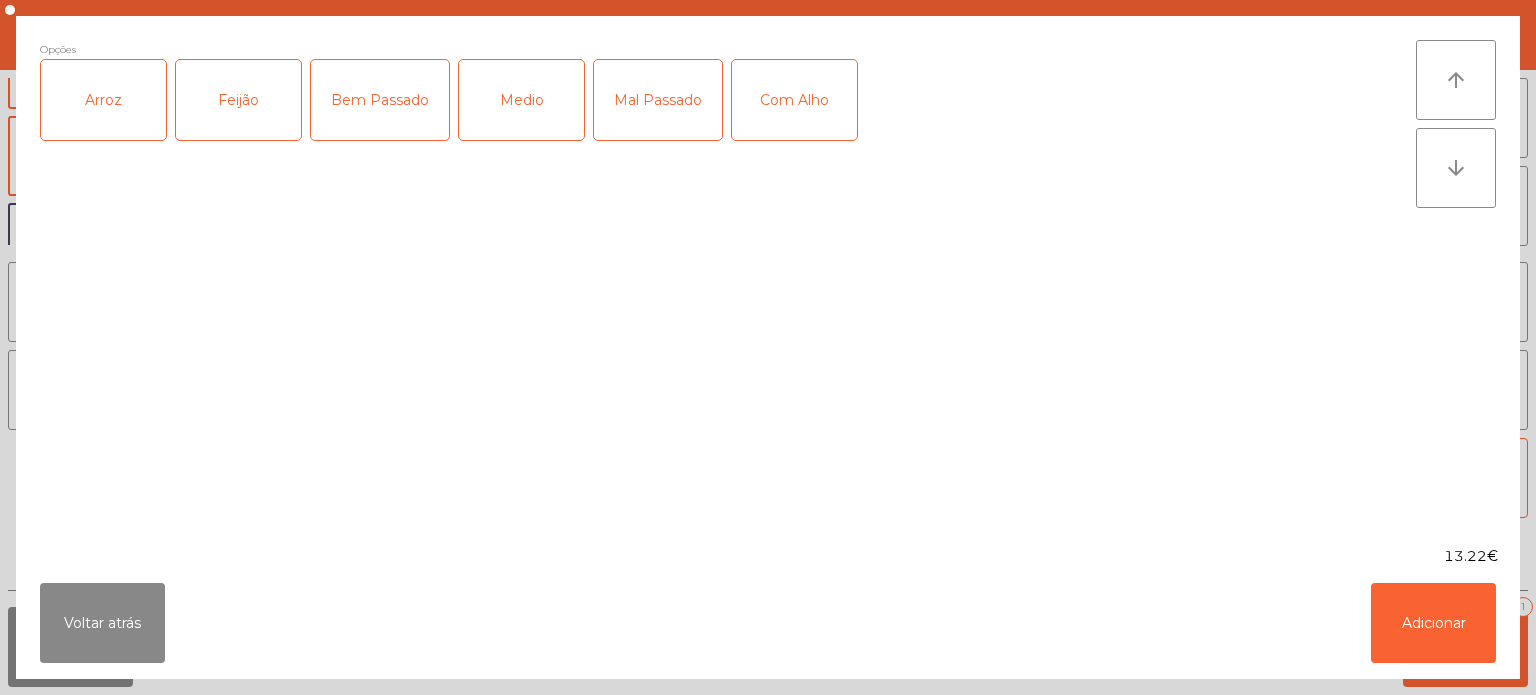 click on "Arroz" 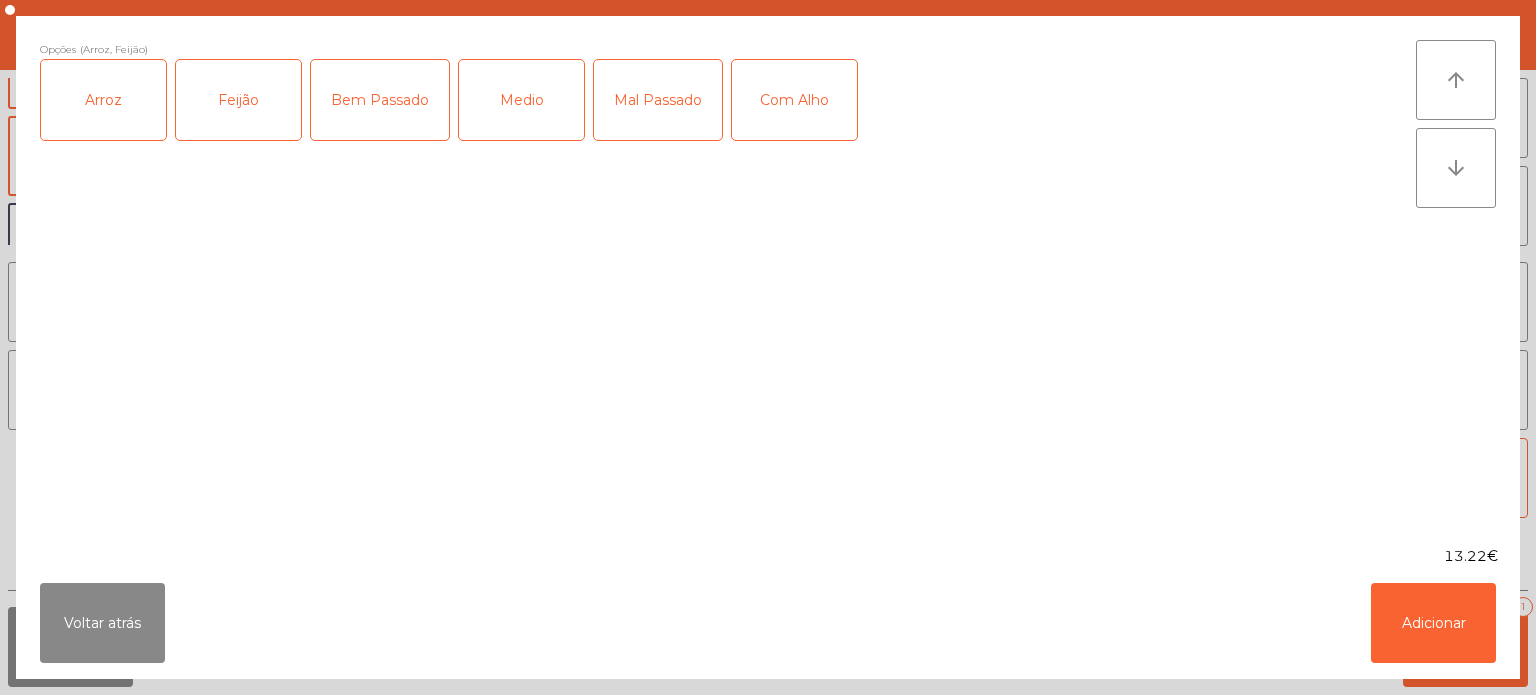 click on "Medio" 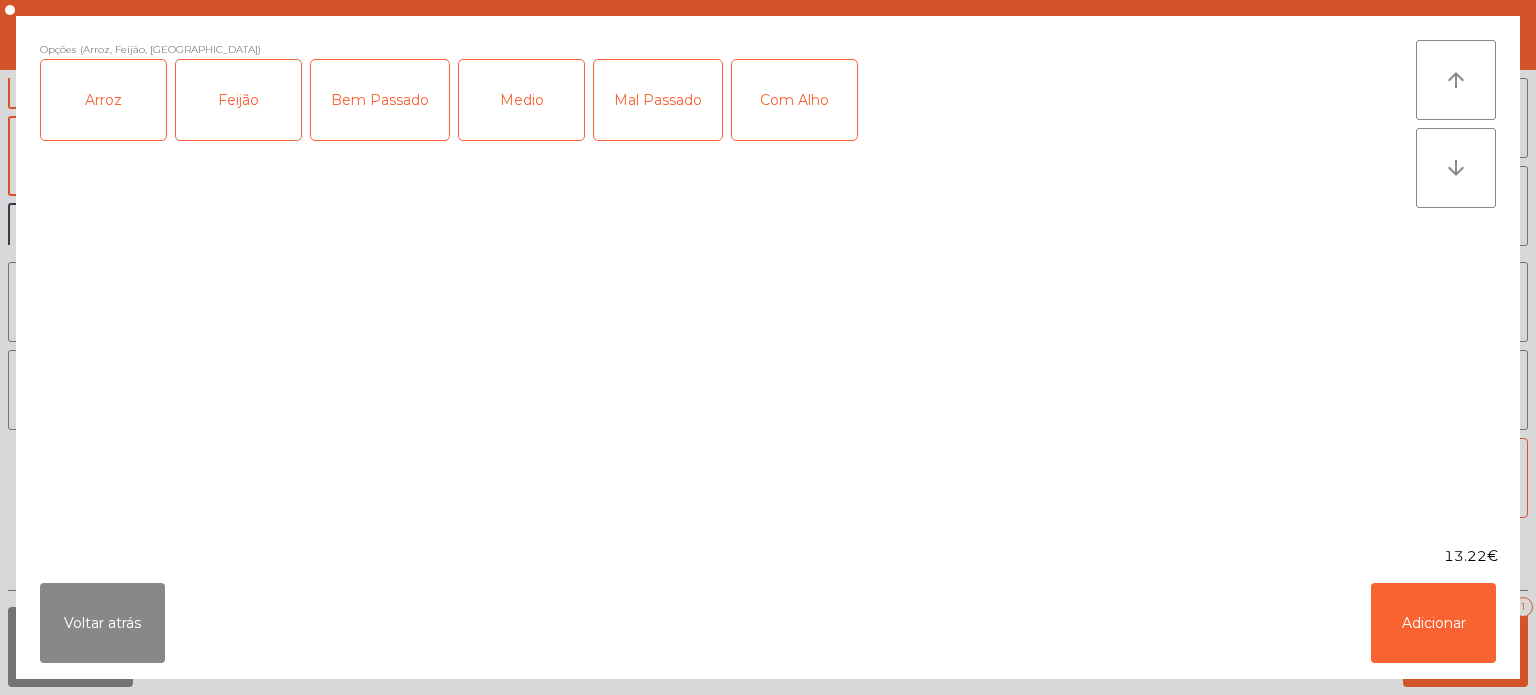 click on "Com Alho" 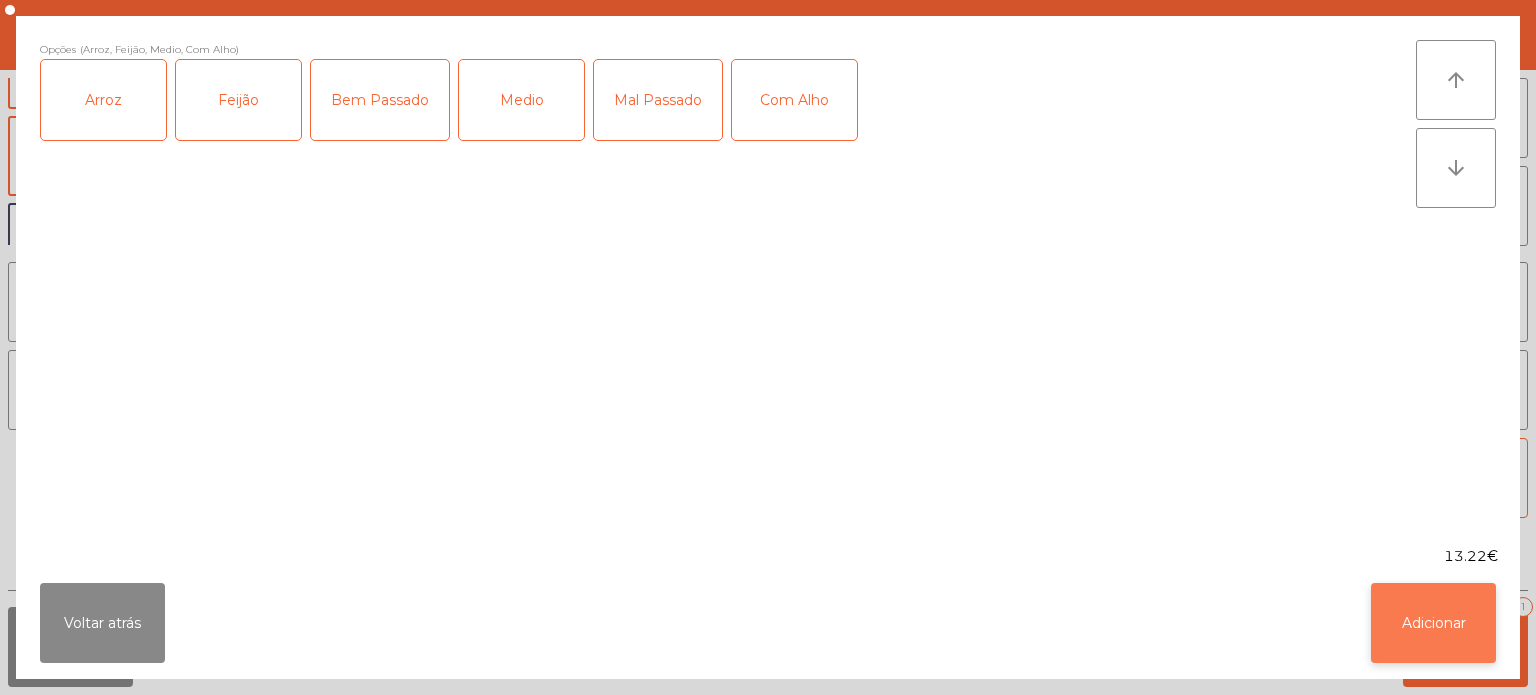 click on "Adicionar" 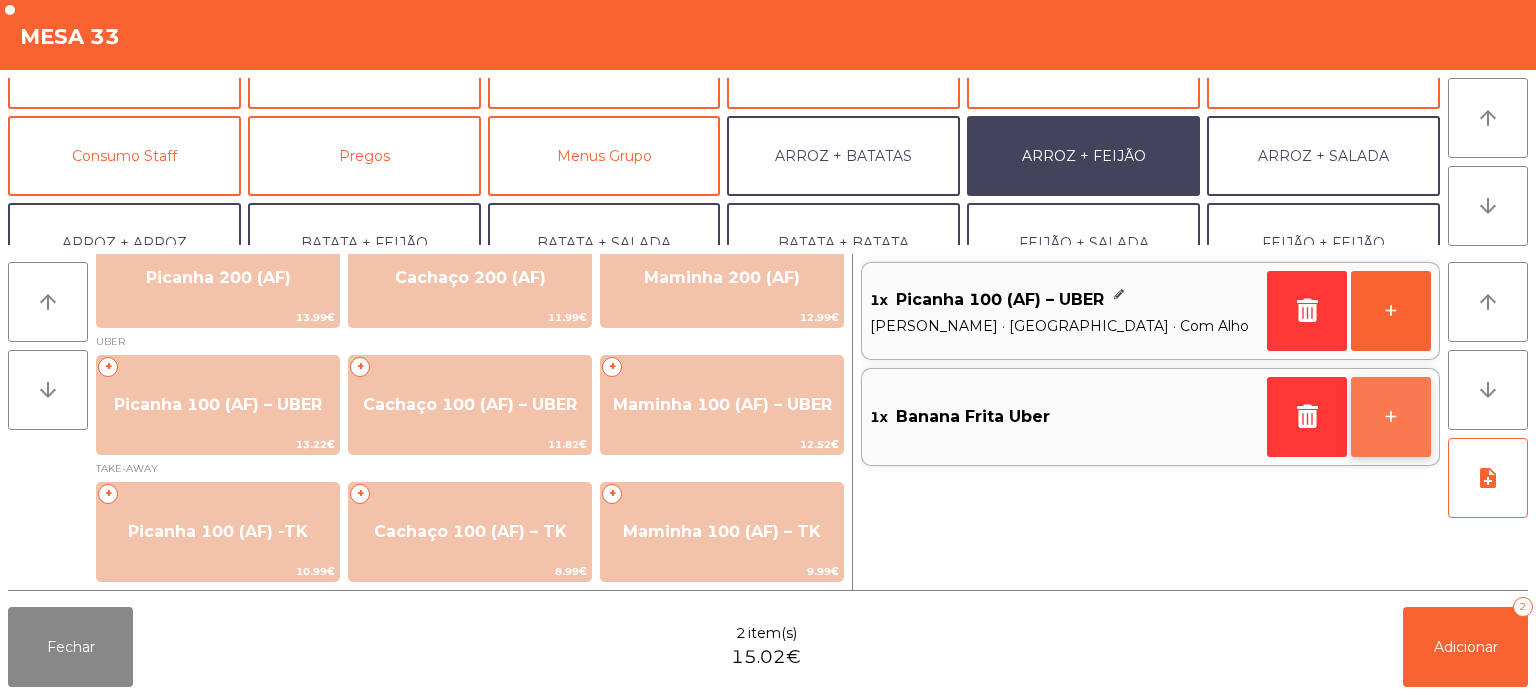 click on "+" 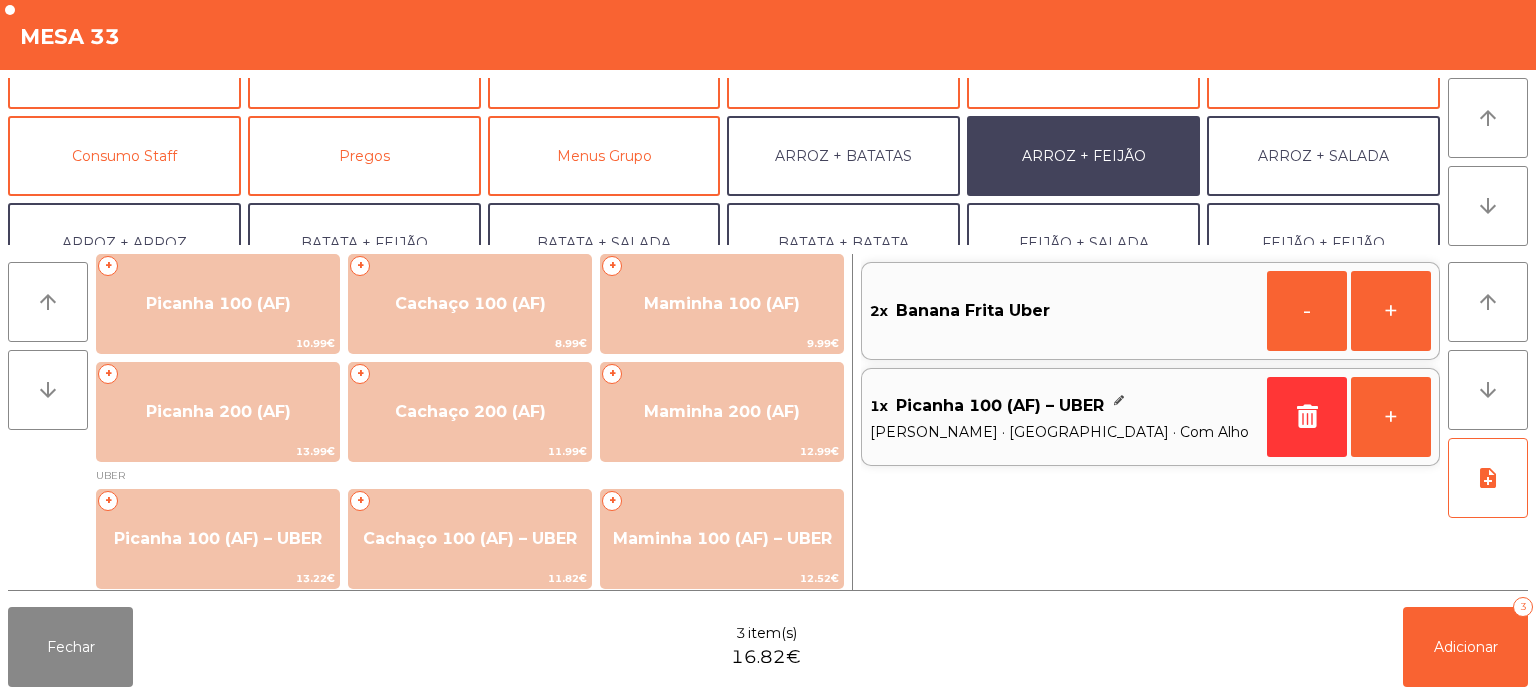 scroll, scrollTop: 0, scrollLeft: 0, axis: both 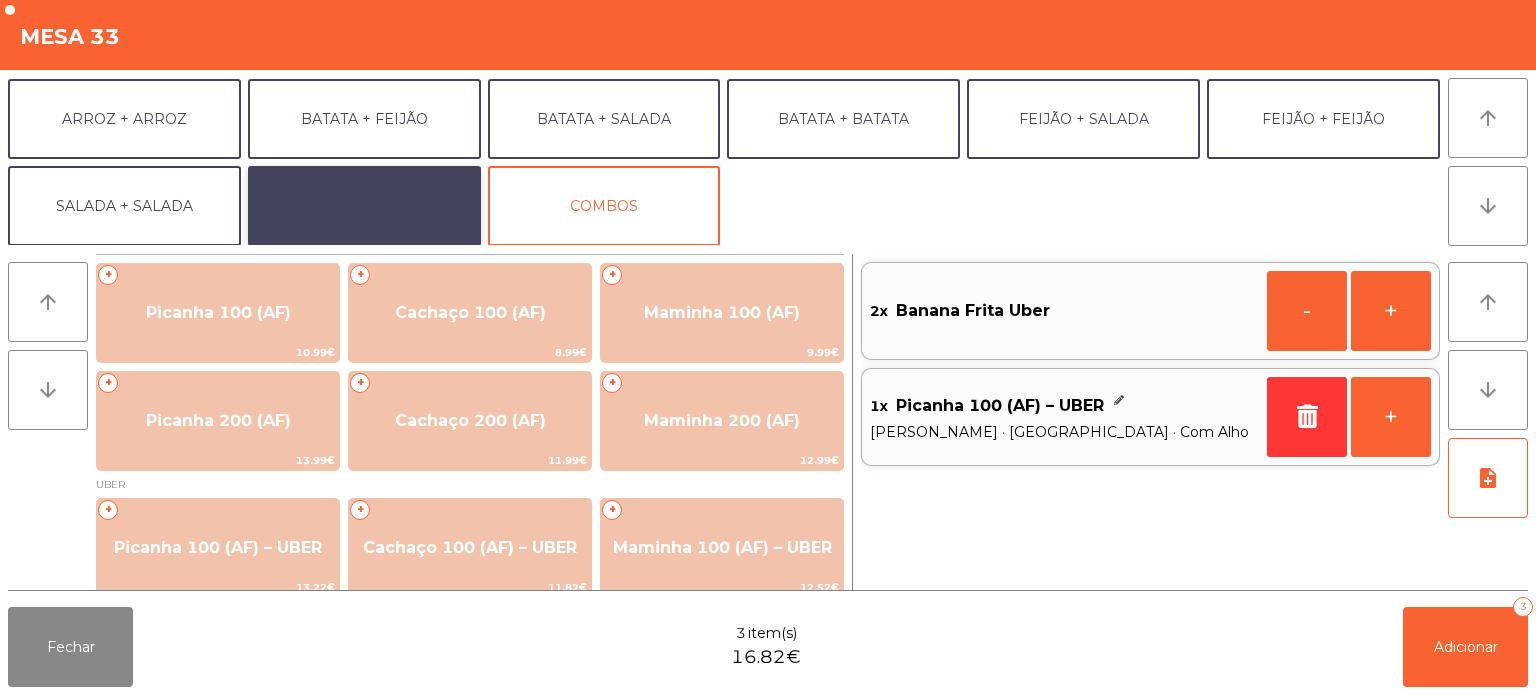 click on "EXTRAS UBER" 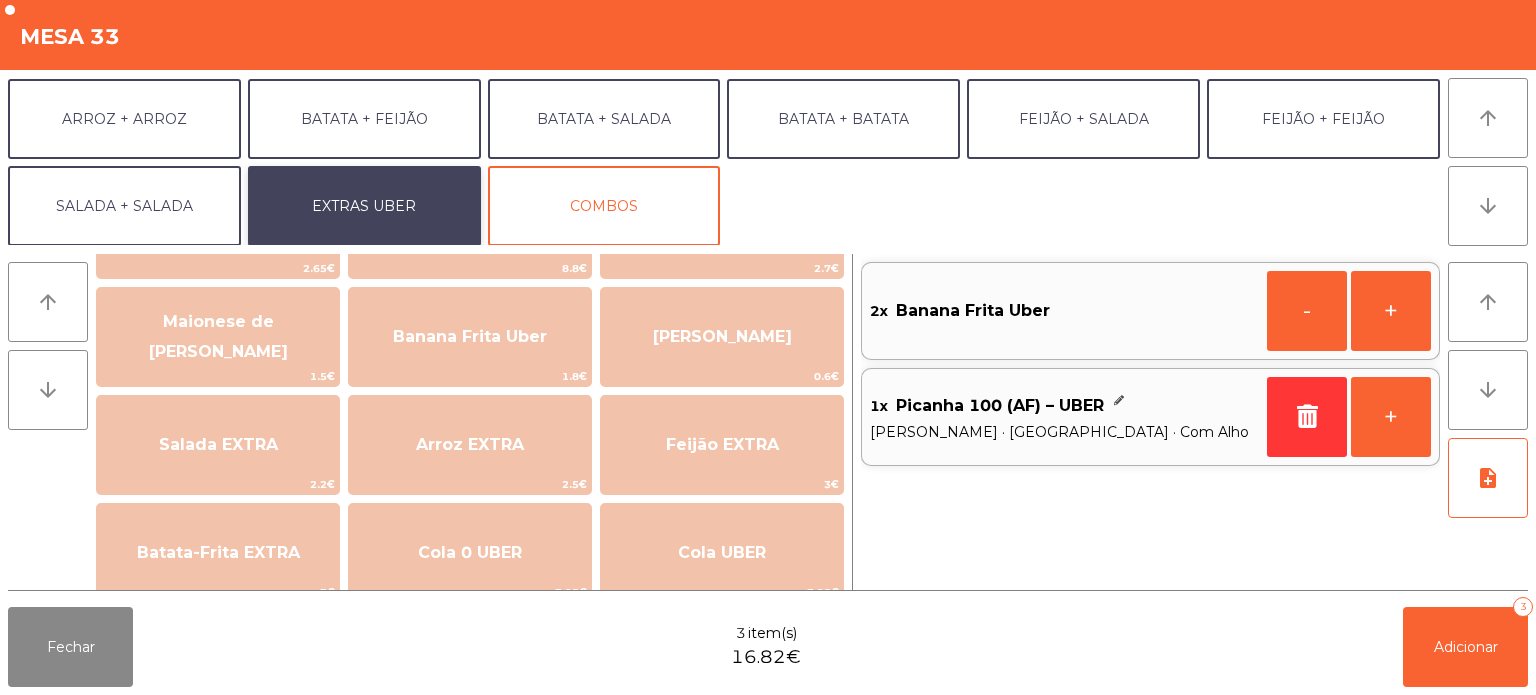 scroll, scrollTop: 111, scrollLeft: 0, axis: vertical 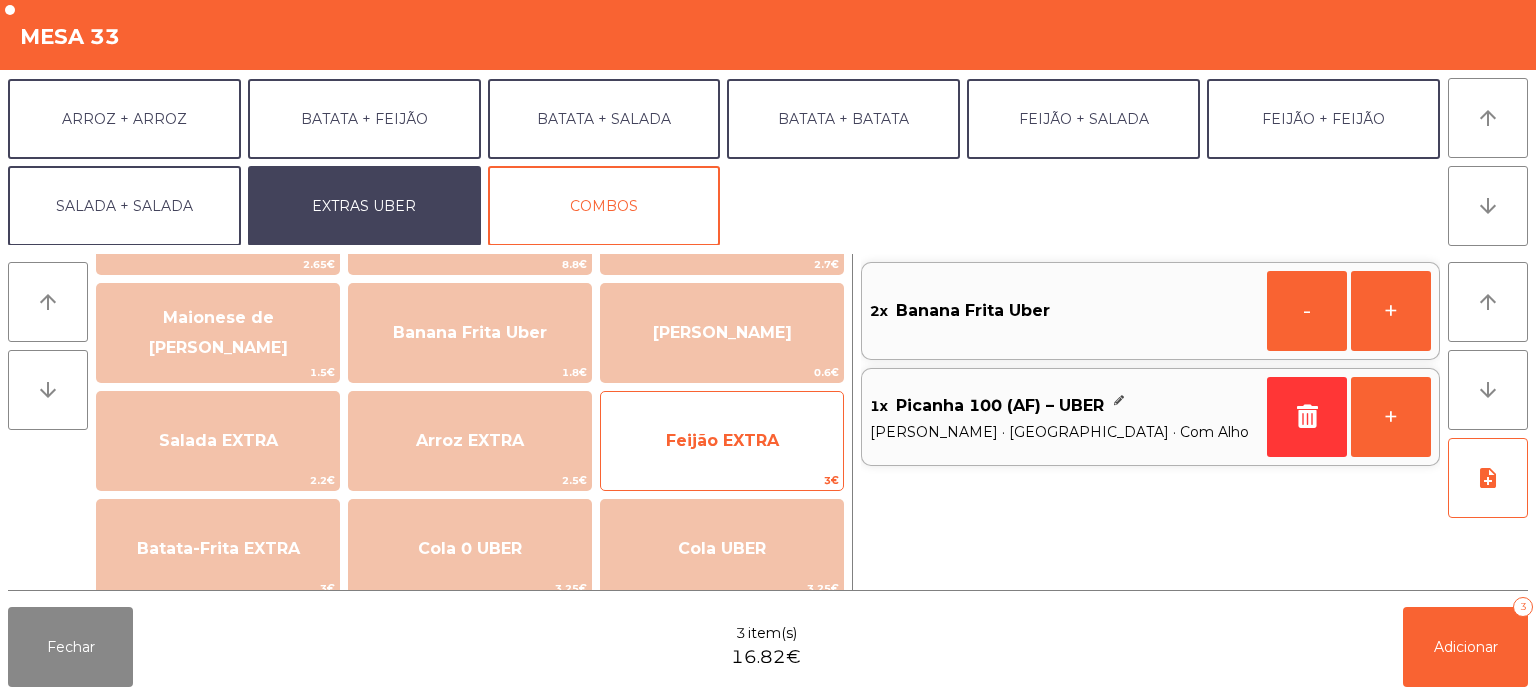 click on "Feijão EXTRA" 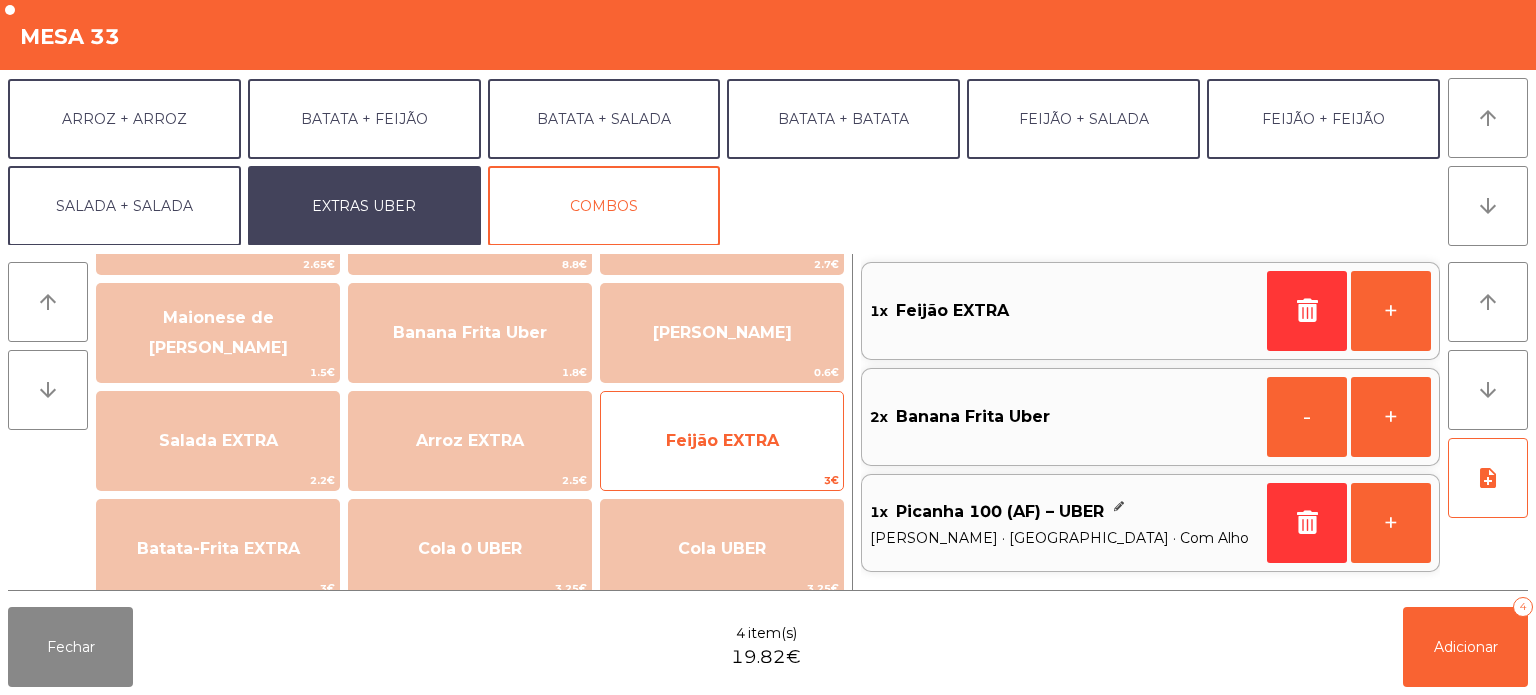 scroll, scrollTop: 0, scrollLeft: 0, axis: both 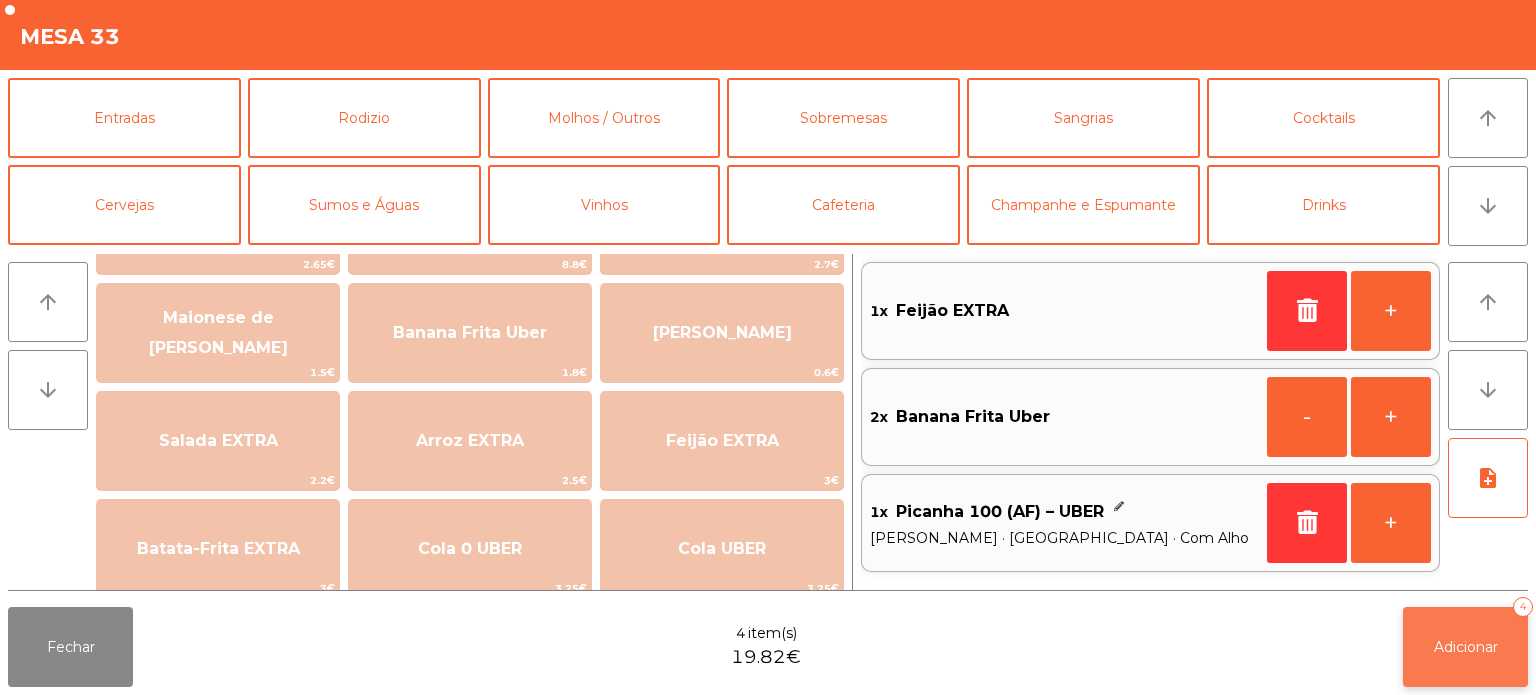 click on "Adicionar" 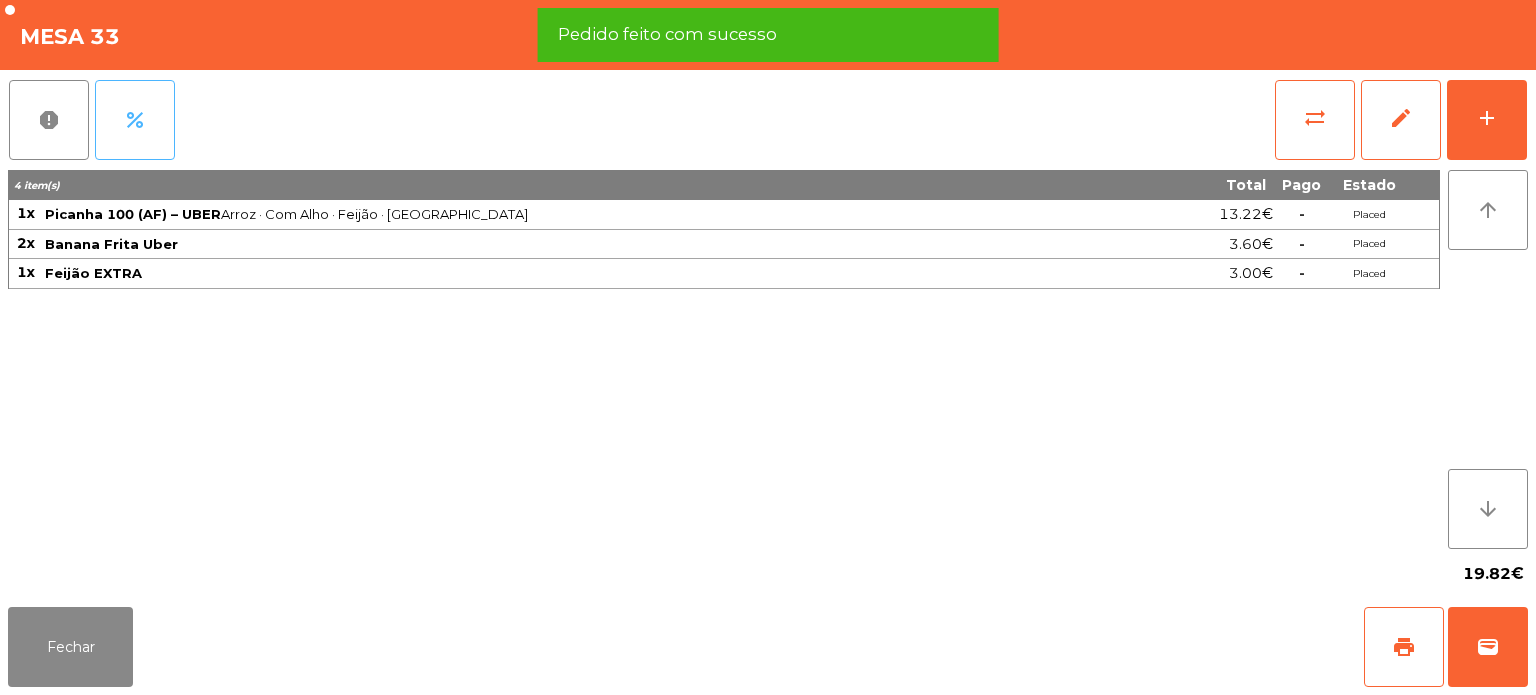 click on "percent" 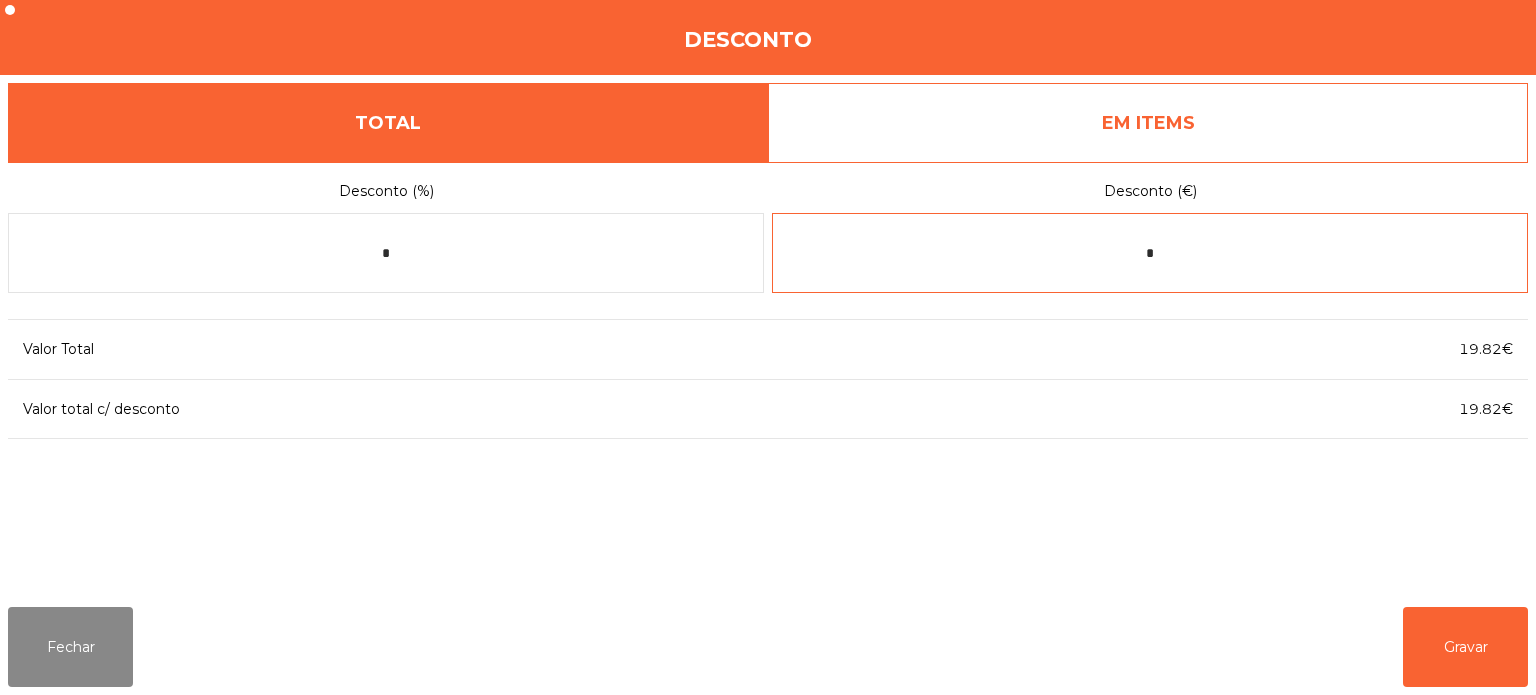 click on "*" at bounding box center (1150, 253) 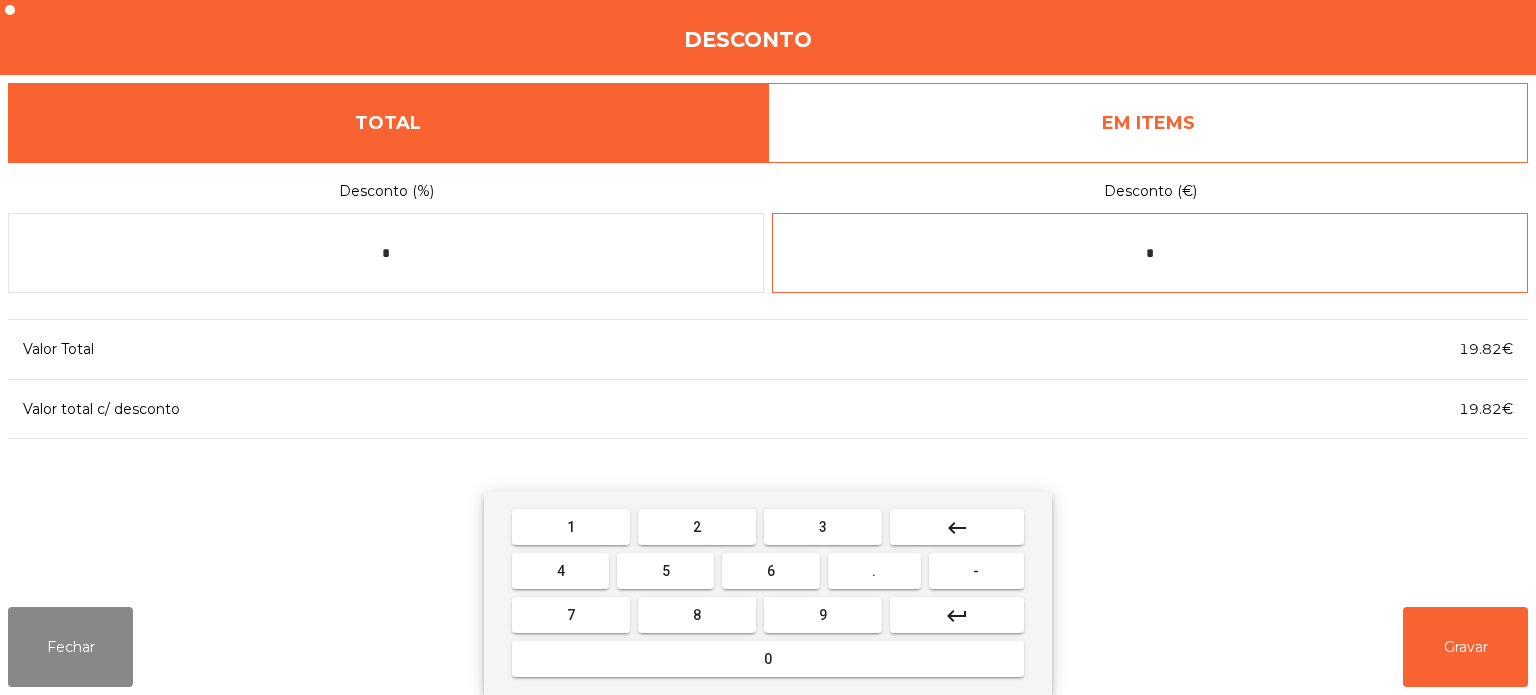 click on "1 2 3 keyboard_backspace 4 5 6 . - 7 8 9 keyboard_return 0" at bounding box center [768, 593] 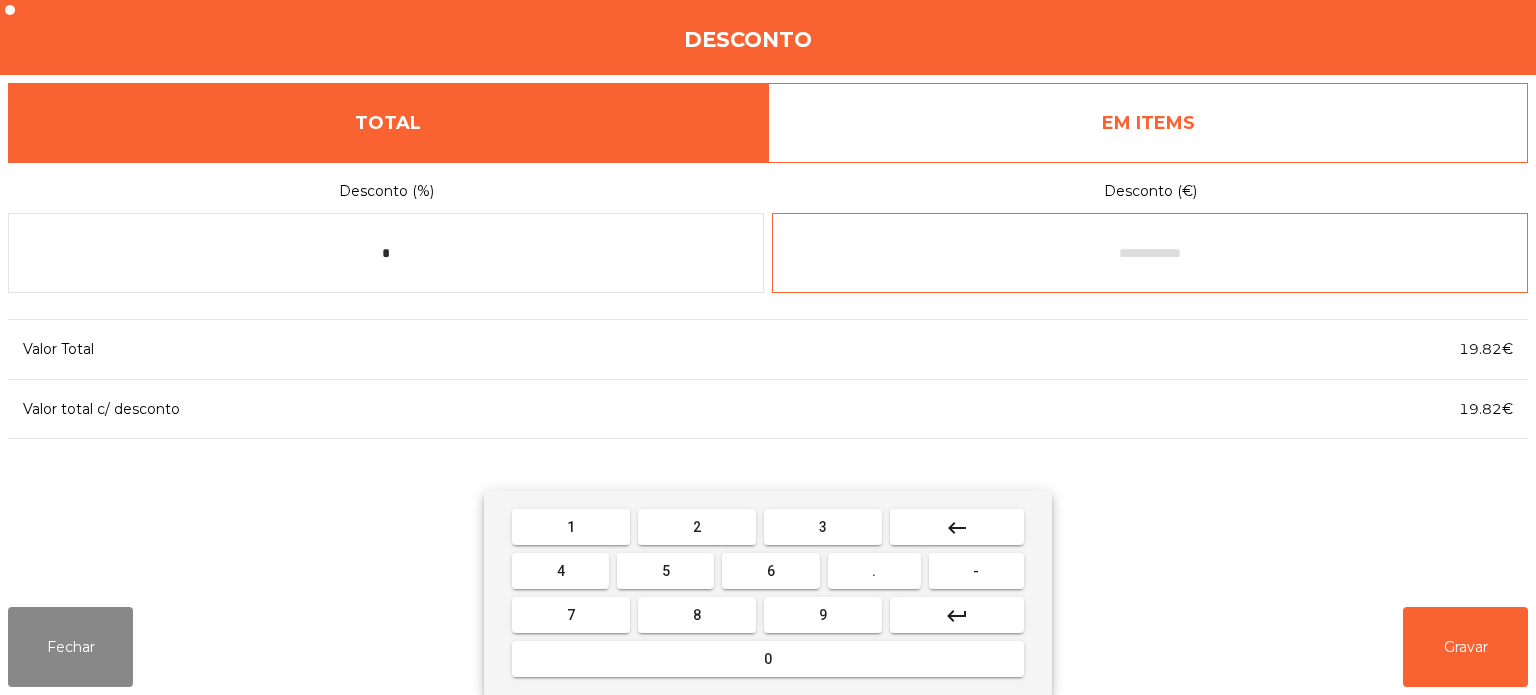 click on "." at bounding box center [874, 571] 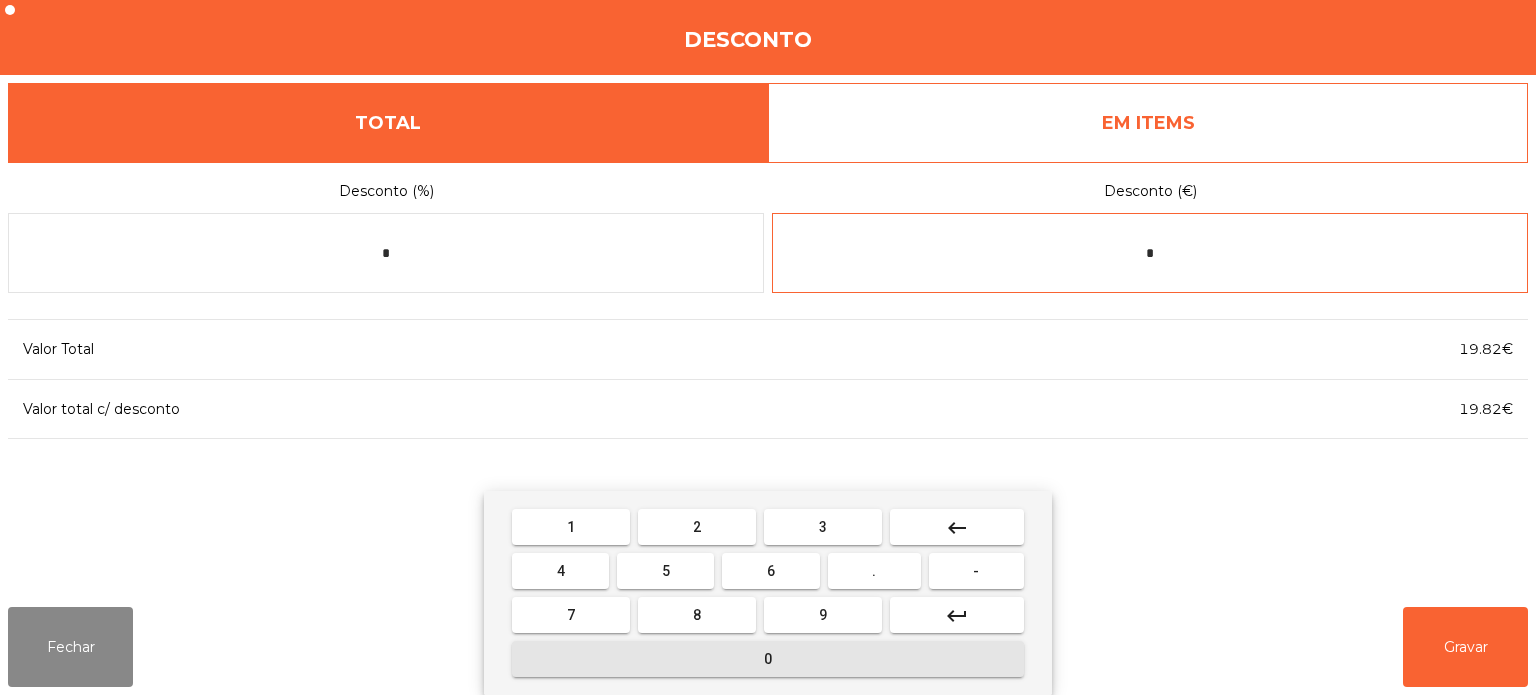 click on "0" at bounding box center (768, 659) 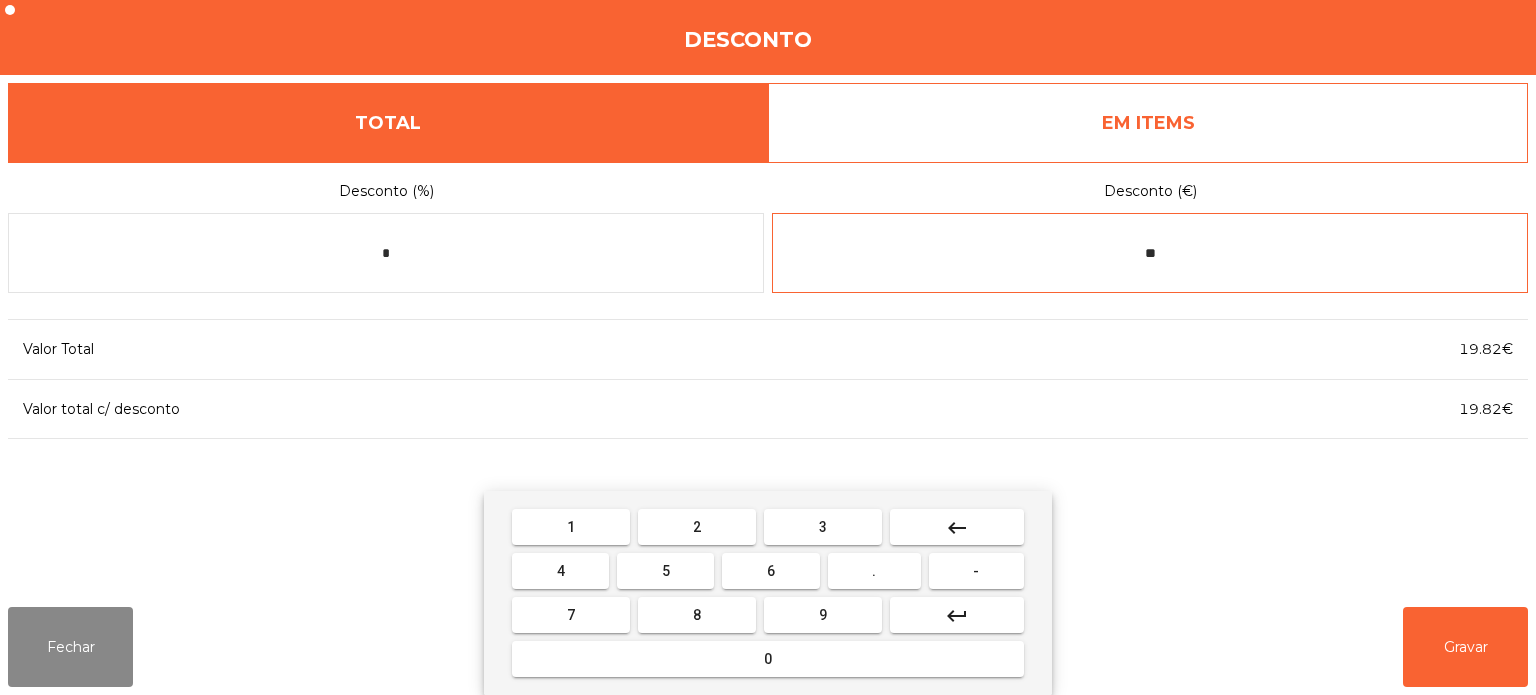 click on "keyboard_backspace" at bounding box center [957, 527] 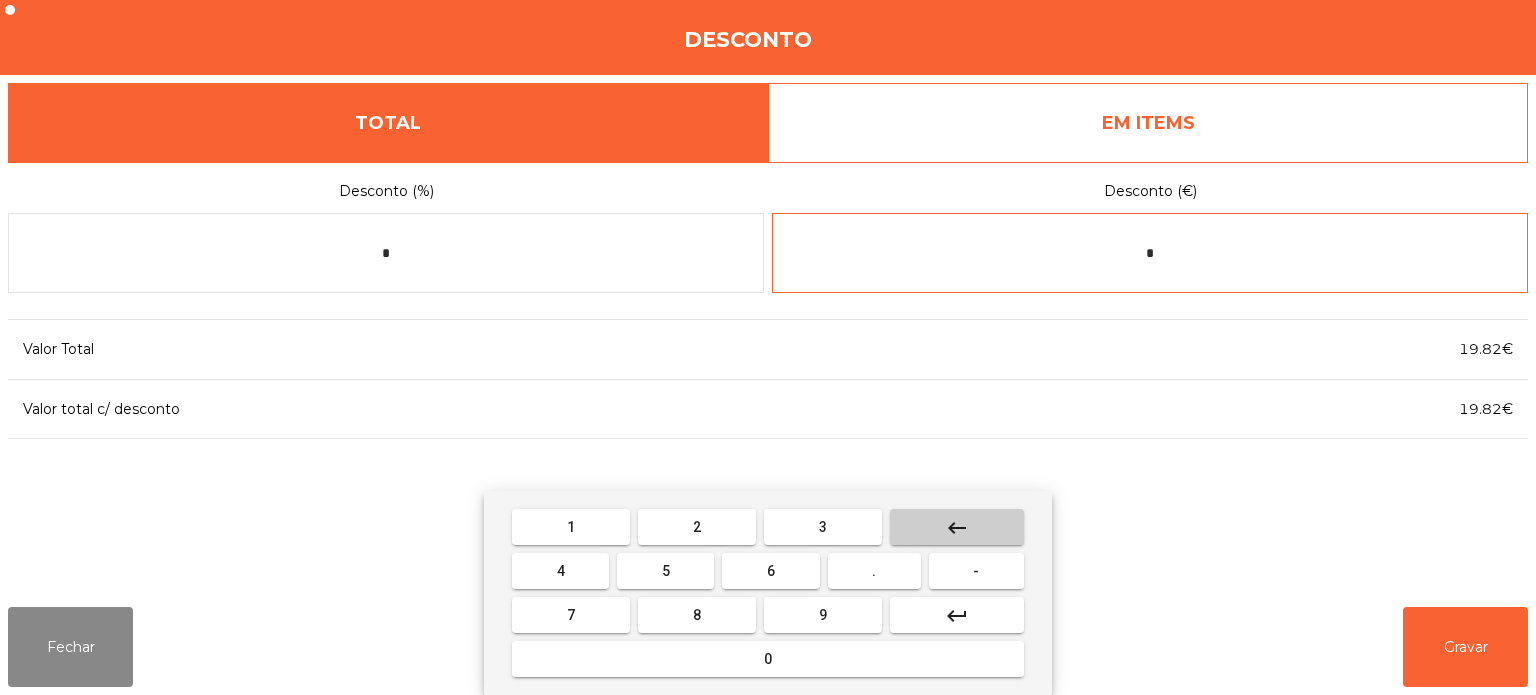 click on "keyboard_backspace" at bounding box center (957, 527) 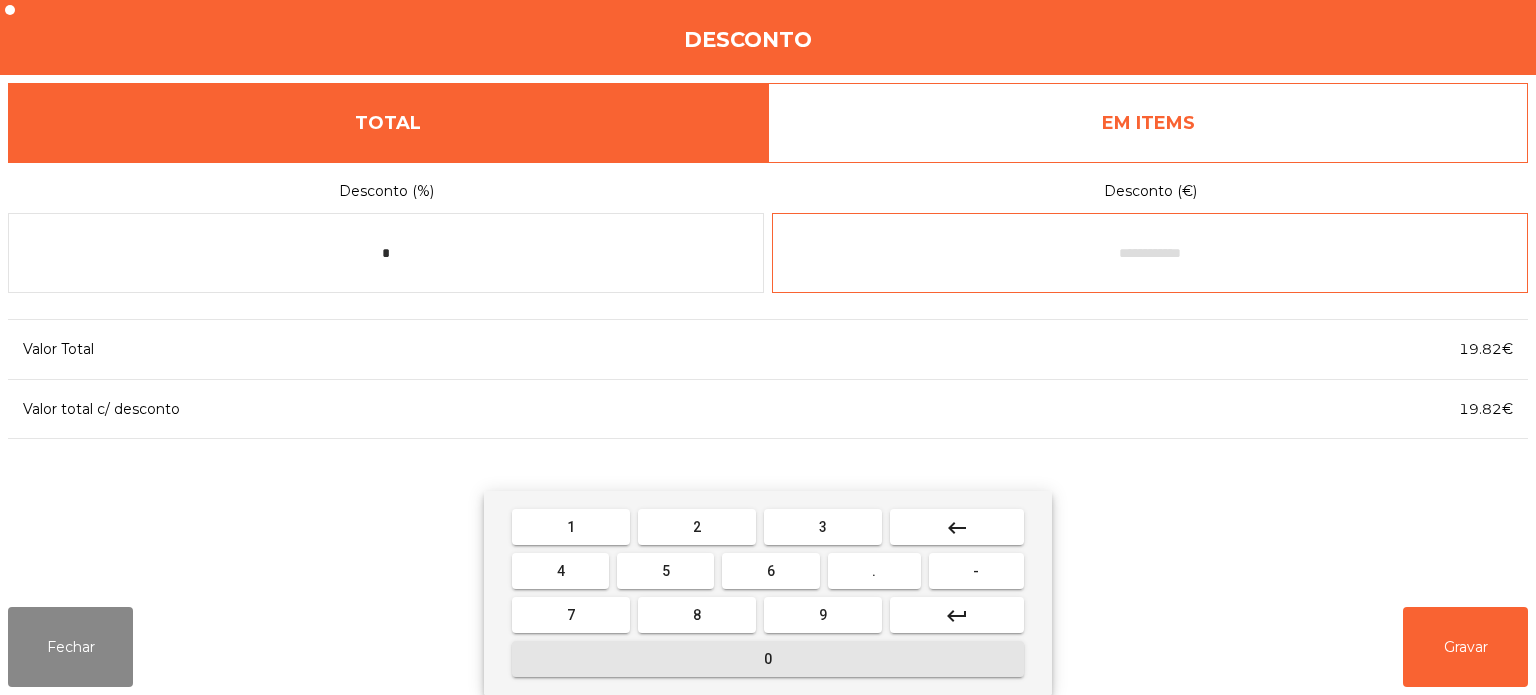 click on "0" at bounding box center [768, 659] 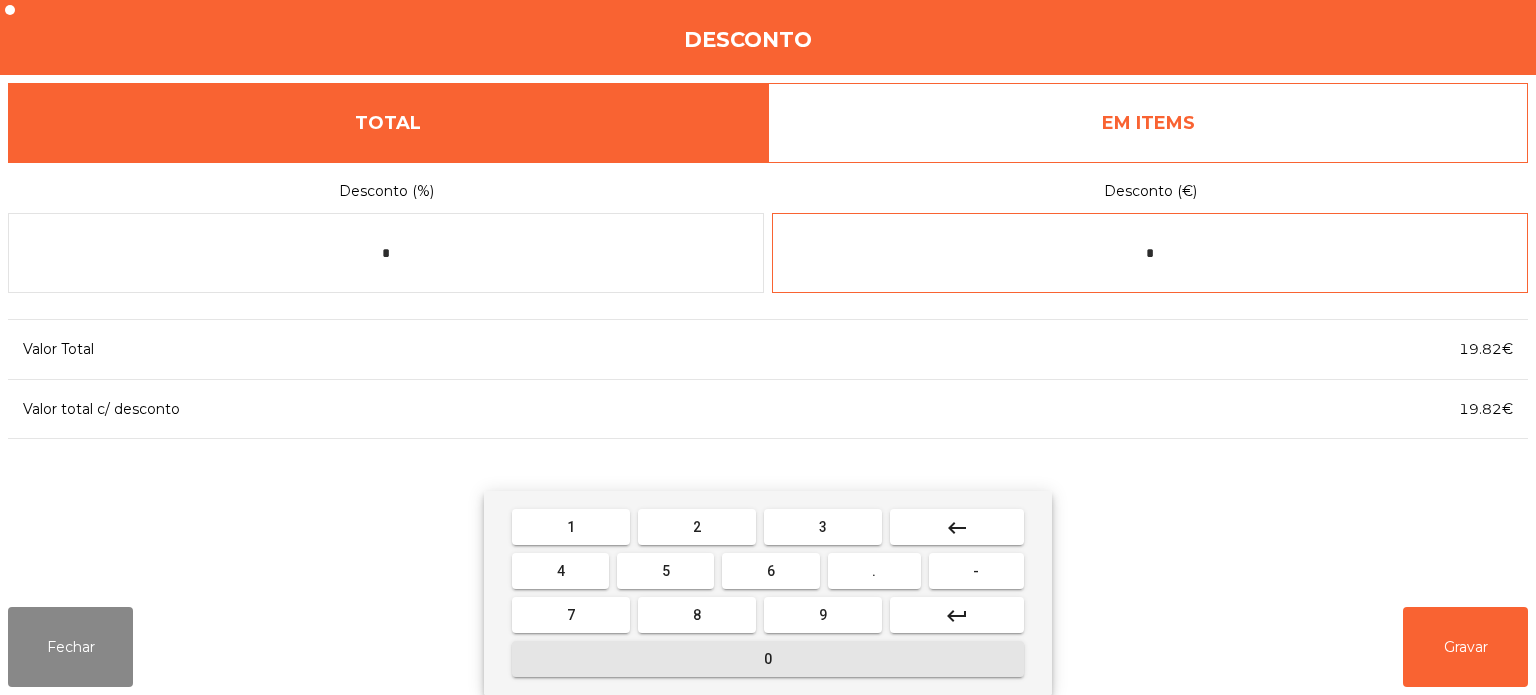 click on "." at bounding box center [874, 571] 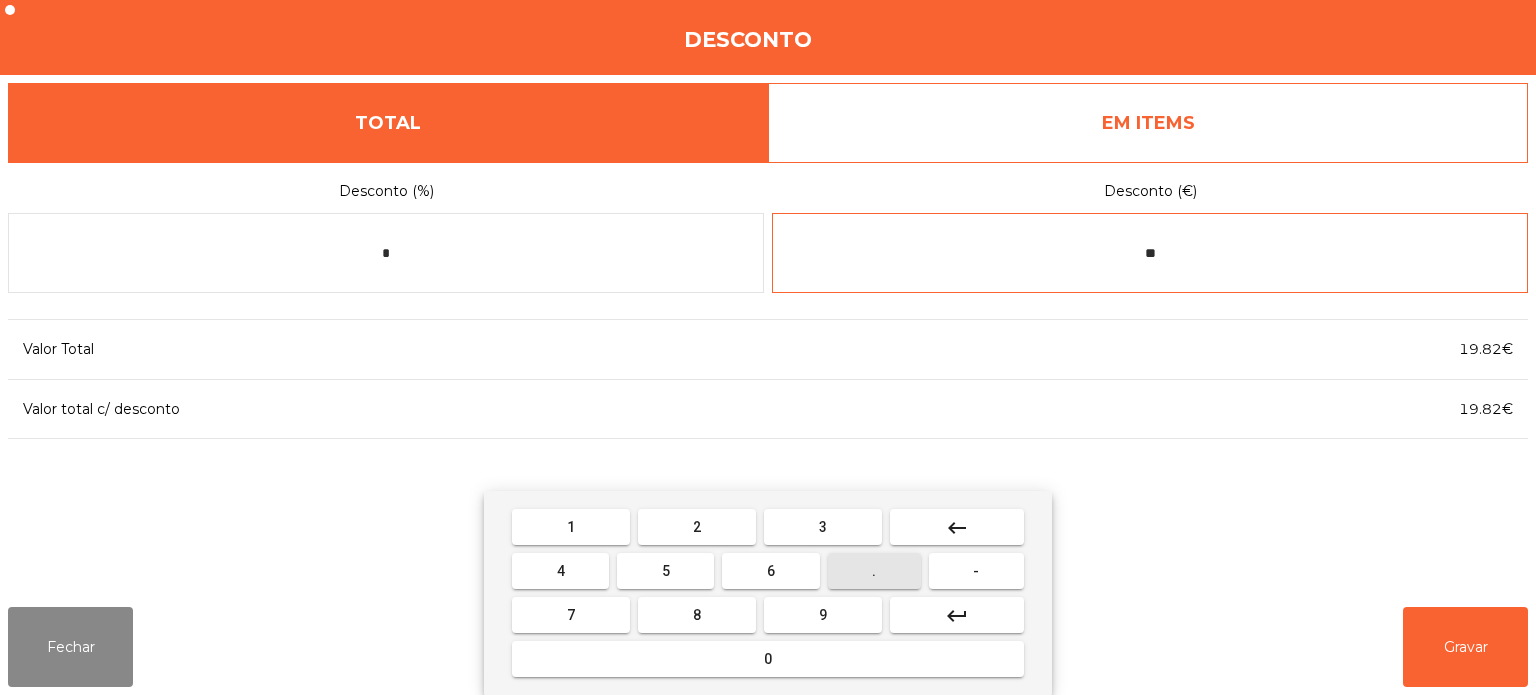 click on "3" at bounding box center (823, 527) 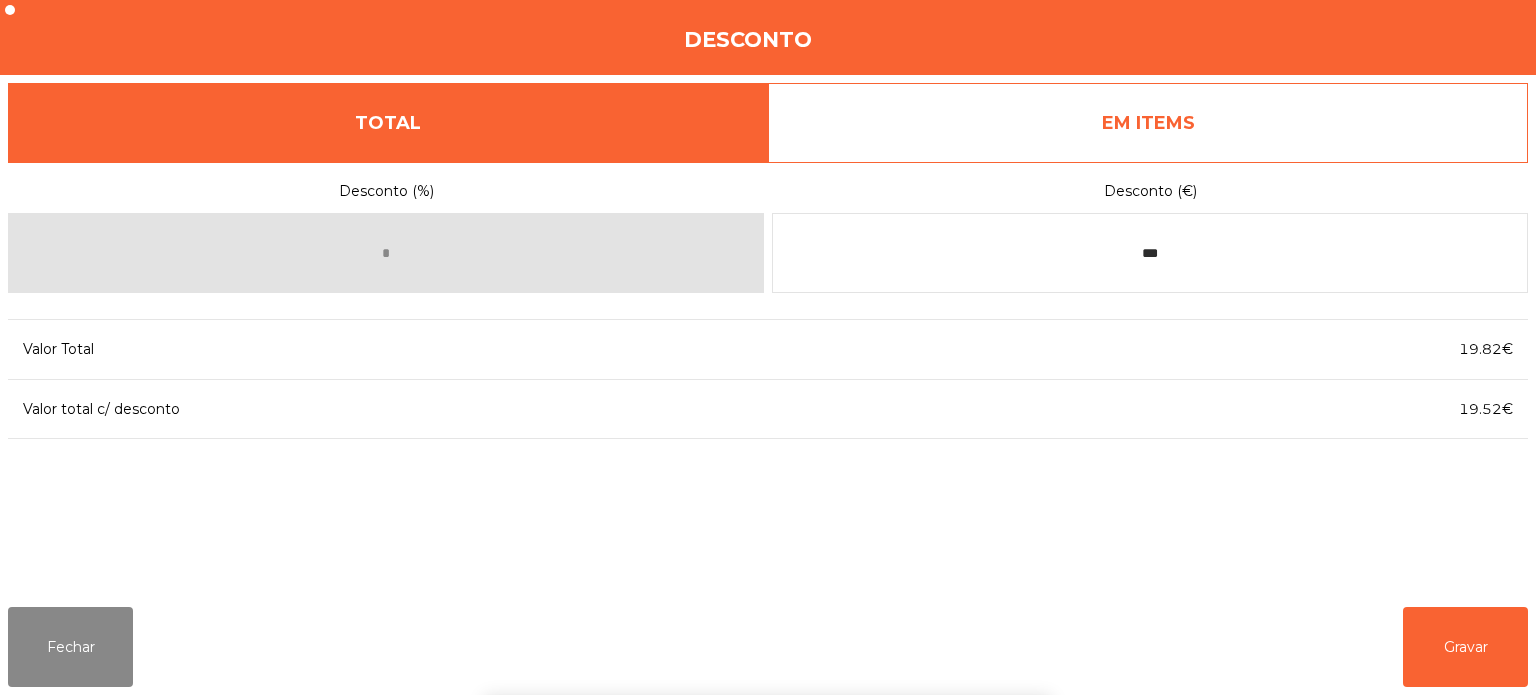 click on "1 2 3 keyboard_backspace 4 5 6 . - 7 8 9 keyboard_return 0" at bounding box center (768, 593) 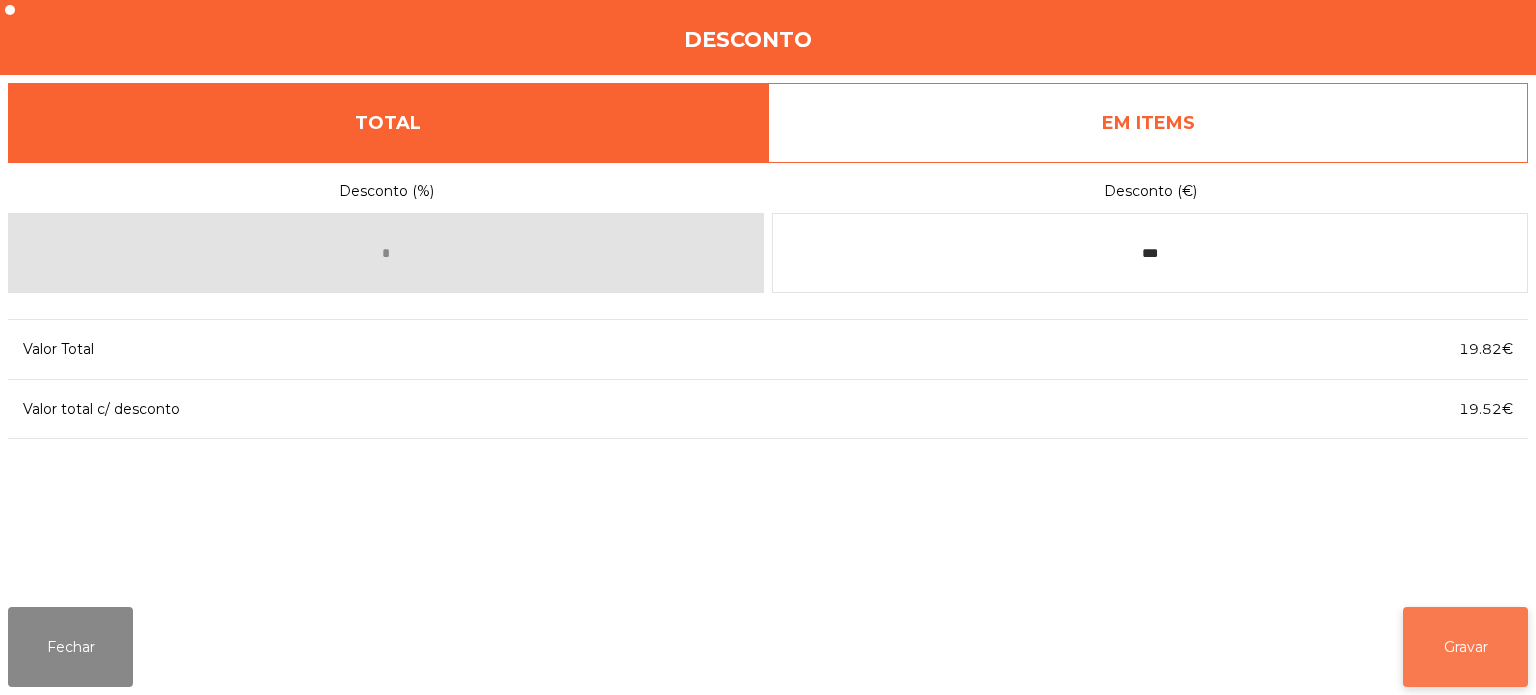 click on "Gravar" 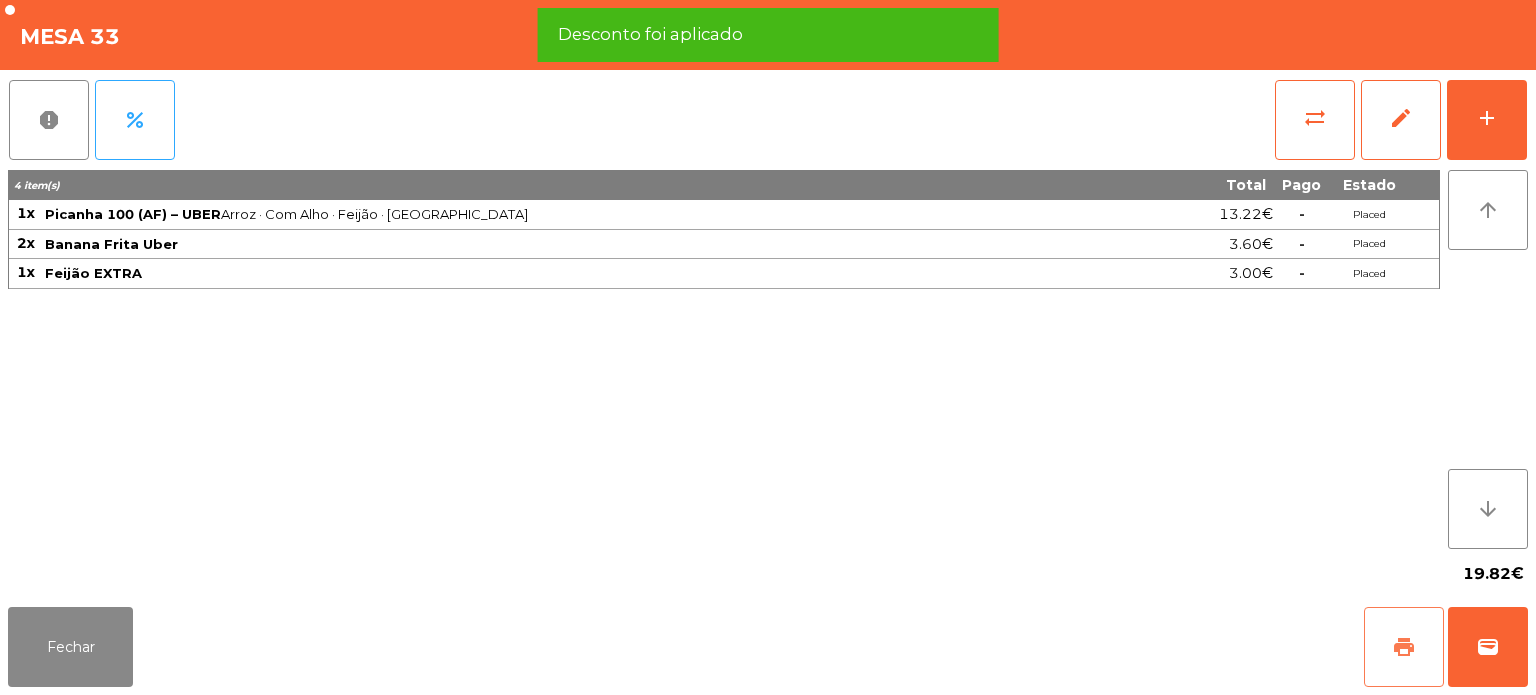 click on "print" 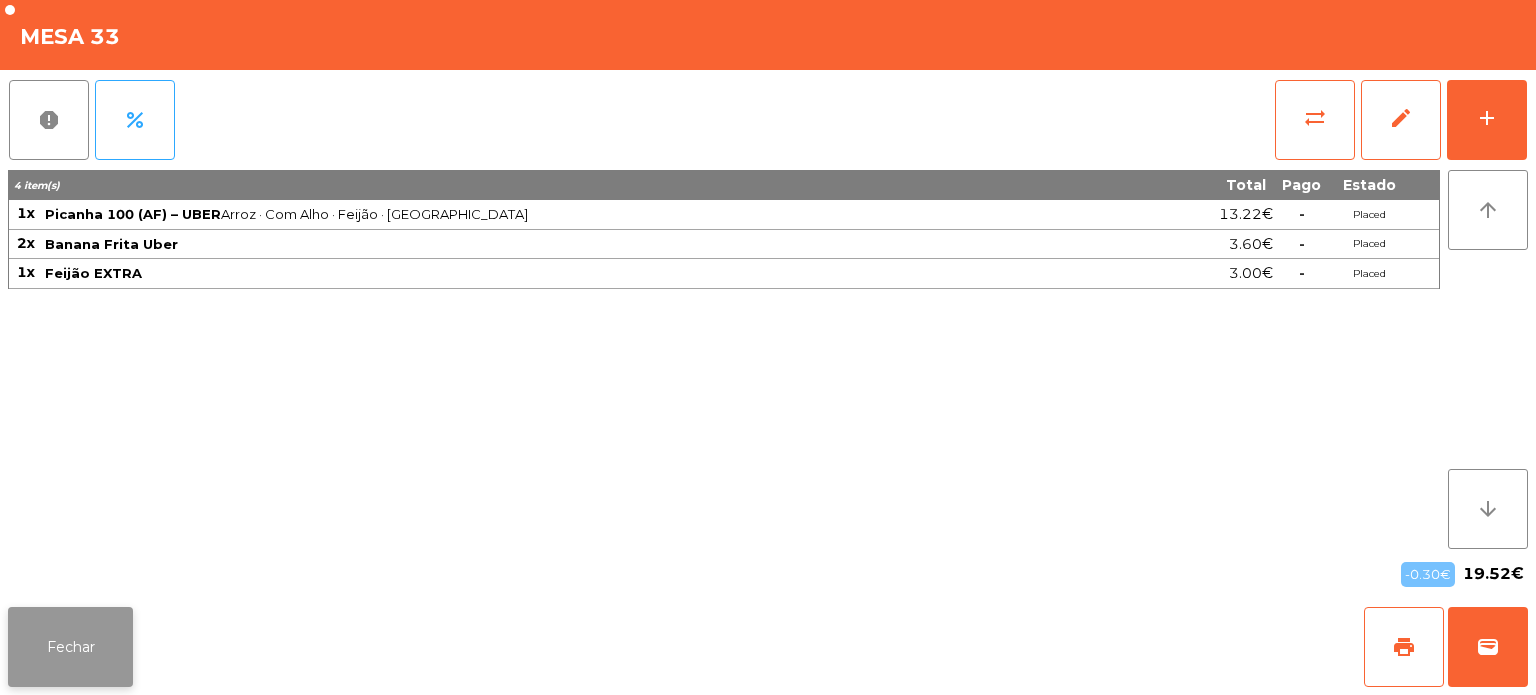 click on "Fechar" 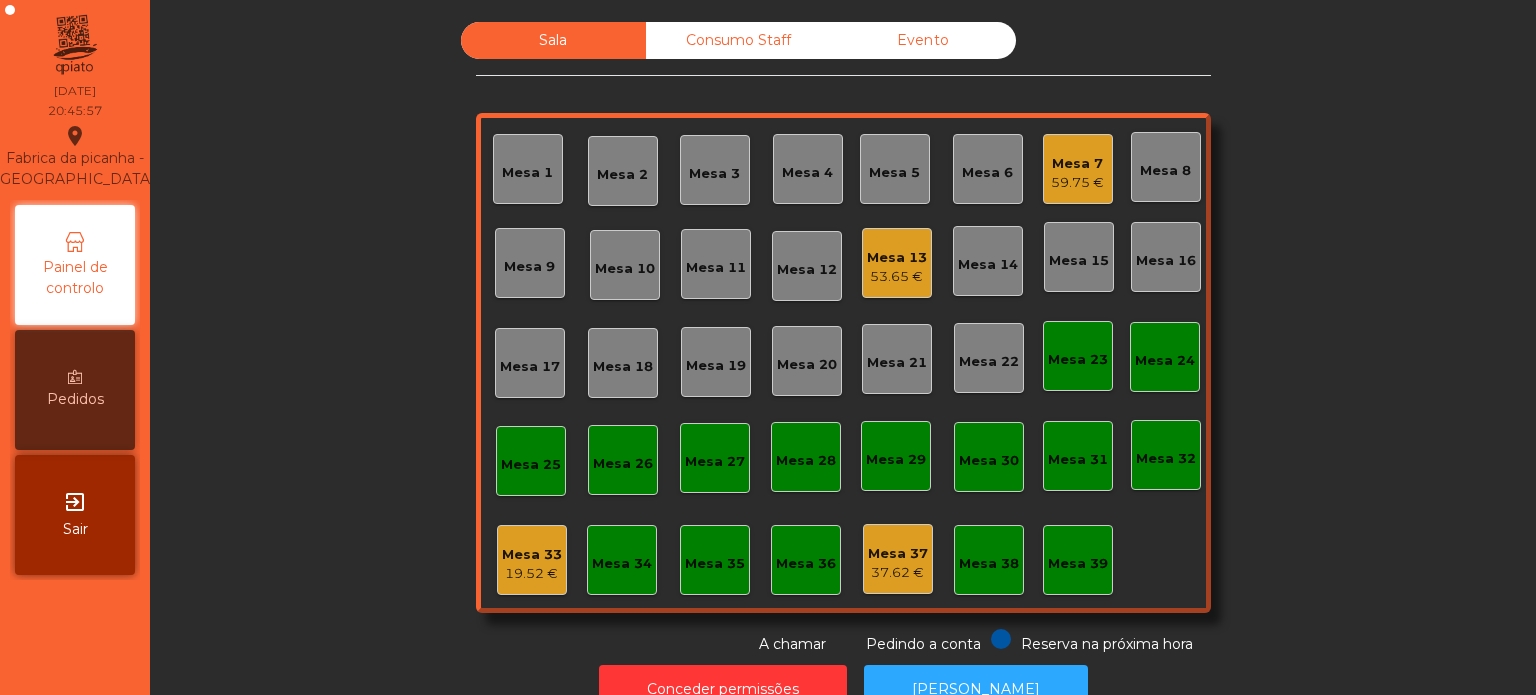 click on "Mesa 33" 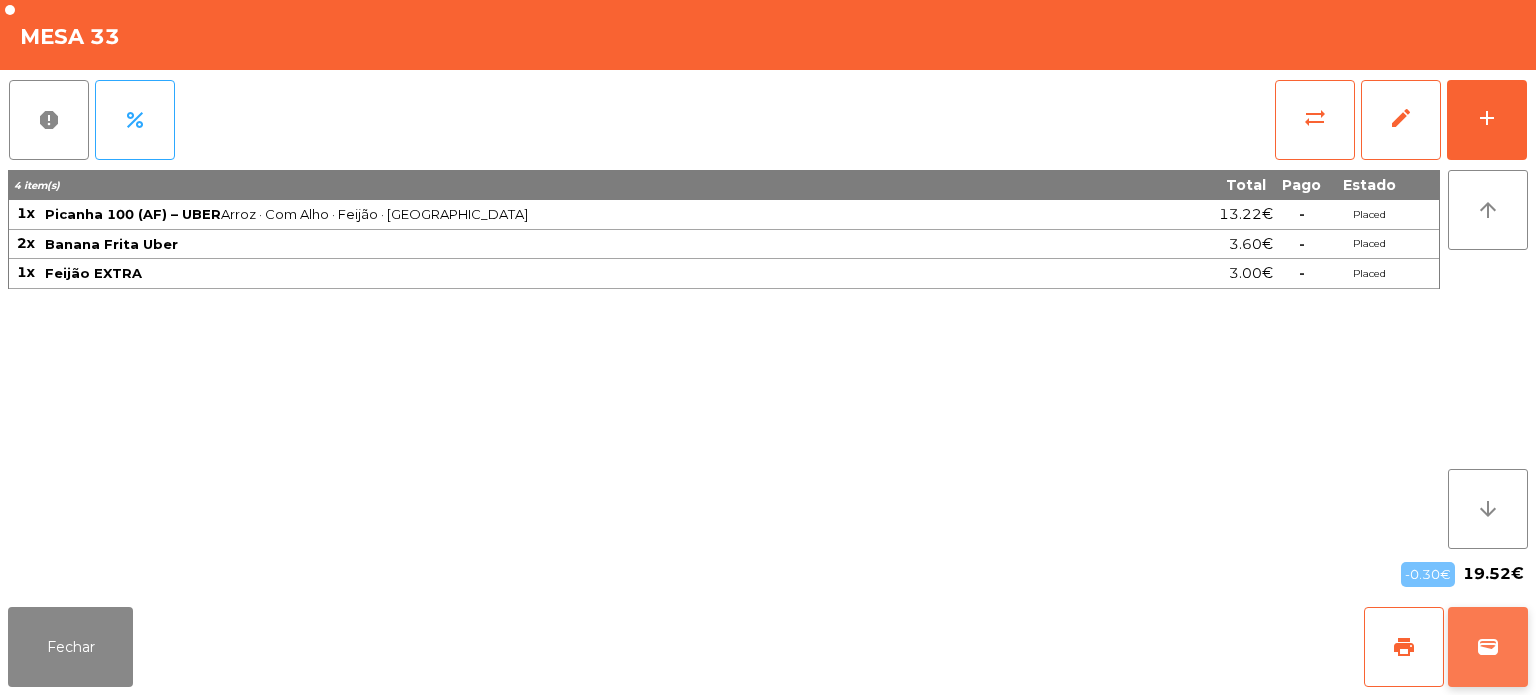 click on "wallet" 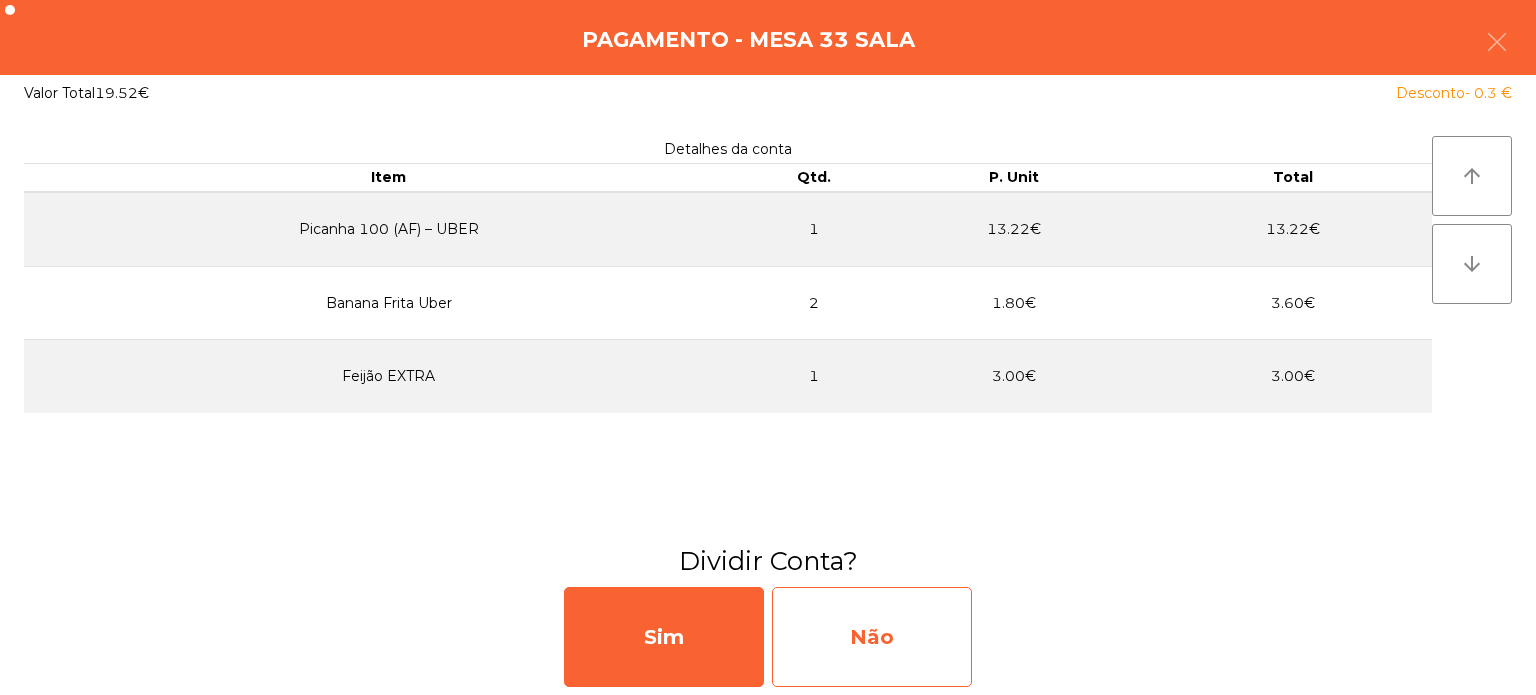 click on "Não" 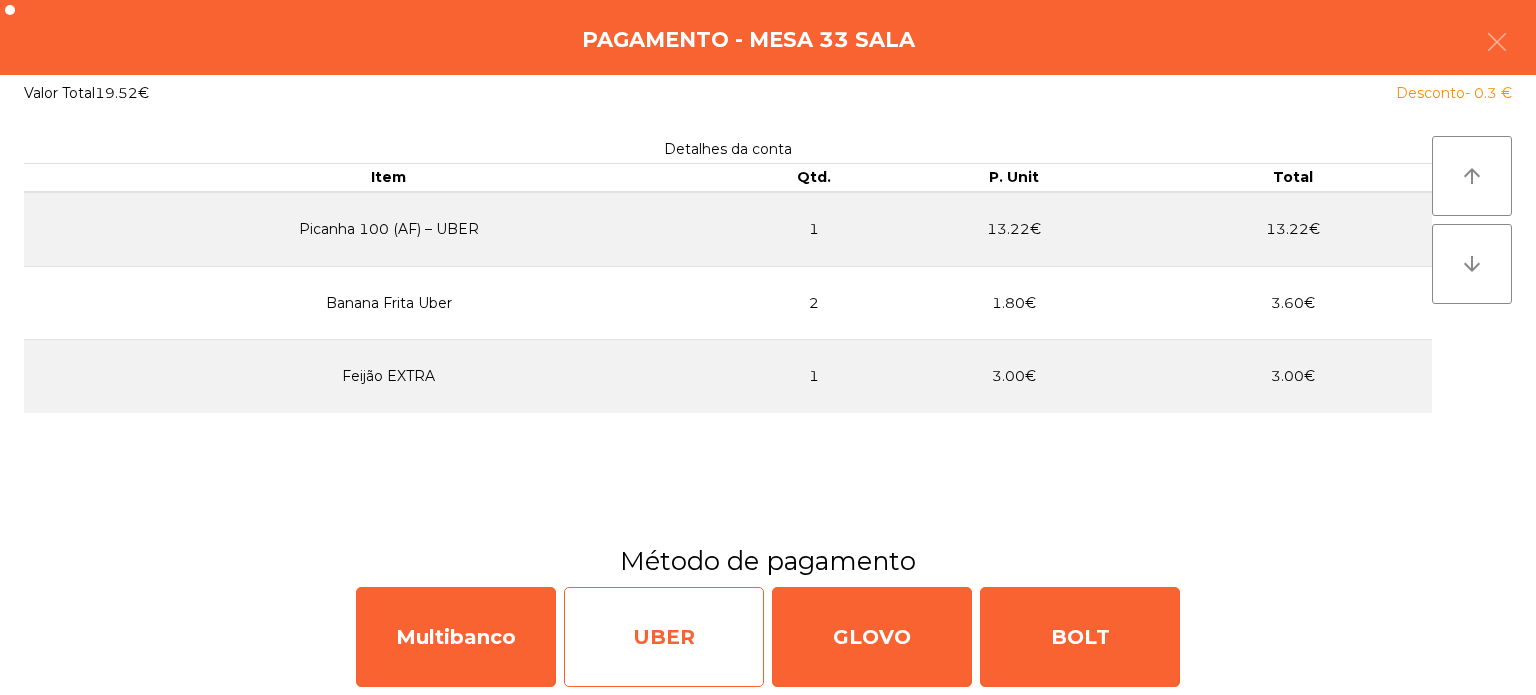 click on "UBER" 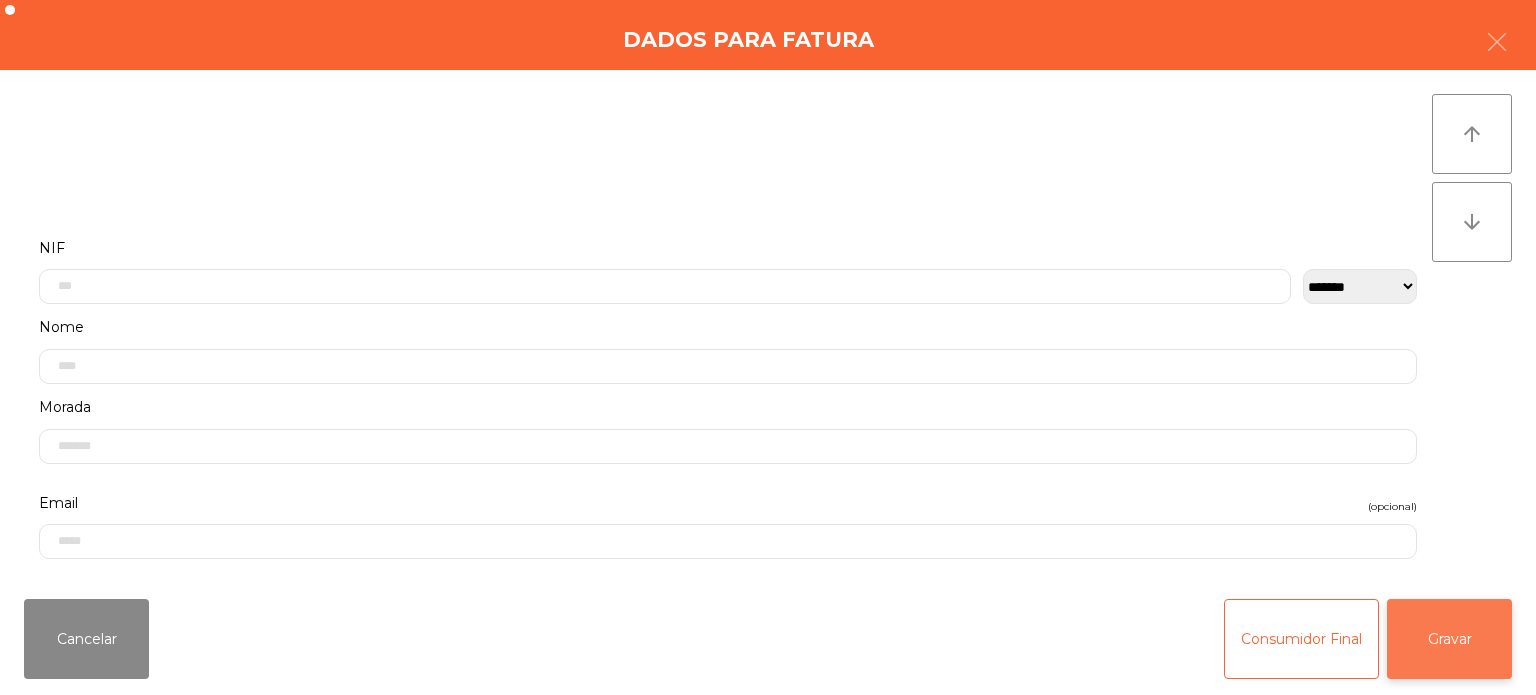 click on "Gravar" 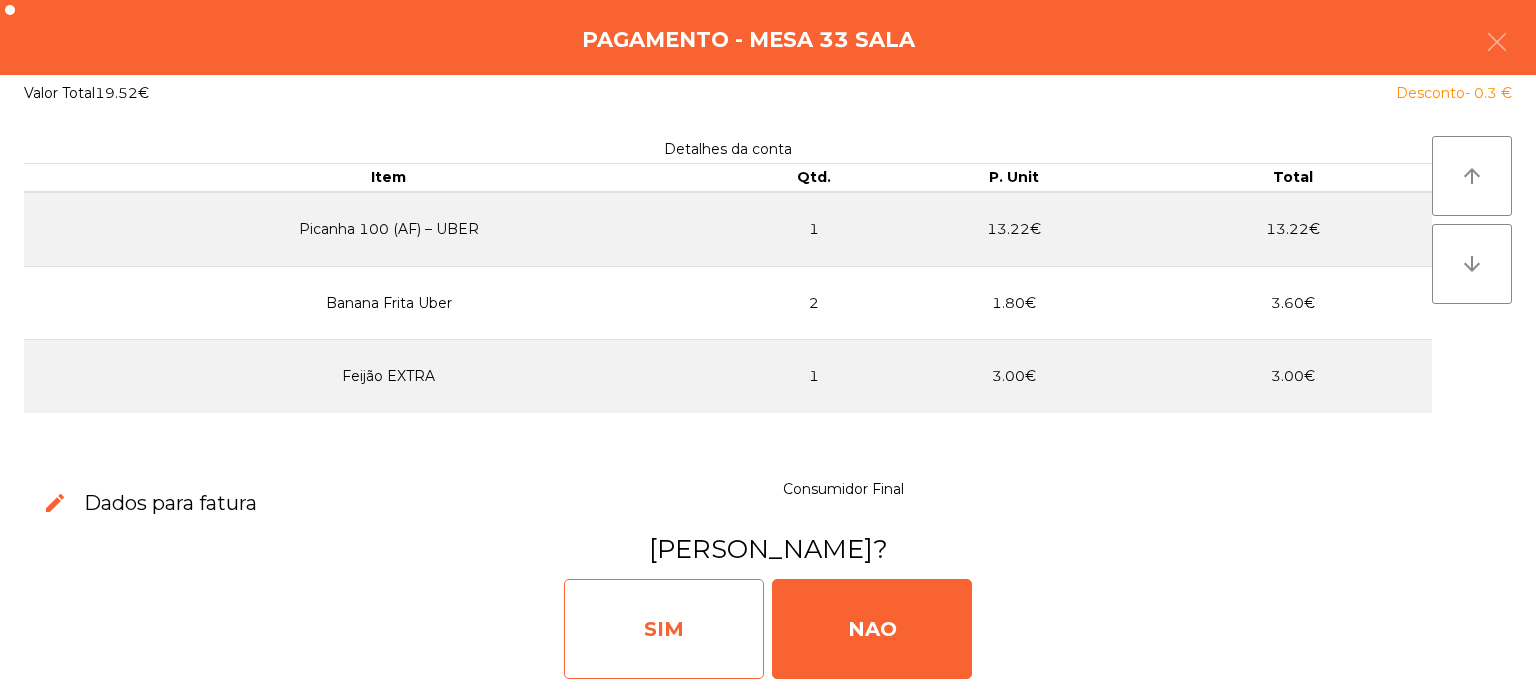 click on "SIM" 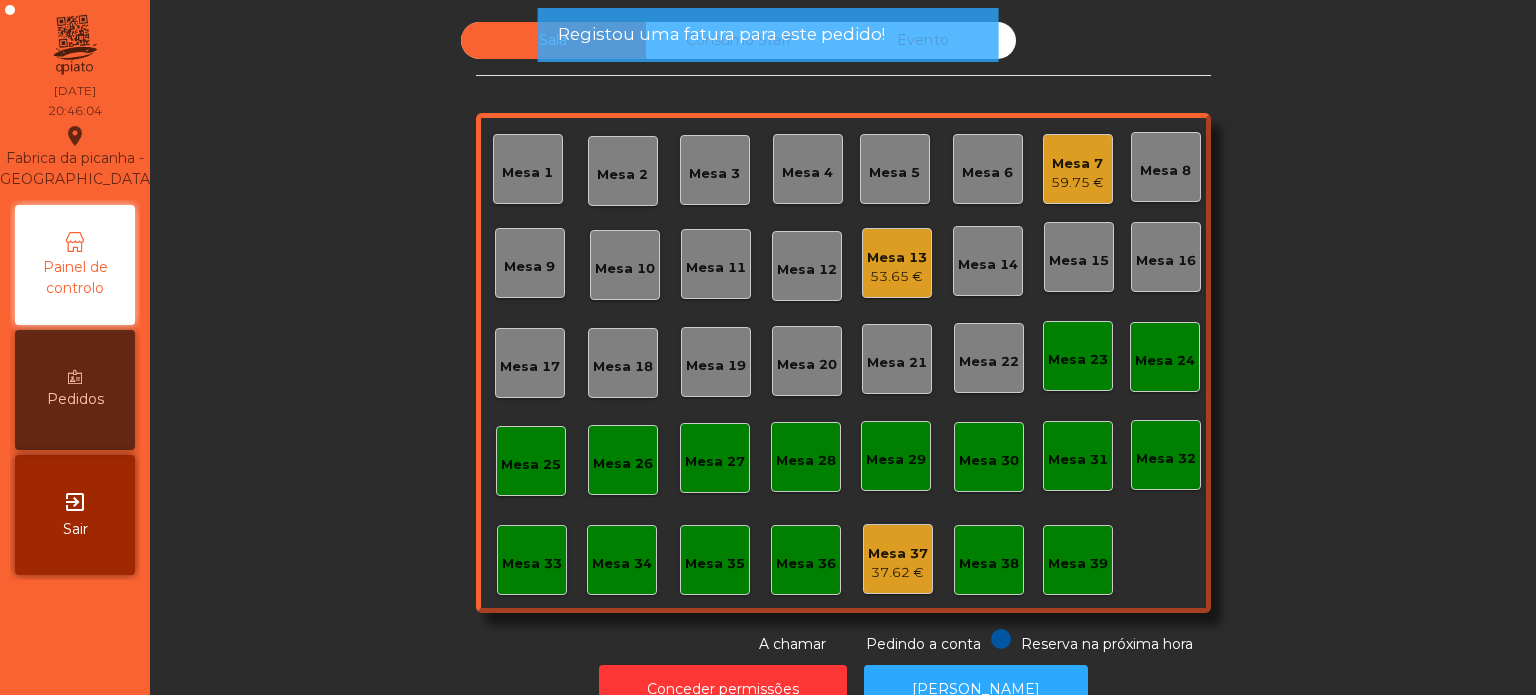 scroll, scrollTop: 55, scrollLeft: 0, axis: vertical 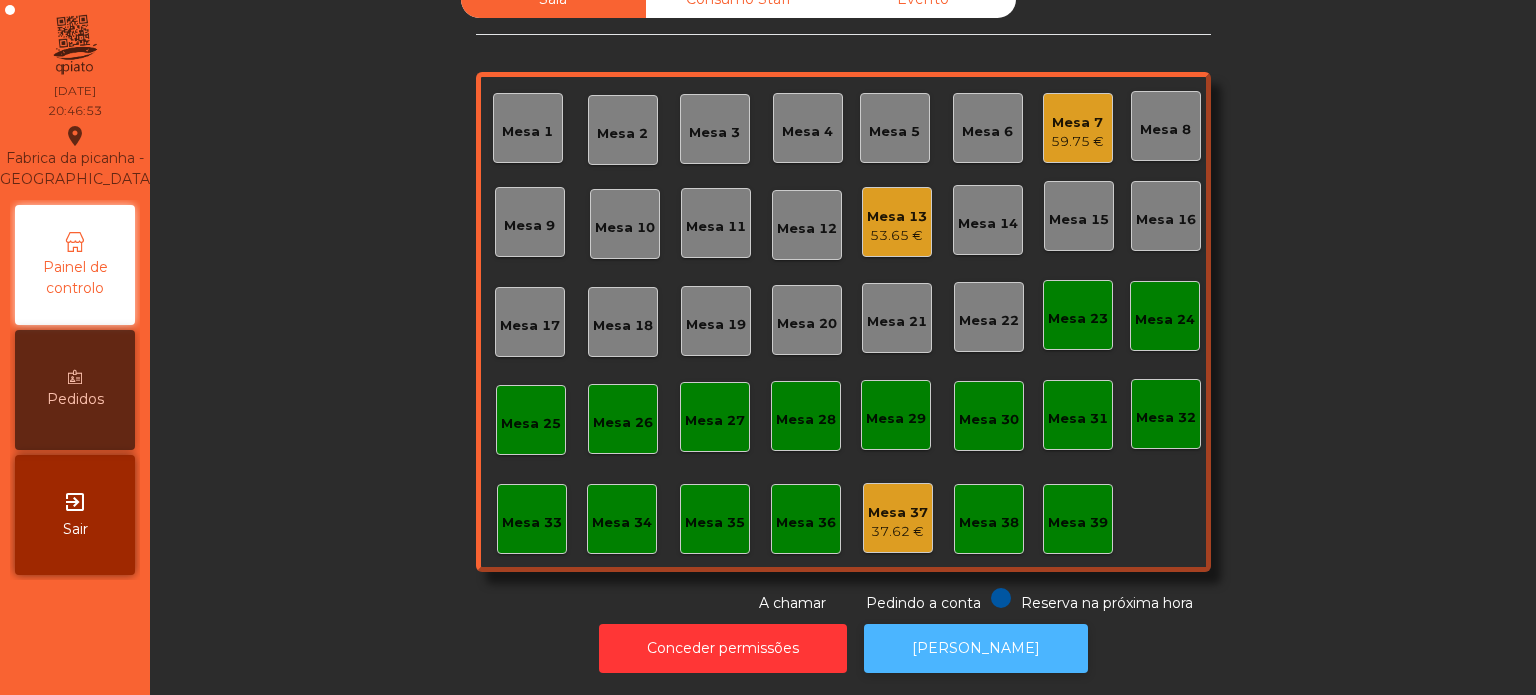 click on "[PERSON_NAME]" 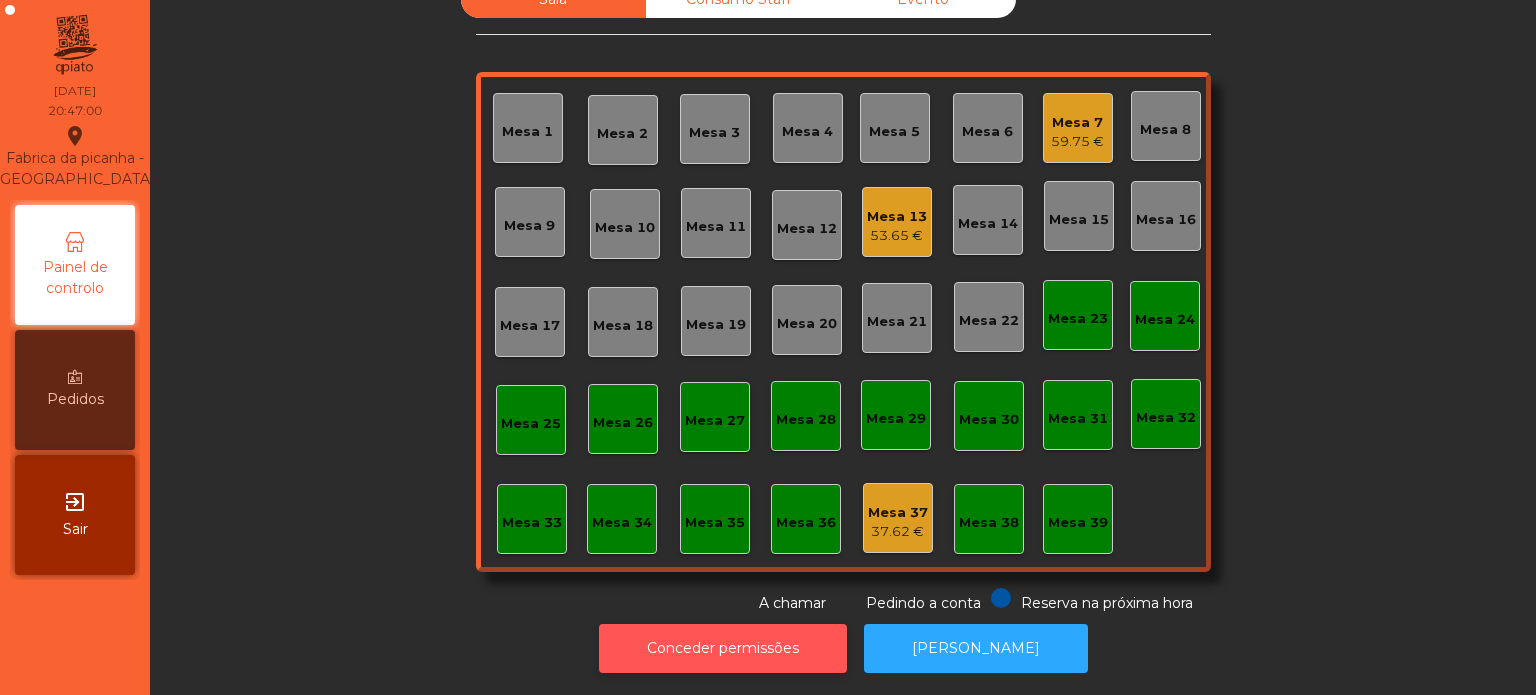click on "Conceder permissões" 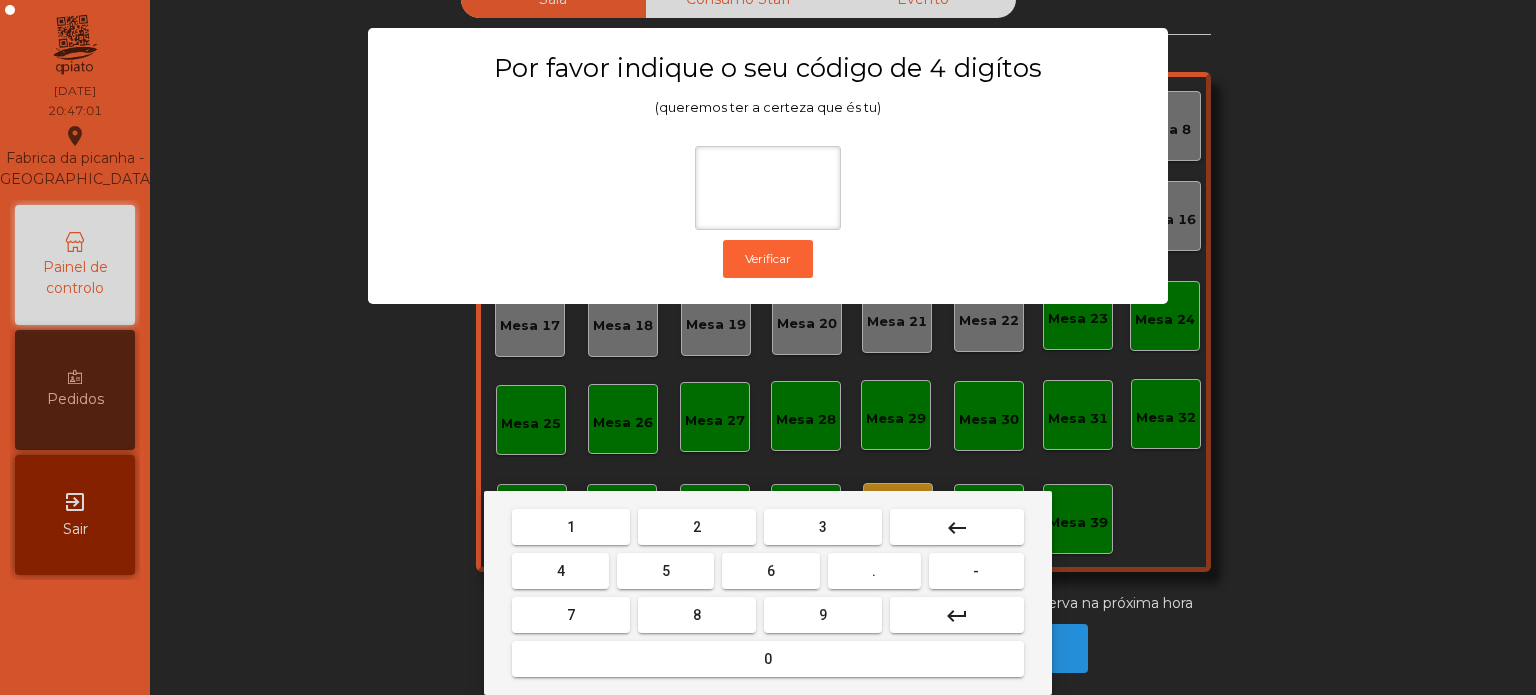click on "1" at bounding box center (571, 527) 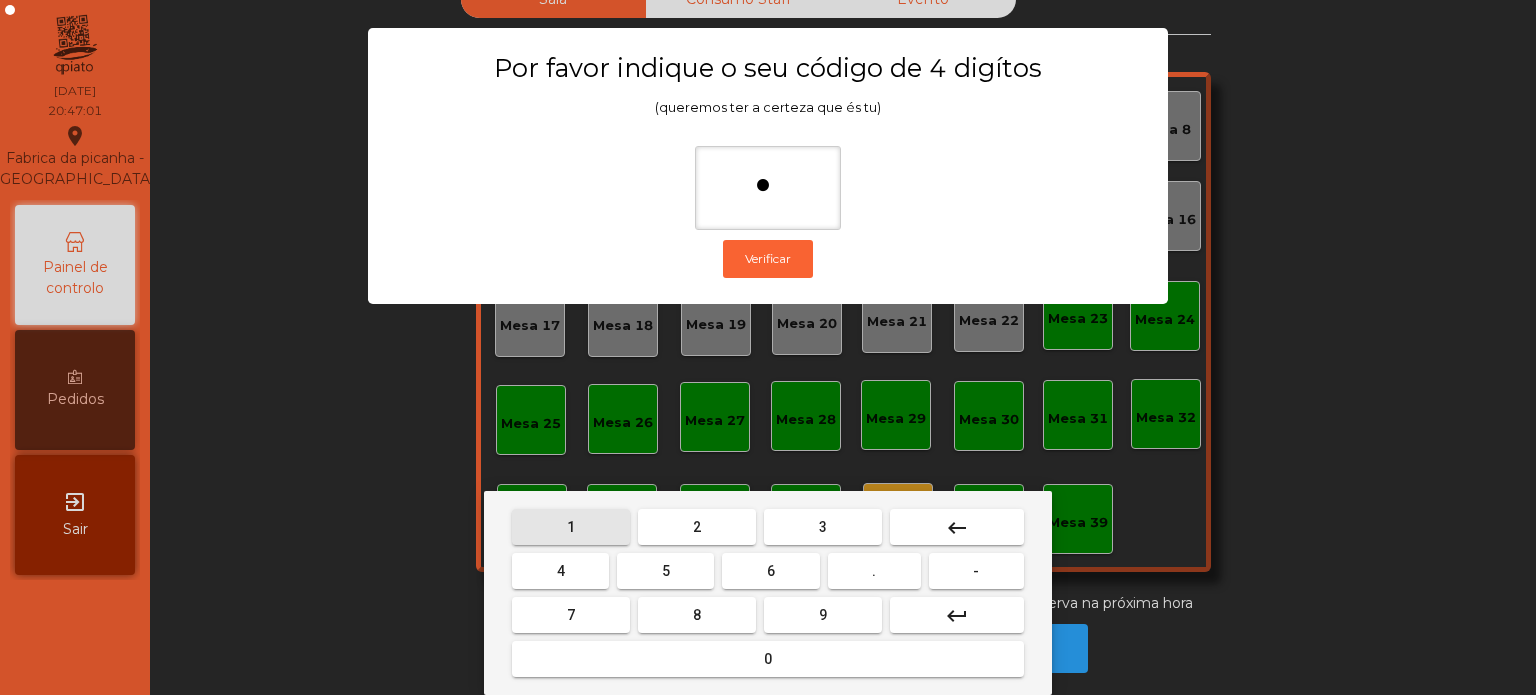 click on "3" at bounding box center [823, 527] 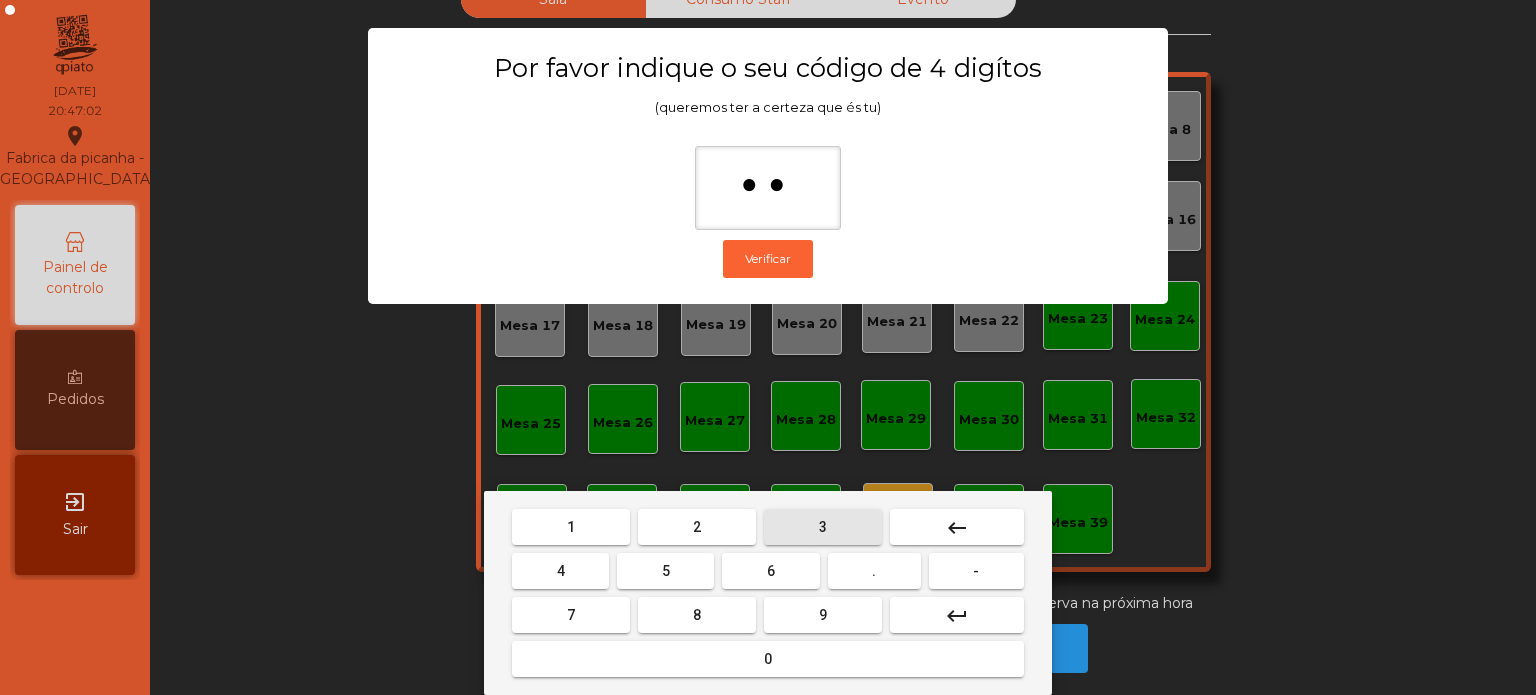 click on "5" at bounding box center (665, 571) 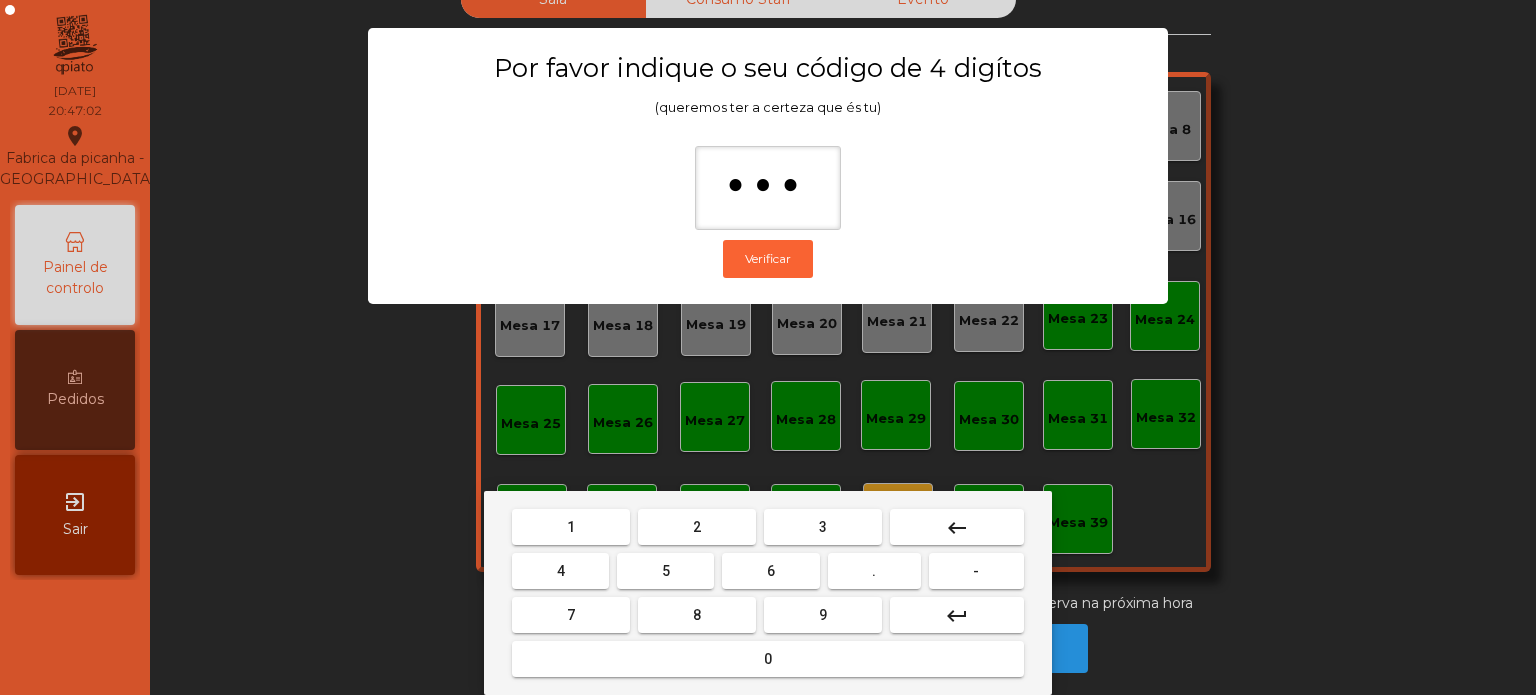 click on "0" at bounding box center (768, 659) 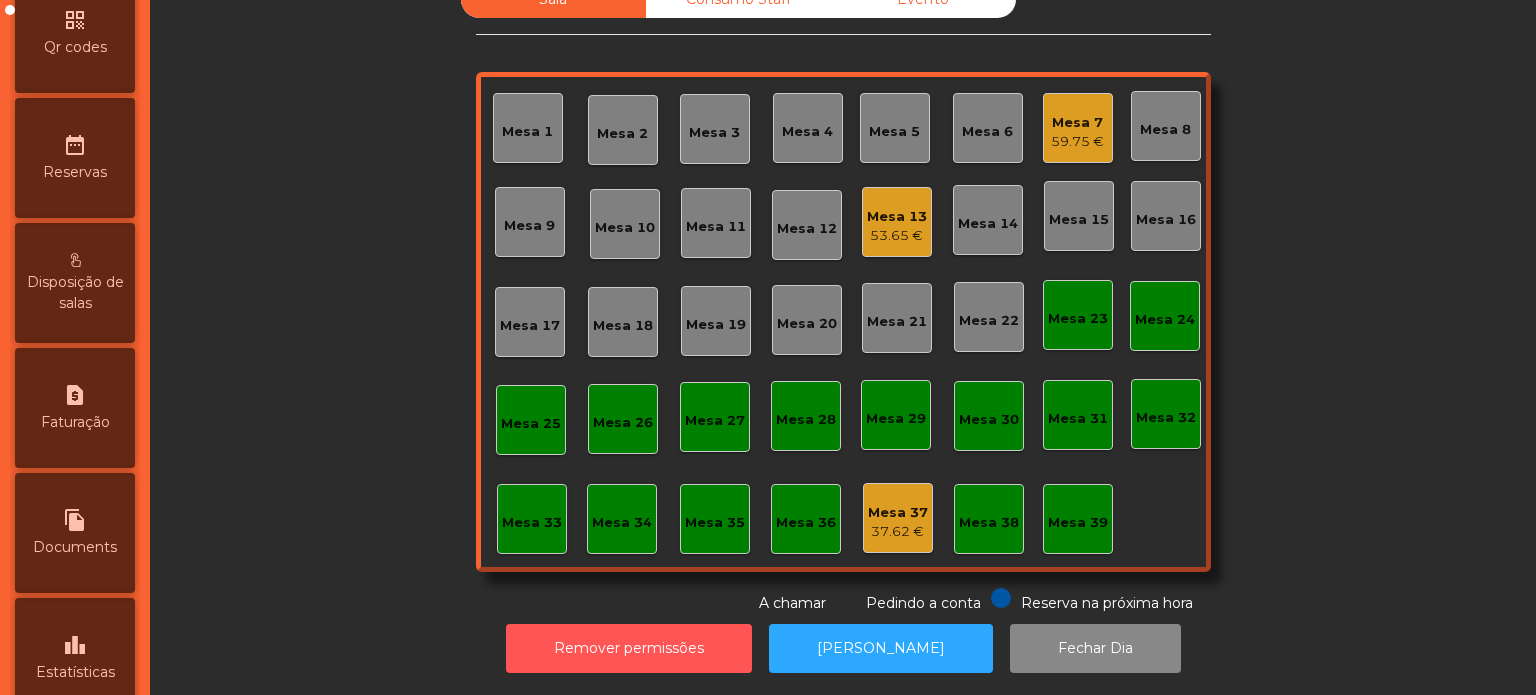 scroll, scrollTop: 609, scrollLeft: 0, axis: vertical 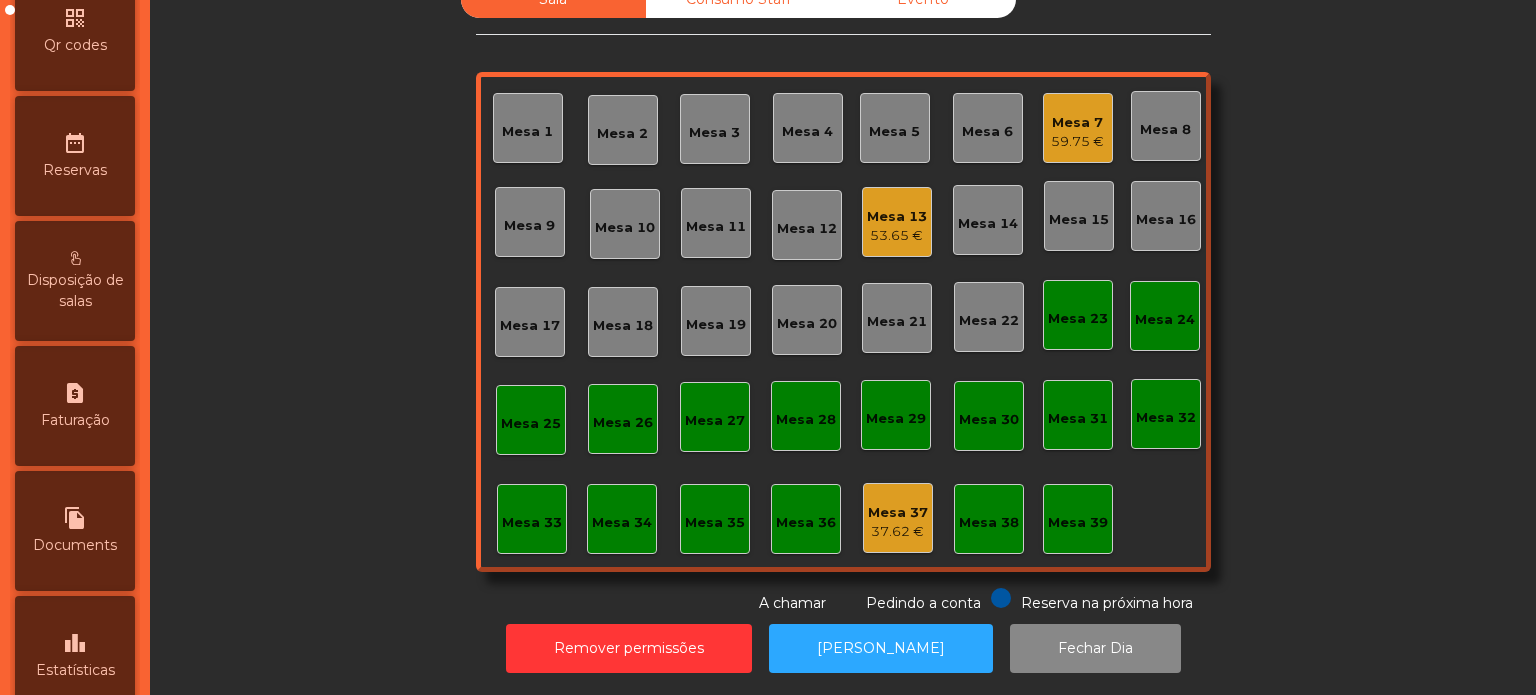 click on "request_page  Faturação" at bounding box center [75, 406] 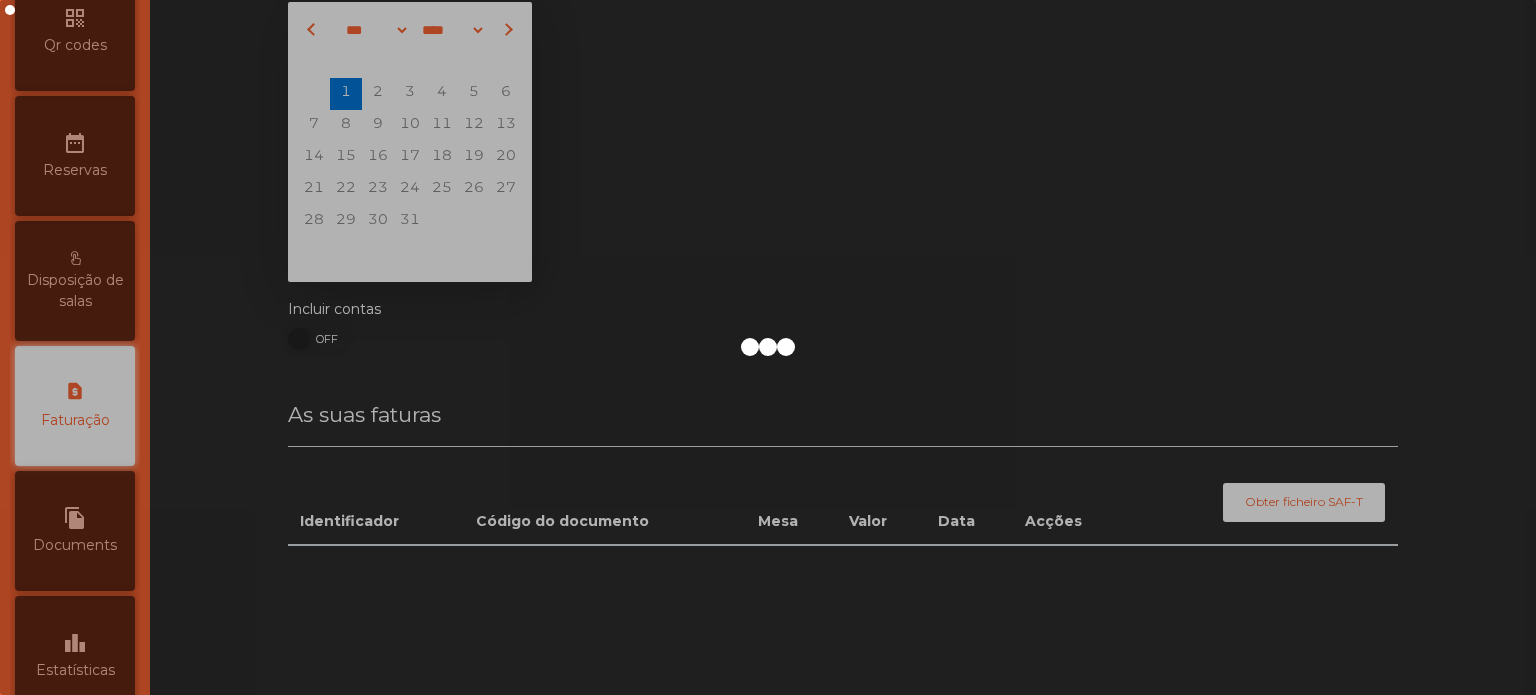 scroll, scrollTop: 44, scrollLeft: 0, axis: vertical 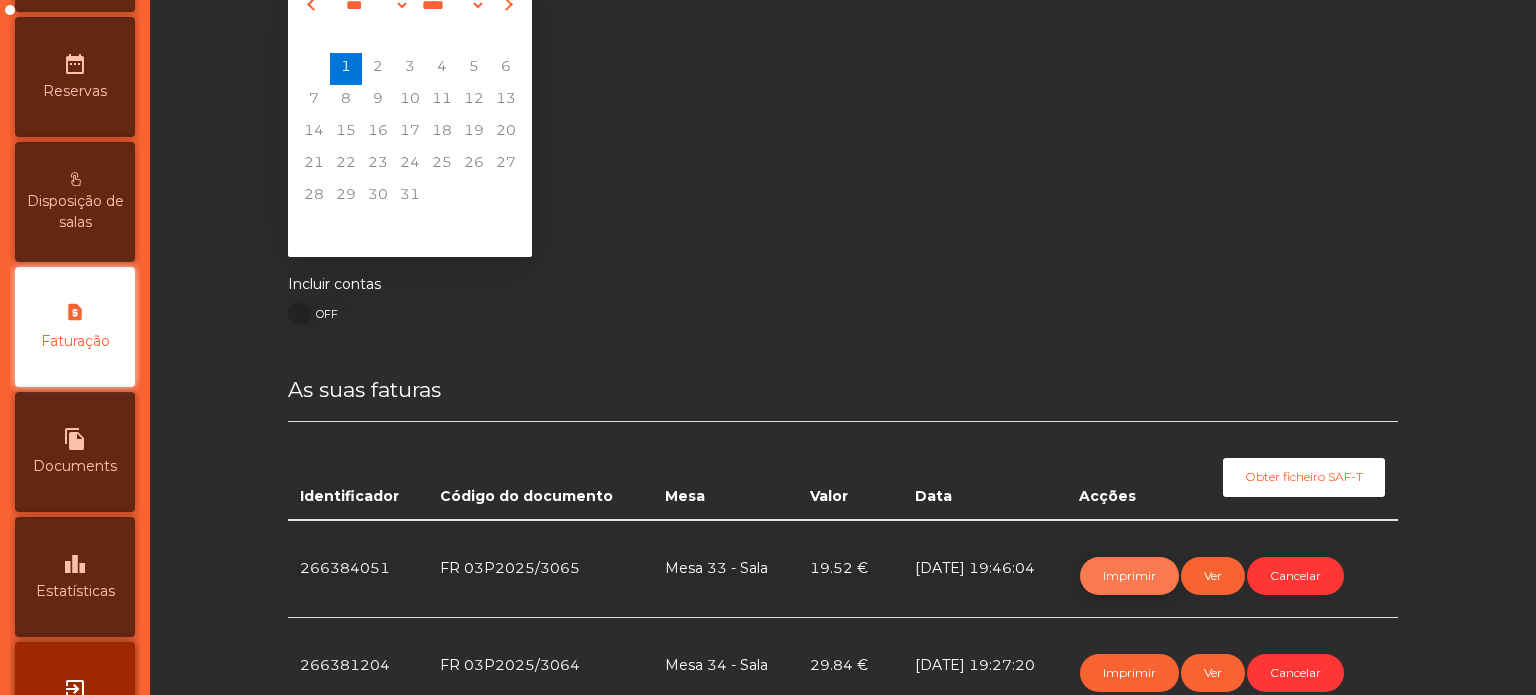 click on "Imprimir" 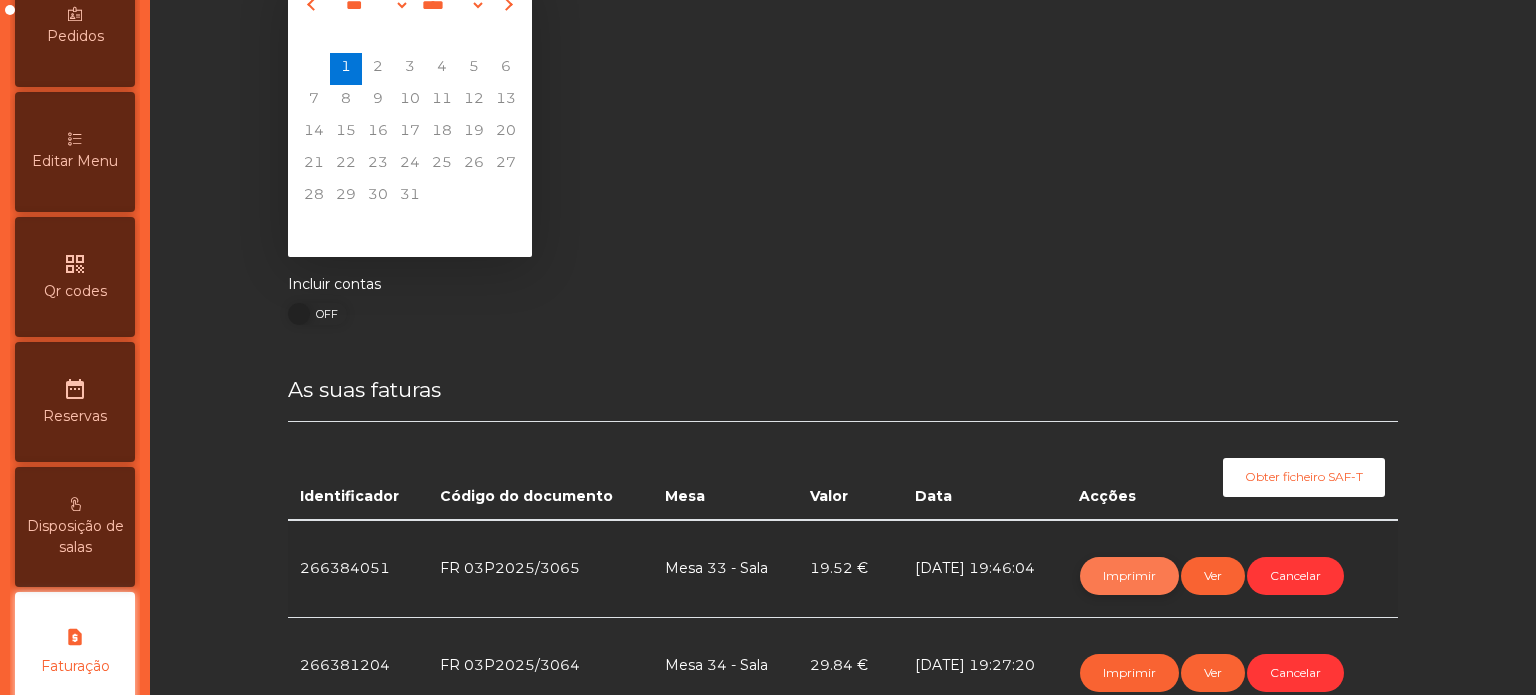 scroll, scrollTop: 0, scrollLeft: 0, axis: both 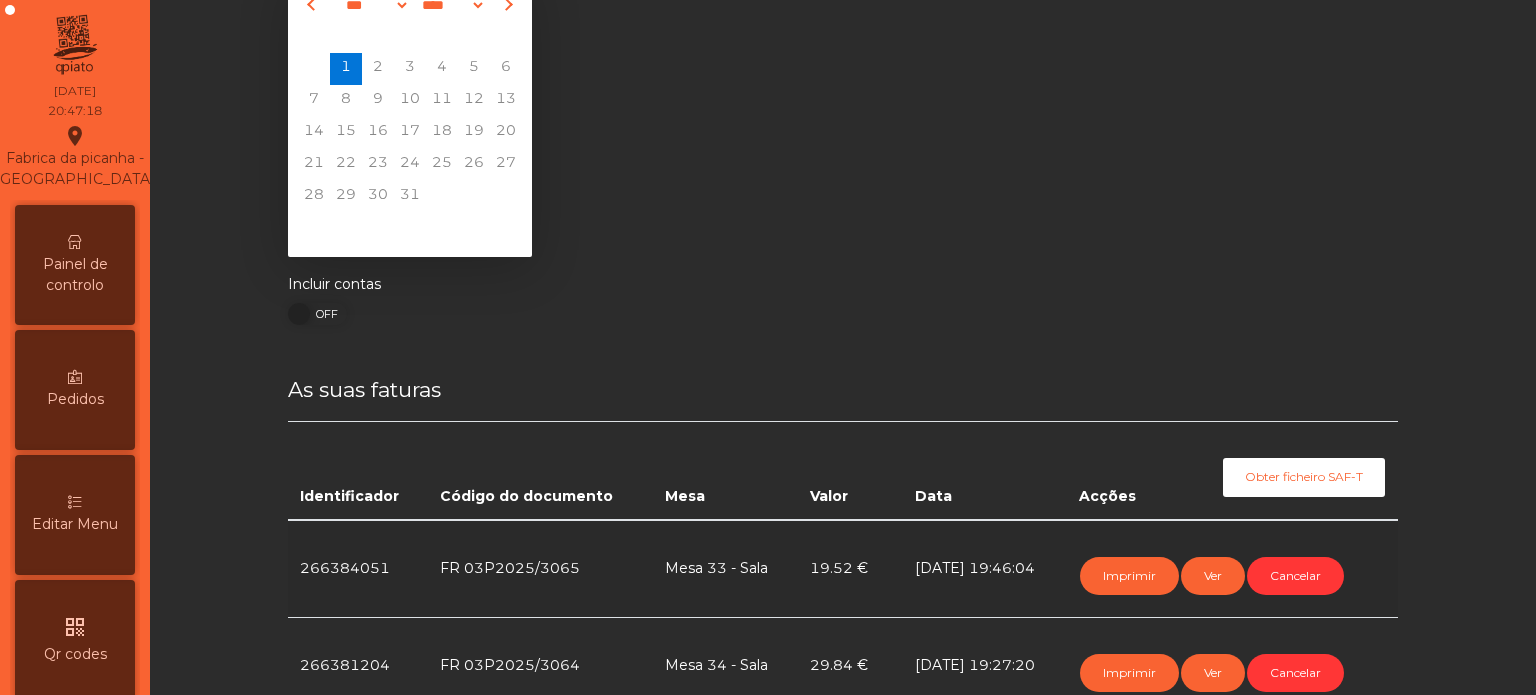 click on "Painel de controlo" at bounding box center (75, 265) 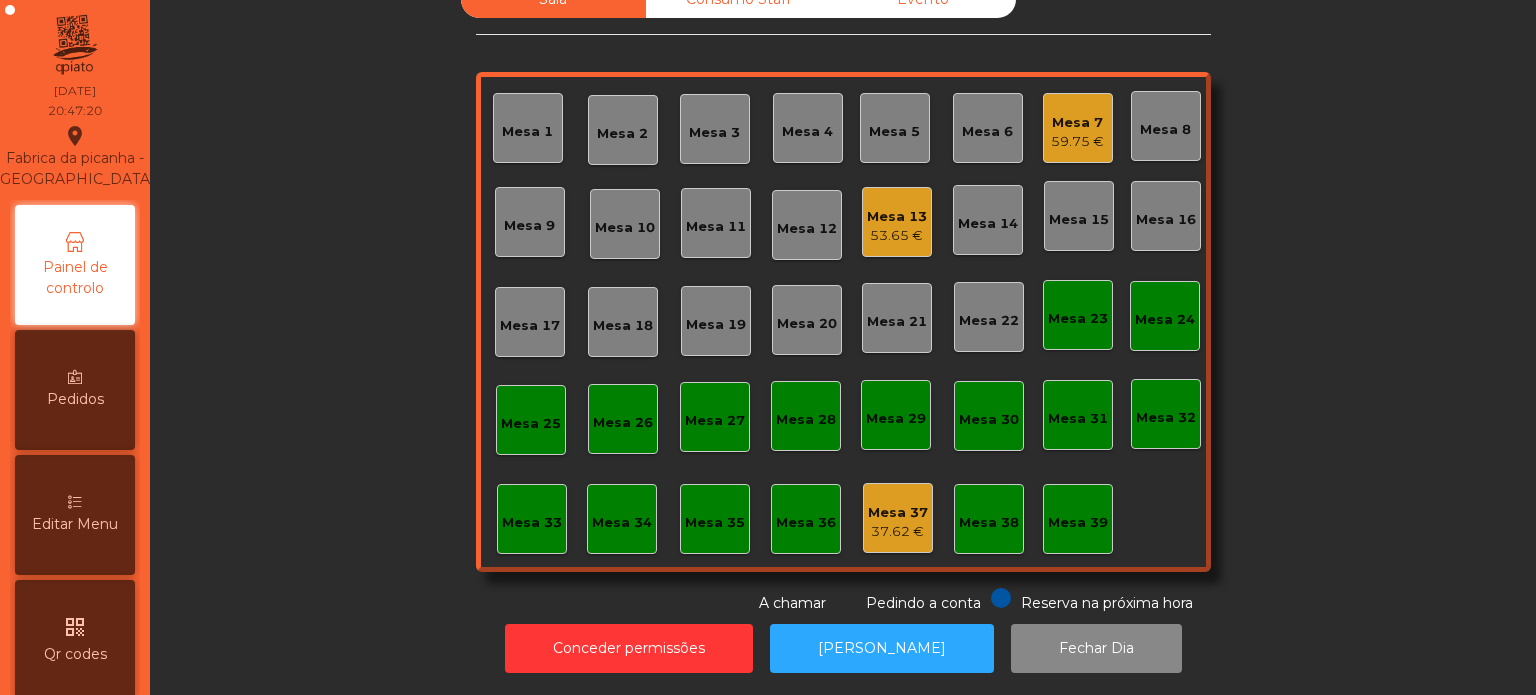 click on "Mesa 33" 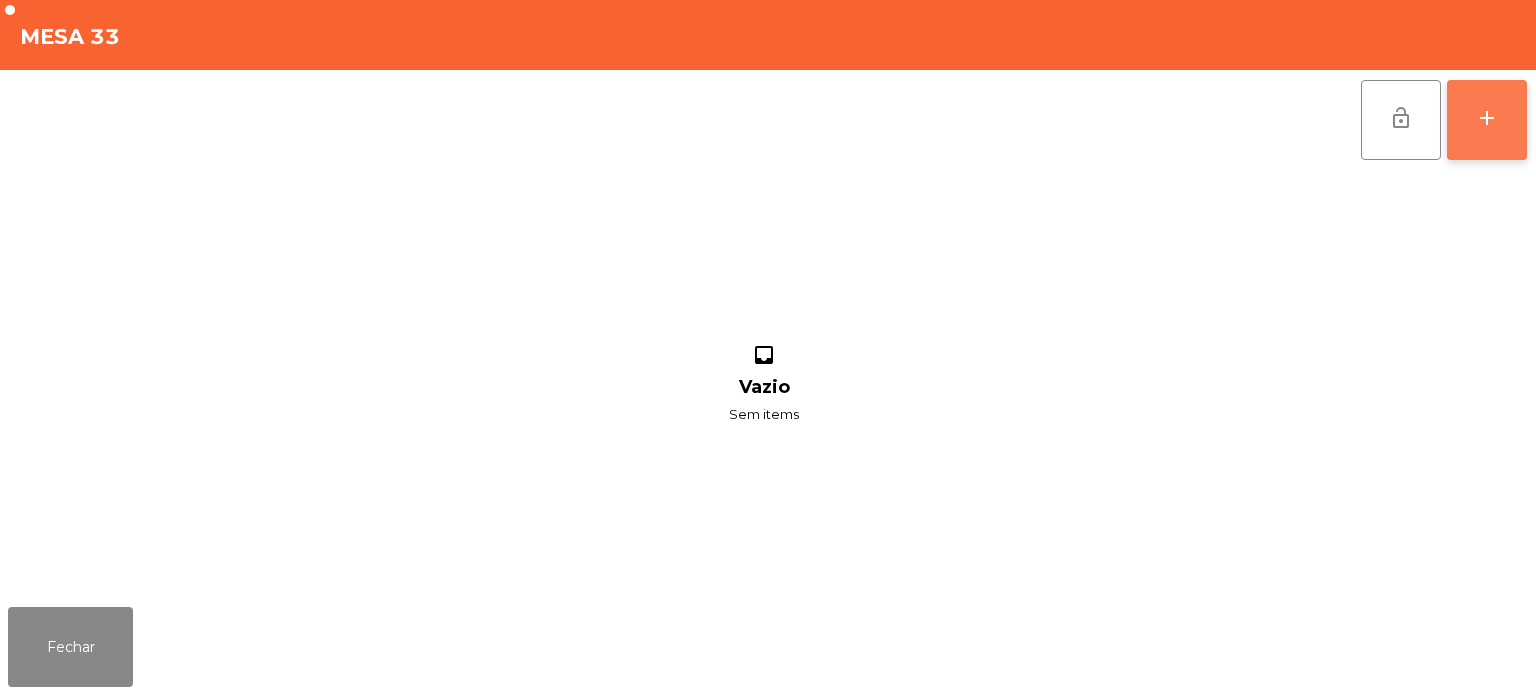 click on "add" 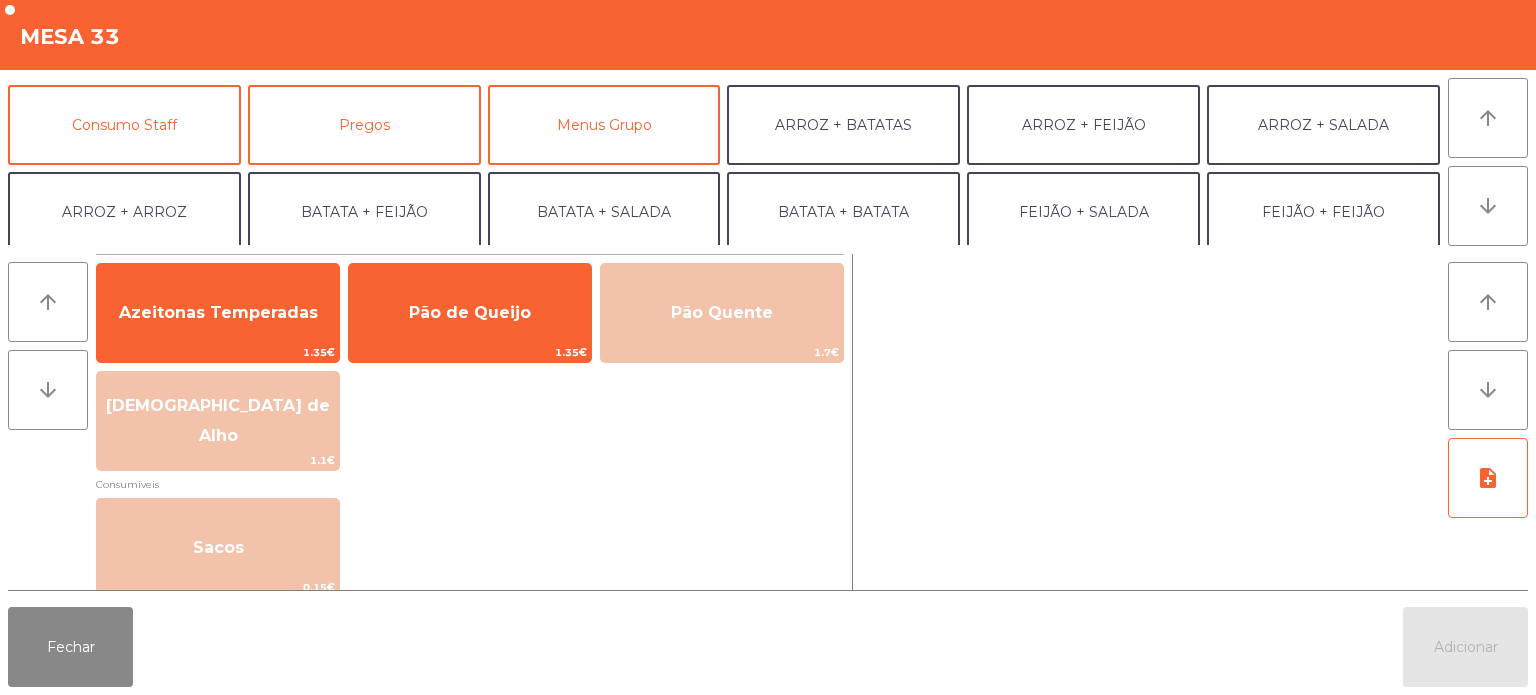 scroll, scrollTop: 172, scrollLeft: 0, axis: vertical 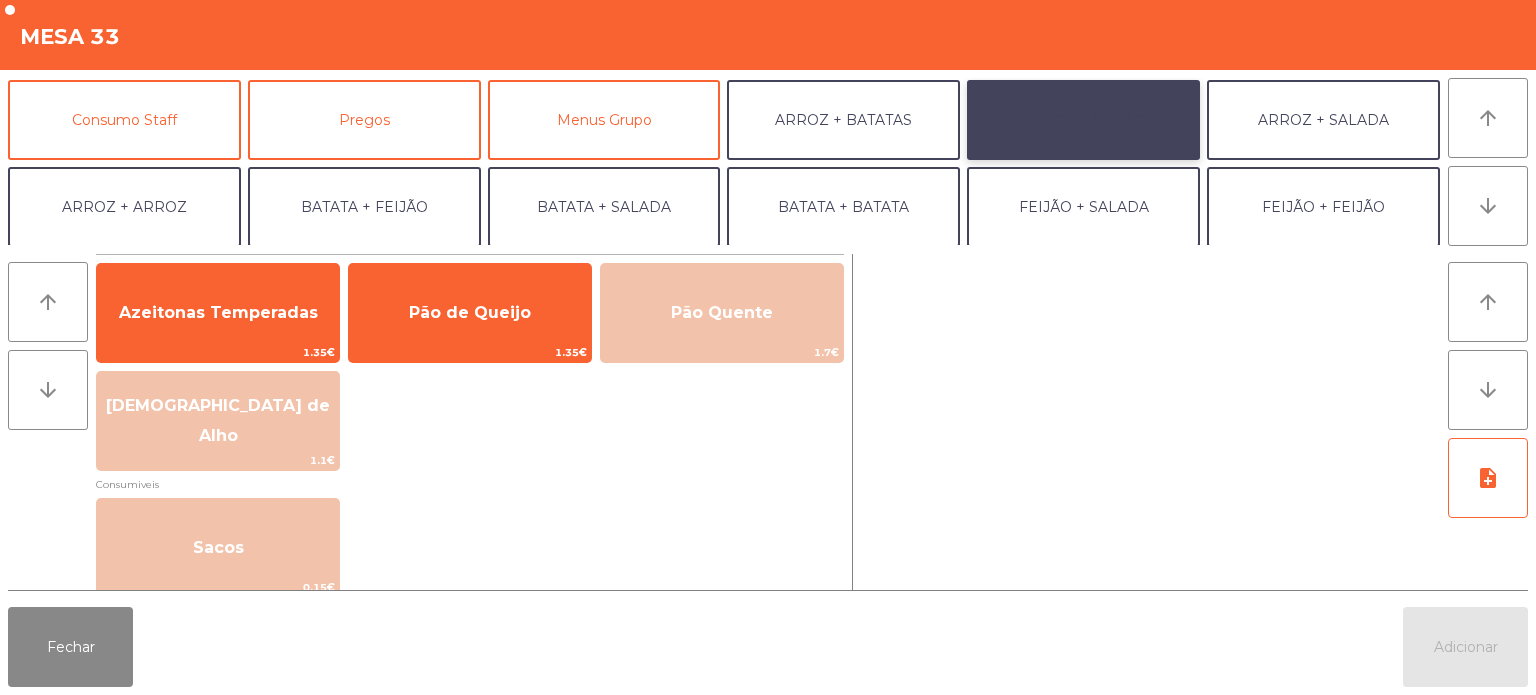 click on "ARROZ + FEIJÃO" 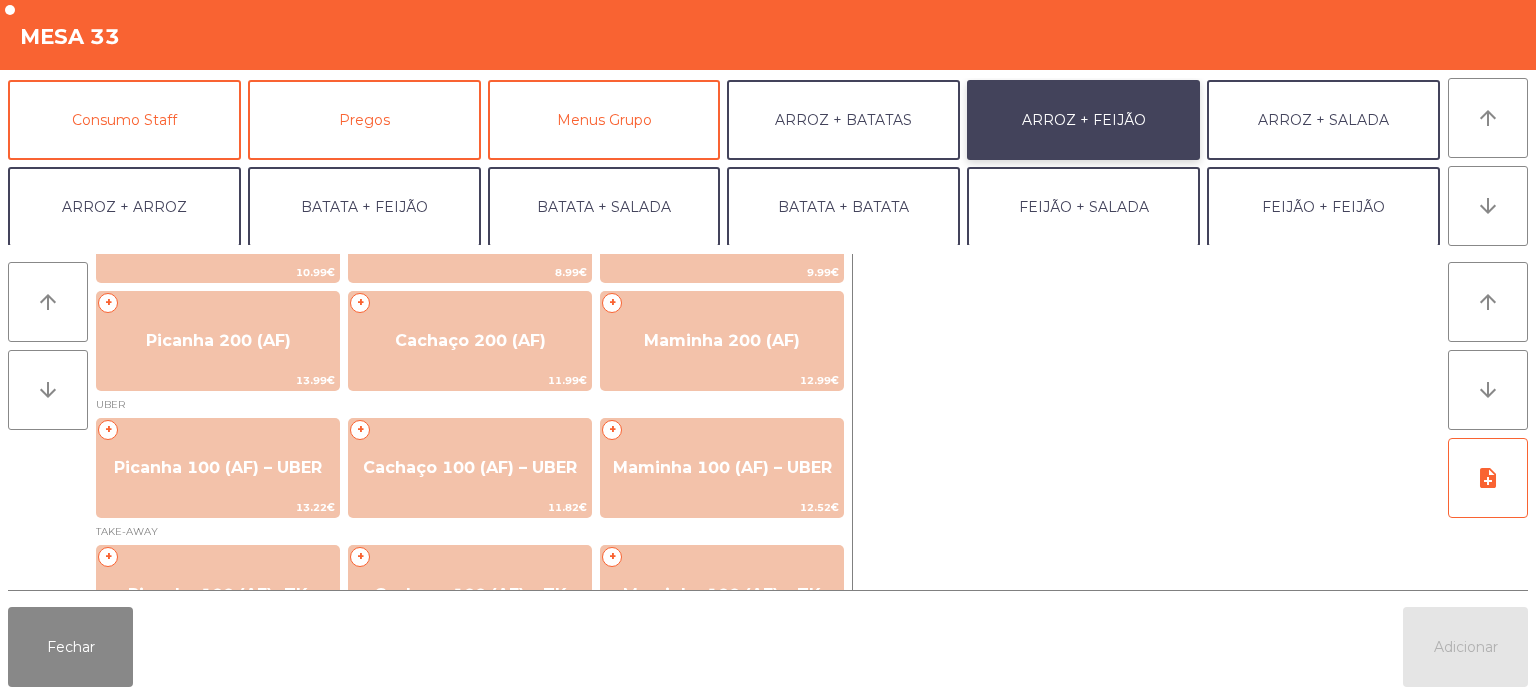 scroll, scrollTop: 78, scrollLeft: 0, axis: vertical 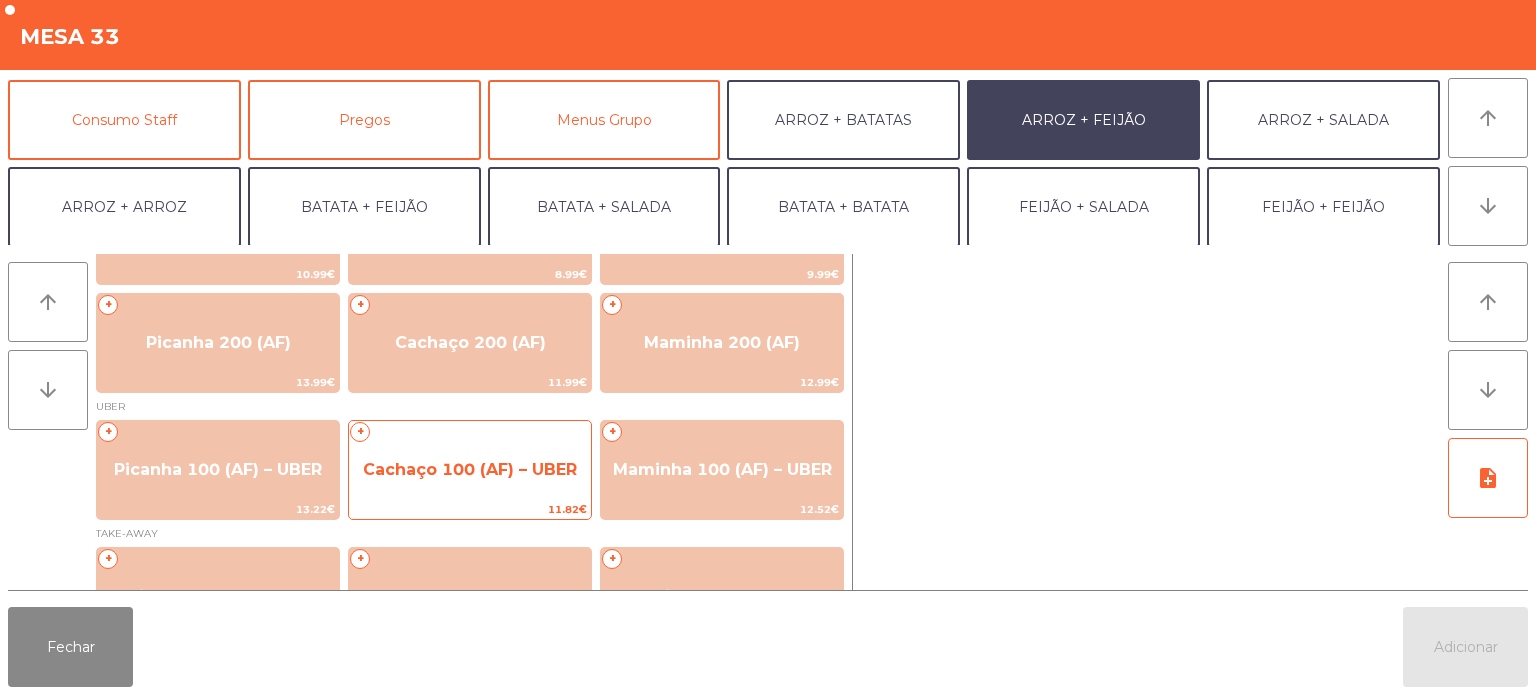 click on "Cachaço 100 (AF) – UBER" 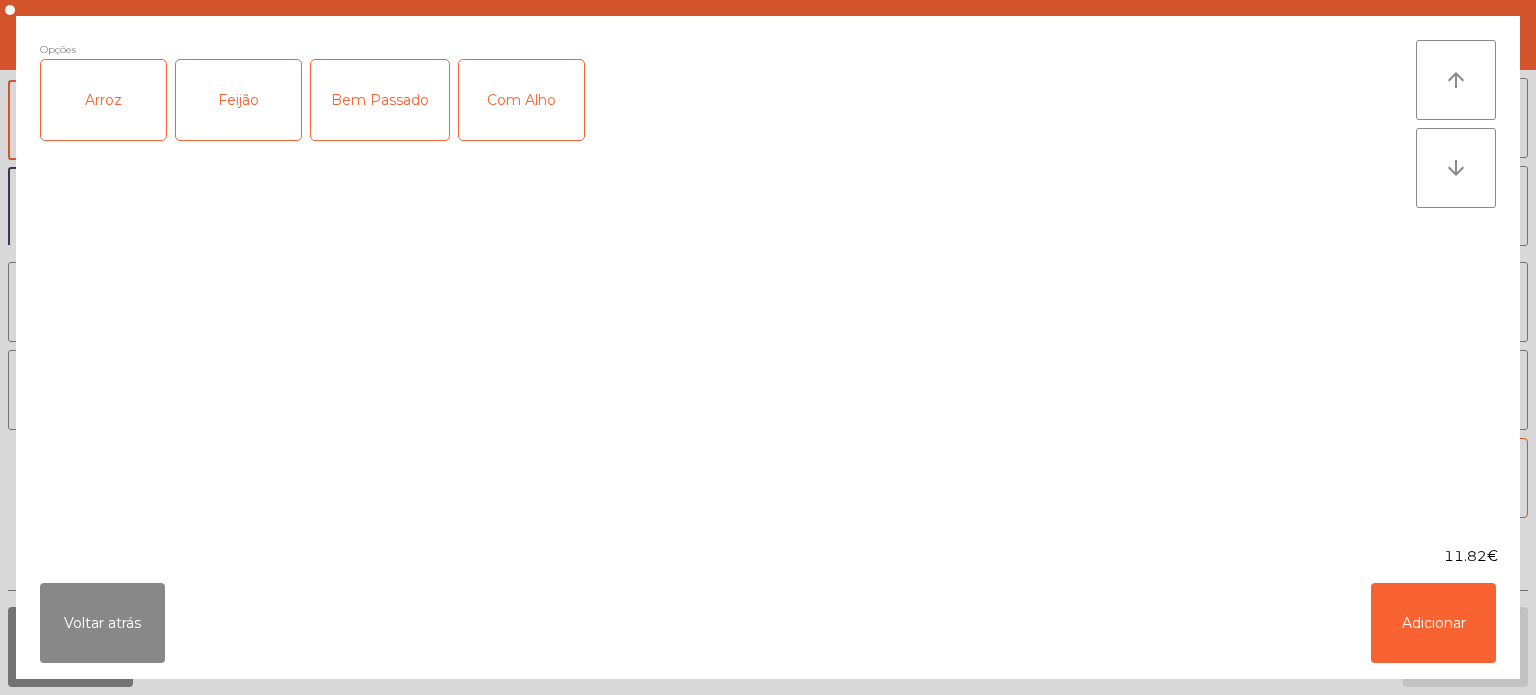 click on "Arroz" 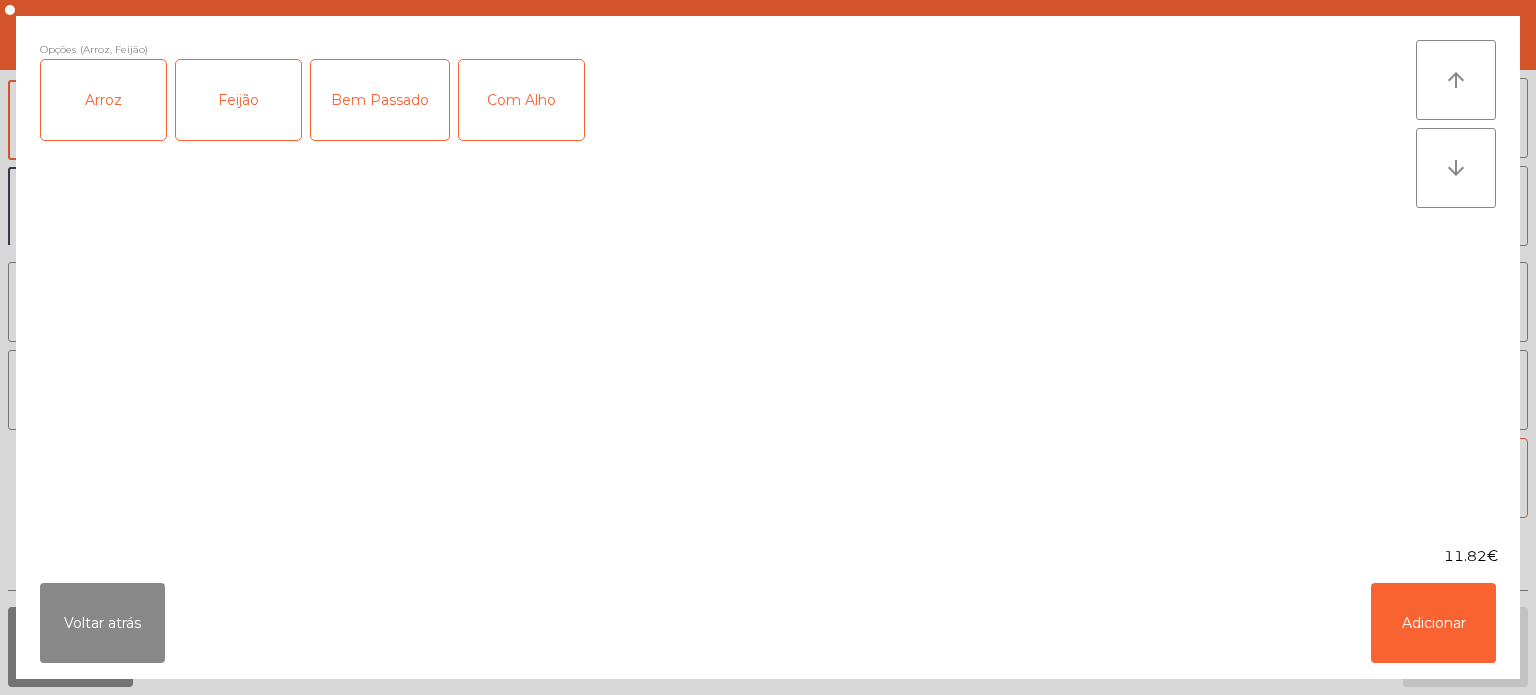 click on "Bem Passado" 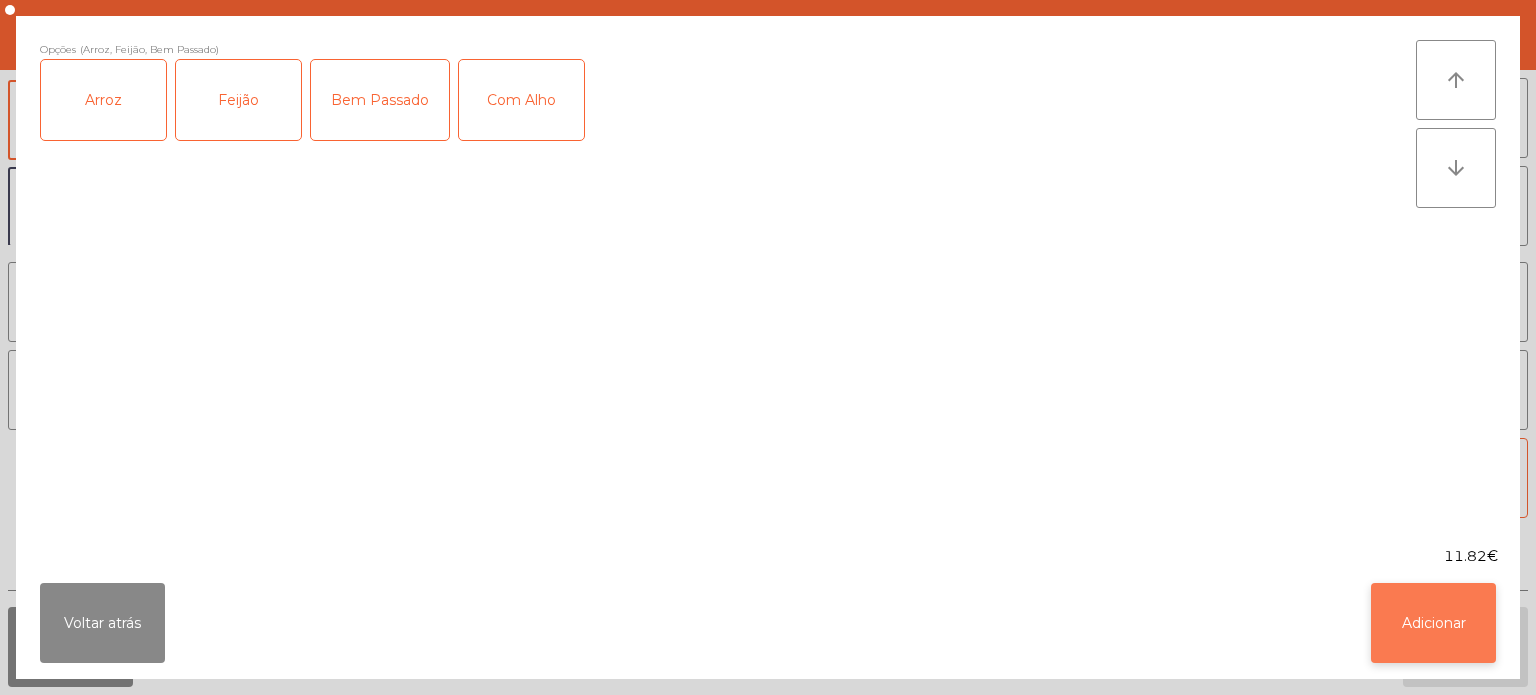 click on "Adicionar" 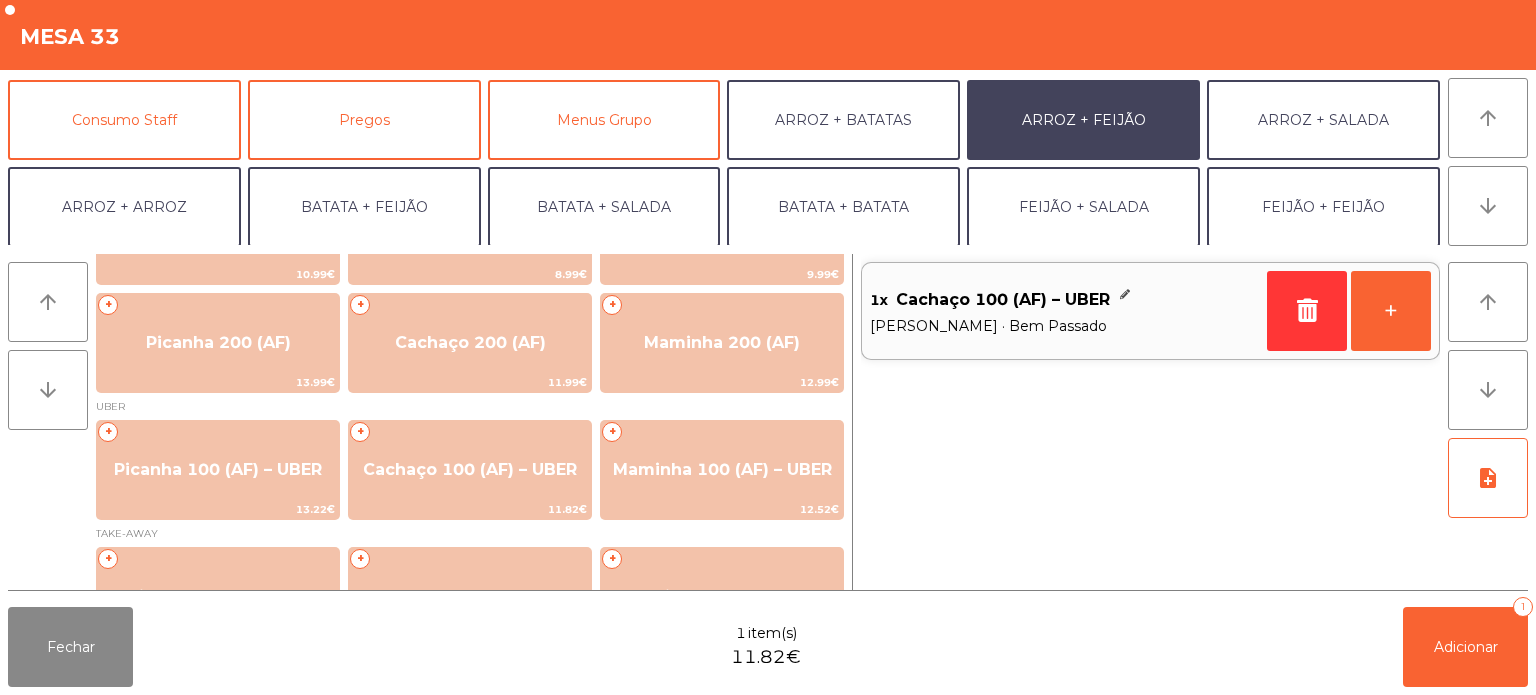 scroll, scrollTop: 260, scrollLeft: 0, axis: vertical 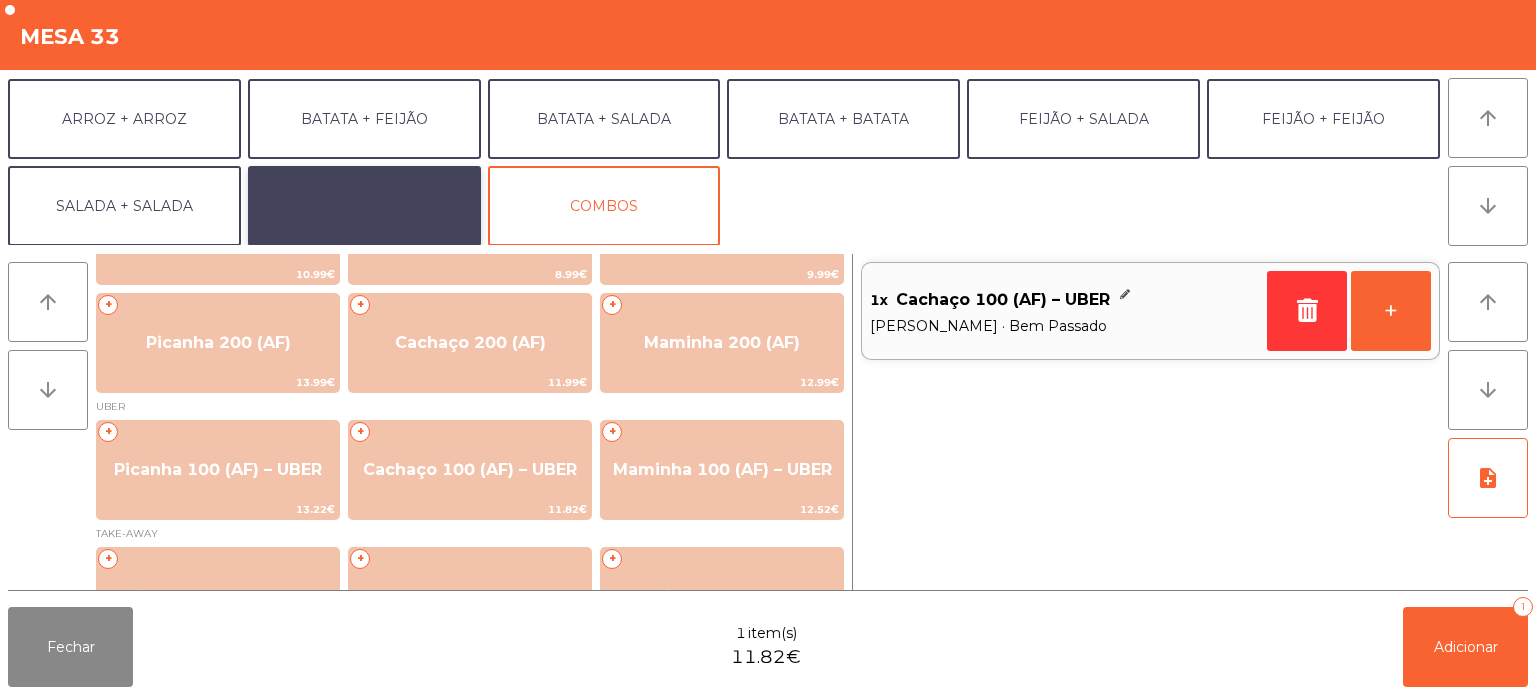 click on "EXTRAS UBER" 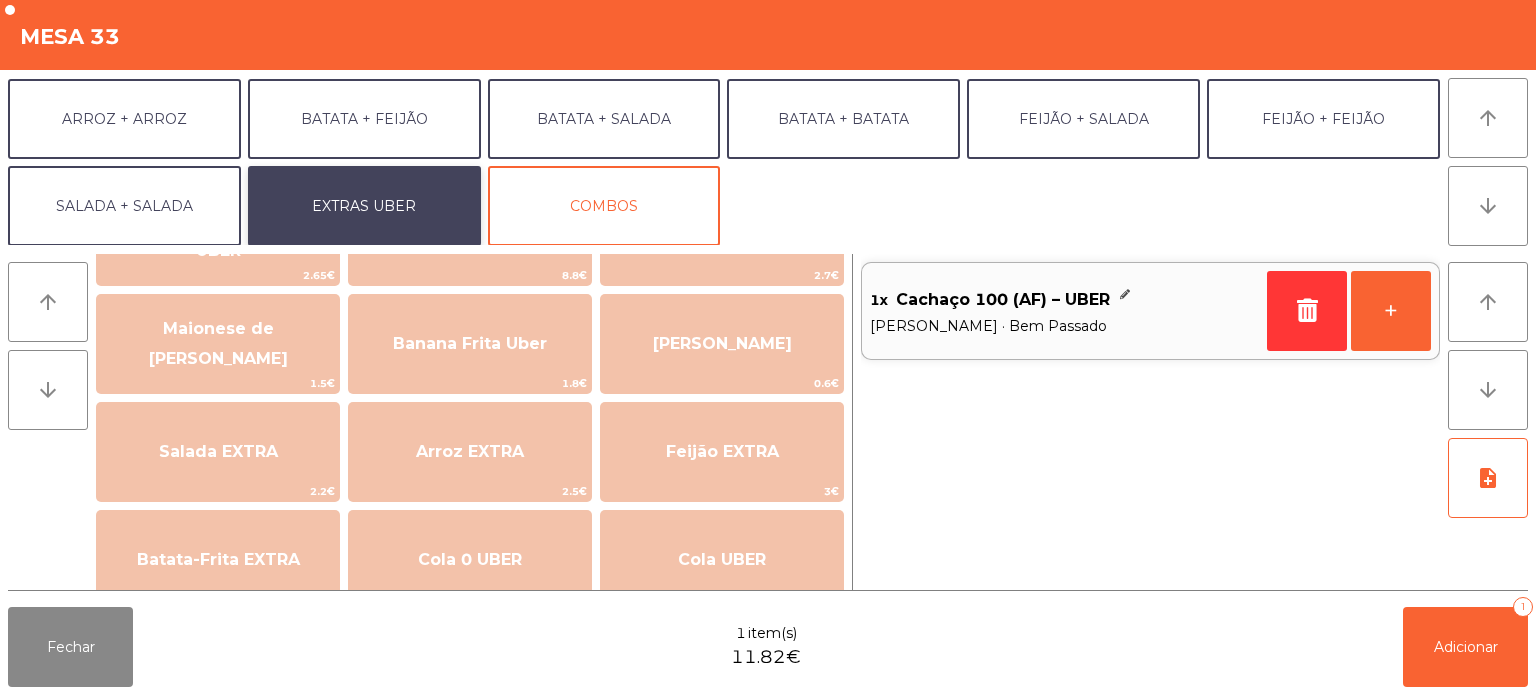 scroll, scrollTop: 116, scrollLeft: 0, axis: vertical 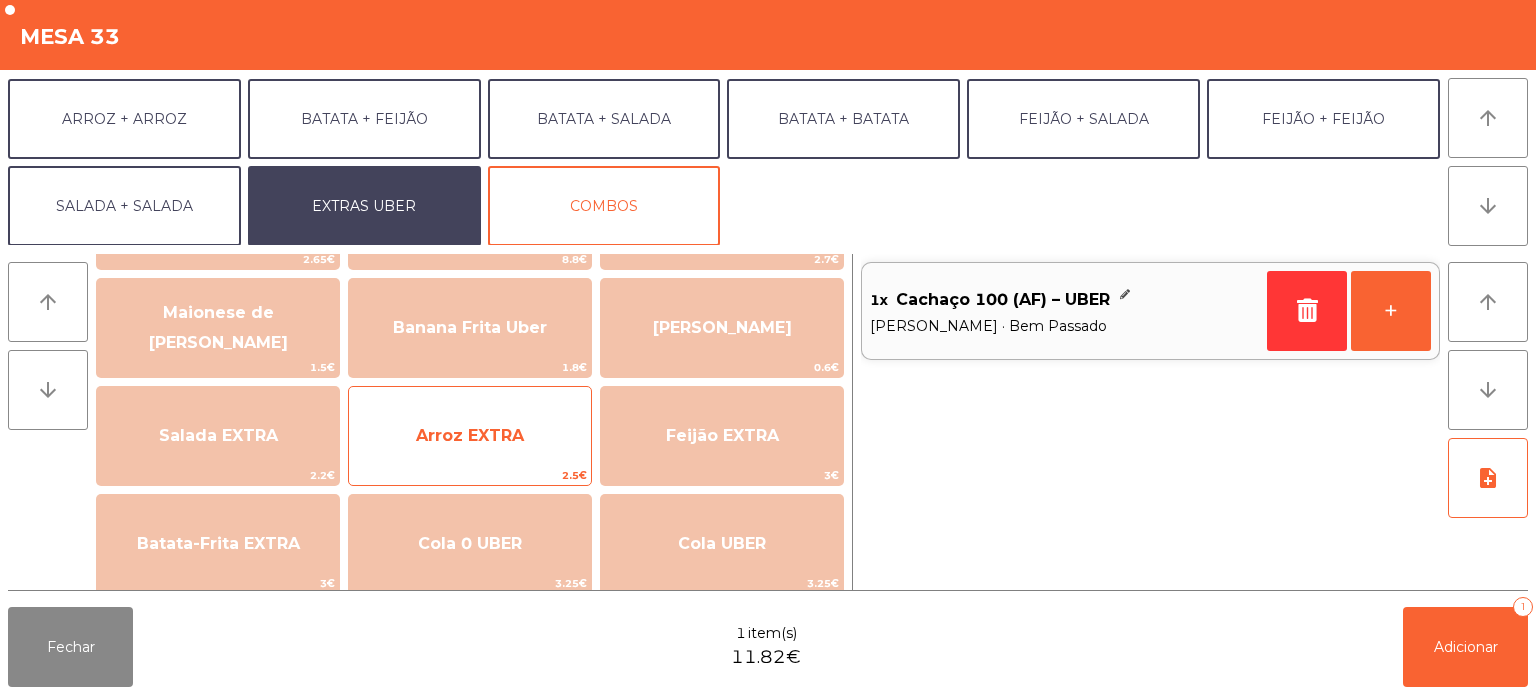 click on "Arroz EXTRA" 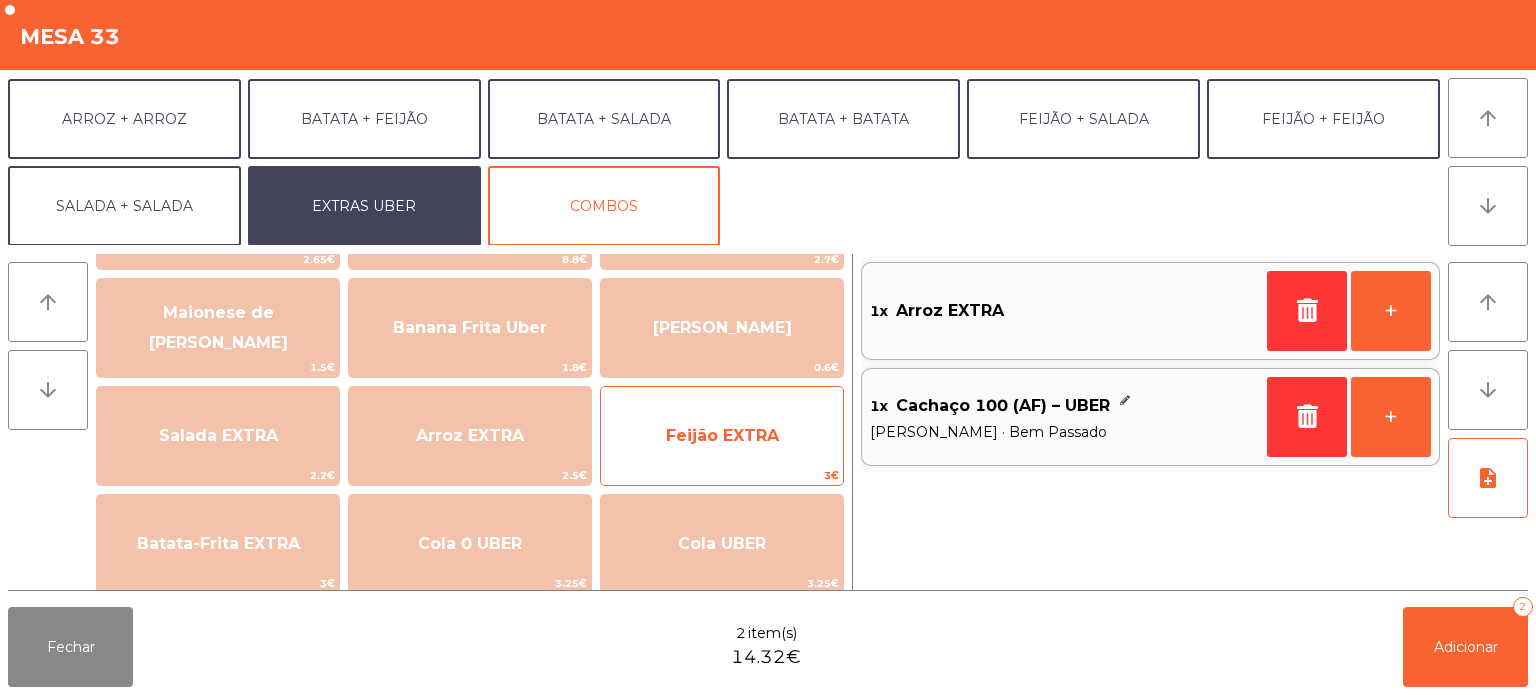 click on "Feijão EXTRA" 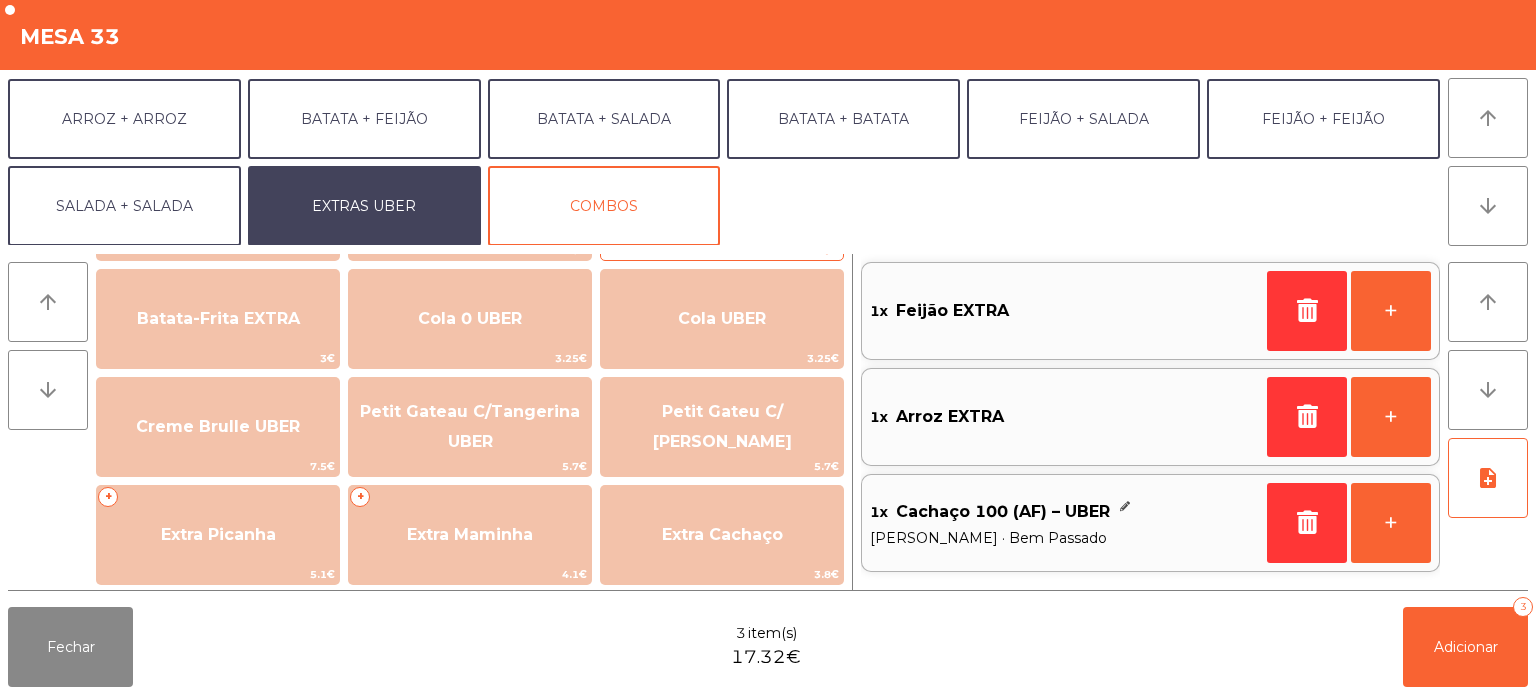 scroll, scrollTop: 342, scrollLeft: 0, axis: vertical 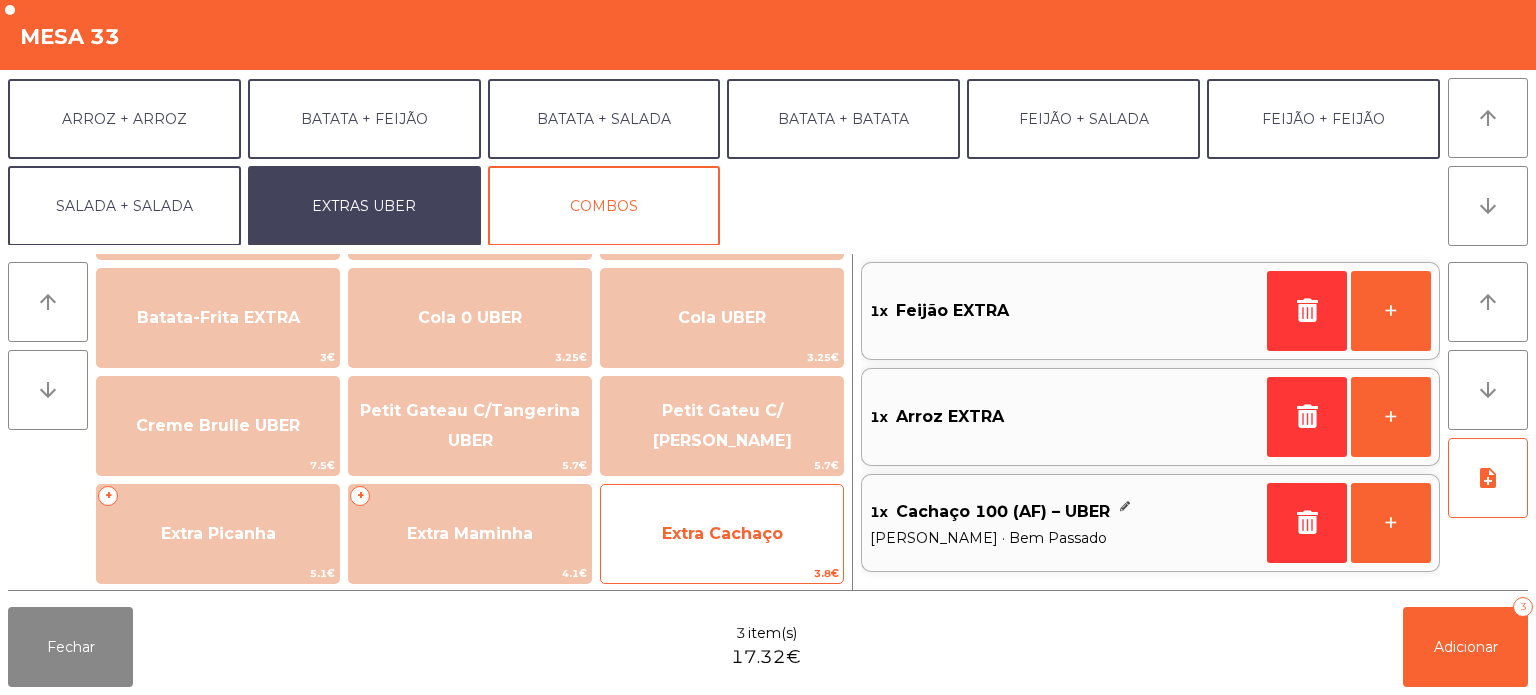 click on "Extra Cachaço" 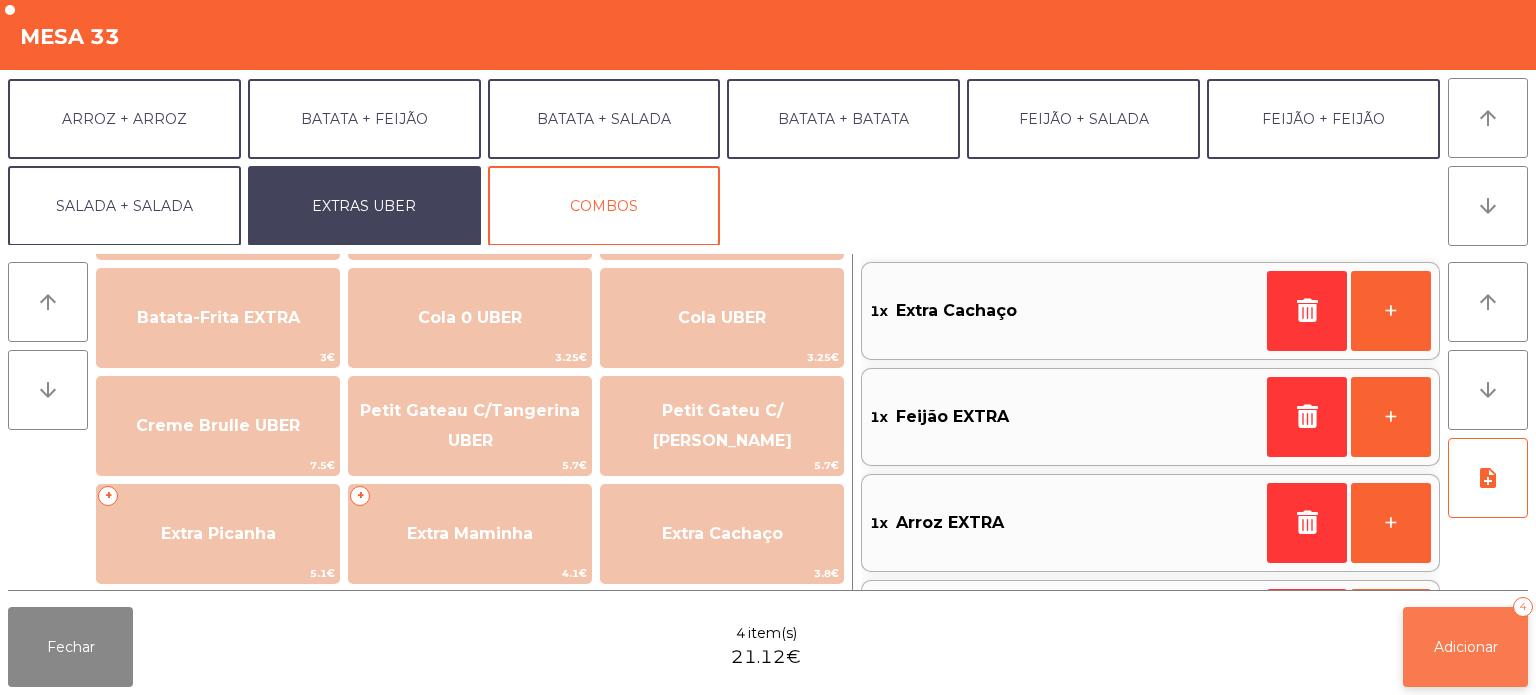 click on "Adicionar" 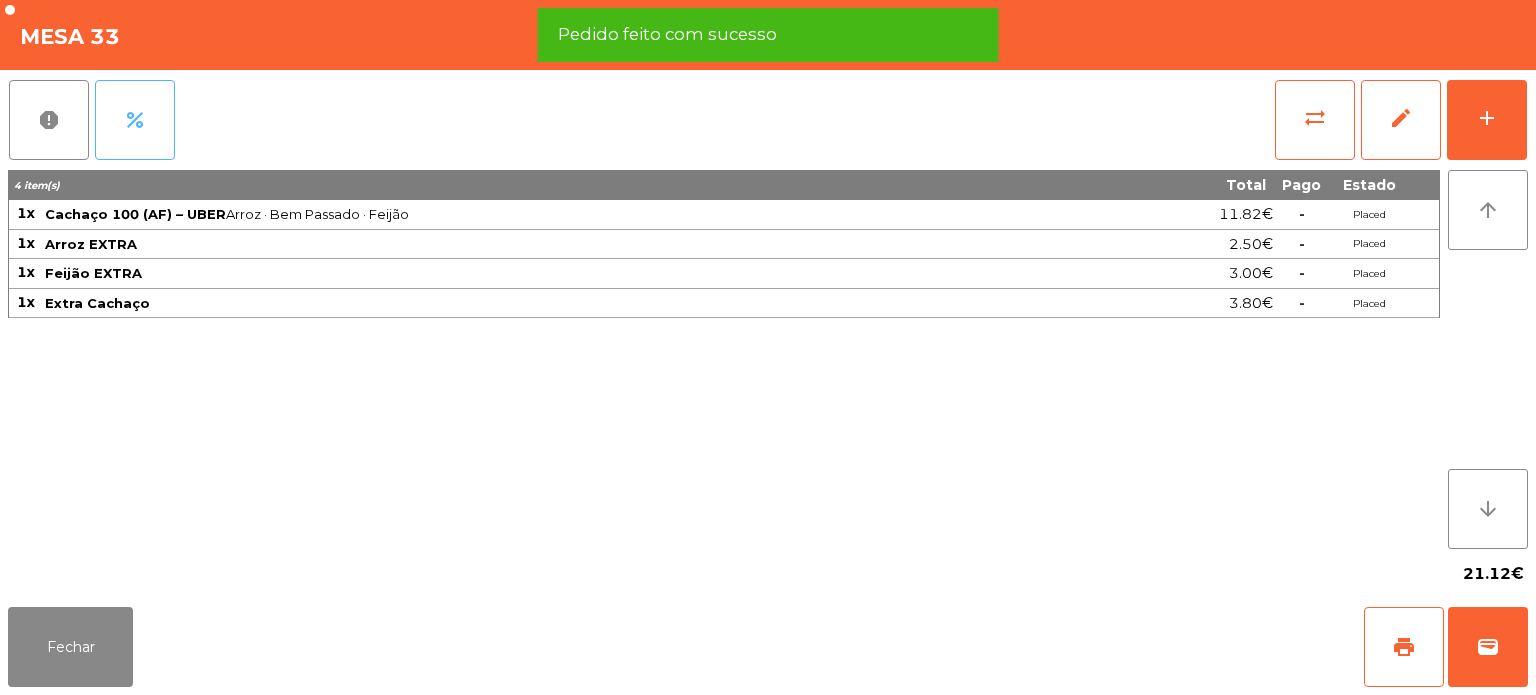 click on "percent" 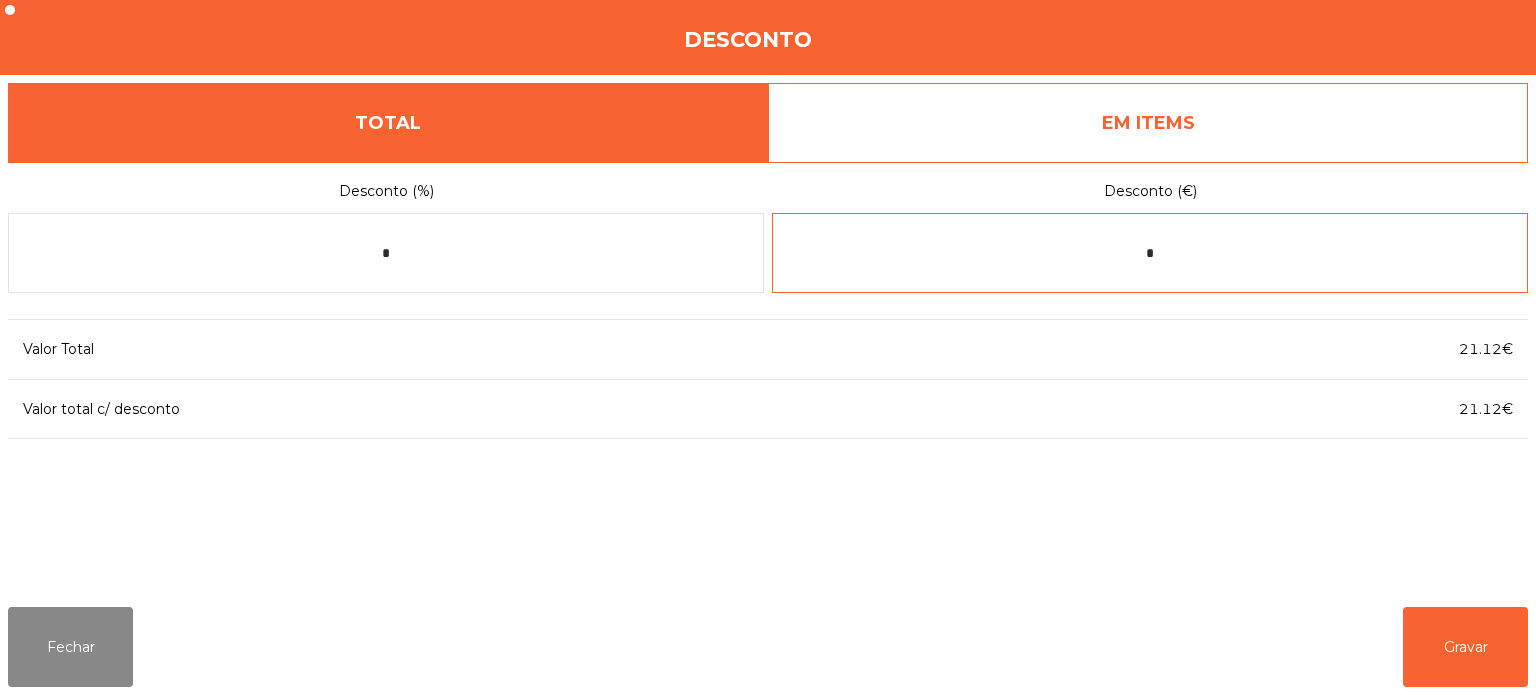 click on "*" at bounding box center (1150, 253) 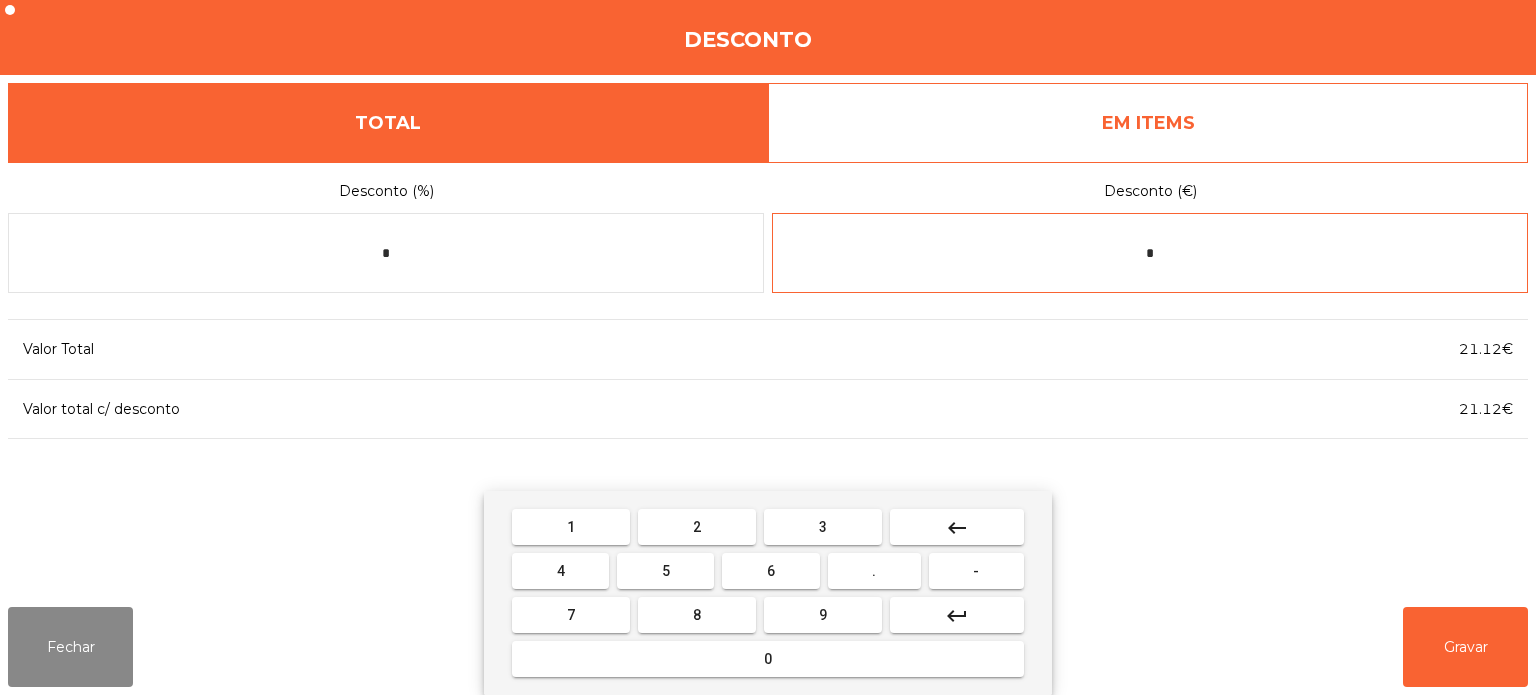 click on "0" at bounding box center (768, 659) 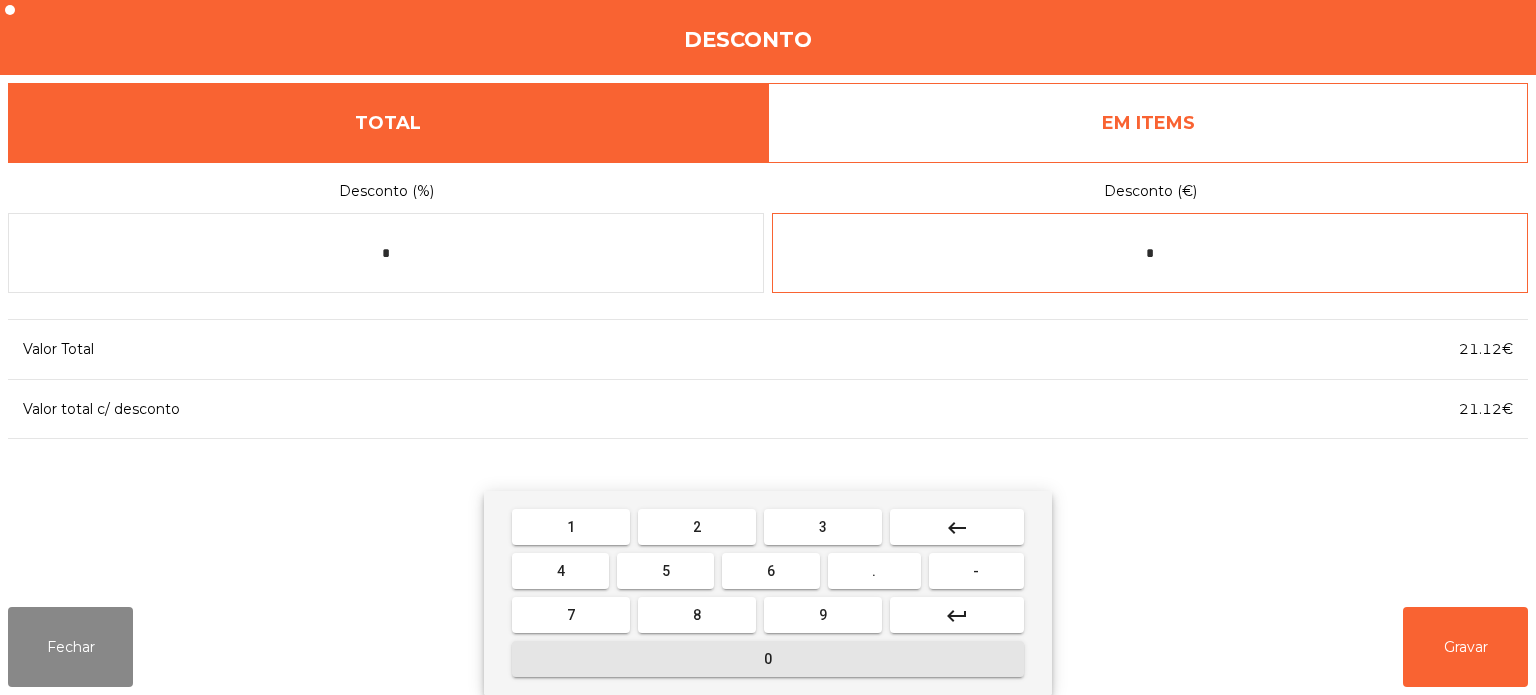 click on "." at bounding box center (874, 571) 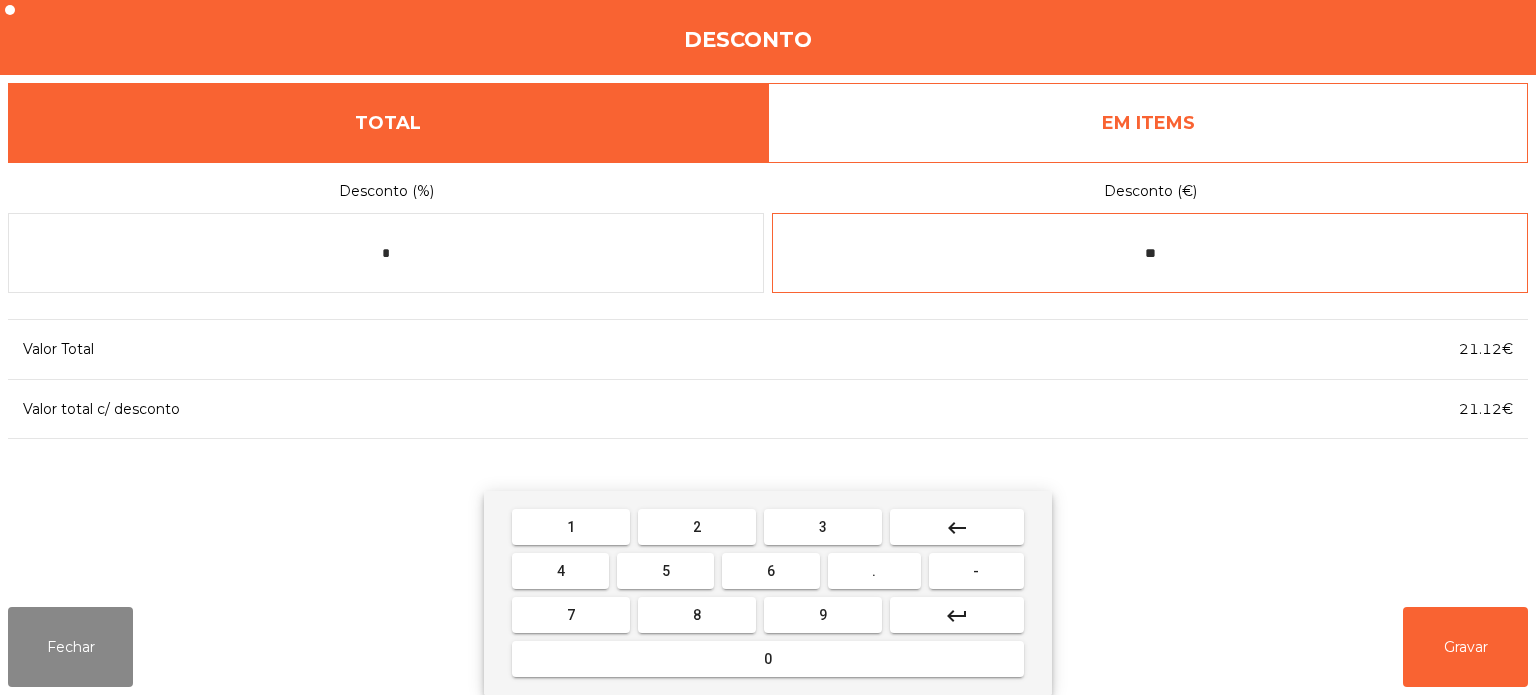 click on "0" at bounding box center [768, 659] 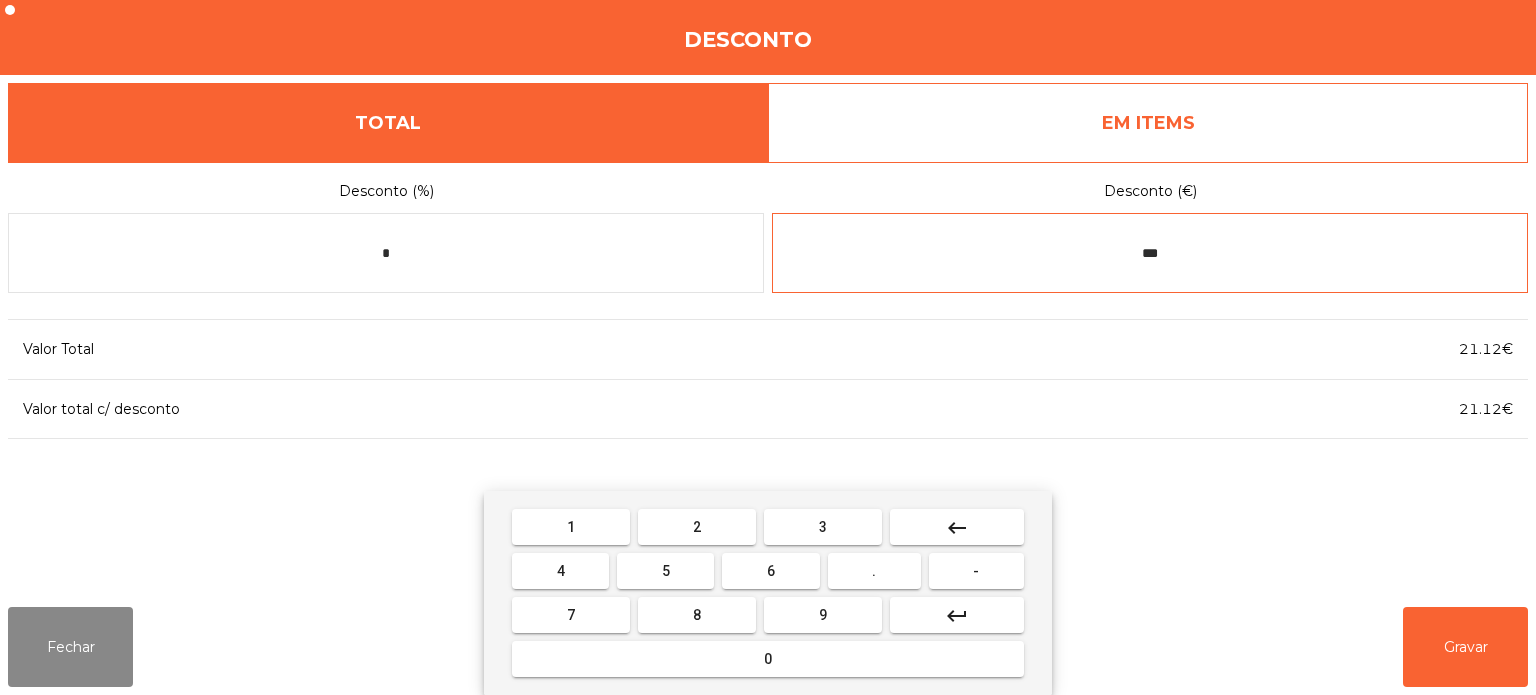 click on "8" at bounding box center (697, 615) 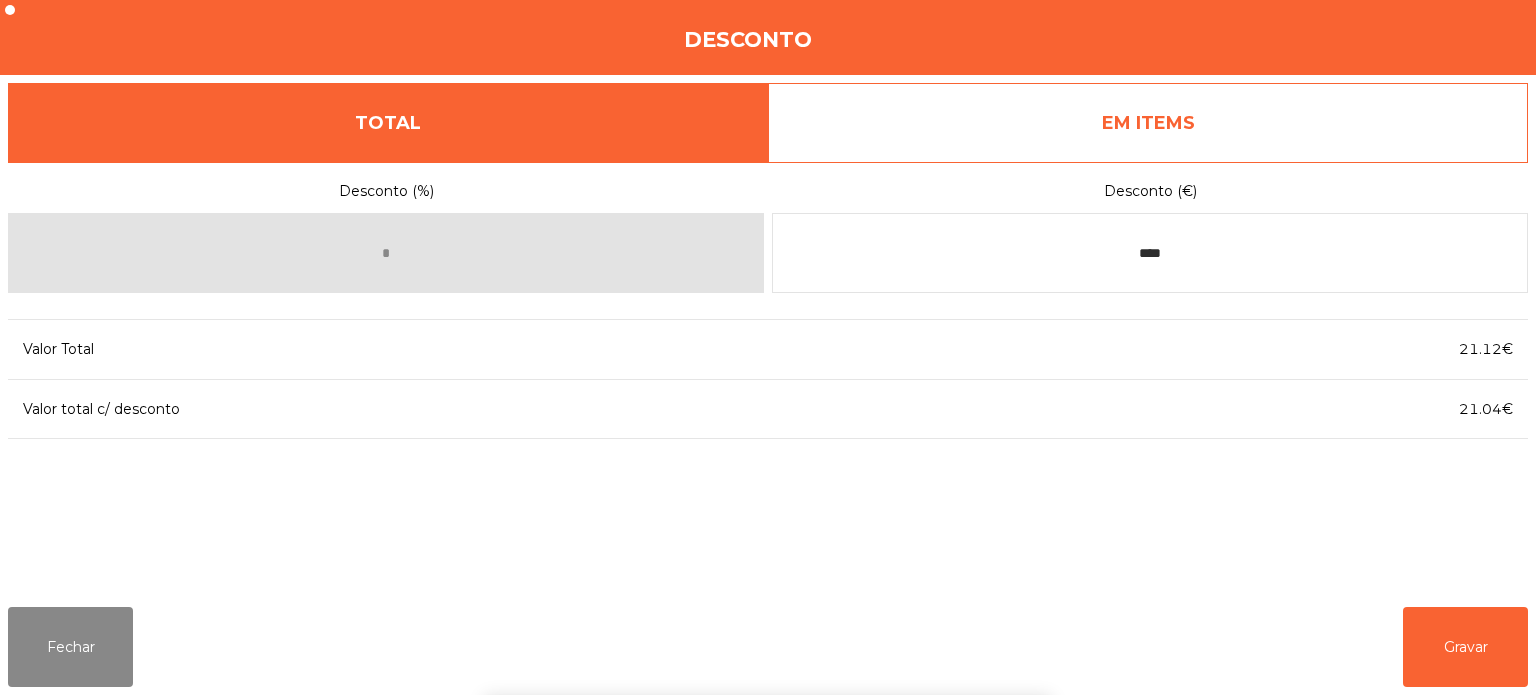 click on "1 2 3 keyboard_backspace 4 5 6 . - 7 8 9 keyboard_return 0" at bounding box center [768, 593] 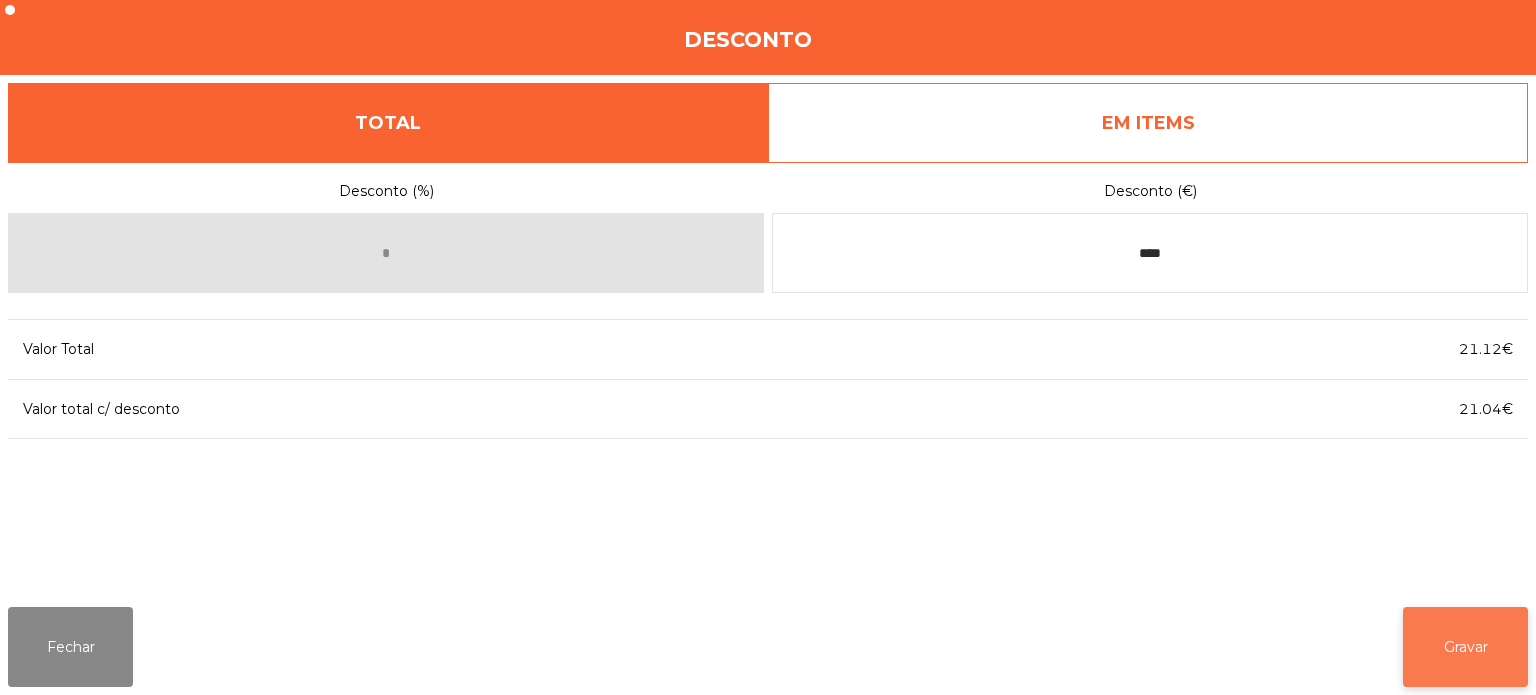 click on "Gravar" 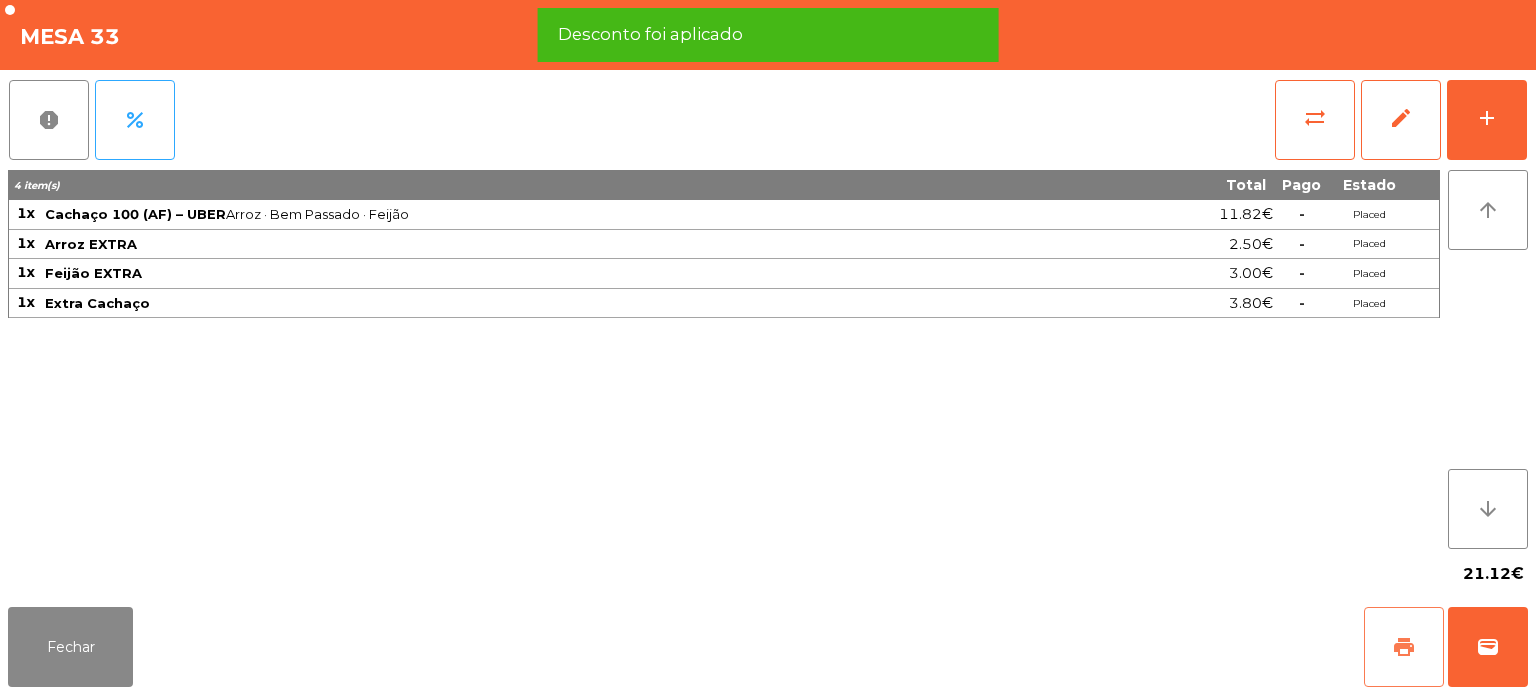 click on "print" 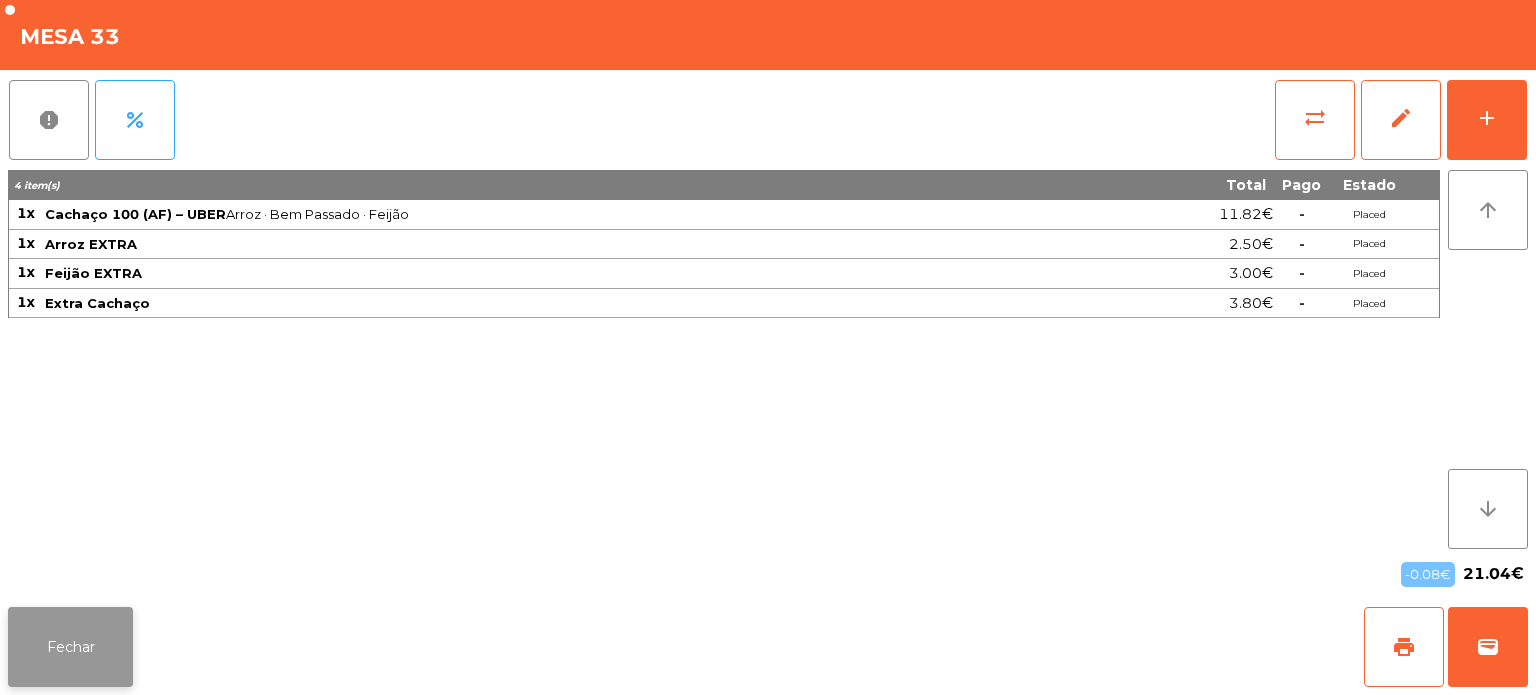 click on "Fechar" 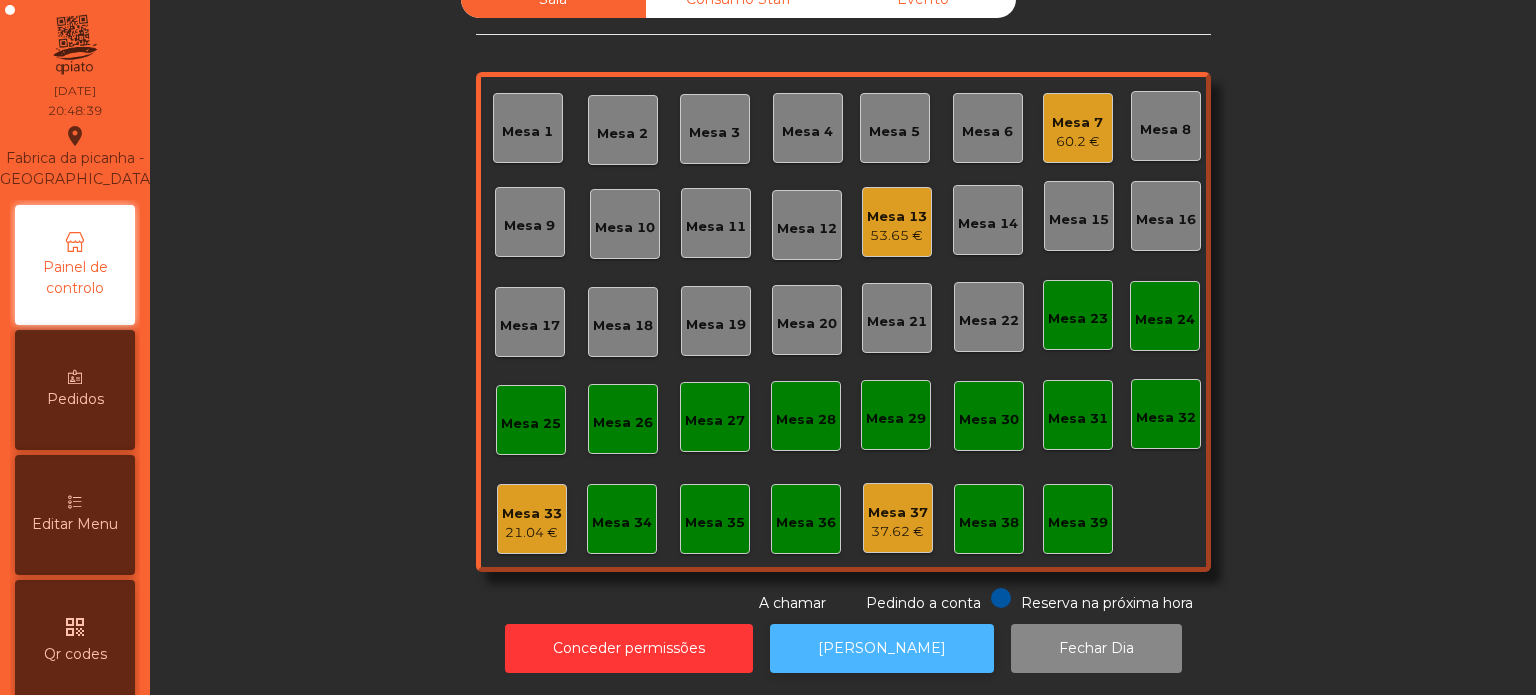 click on "[PERSON_NAME]" 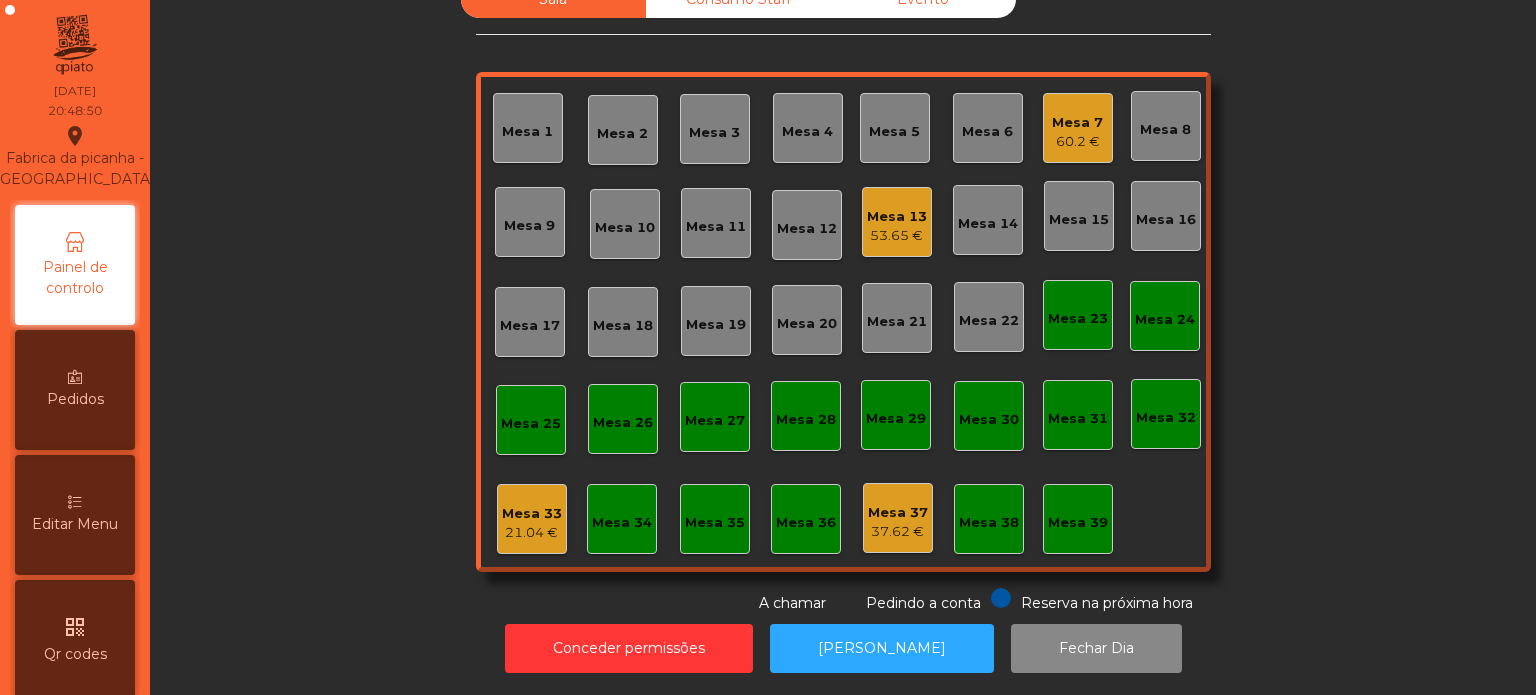 click on "Mesa 33" 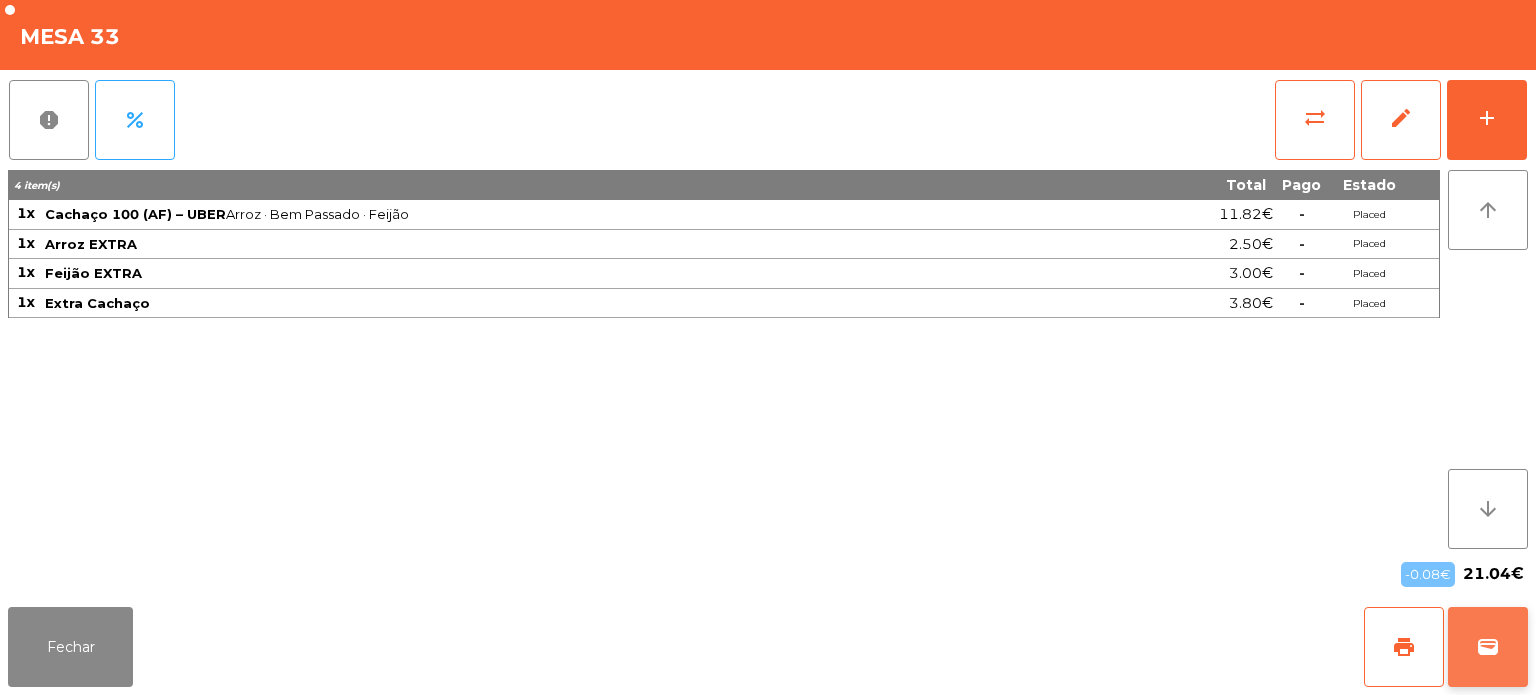 click on "wallet" 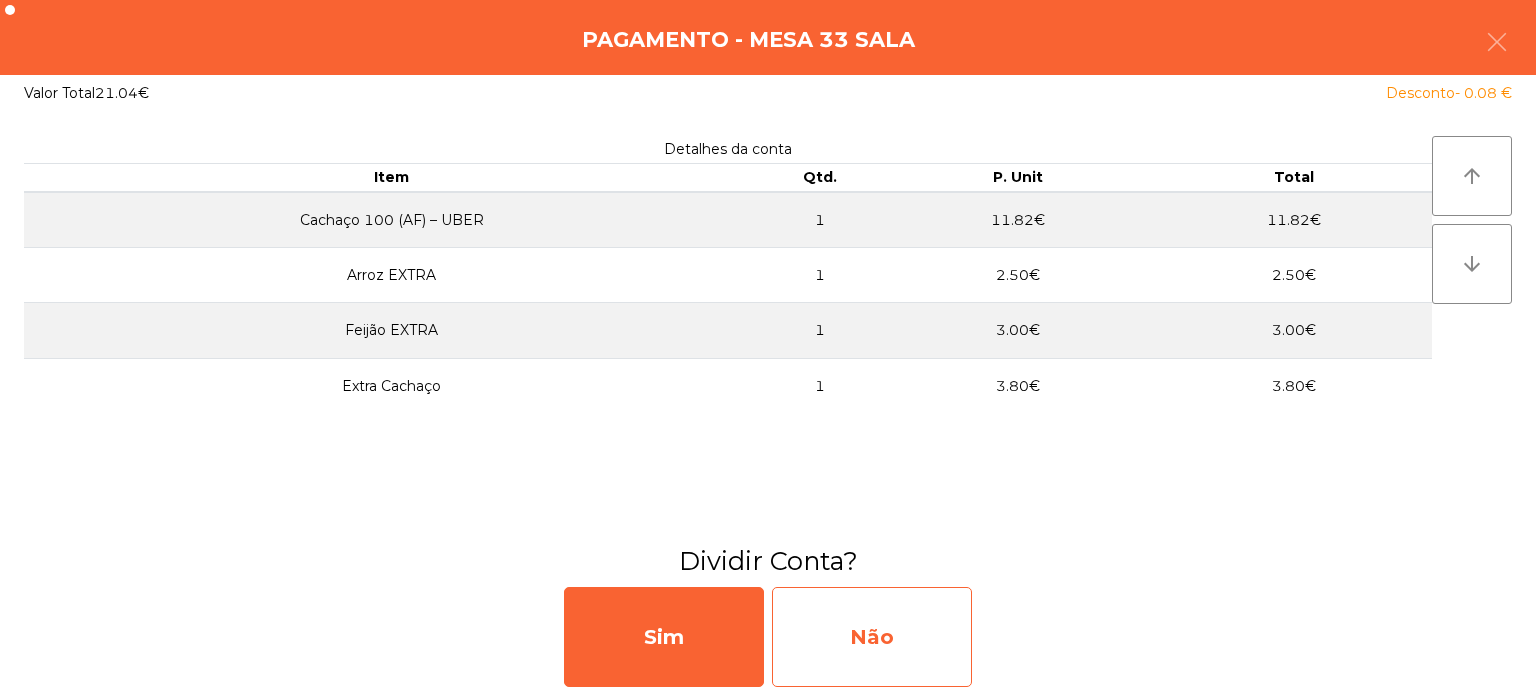 click on "Não" 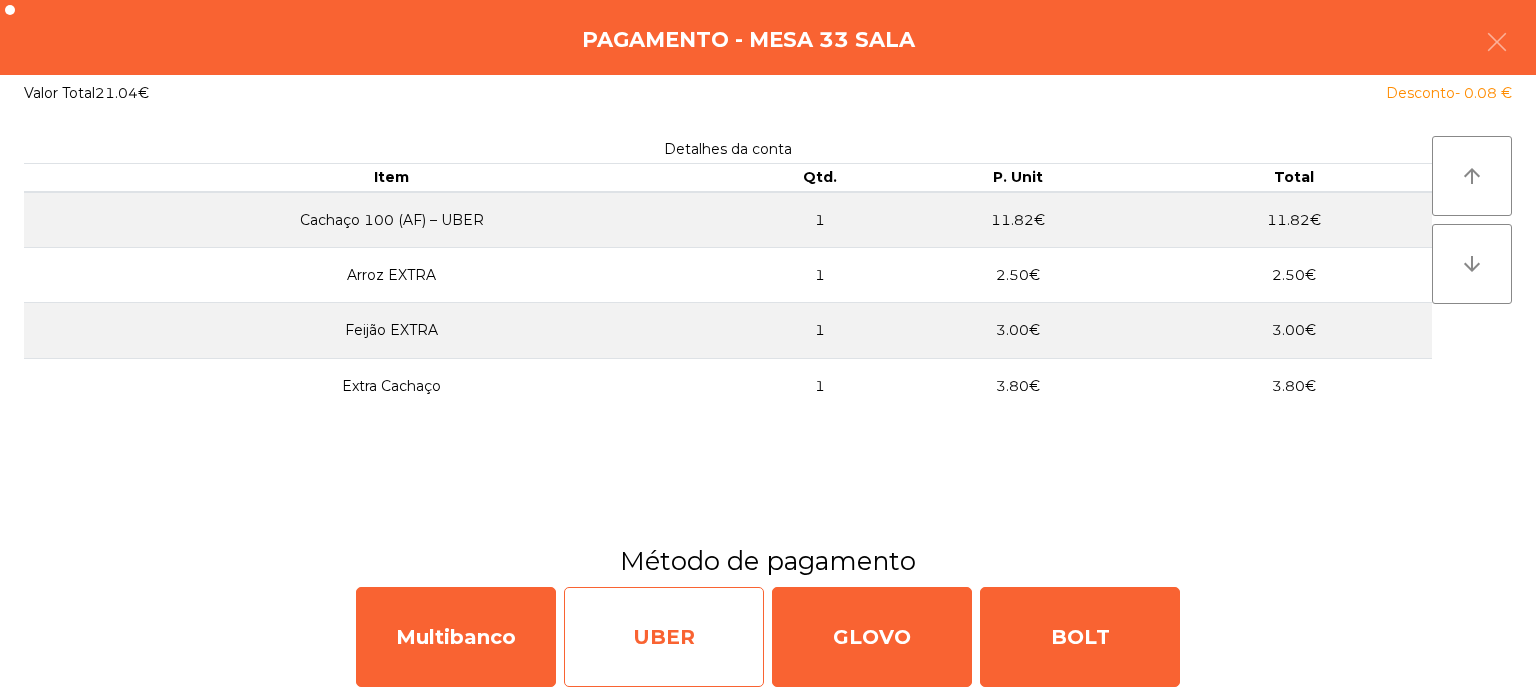 click on "UBER" 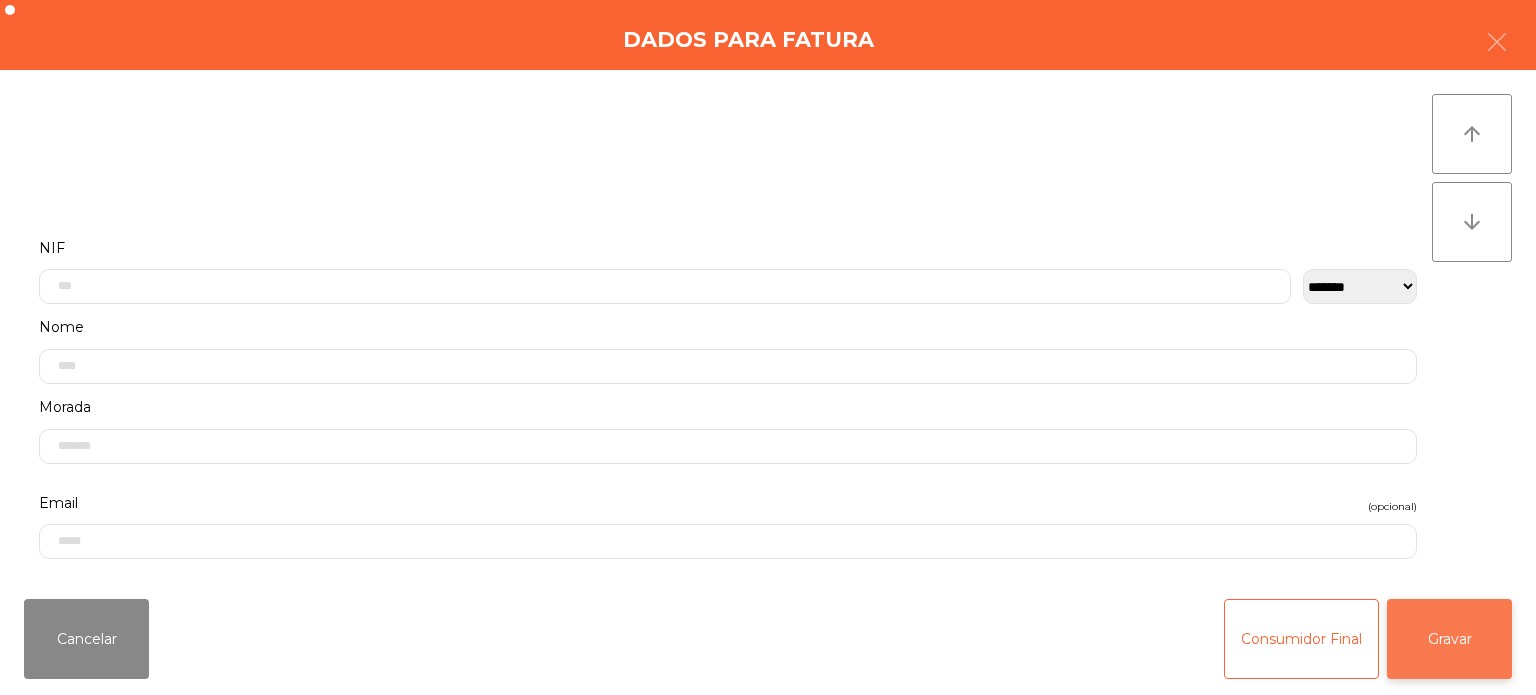 click on "Gravar" 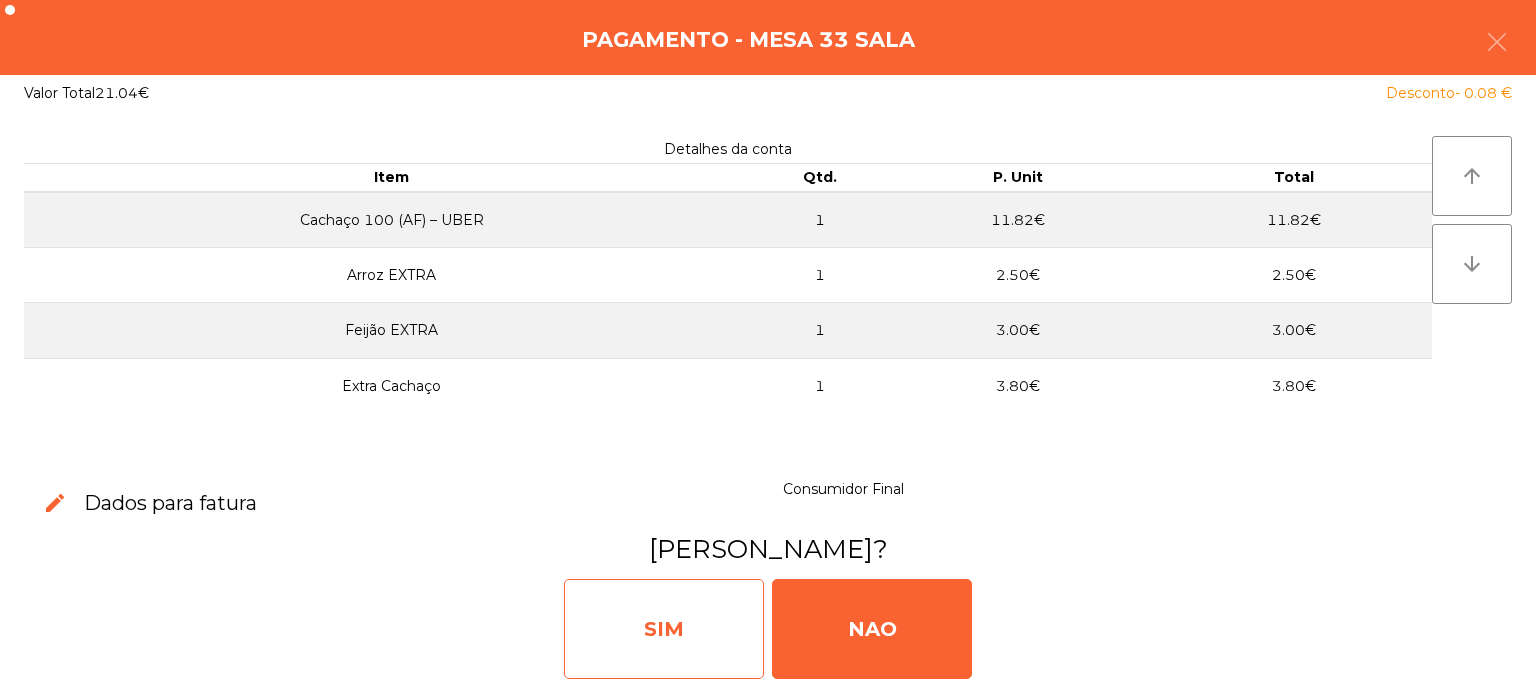click on "SIM" 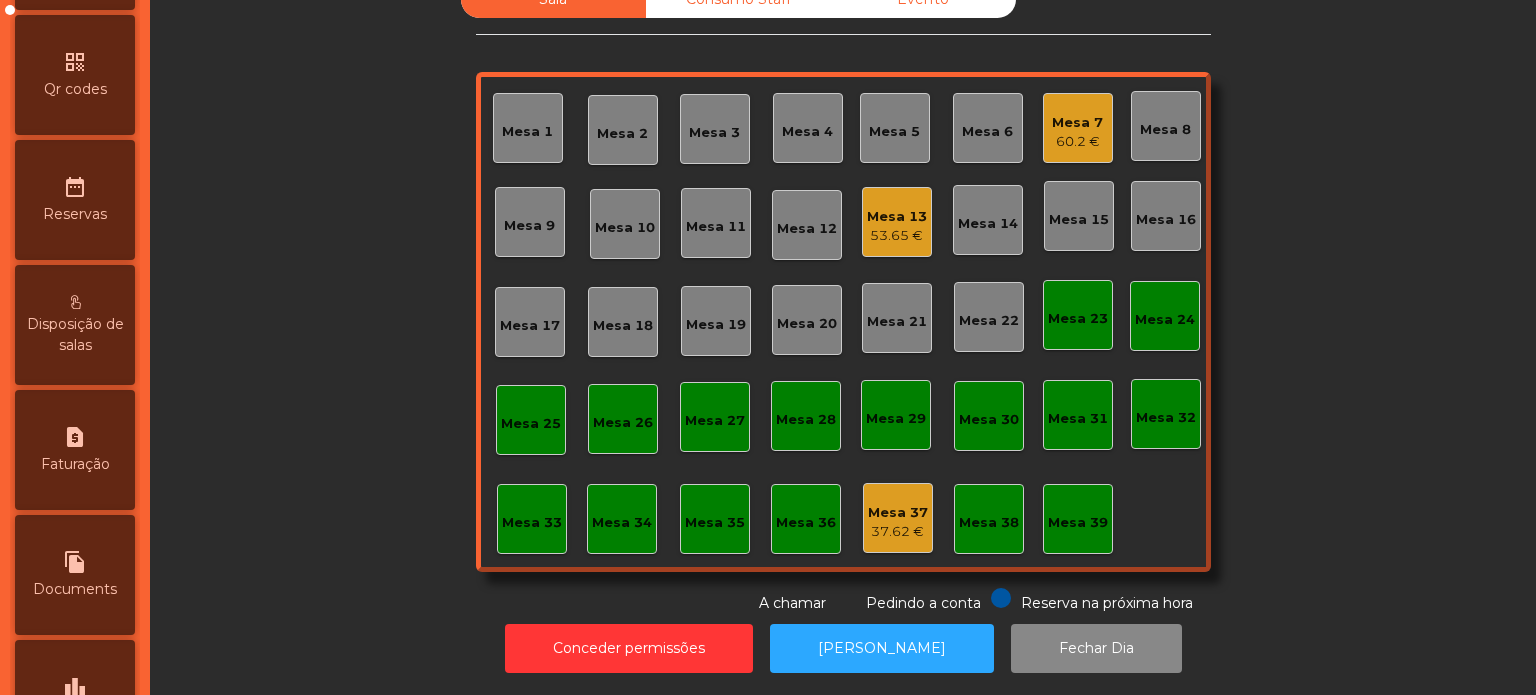 scroll, scrollTop: 791, scrollLeft: 0, axis: vertical 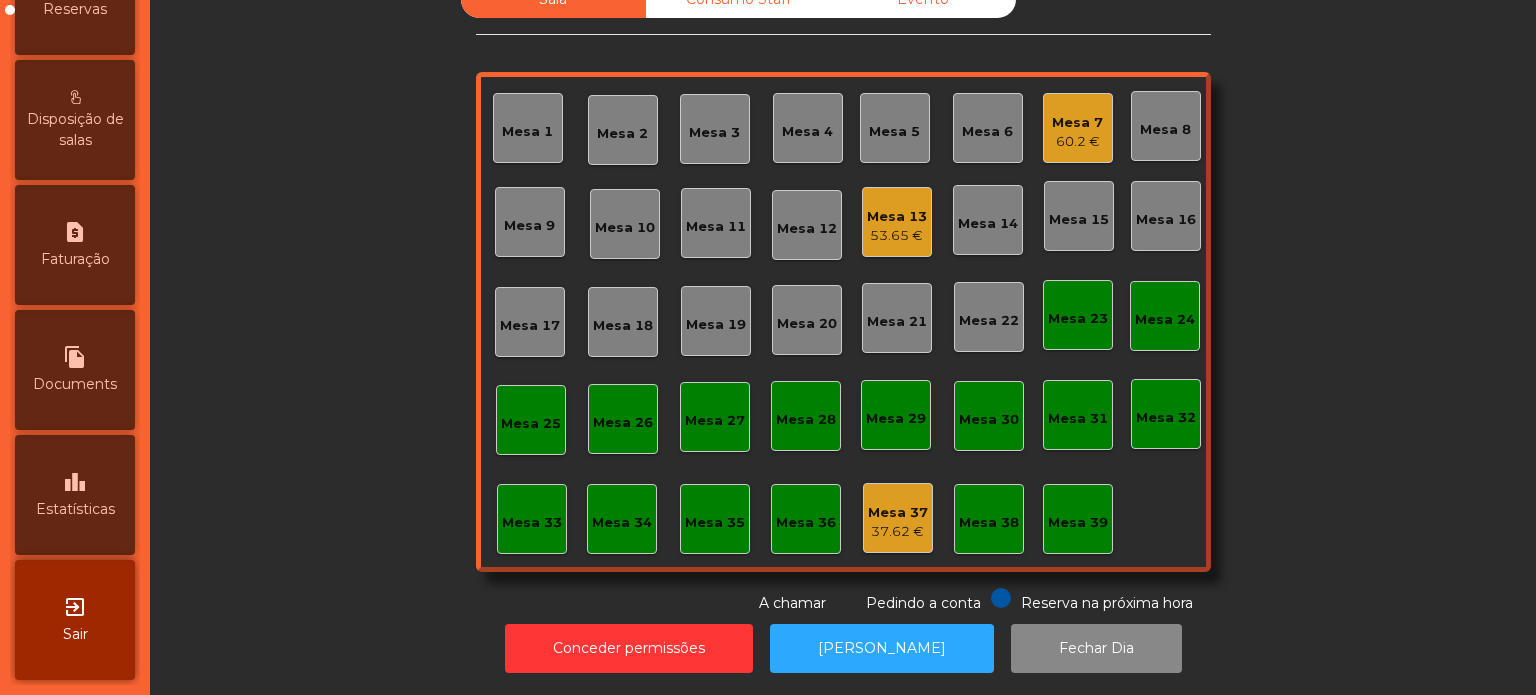 click on "Faturação" at bounding box center [75, 259] 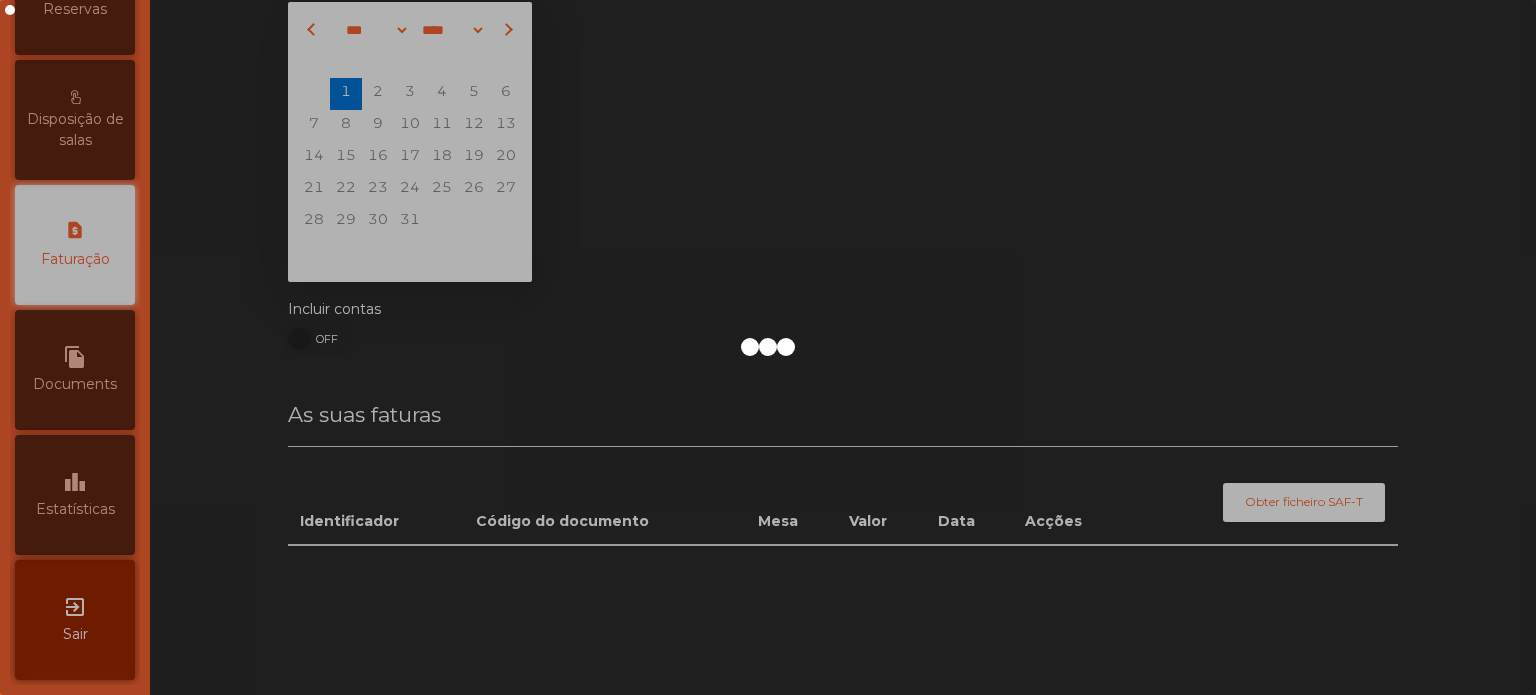 scroll, scrollTop: 44, scrollLeft: 0, axis: vertical 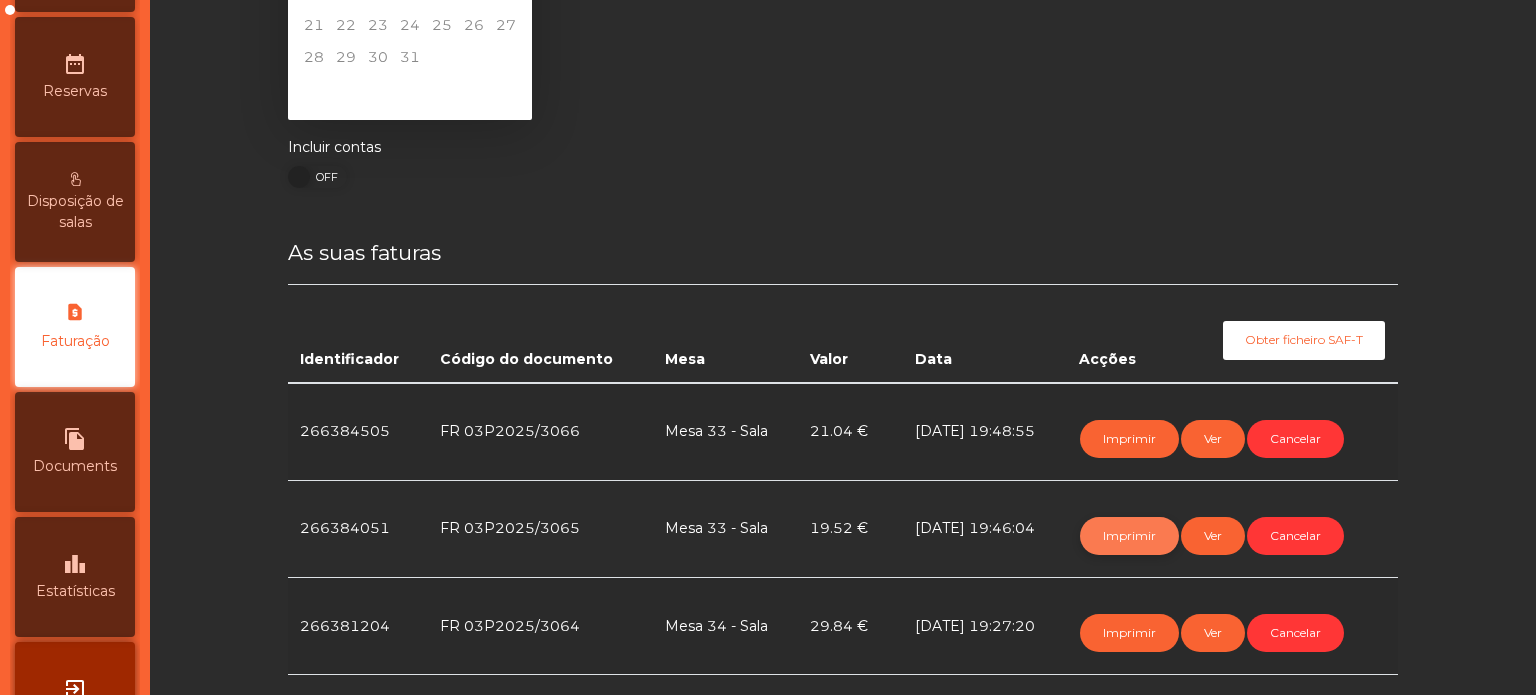 click on "Imprimir" 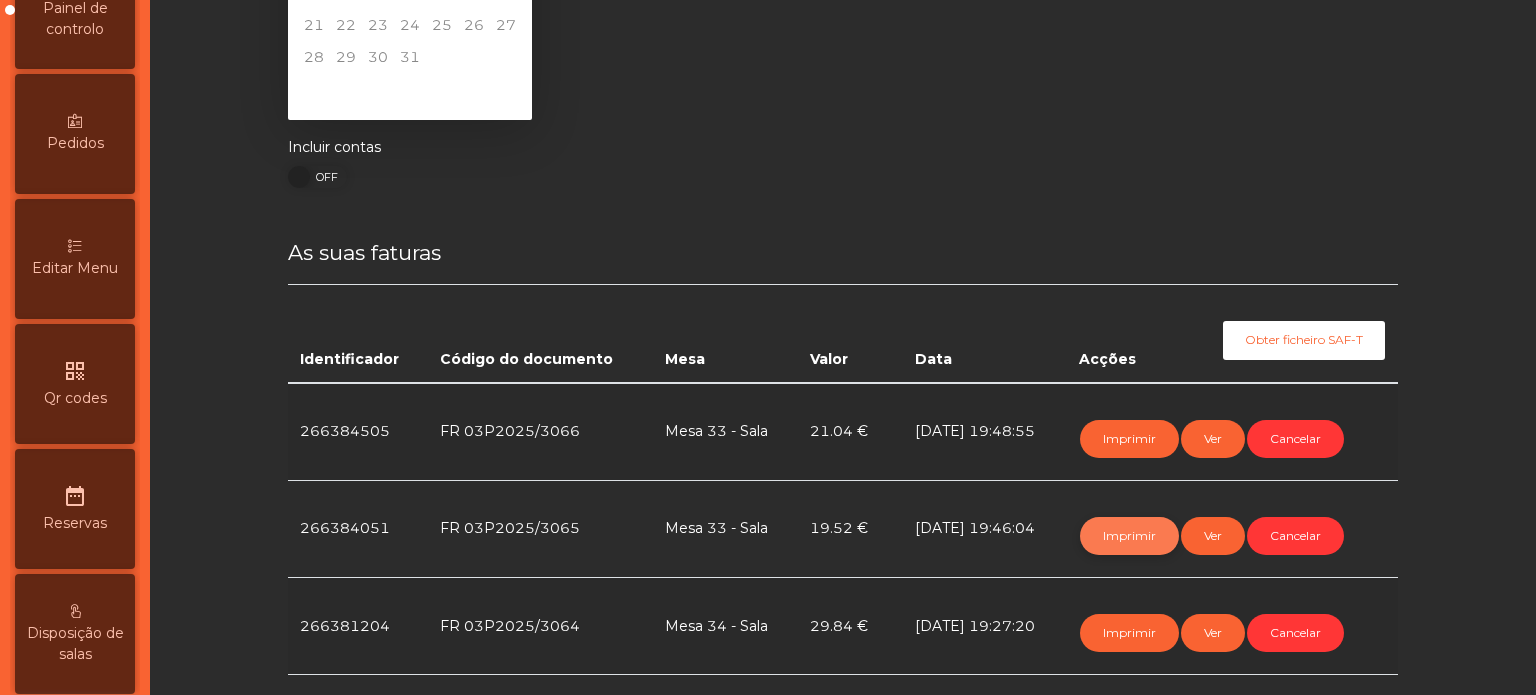 scroll, scrollTop: 0, scrollLeft: 0, axis: both 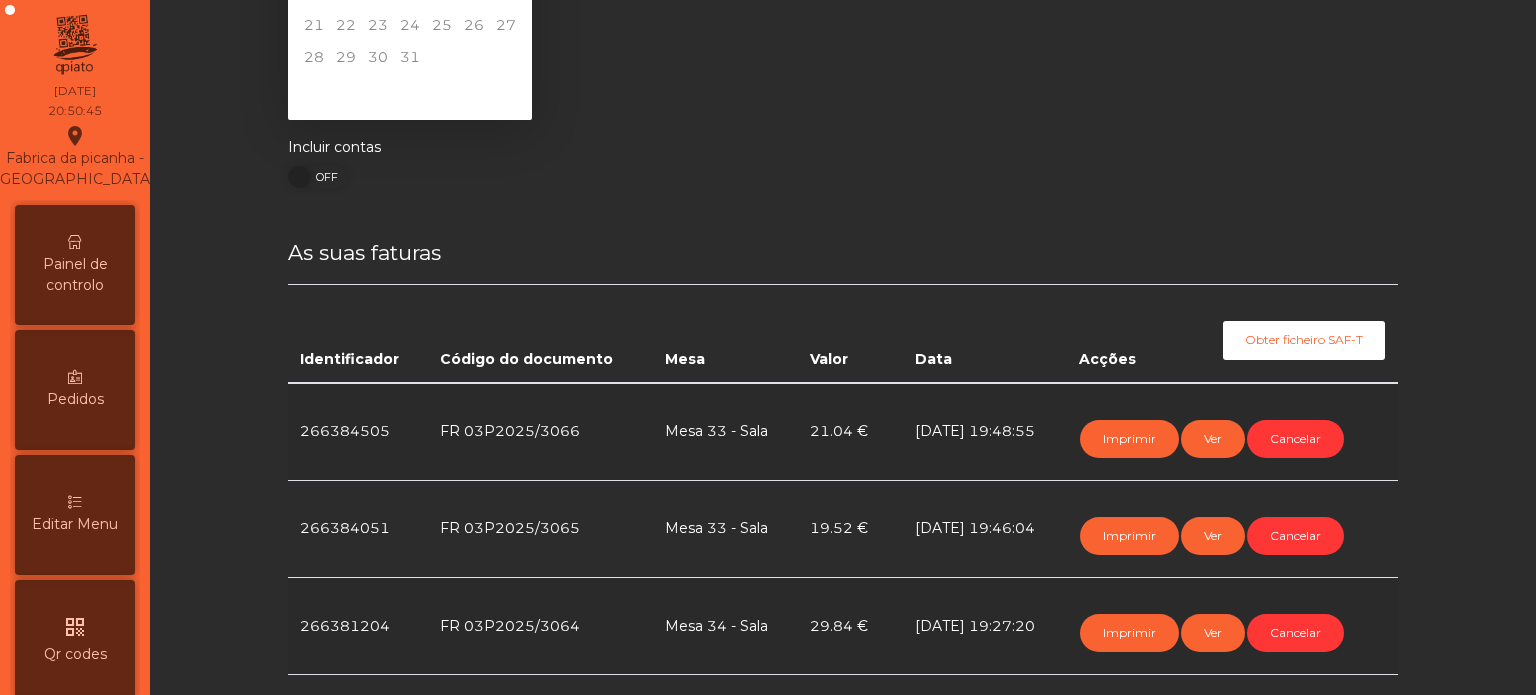 click on "Painel de controlo" at bounding box center (75, 265) 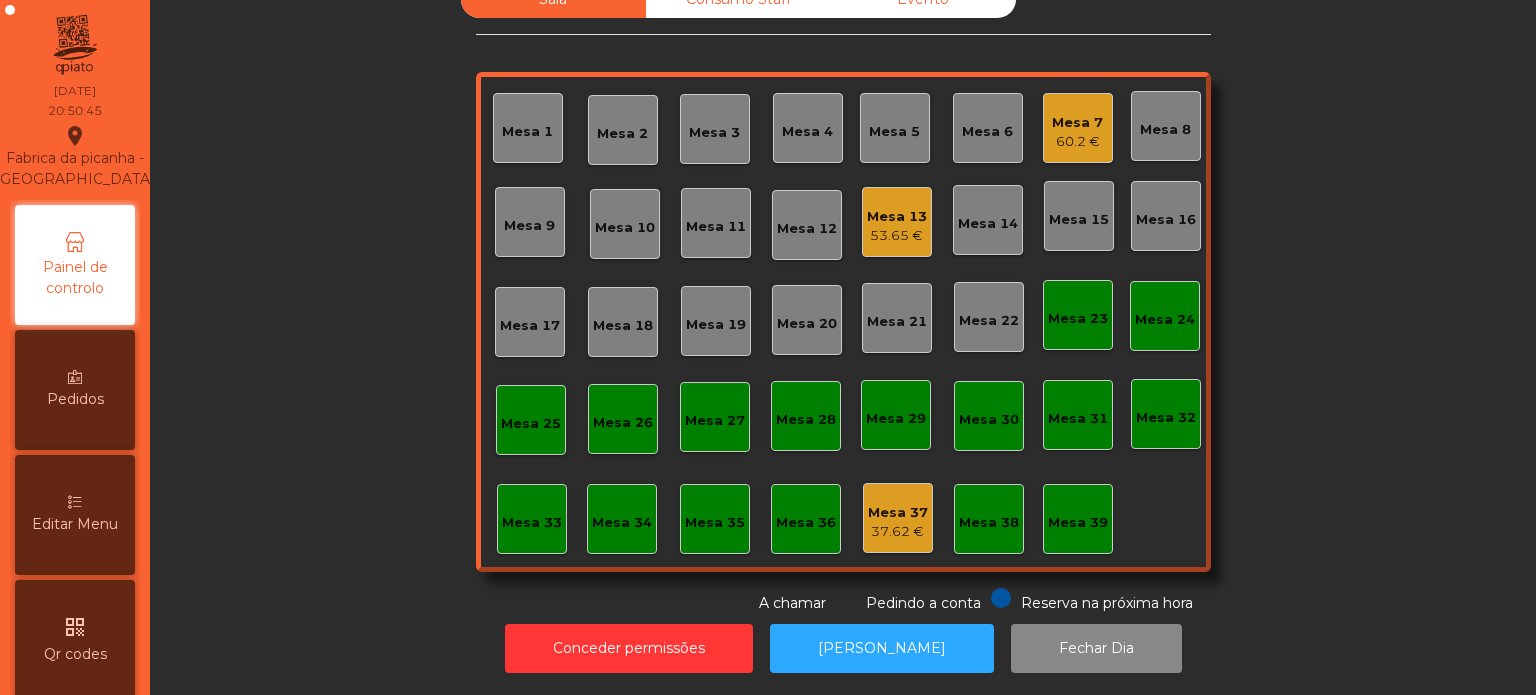 scroll, scrollTop: 55, scrollLeft: 0, axis: vertical 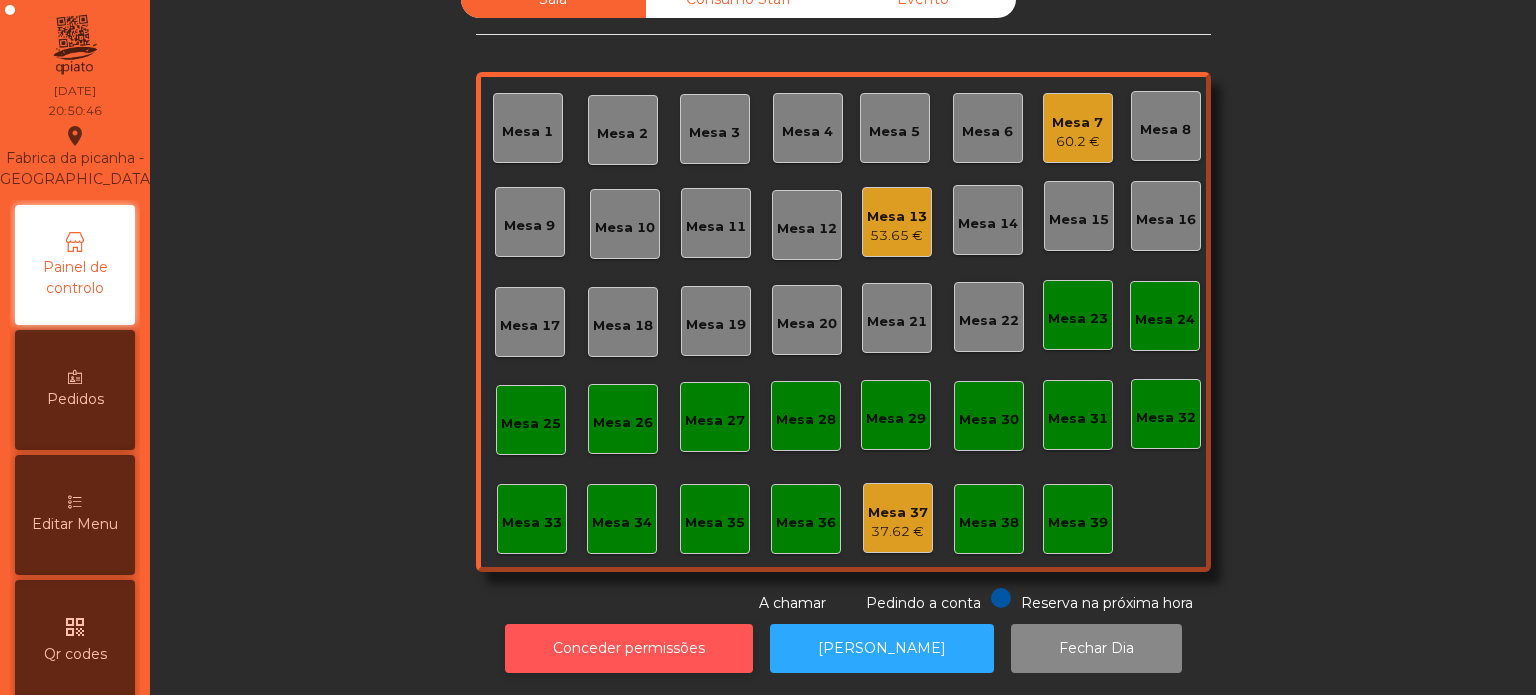 click on "Conceder permissões" 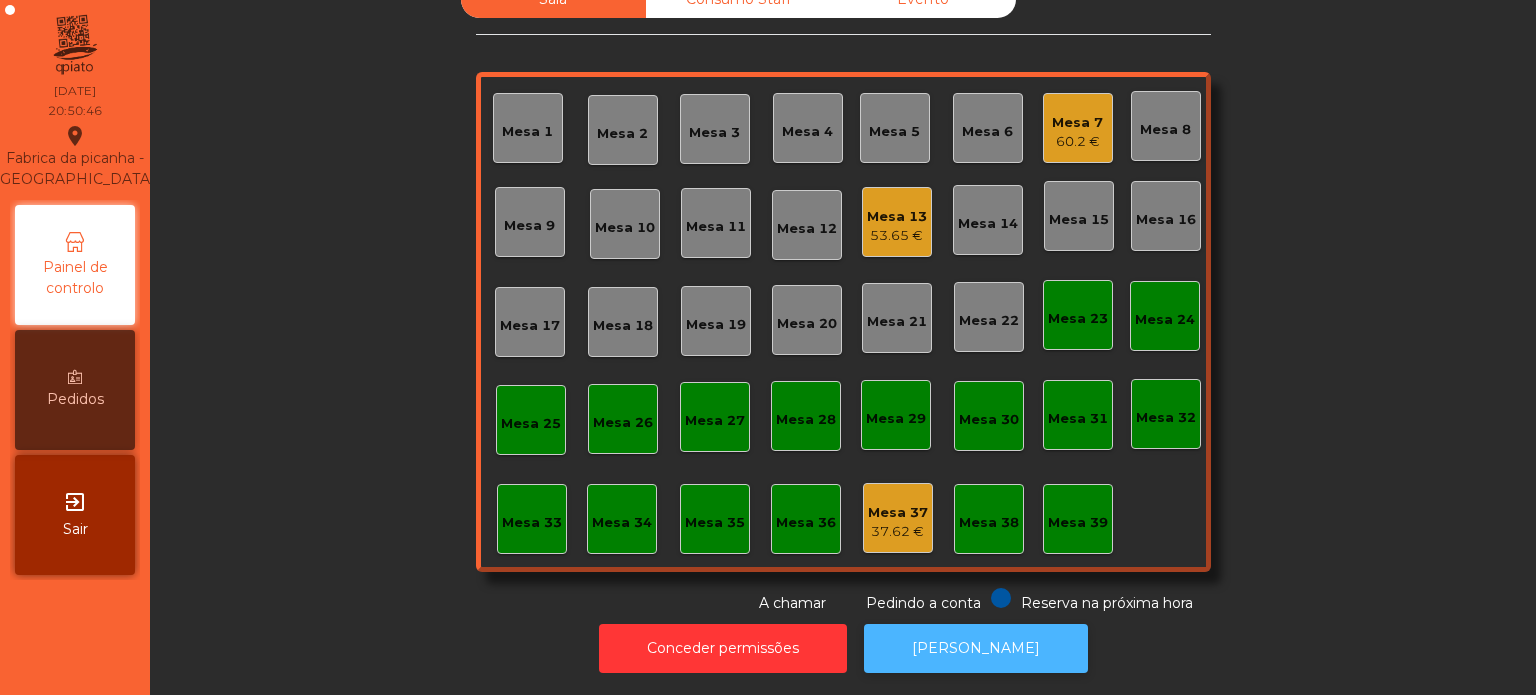 click on "[PERSON_NAME]" 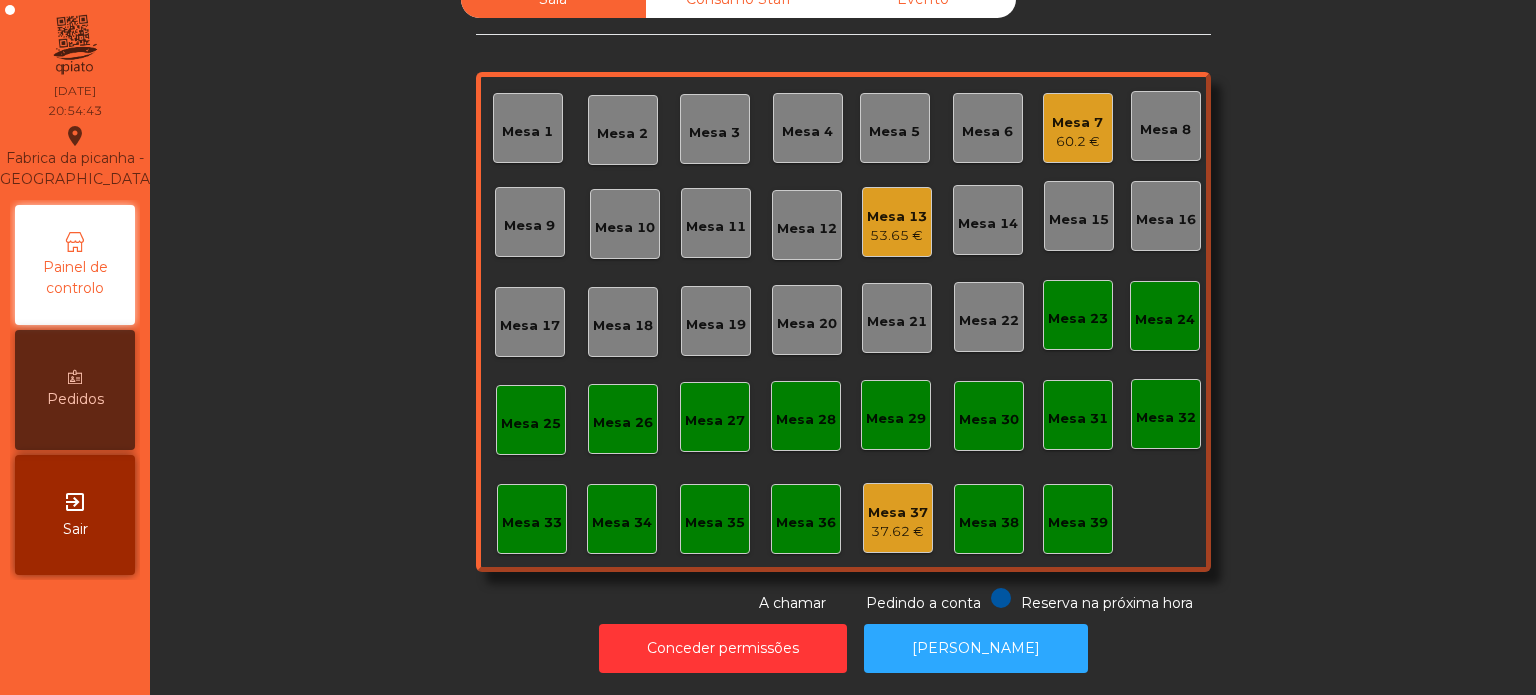 click on "Mesa 13   53.65 €" 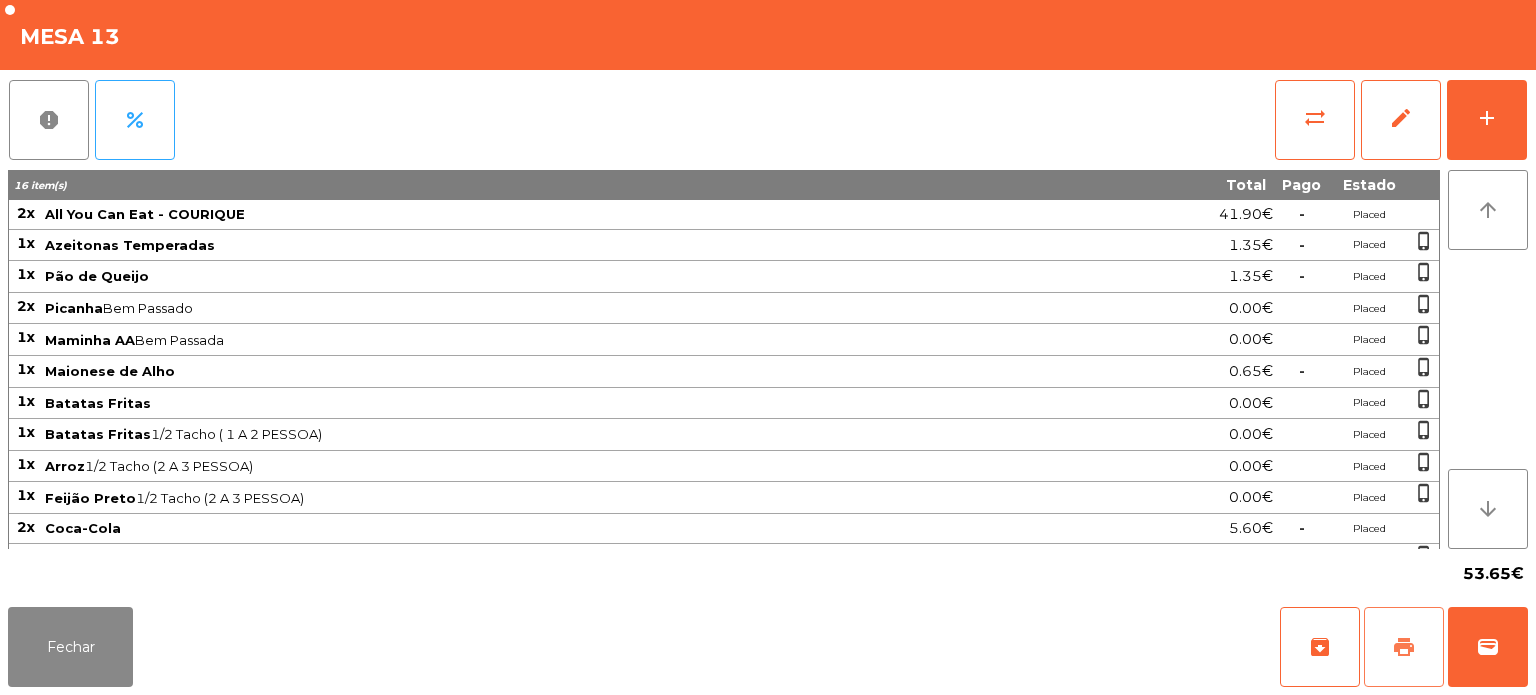 click on "print" 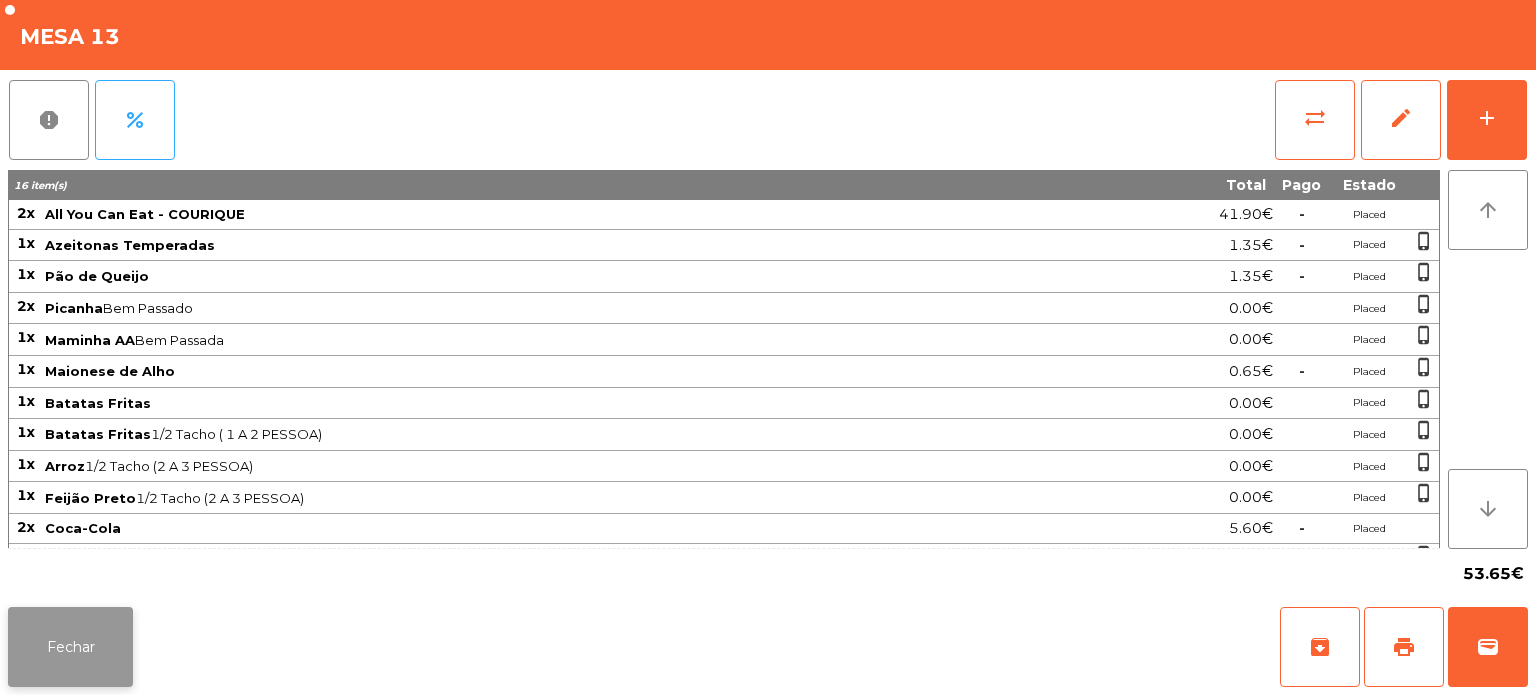 click on "Fechar" 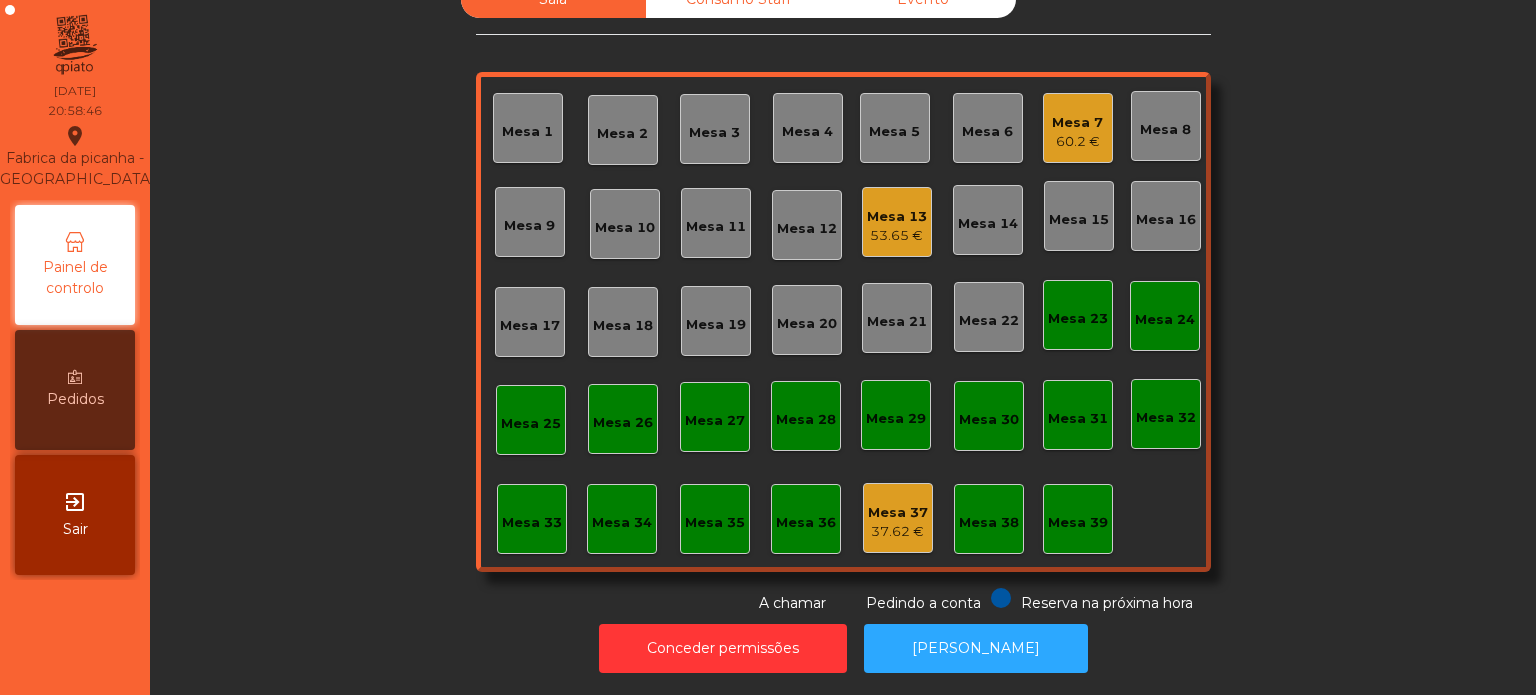 click on "Mesa 13   53.65 €" 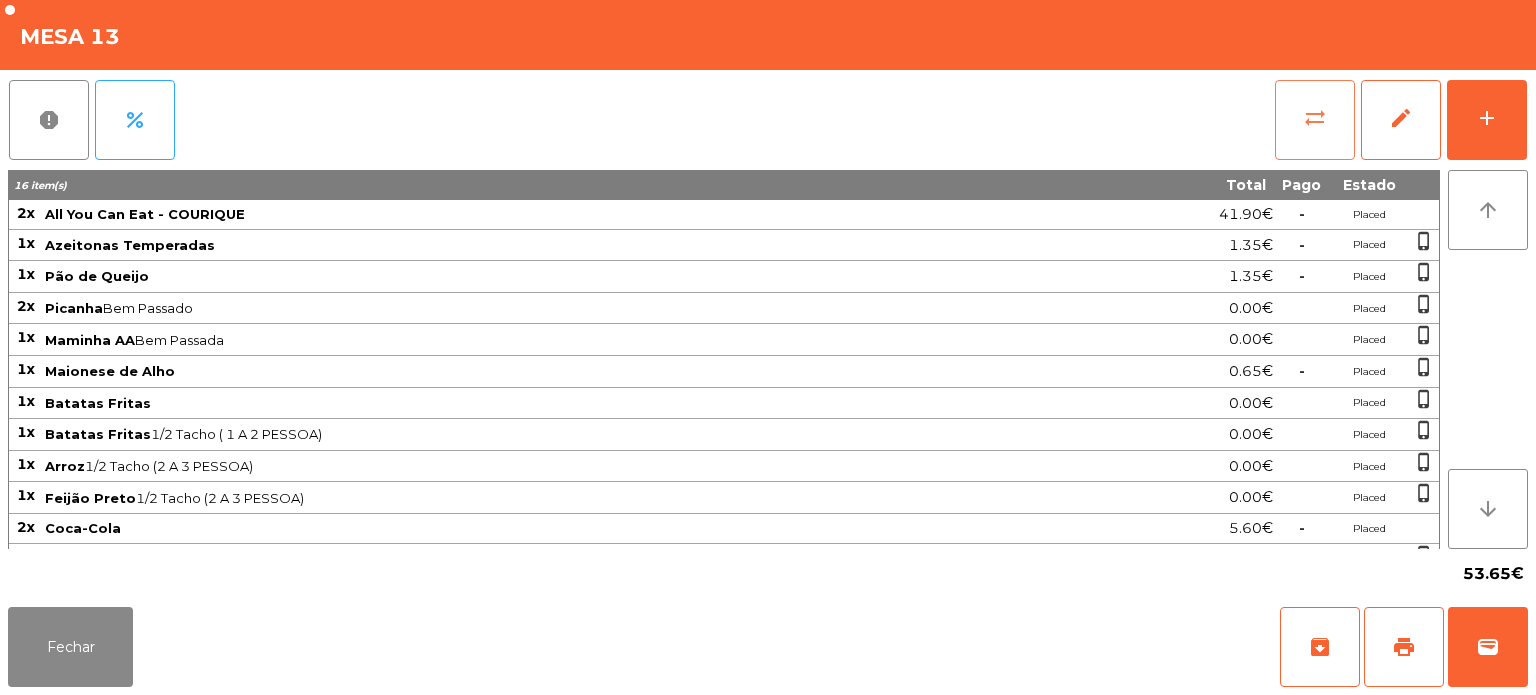 click on "sync_alt" 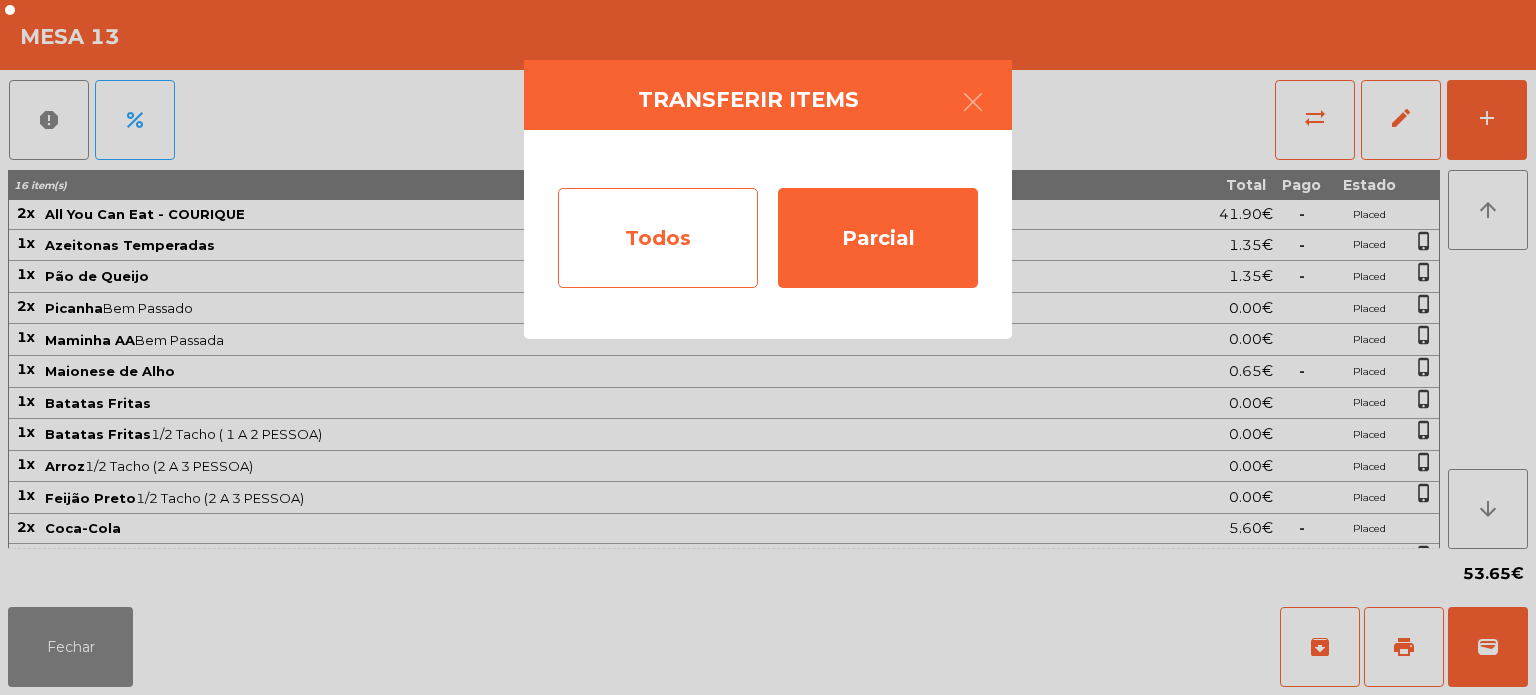 click on "Todos" 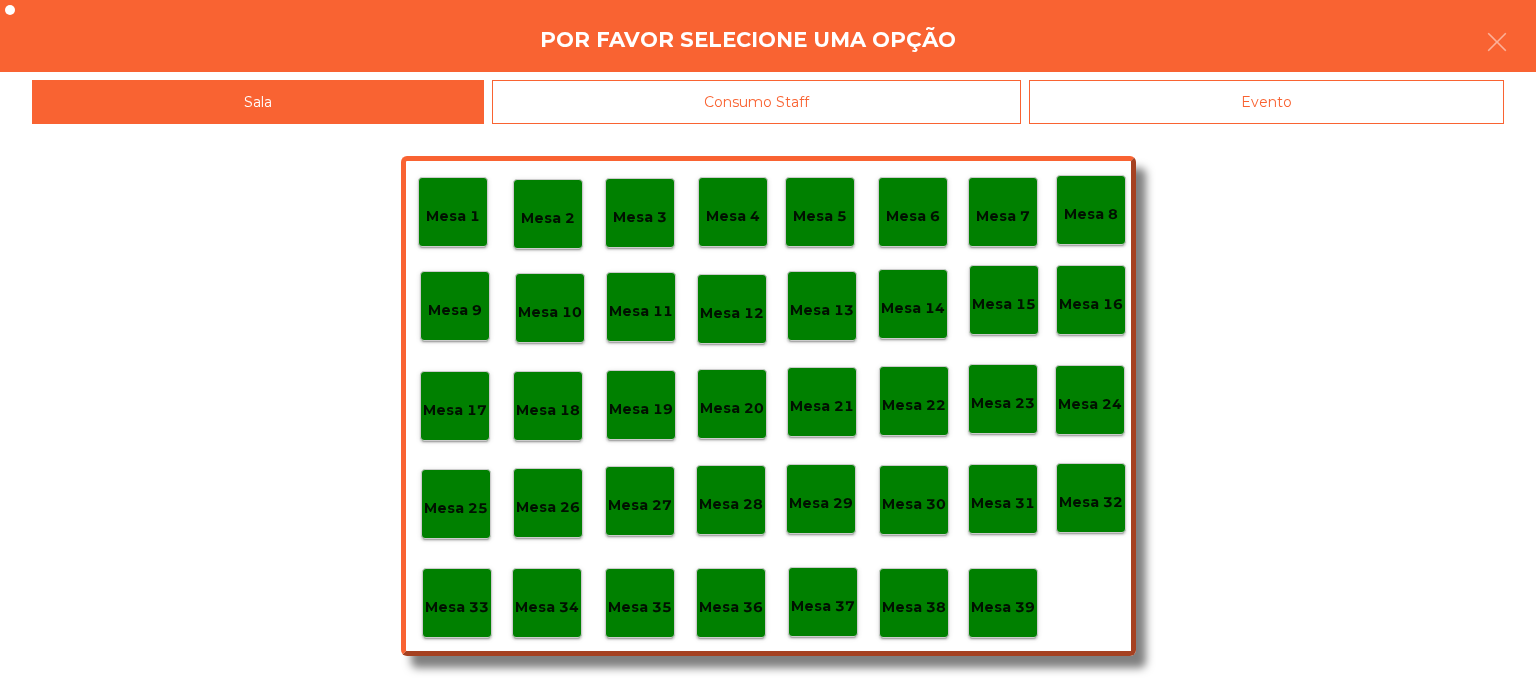 click on "Evento" 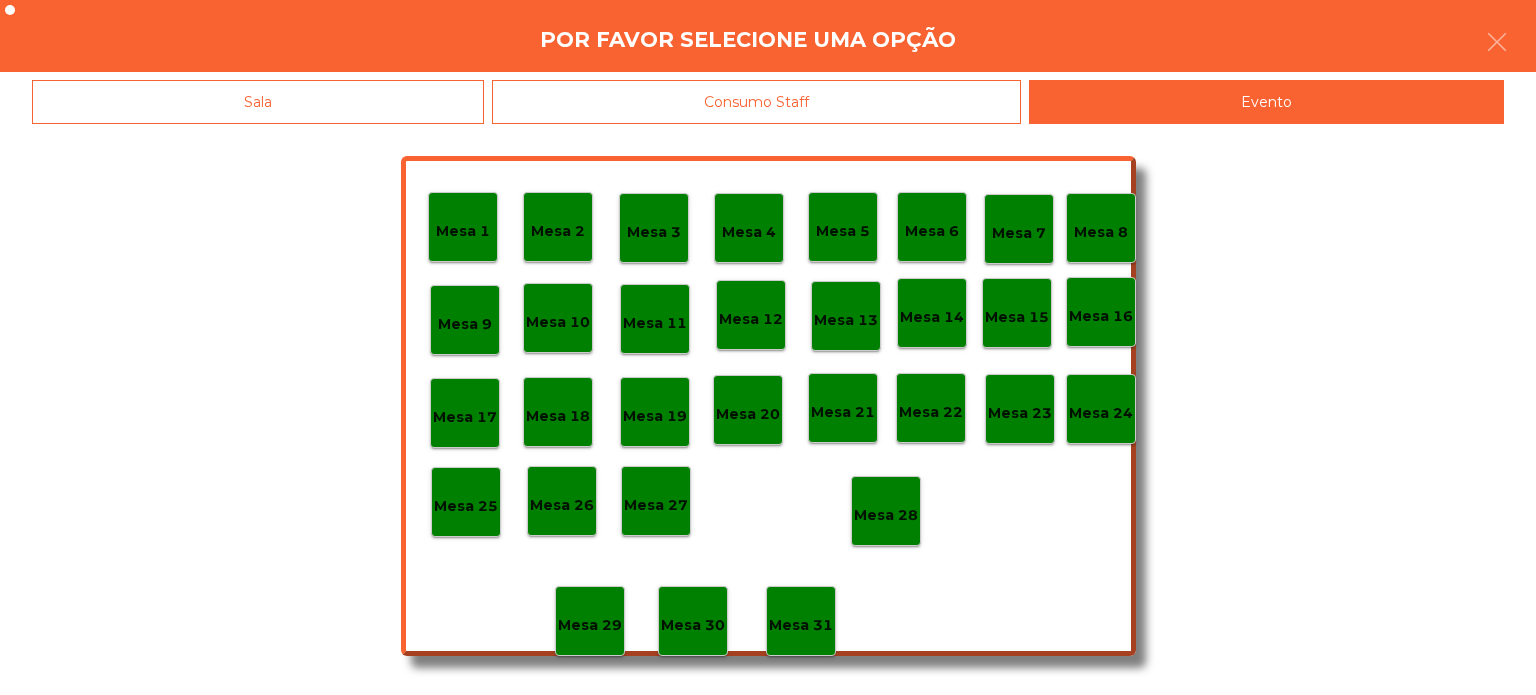 click on "Mesa 28" 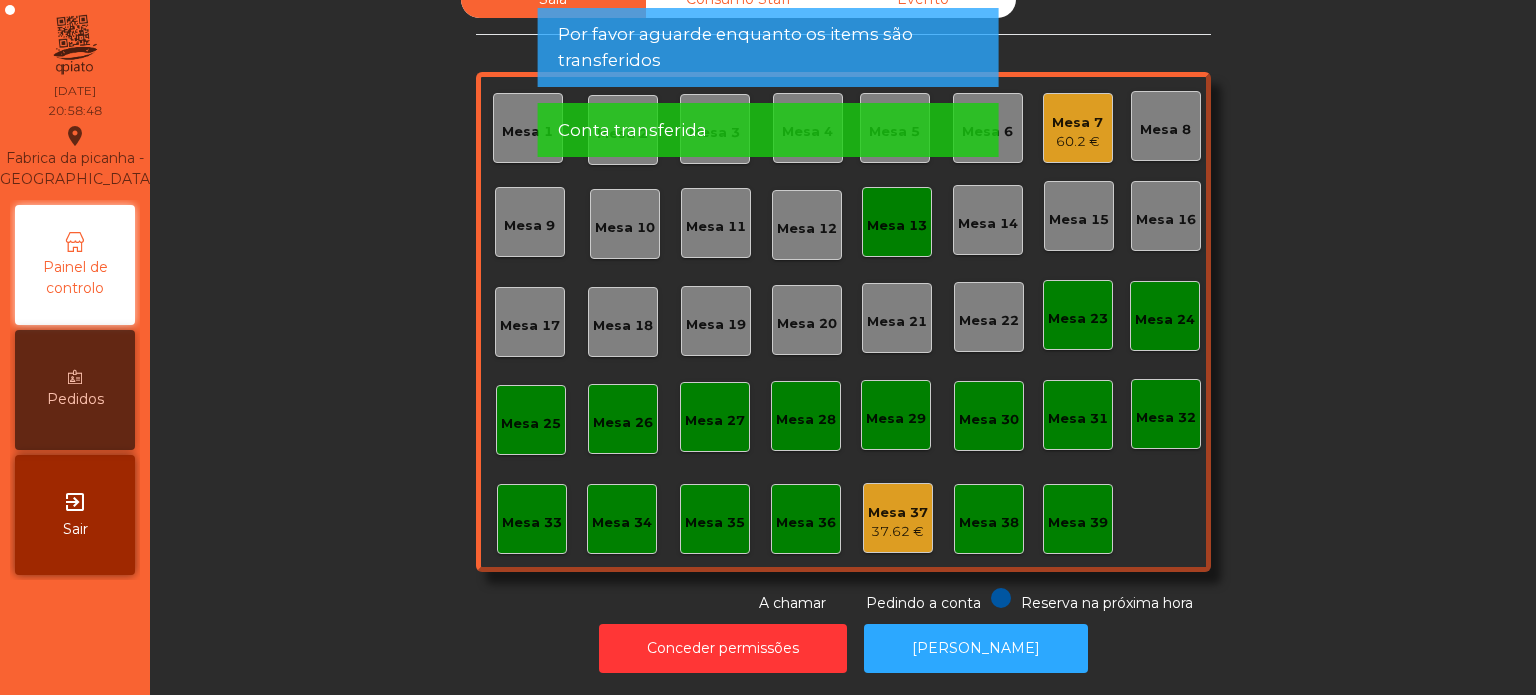 click on "Mesa 13" 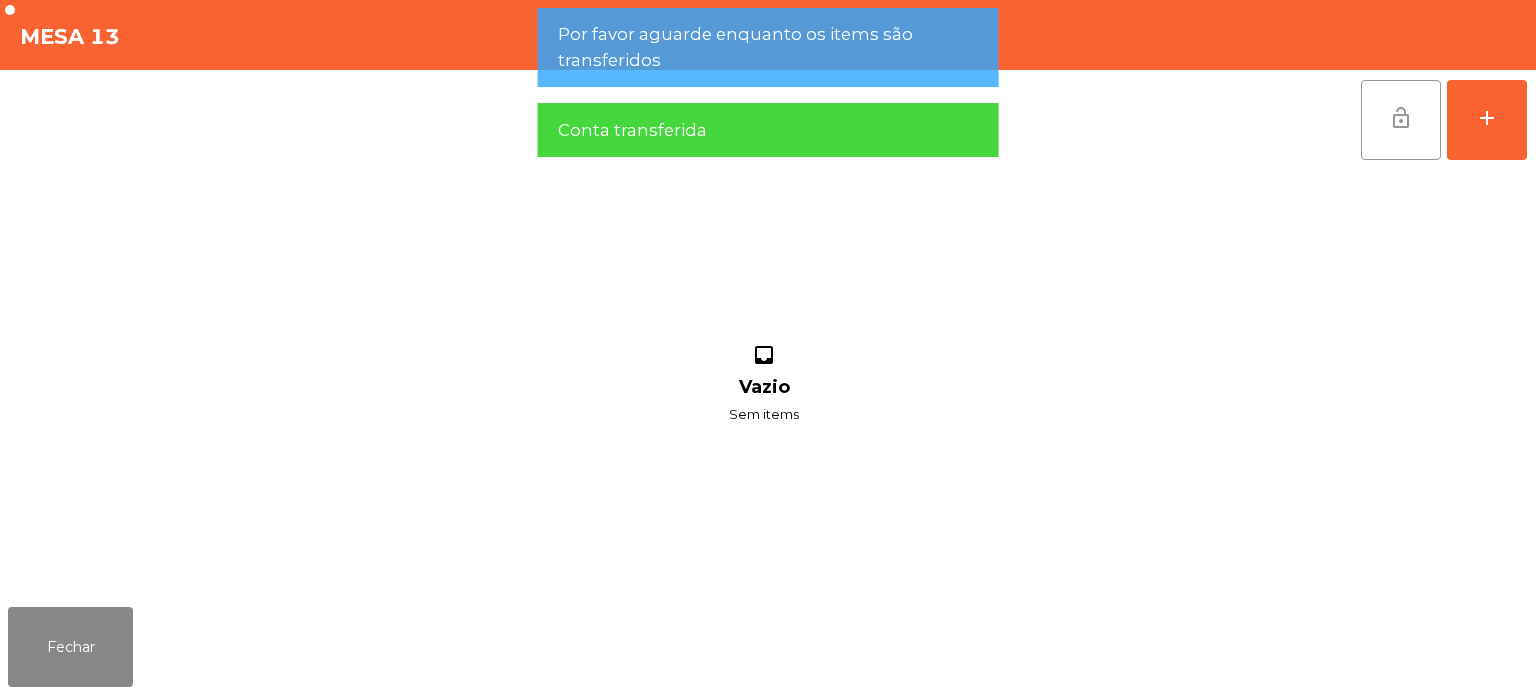 click on "lock_open" 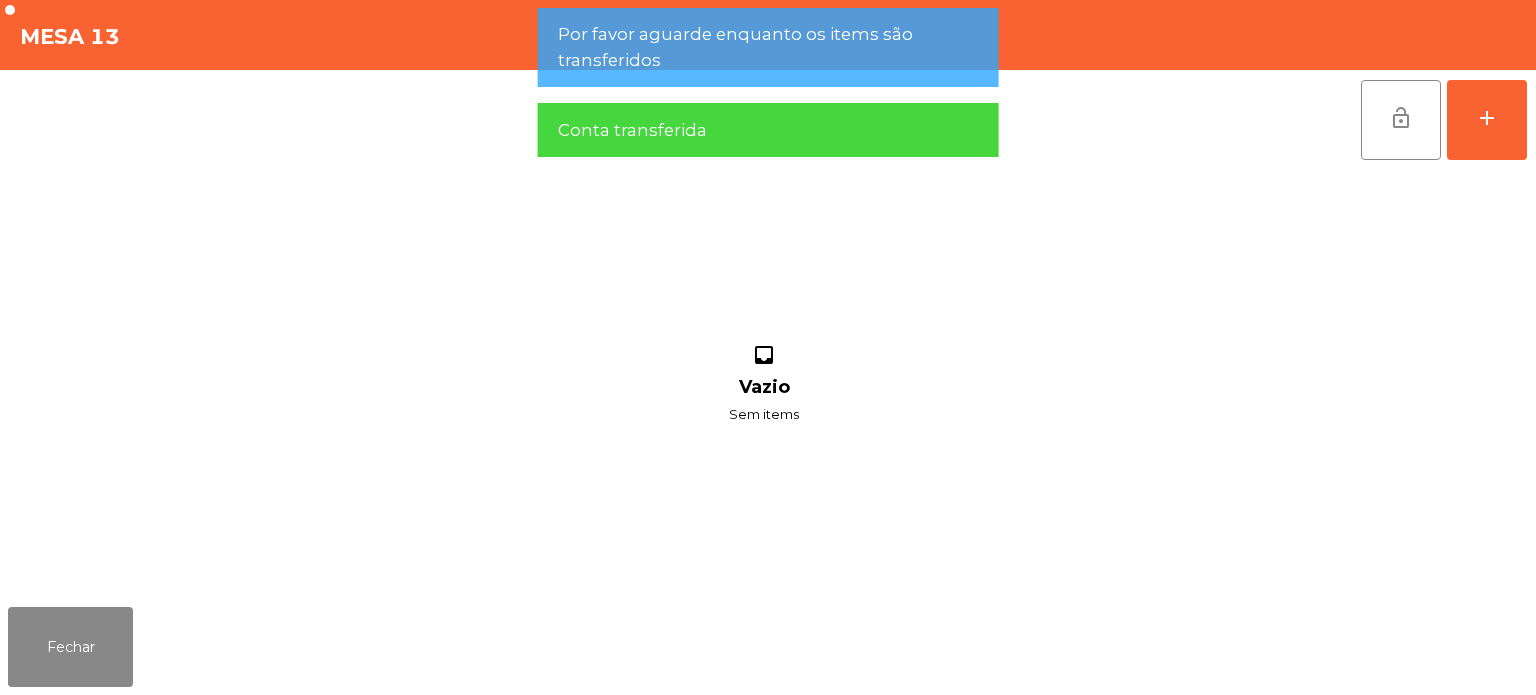 click on "inbox Vazio Sem items" 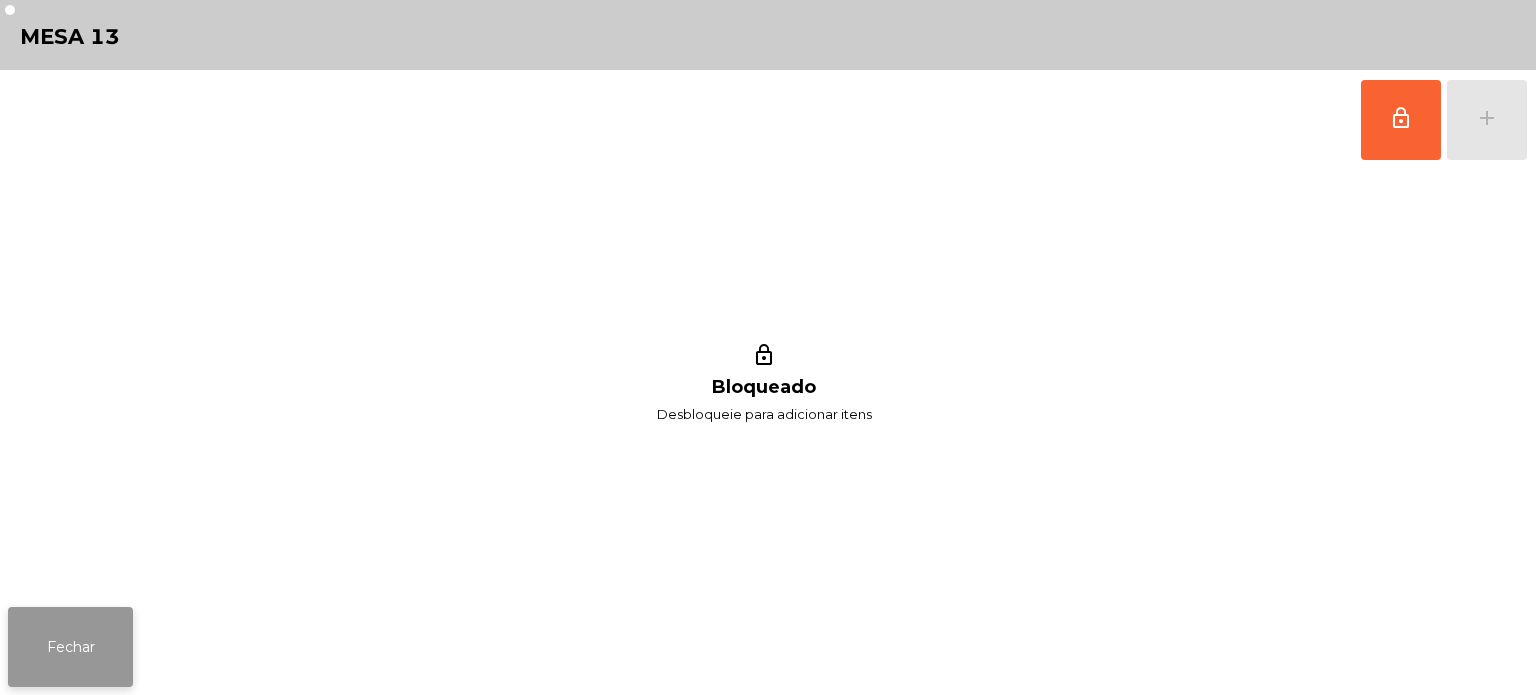 click on "Fechar" 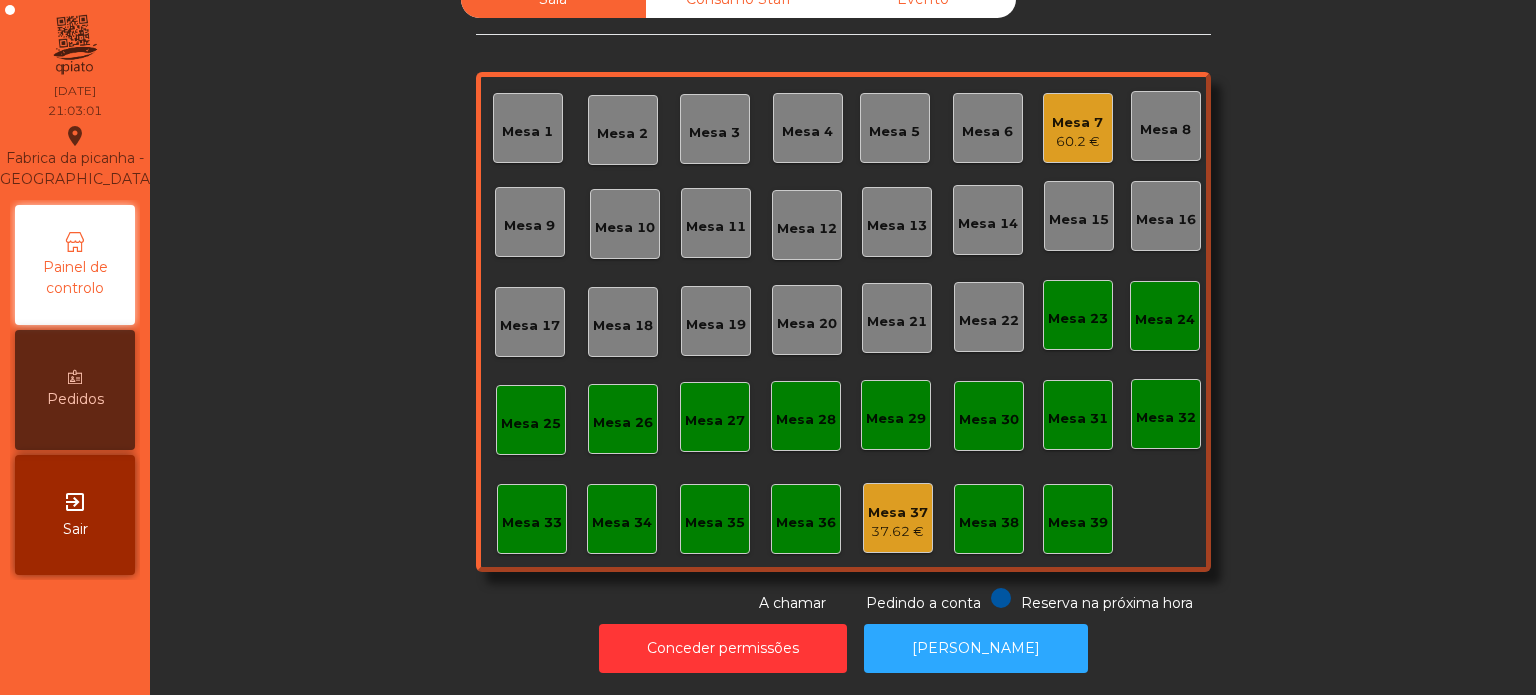 click on "60.2 €" 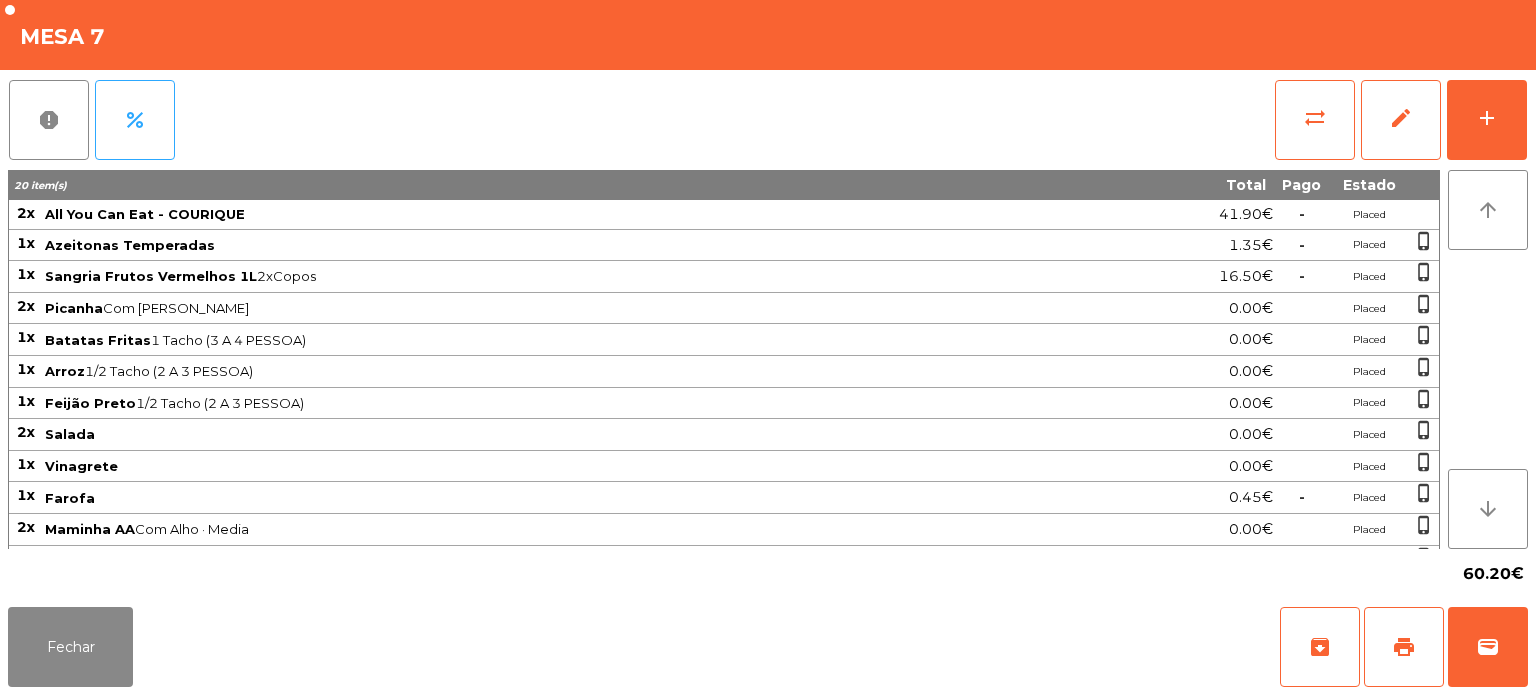 scroll, scrollTop: 83, scrollLeft: 0, axis: vertical 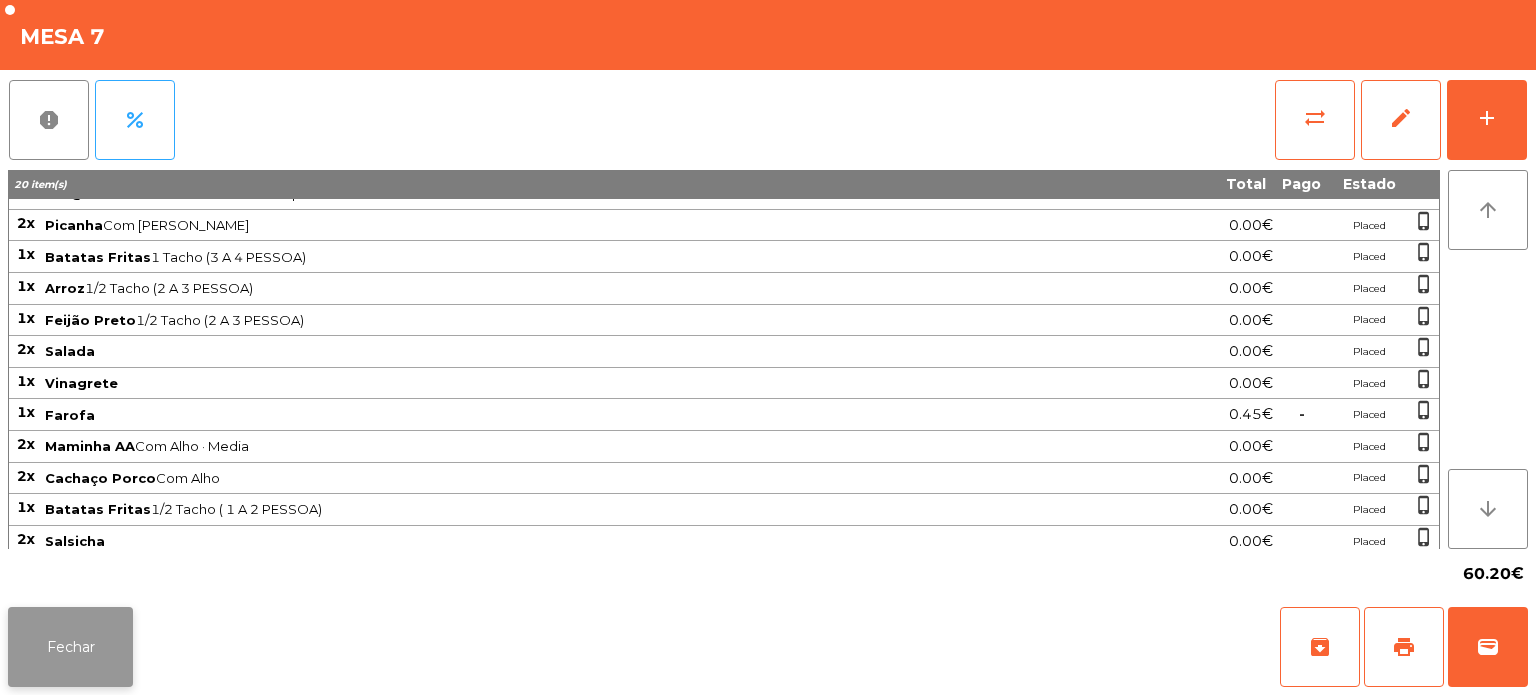 click on "Fechar" 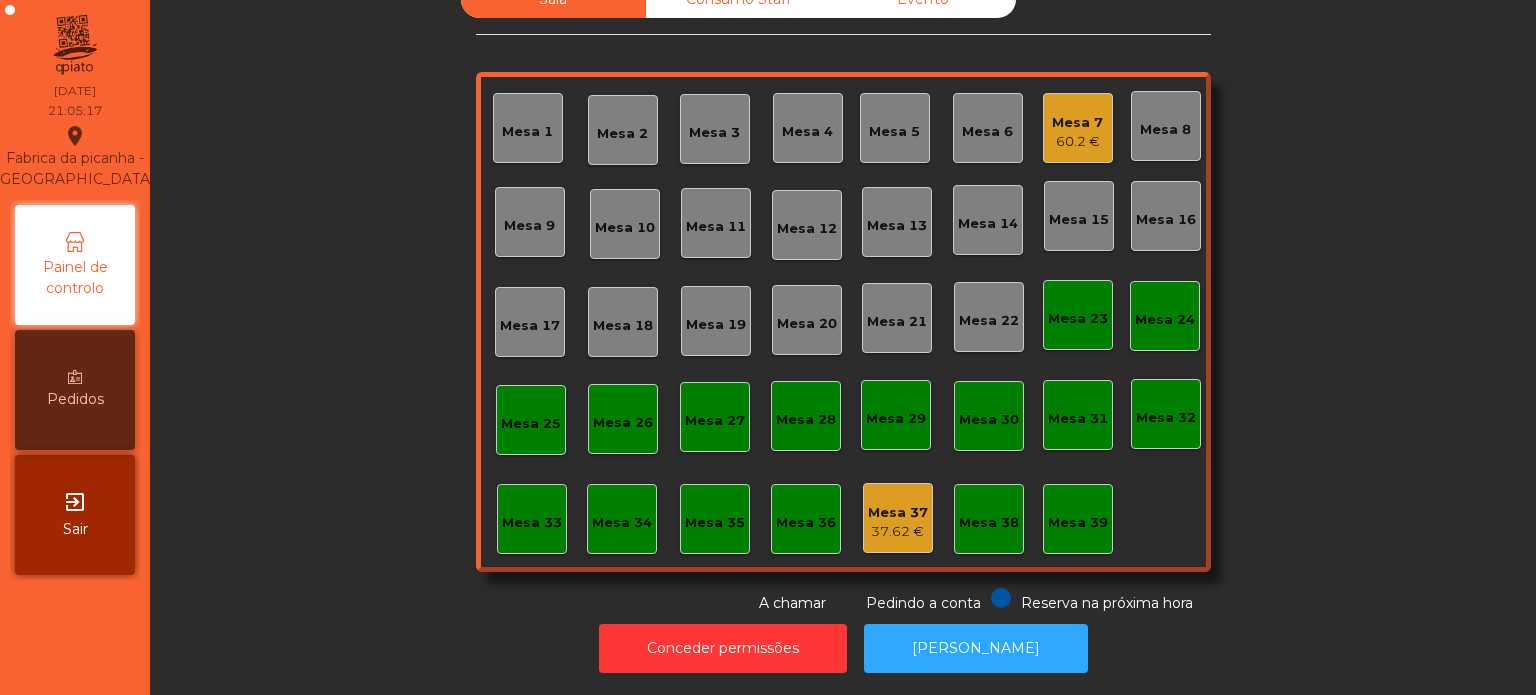 click on "Mesa 33" 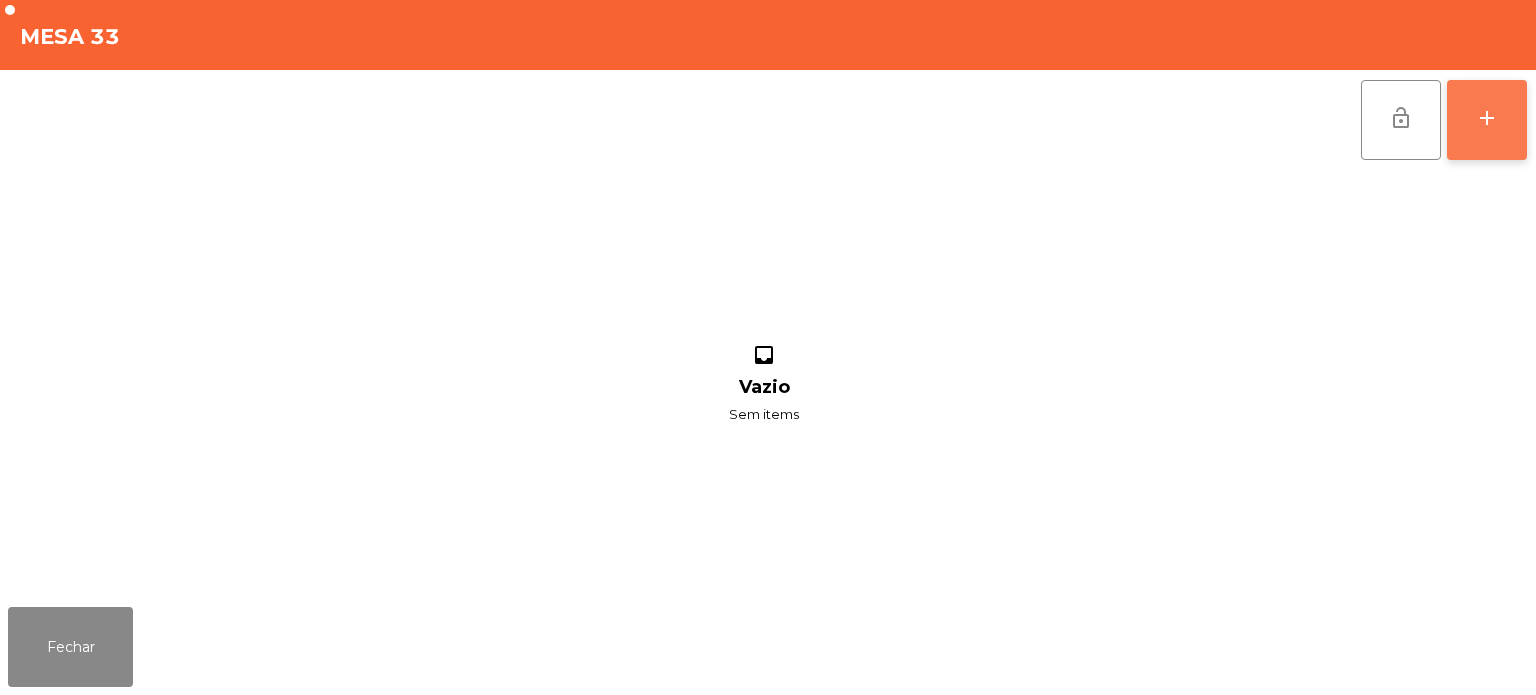 click on "add" 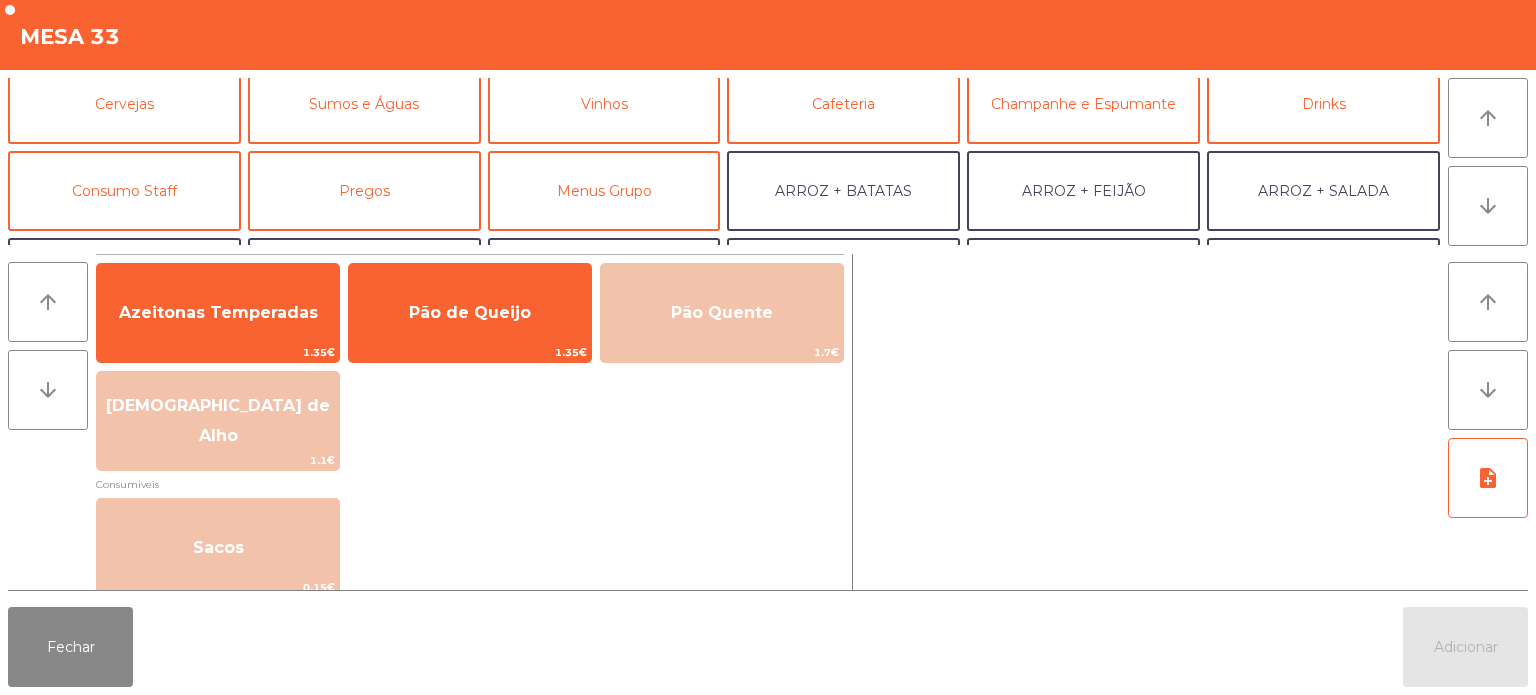 scroll, scrollTop: 109, scrollLeft: 0, axis: vertical 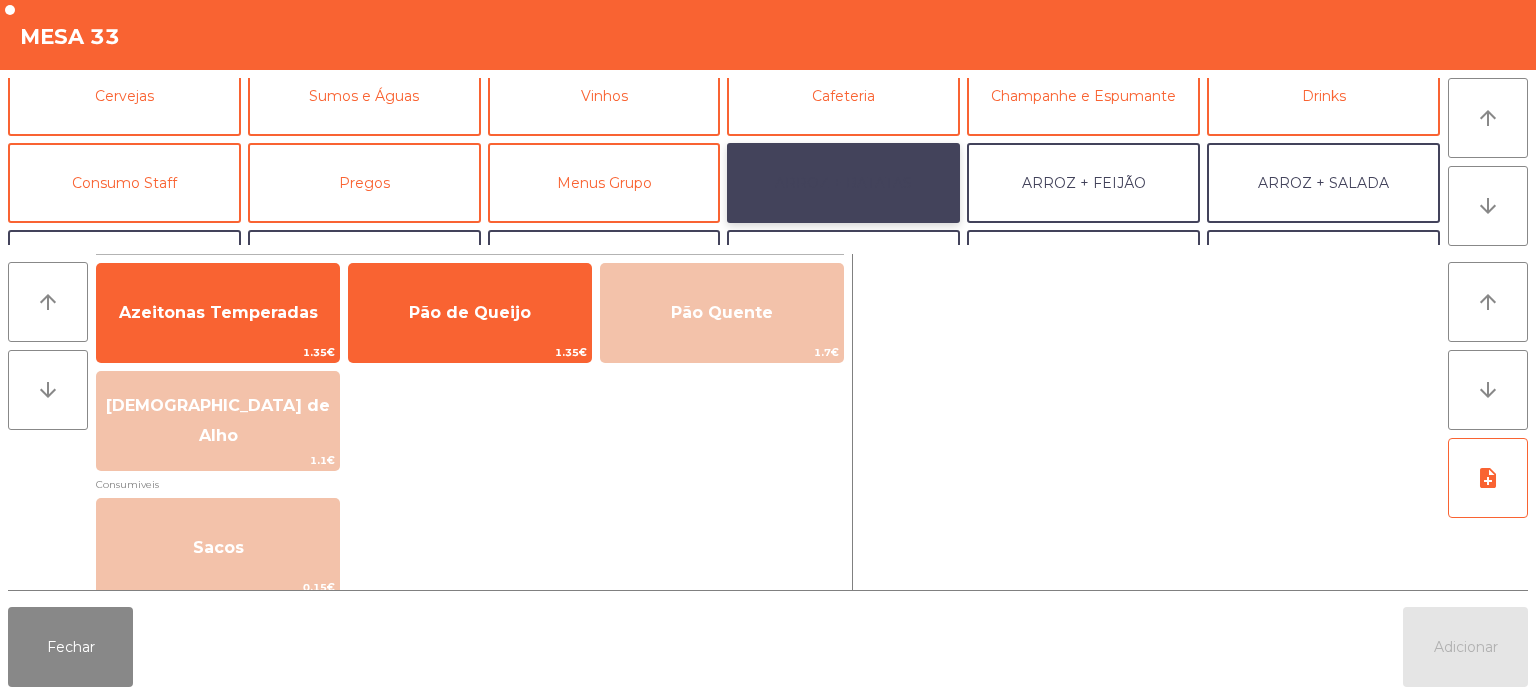 click on "ARROZ + BATATAS" 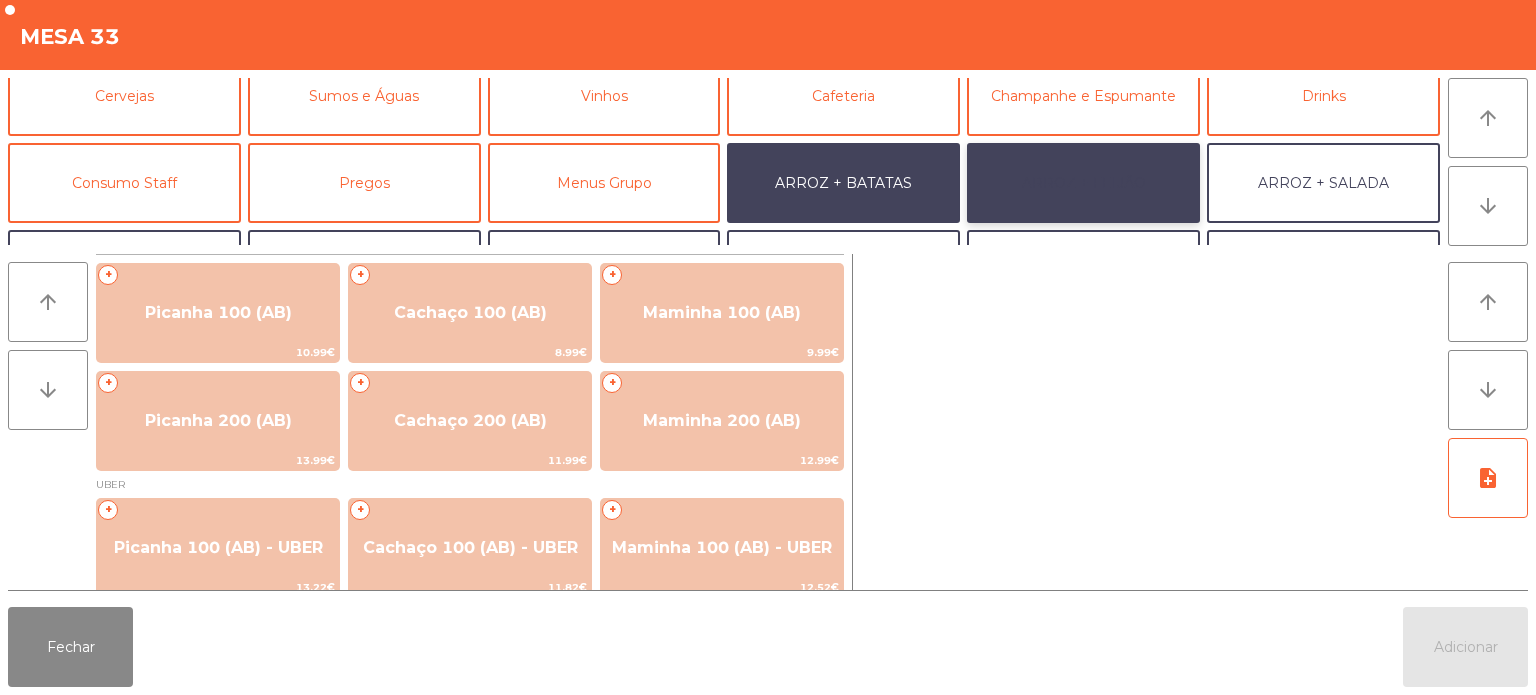 click on "ARROZ + FEIJÃO" 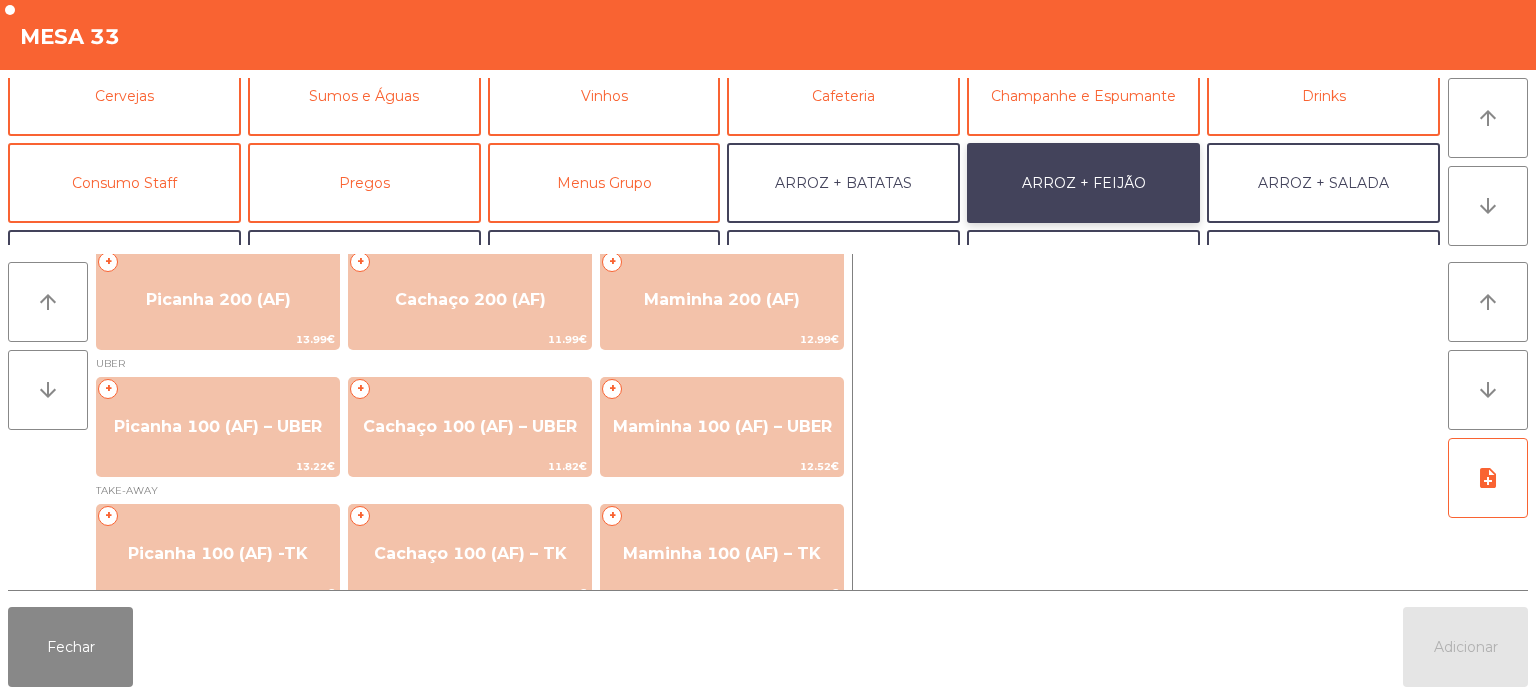 scroll, scrollTop: 136, scrollLeft: 0, axis: vertical 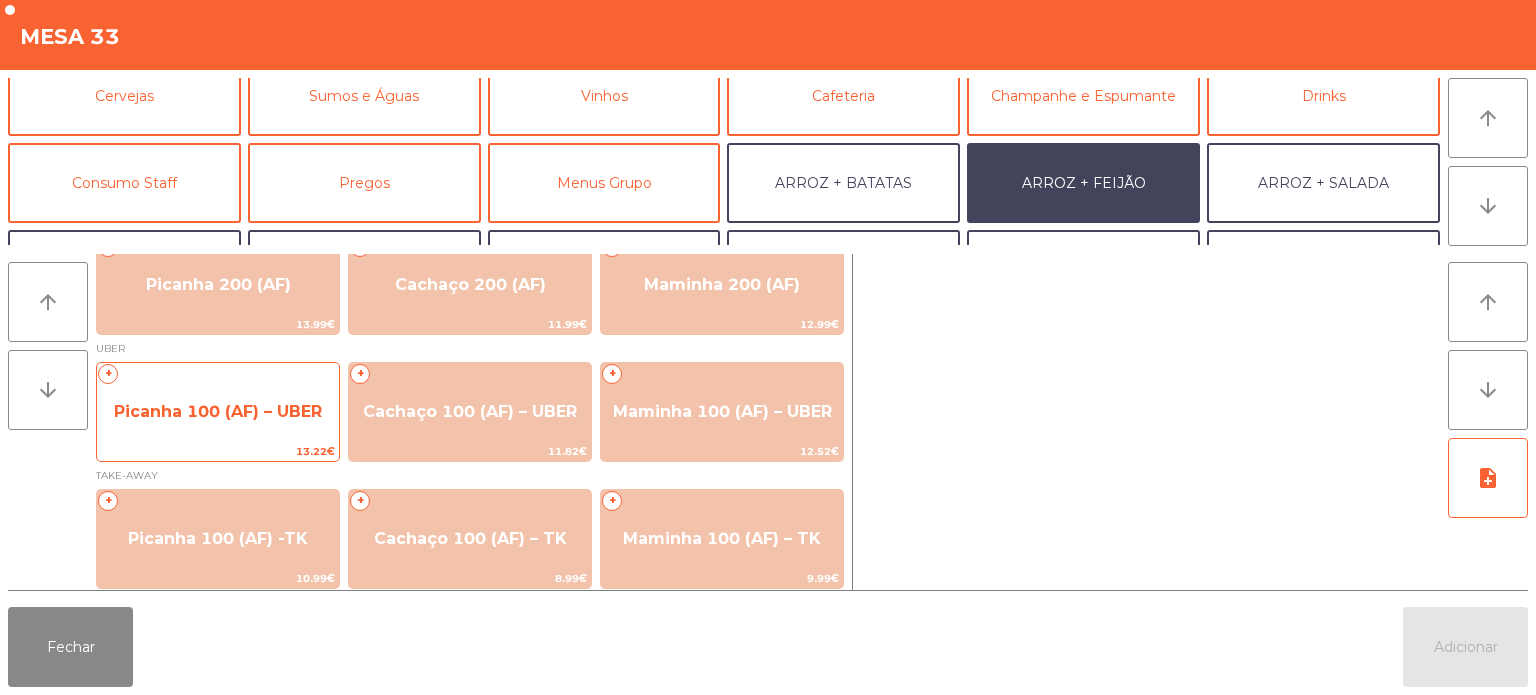 click on "Picanha 100 (AF) – UBER" 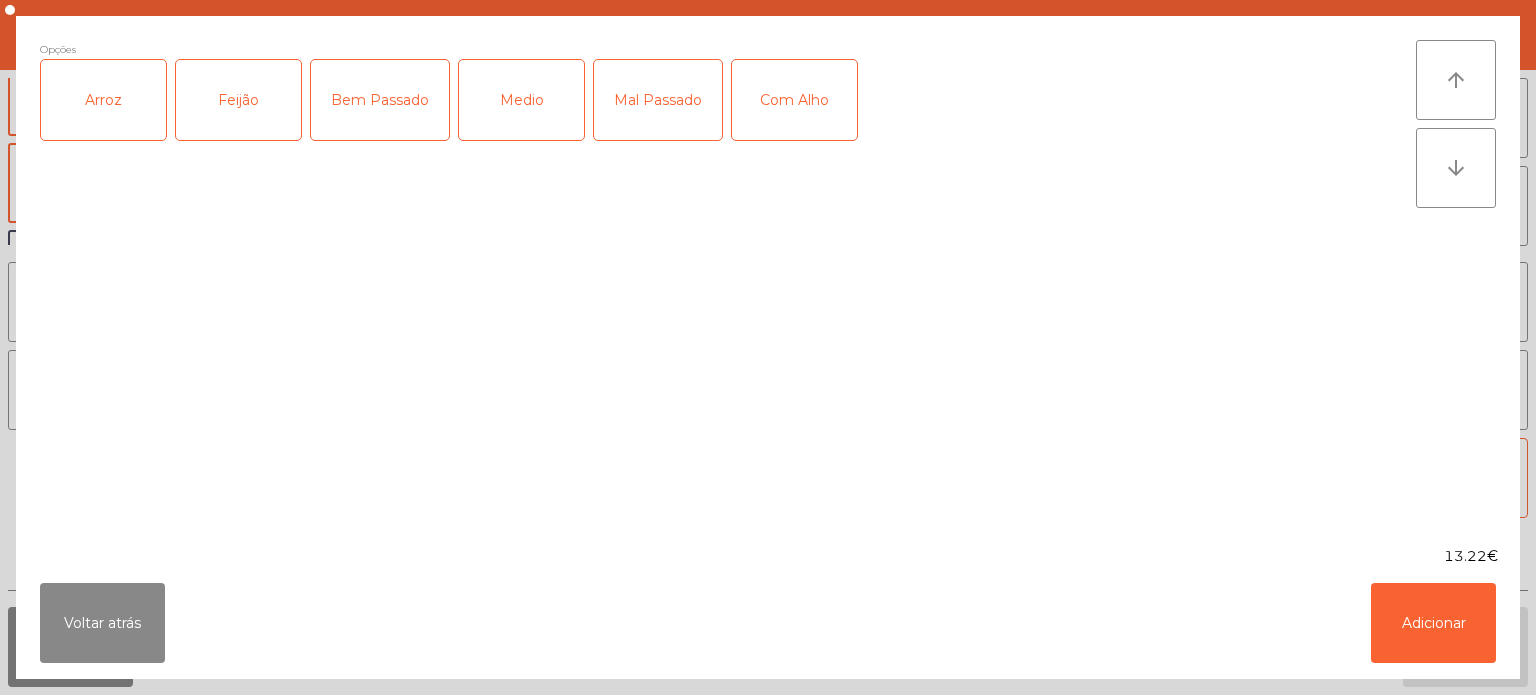 click on "Arroz" 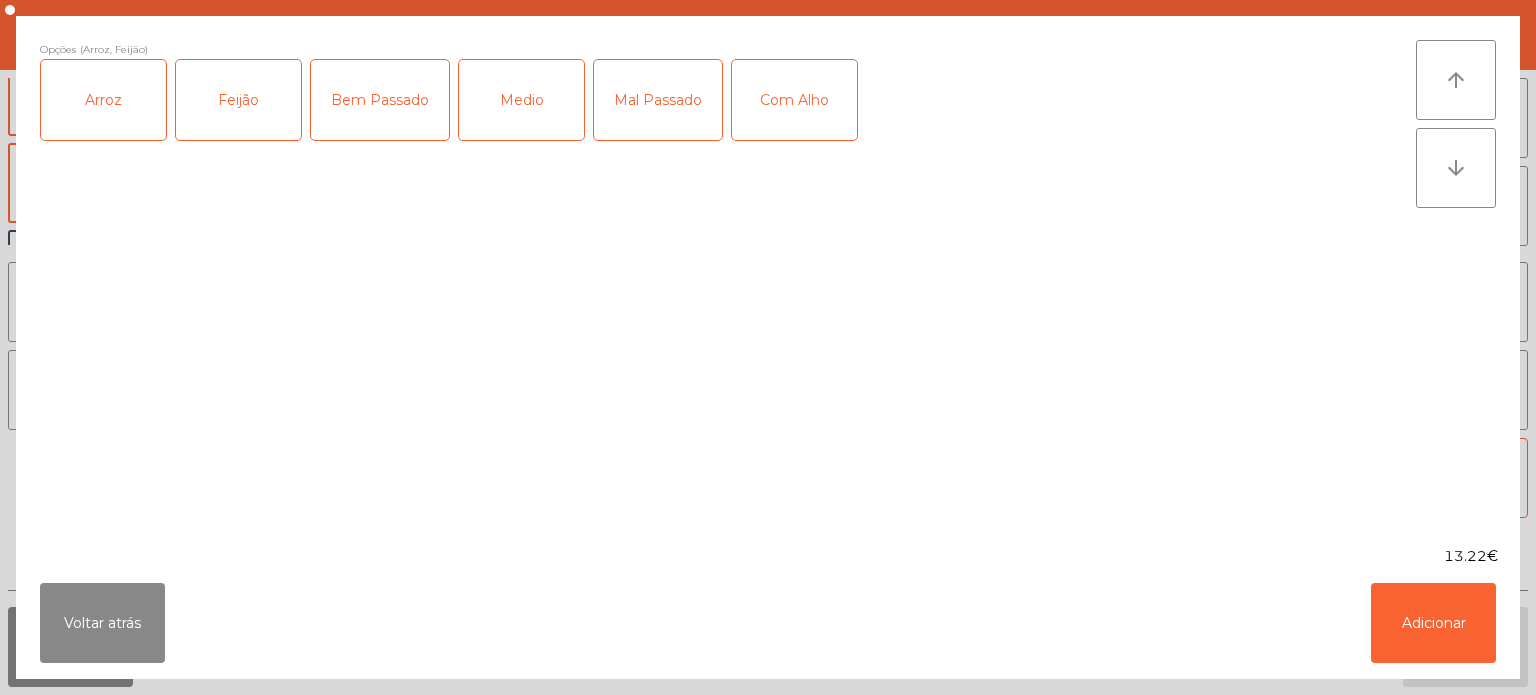 click on "Medio" 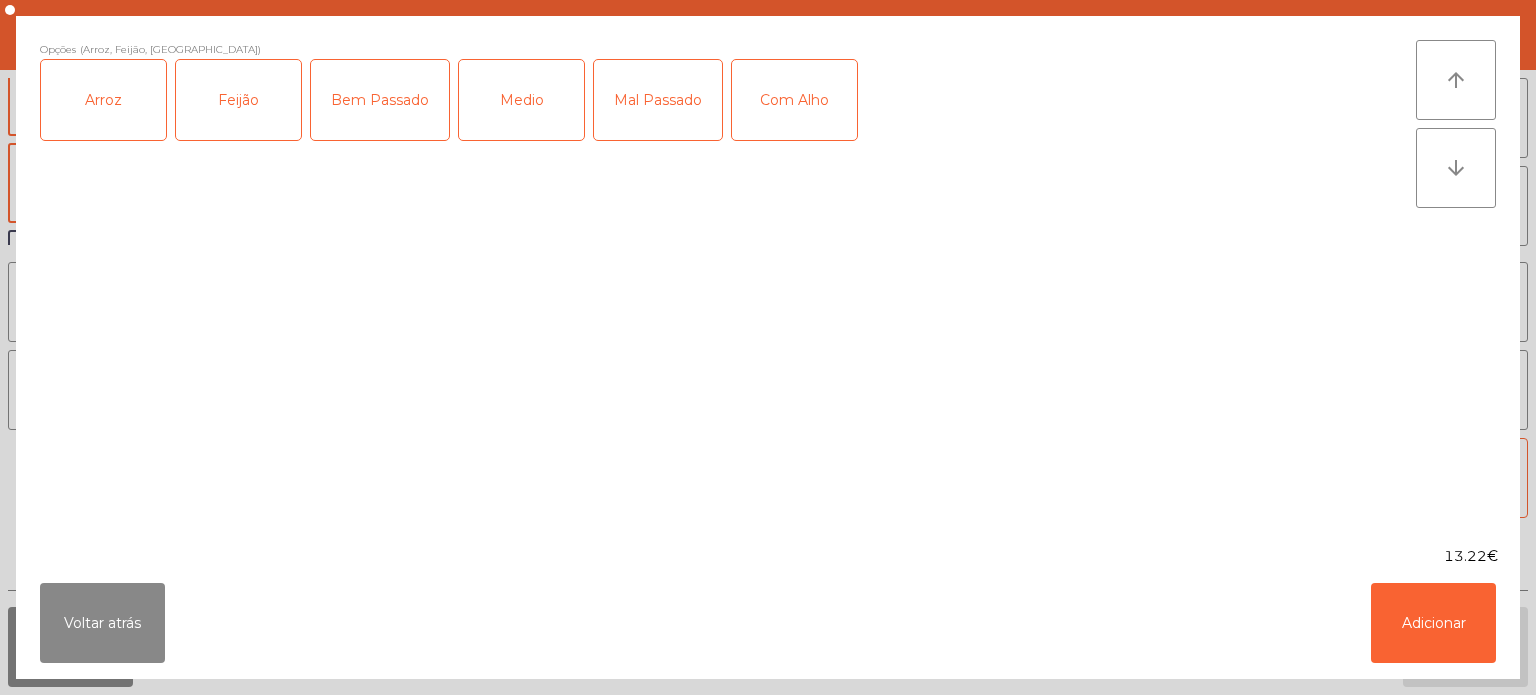 click on "Com Alho" 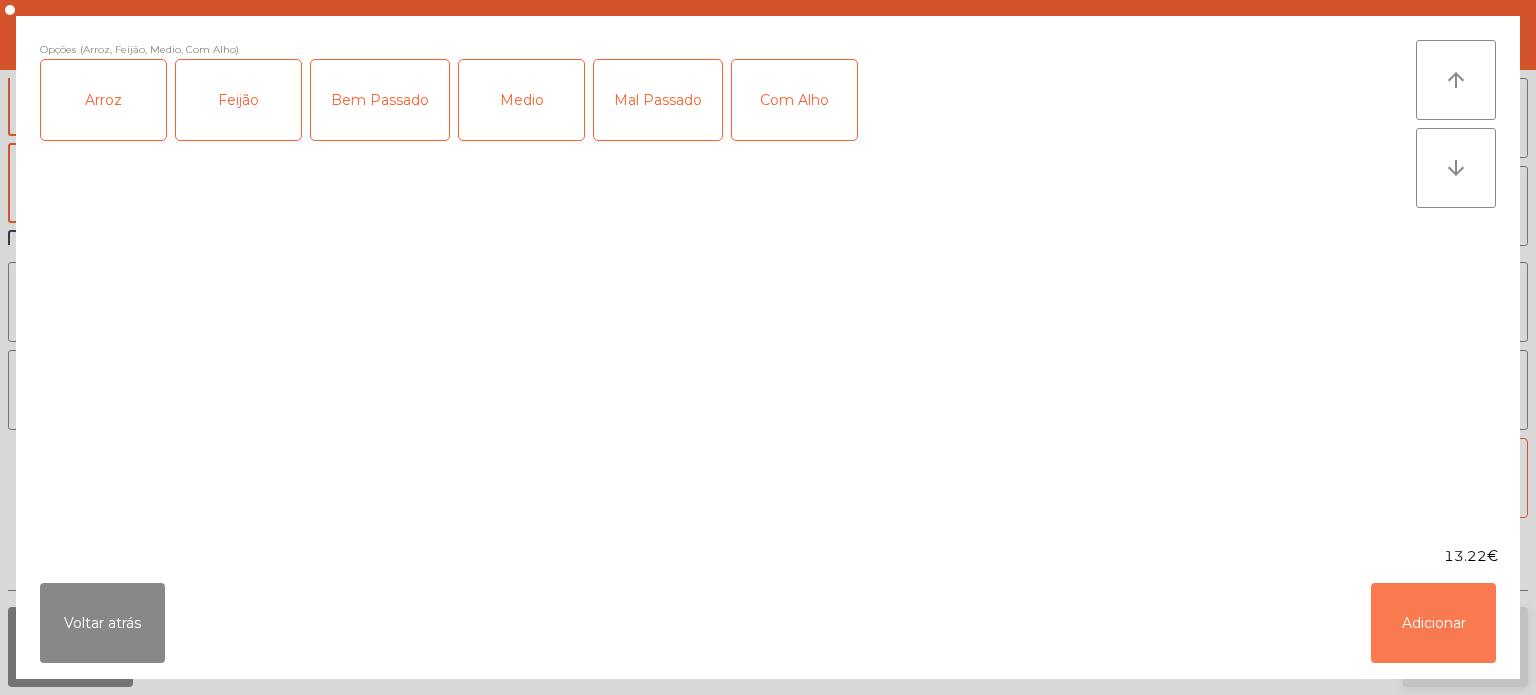 click on "Adicionar" 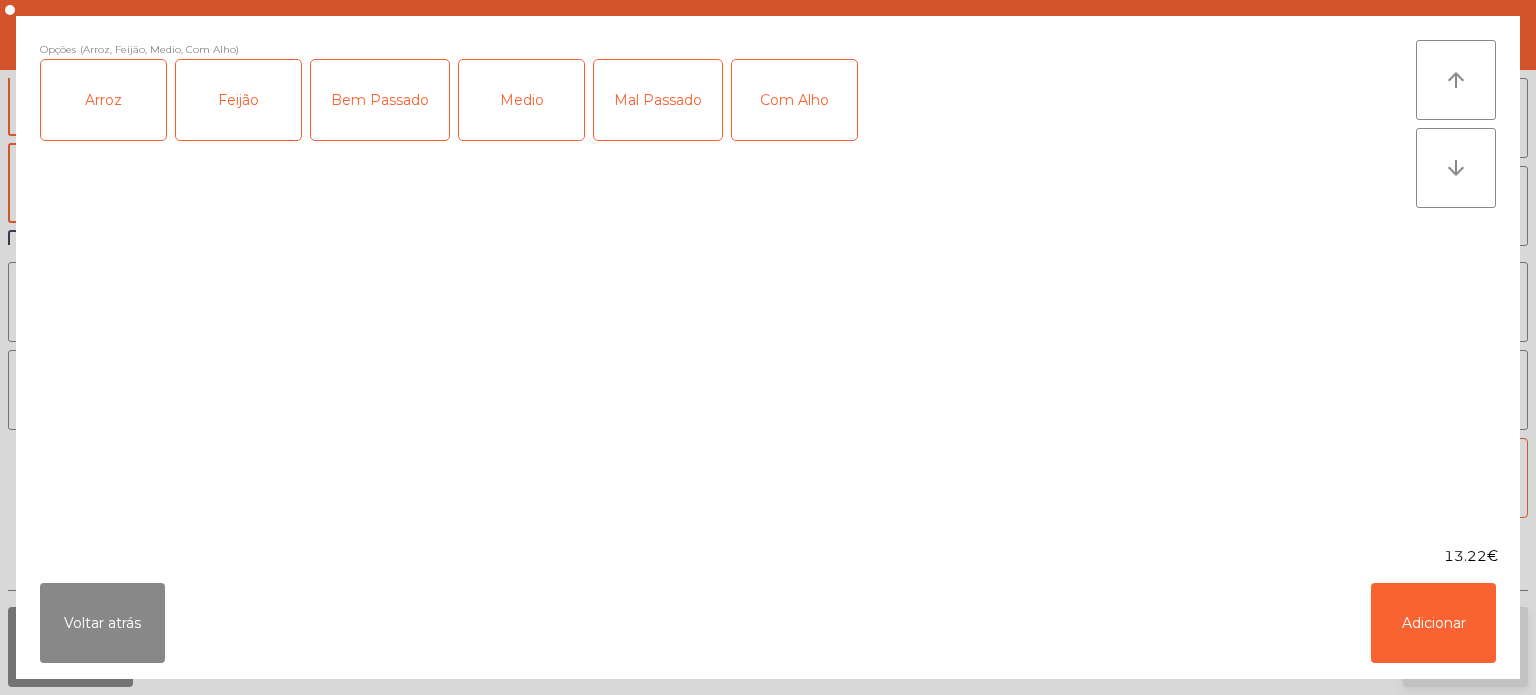 click on "Adicionar" 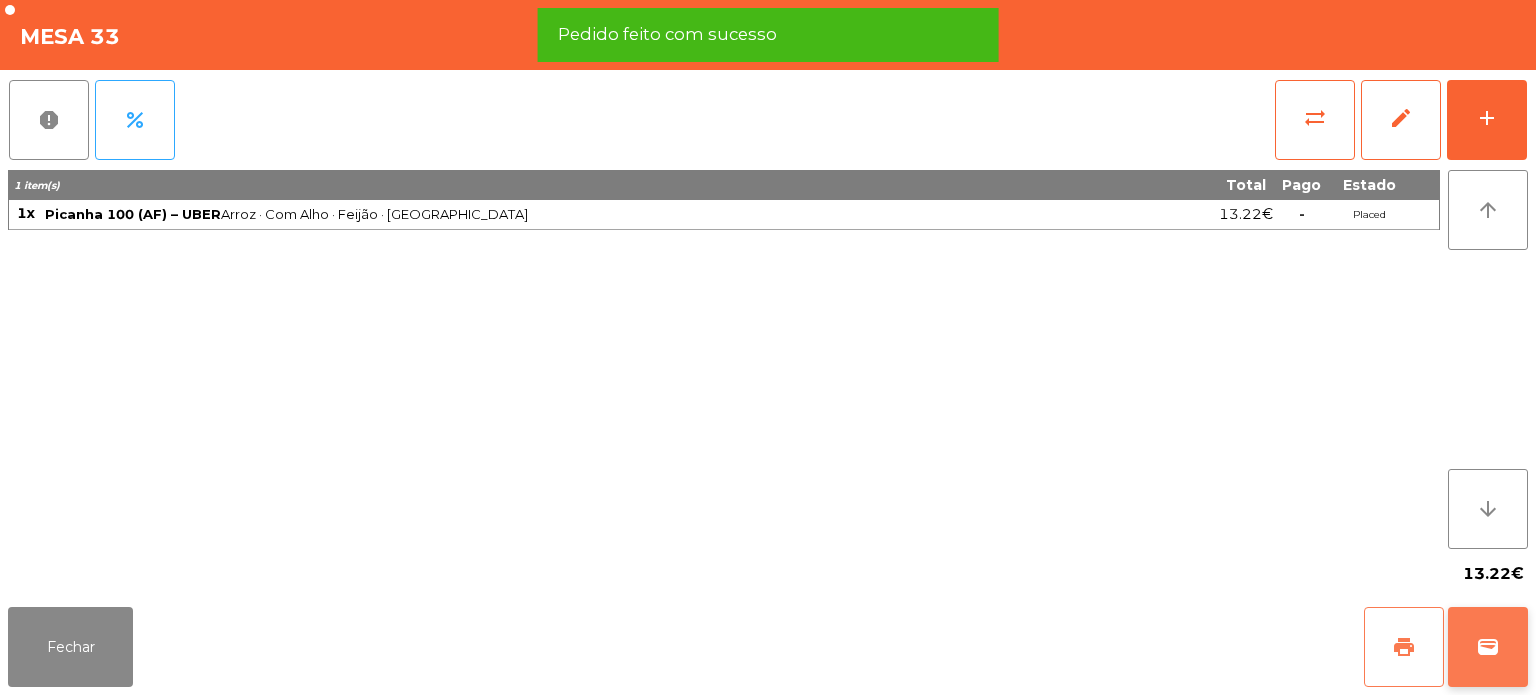 click on "print" 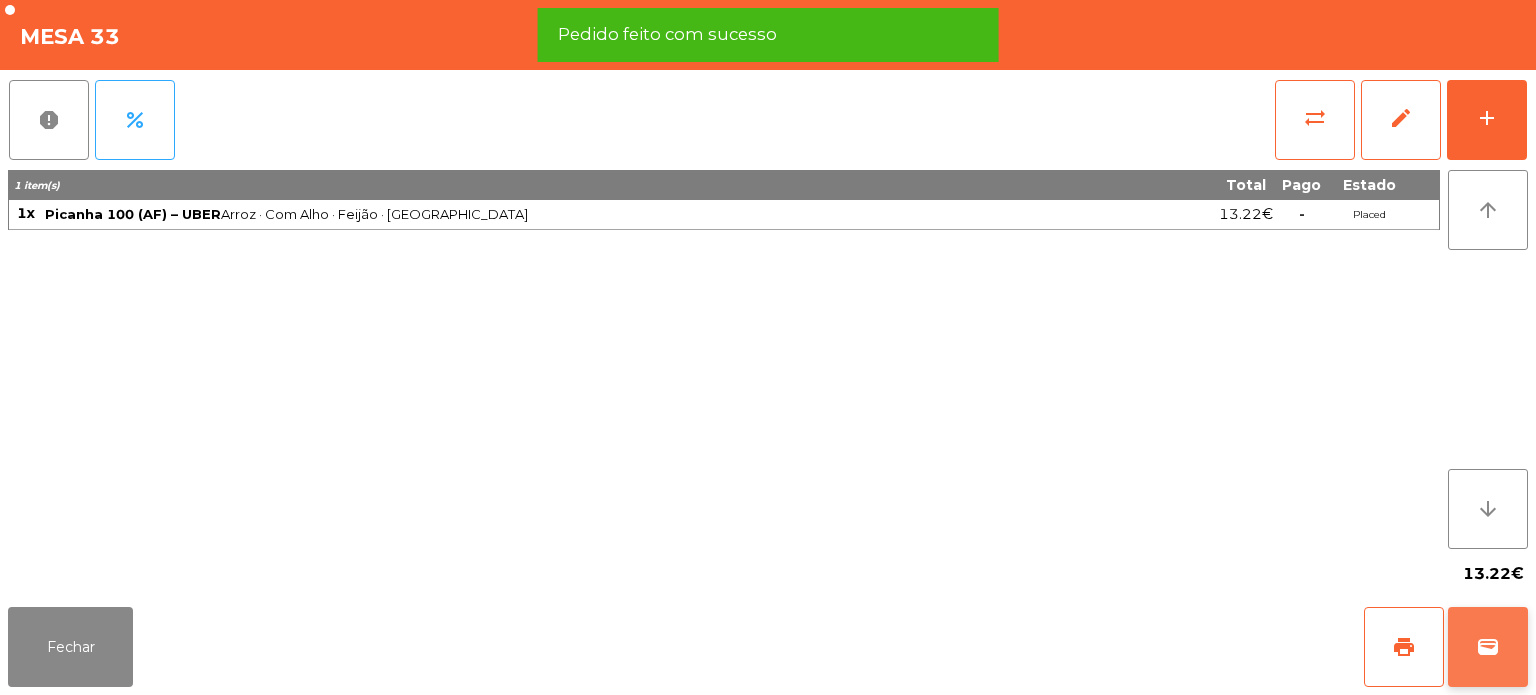 click on "wallet" 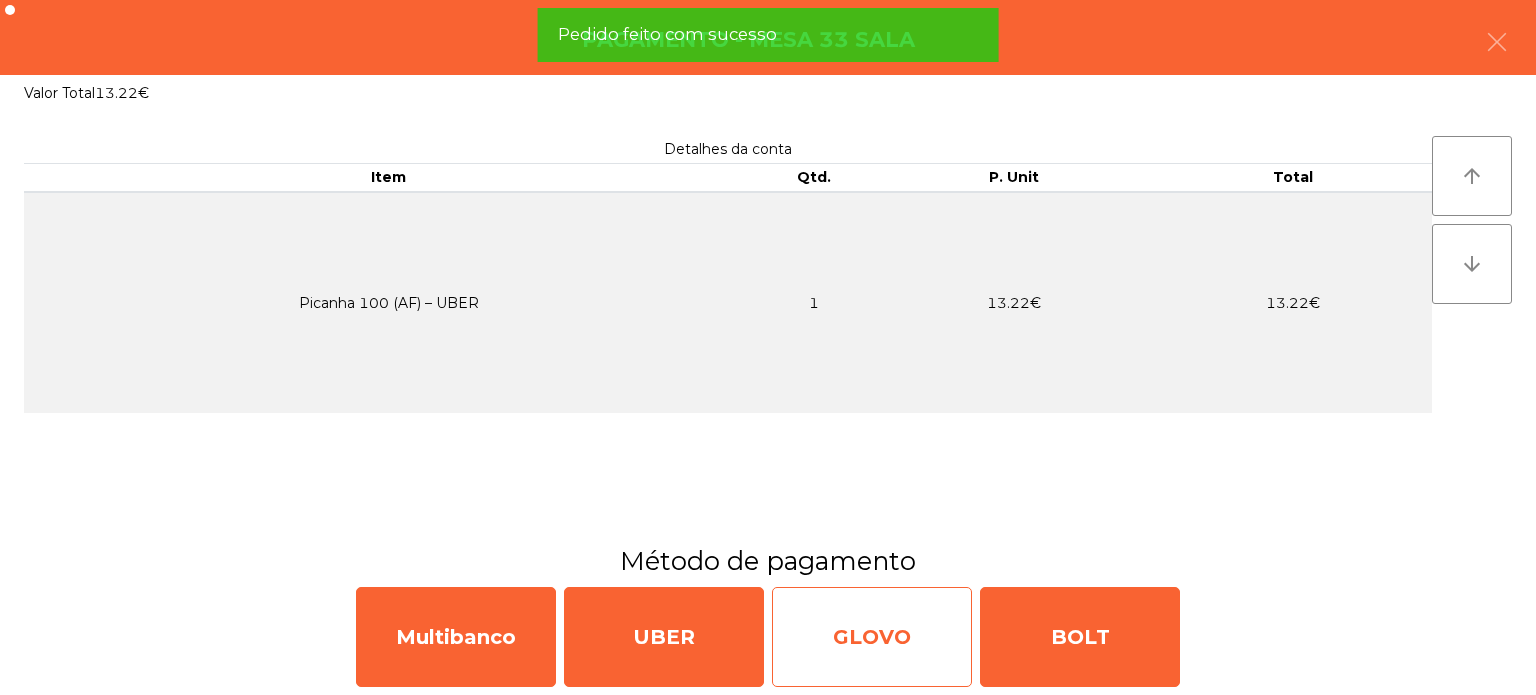 click on "GLOVO" 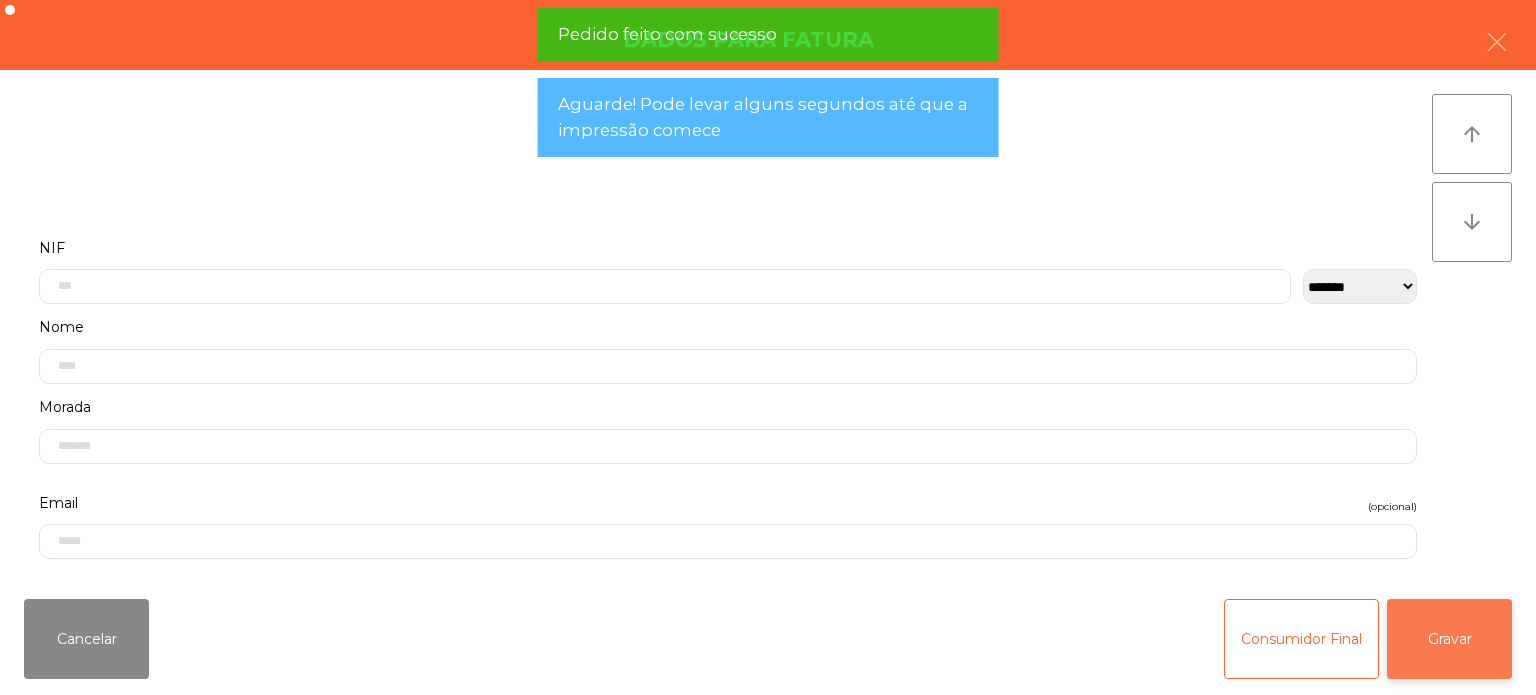 click on "Gravar" 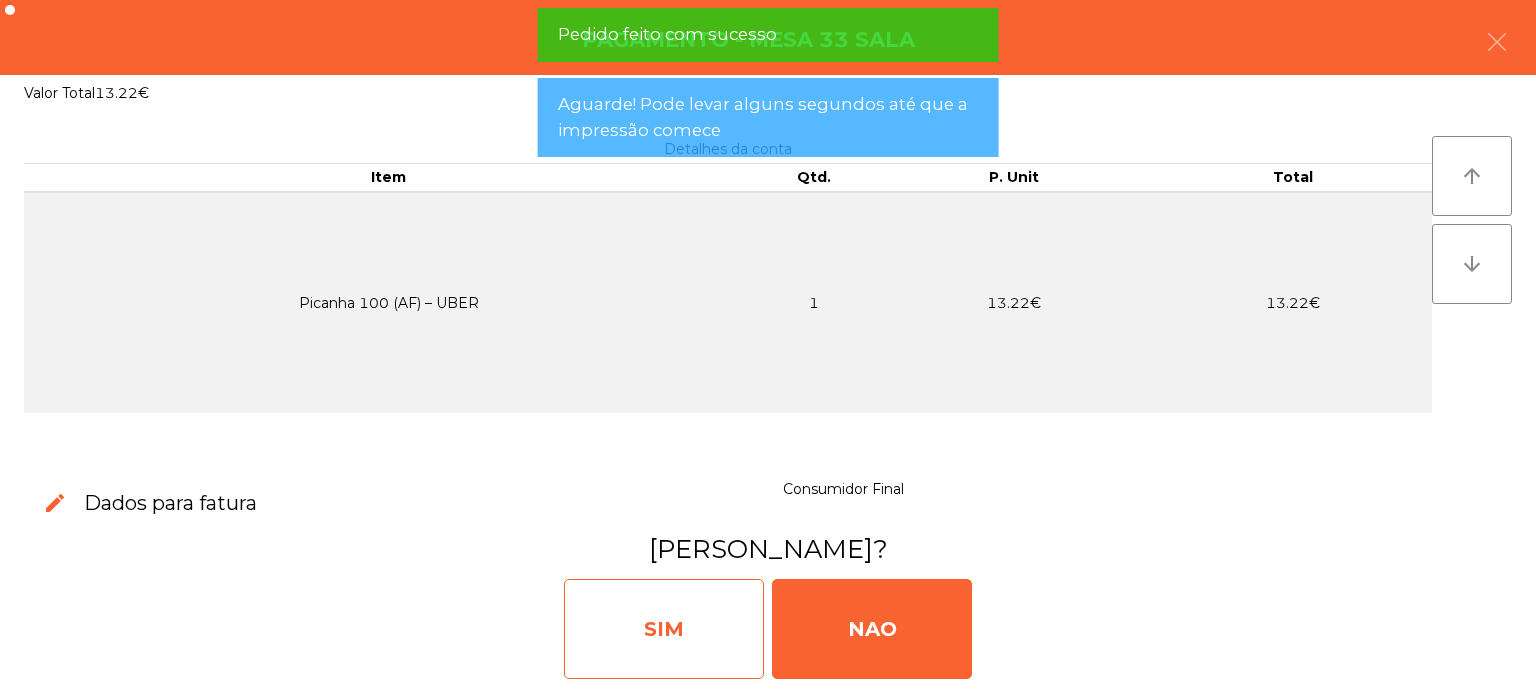 click on "SIM" 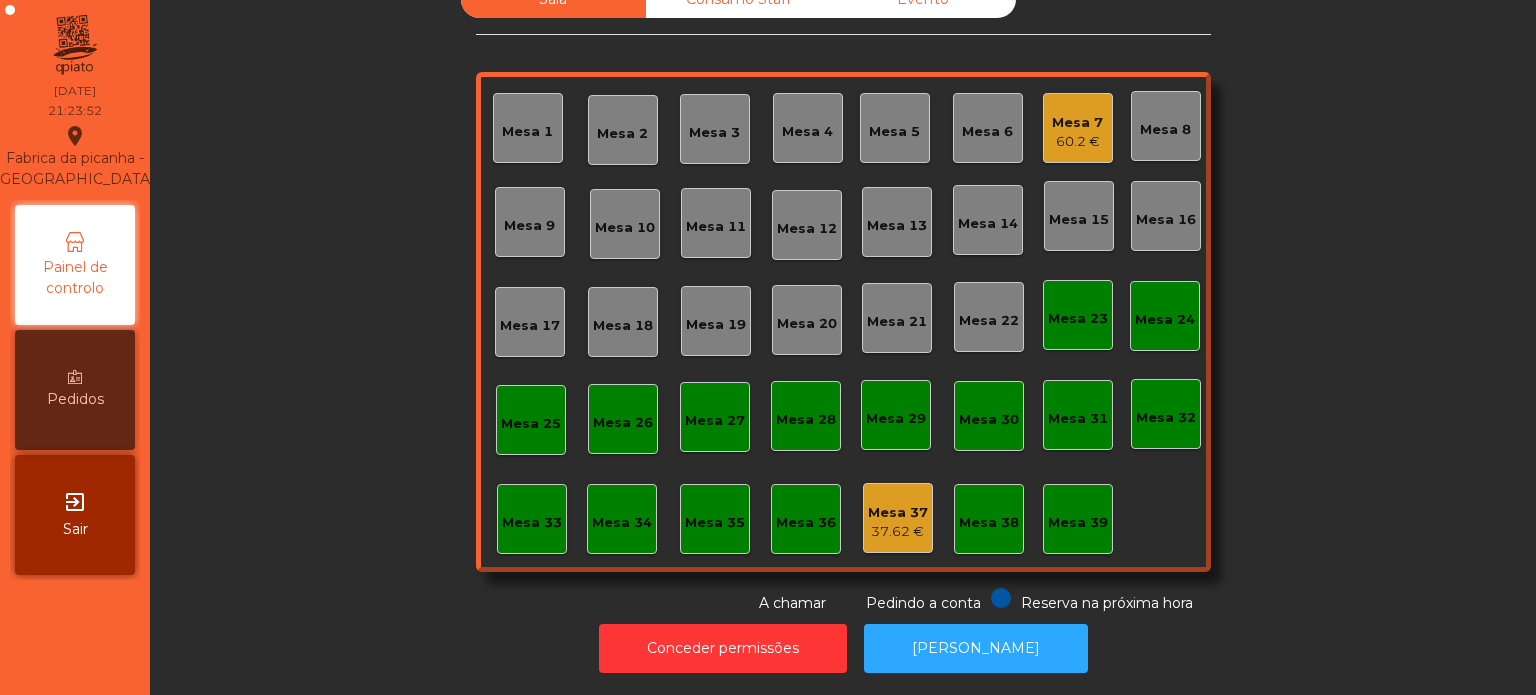 click on "Mesa 7" 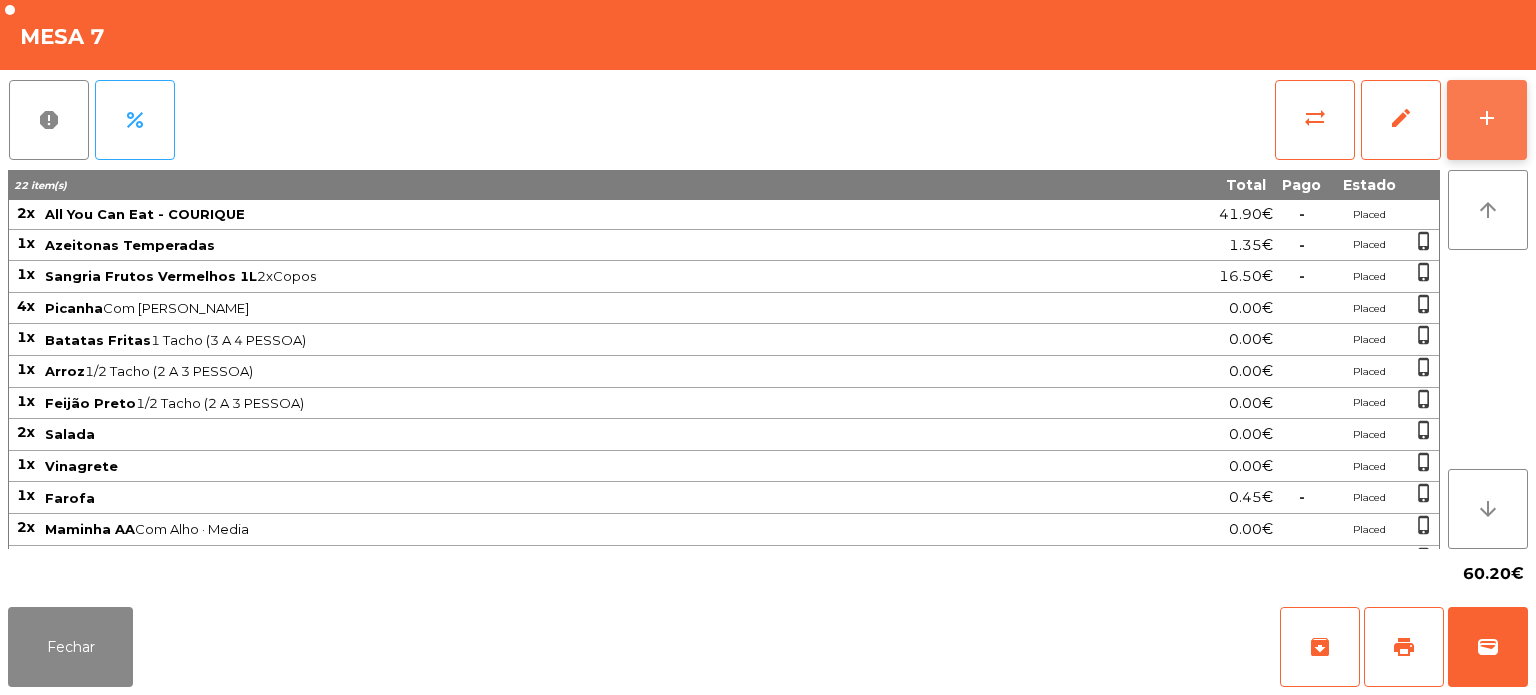 click on "add" 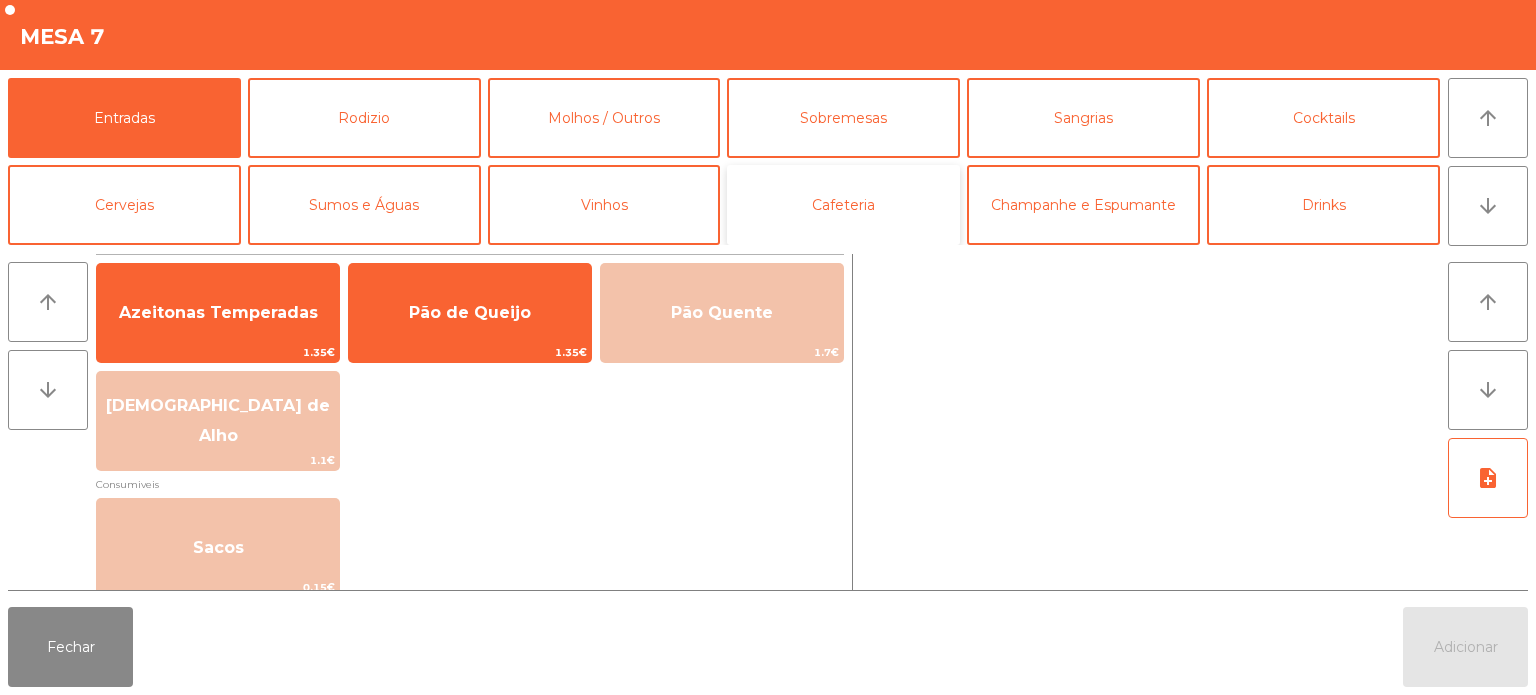 click on "Cafeteria" 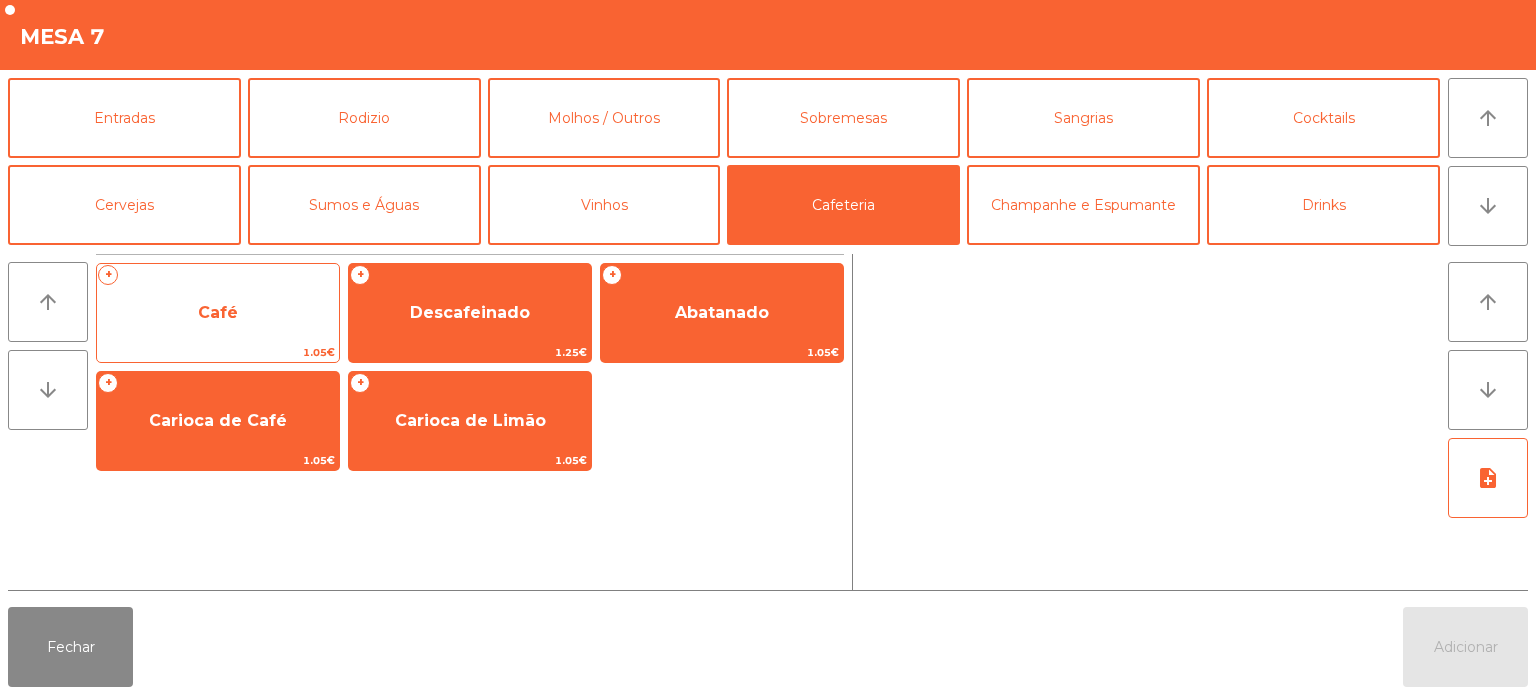 click on "Café" 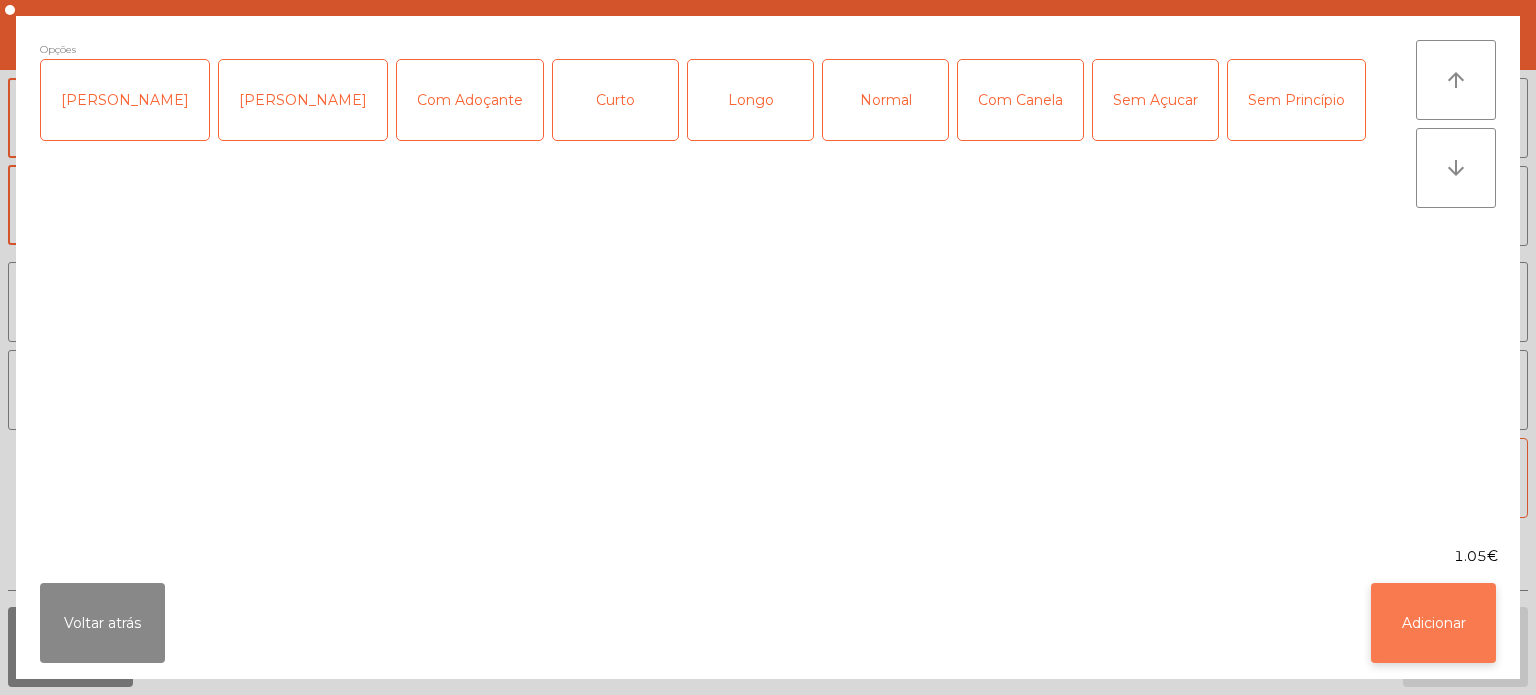click on "Adicionar" 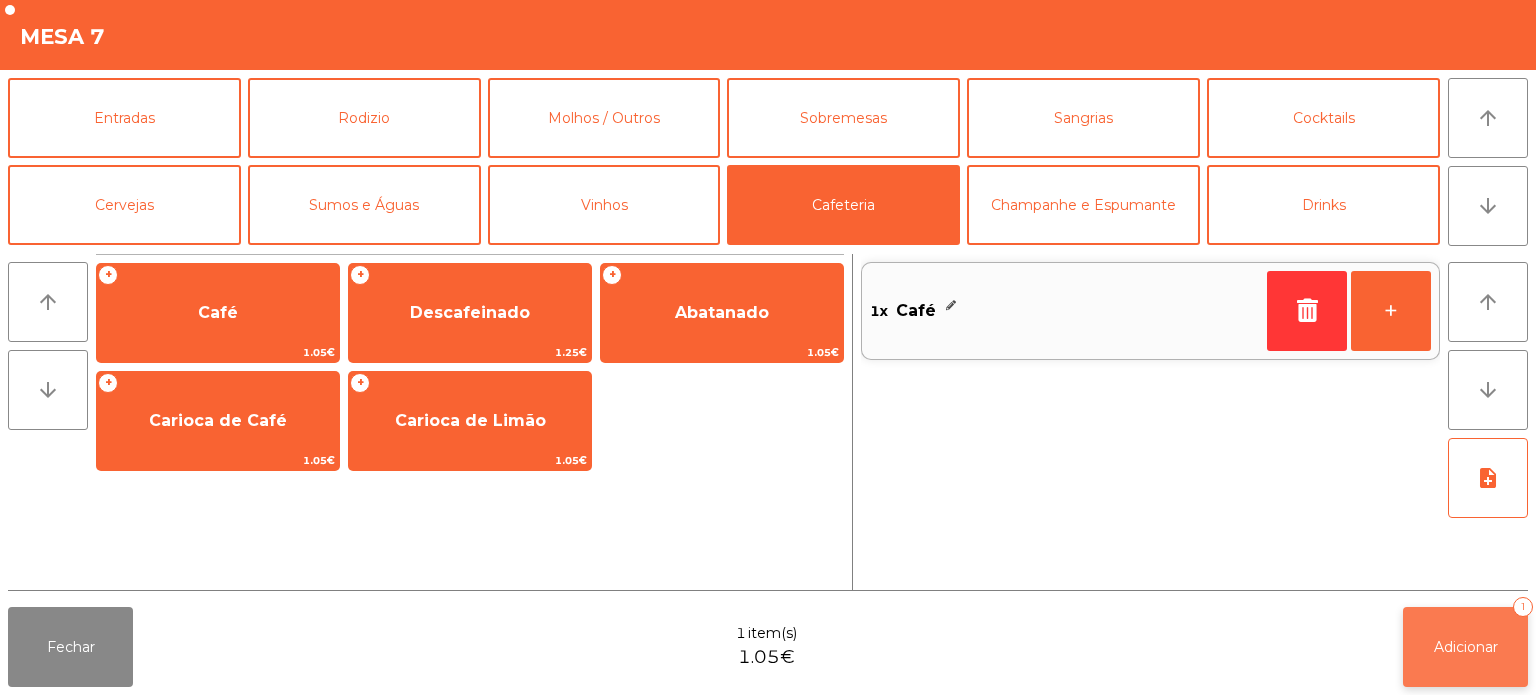 click on "Adicionar" 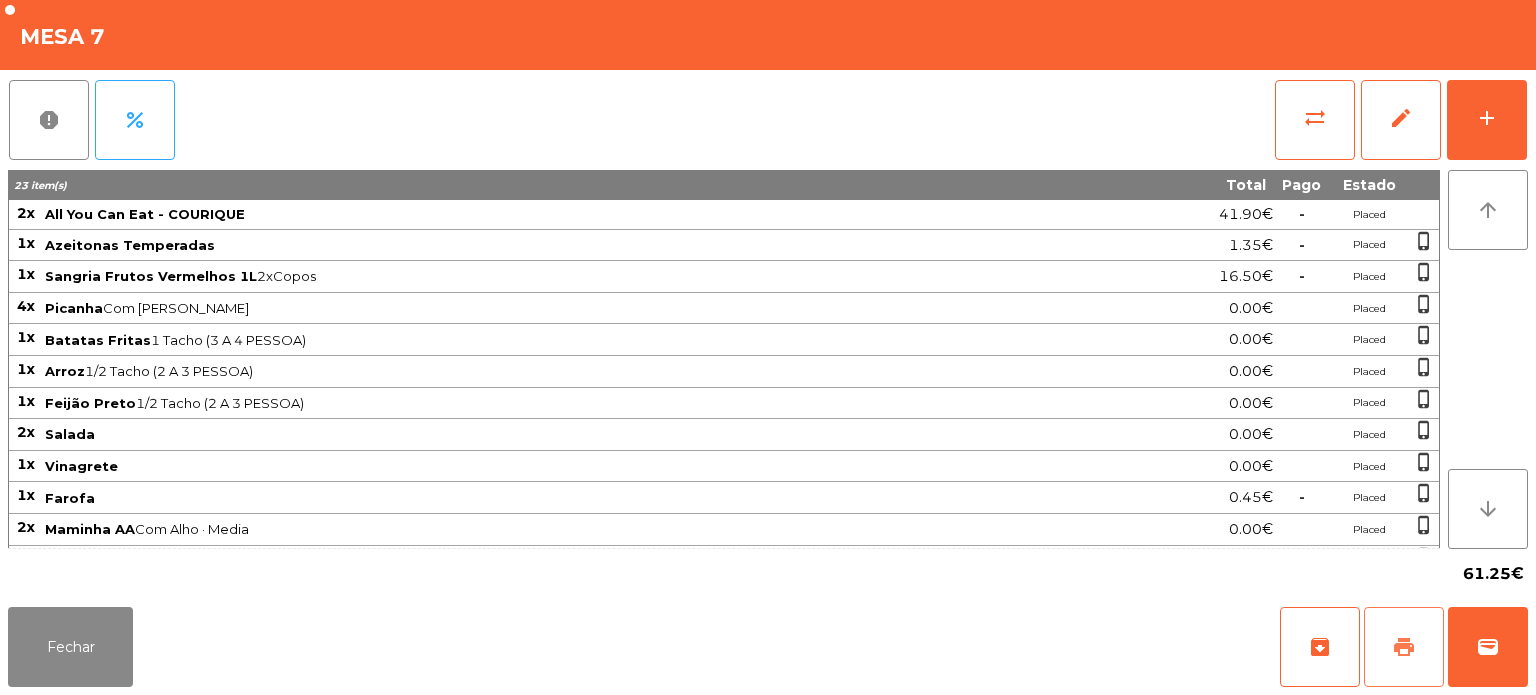 click on "print" 